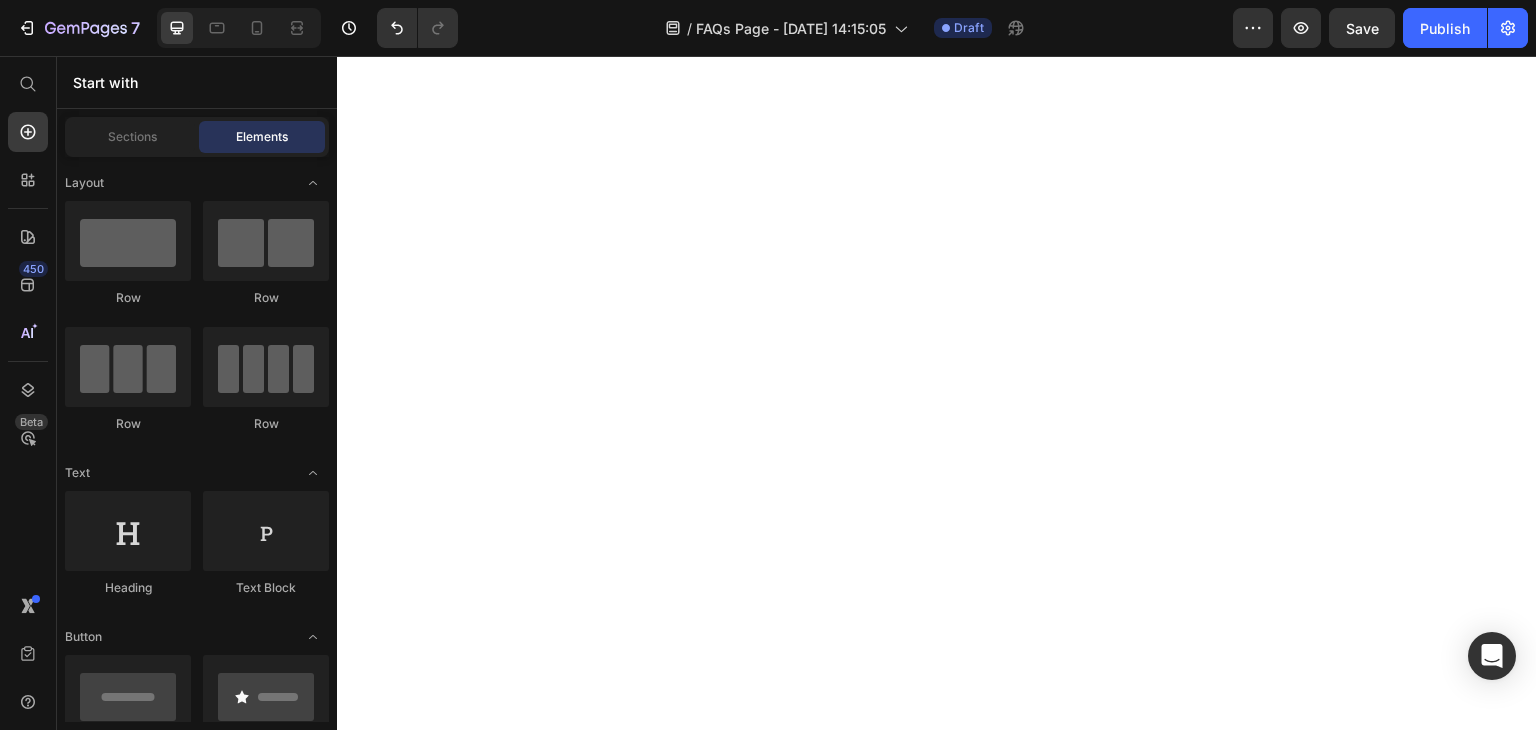 scroll, scrollTop: 0, scrollLeft: 0, axis: both 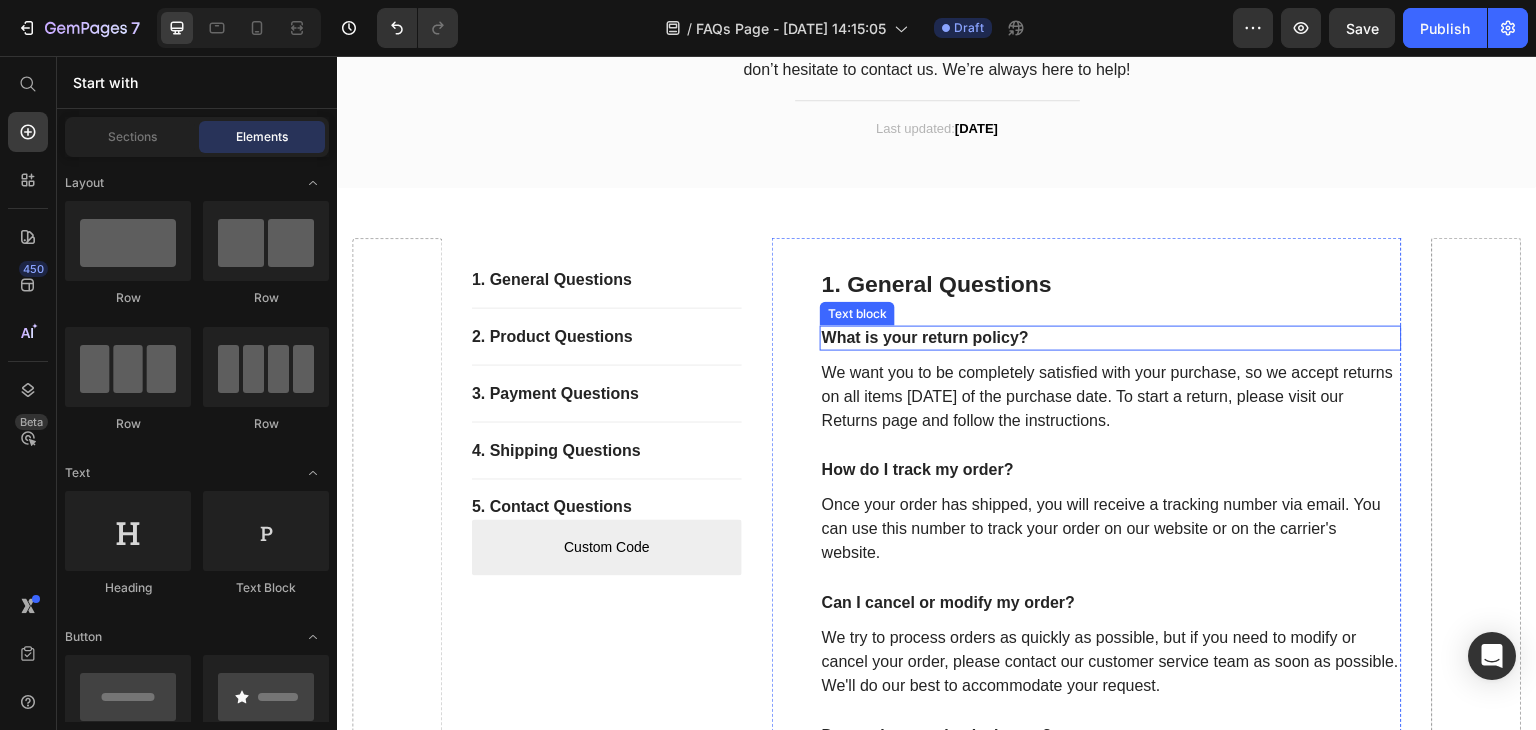 click on "What is your return policy?" at bounding box center [1111, 338] 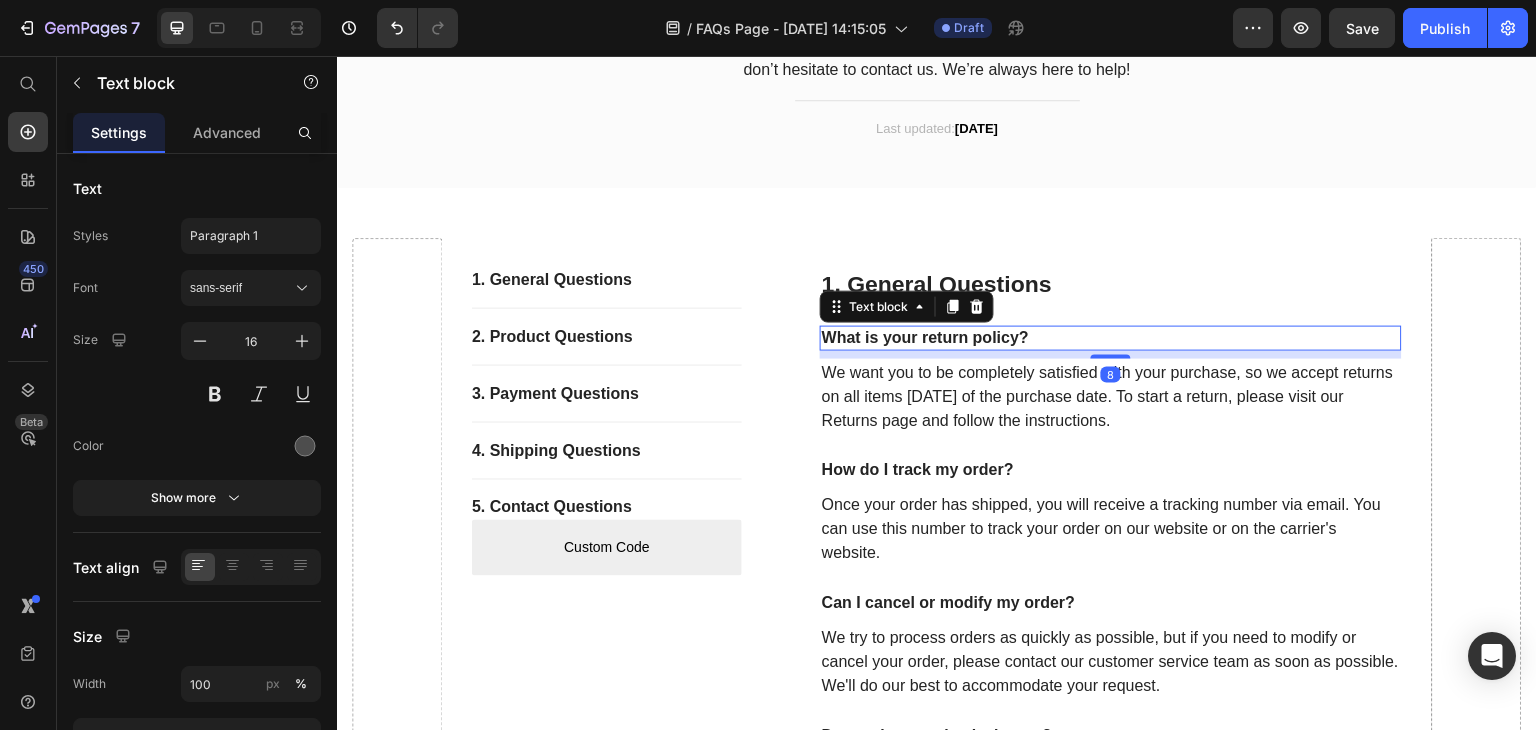 click on "What is your return policy?" at bounding box center [1111, 338] 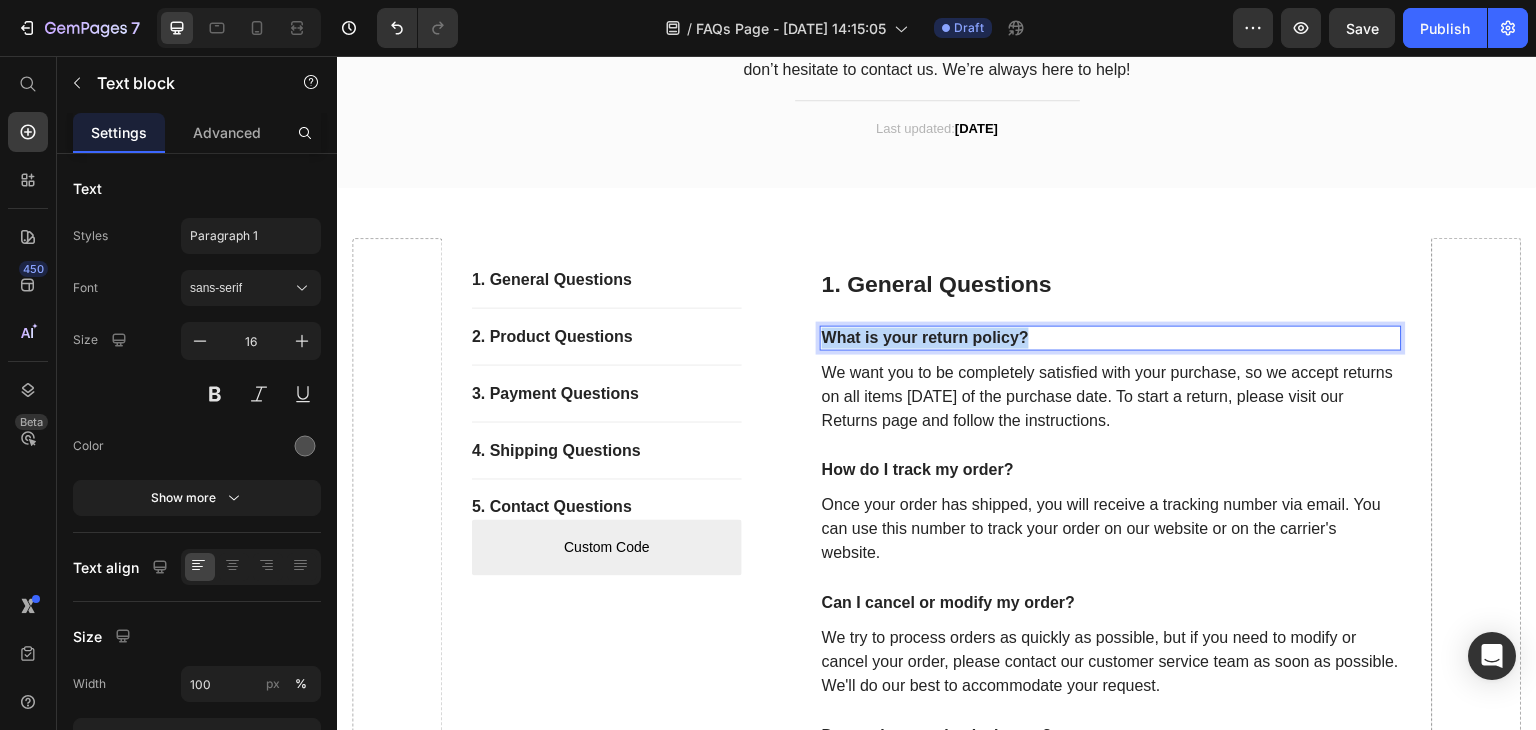 click on "What is your return policy?" at bounding box center [1111, 338] 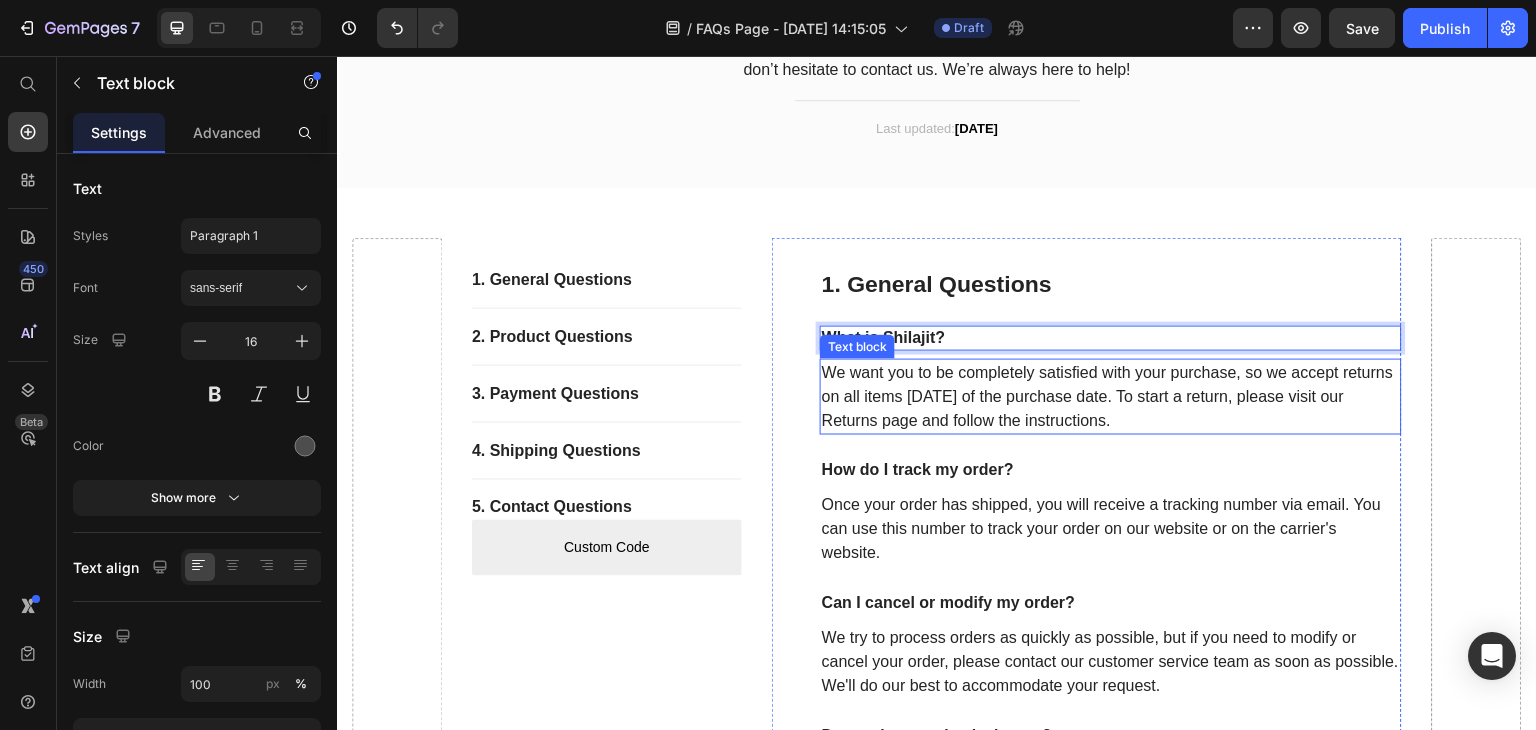 click on "We want you to be completely satisfied with your purchase, so we accept returns on all items [DATE] of the purchase date. To start a return, please visit our Returns page and follow the instructions." at bounding box center [1111, 397] 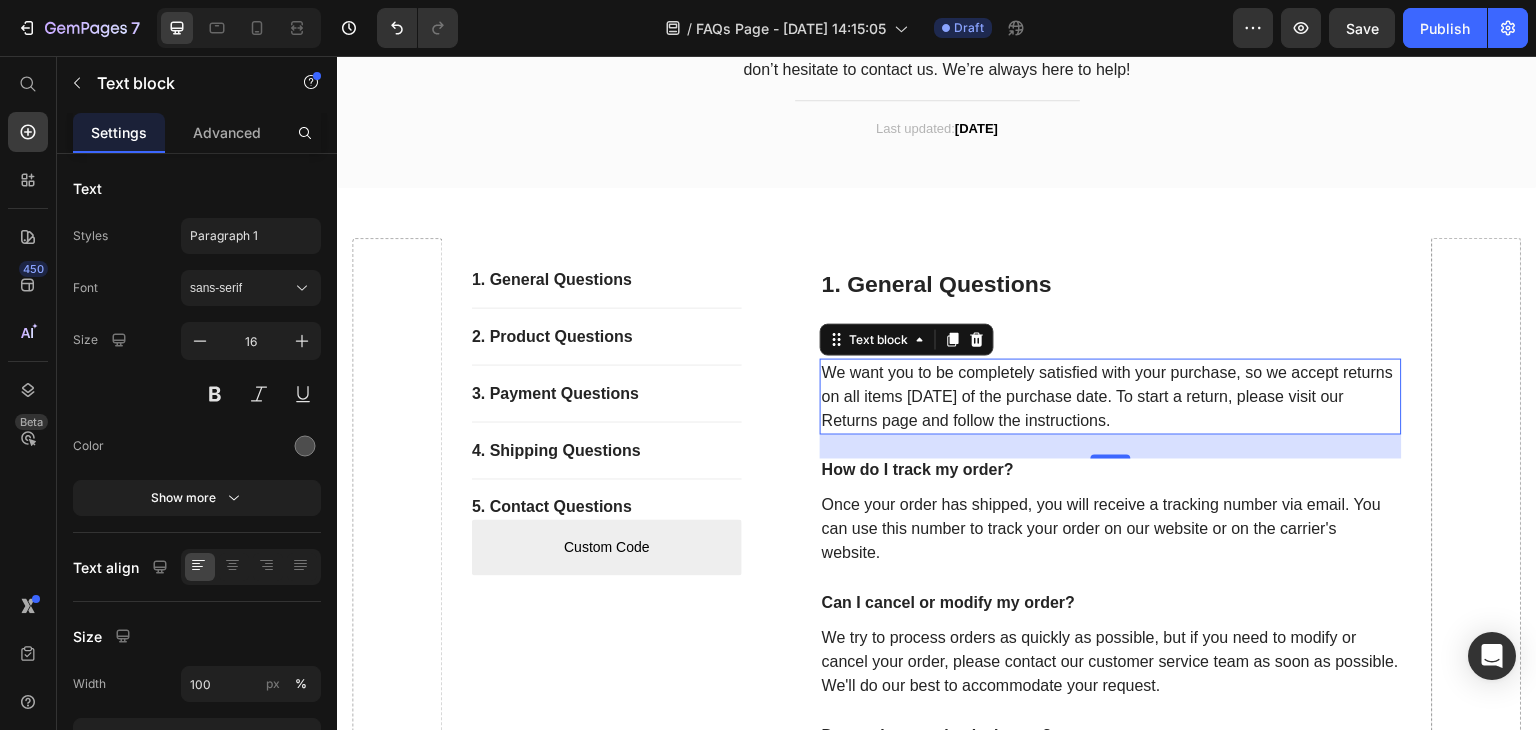 click on "We want you to be completely satisfied with your purchase, so we accept returns on all items [DATE] of the purchase date. To start a return, please visit our Returns page and follow the instructions." at bounding box center [1111, 397] 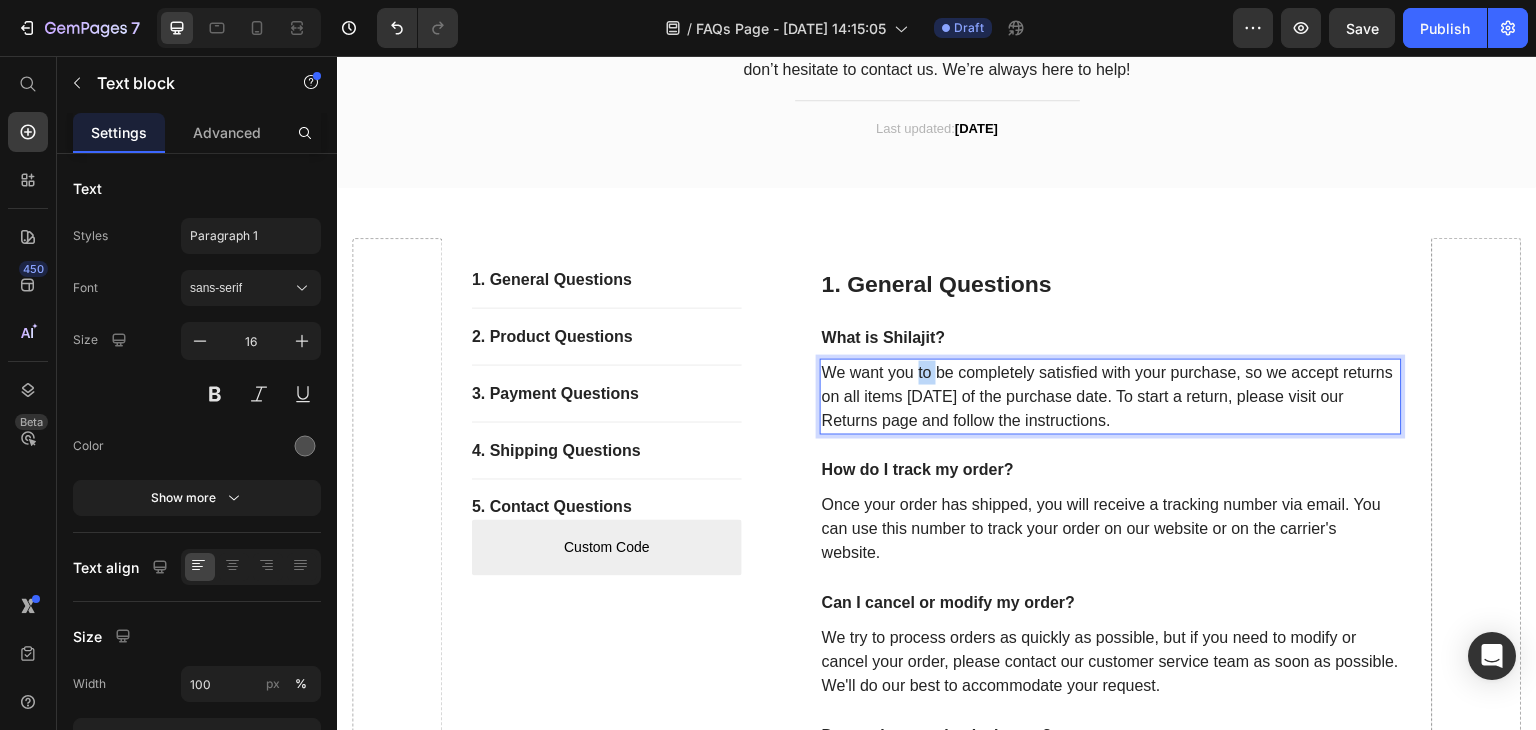 click on "We want you to be completely satisfied with your purchase, so we accept returns on all items [DATE] of the purchase date. To start a return, please visit our Returns page and follow the instructions." at bounding box center [1111, 397] 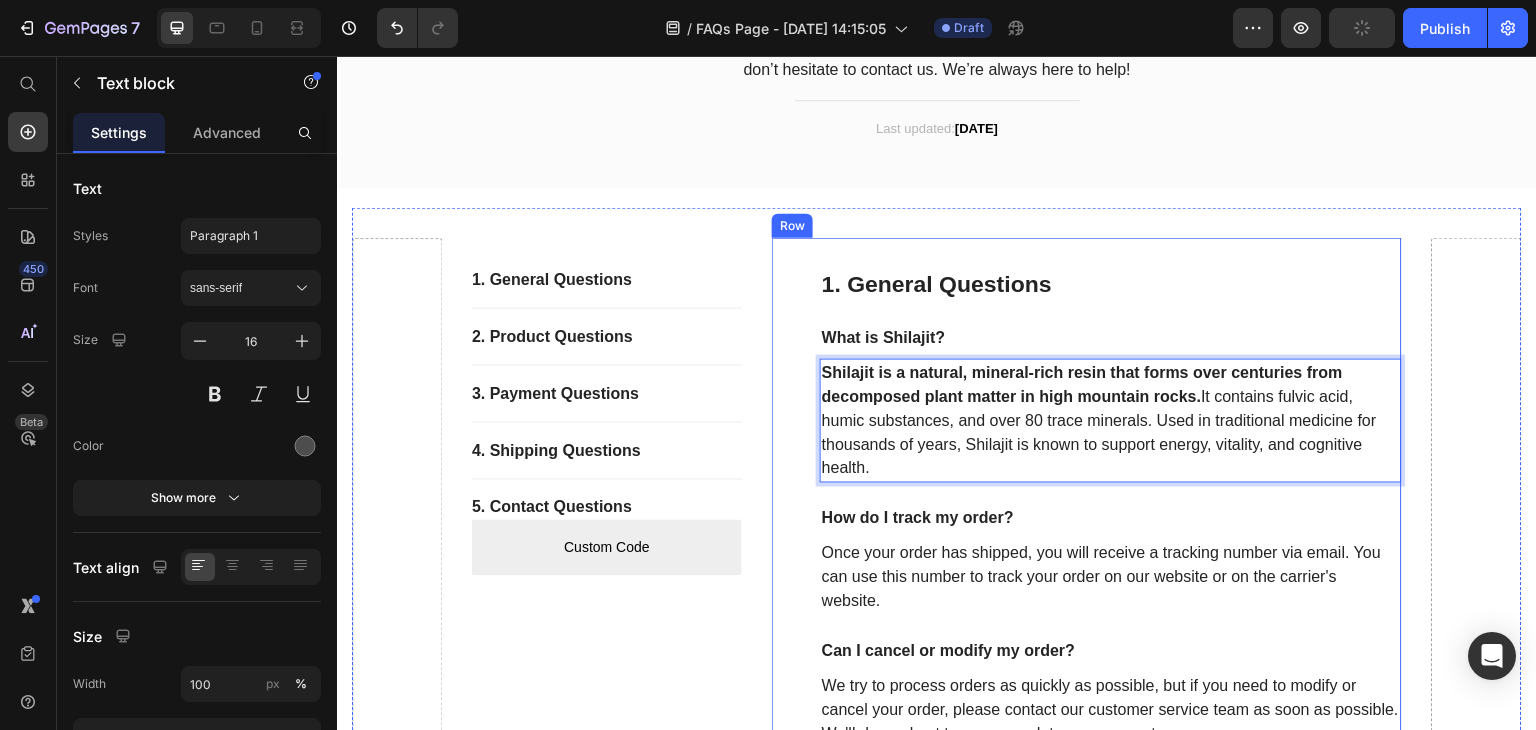 click on "1. General Questions Heading What is Shilajit? Text block Shilajit is a natural, mineral-rich resin that forms over centuries from decomposed plant matter in high mountain rocks.  It contains fulvic acid, humic substances, and over 80 trace minerals. Used in traditional medicine for thousands of years, Shilajit is known to support energy, vitality, and cognitive health. Text block   24 How do I track my order? Text block Once your order has shipped, you will receive a tracking number via email. You can use this number to track your order on our website or on the carrier's website. Text block Can I cancel or modify my order? Text block We try to process orders as quickly as possible, but if you need to modify or cancel your order, please contact our customer service team as soon as possible. We'll do our best to accommodate your request. Text block Do you have a physical store? Text block Text block Row" at bounding box center [1087, 556] 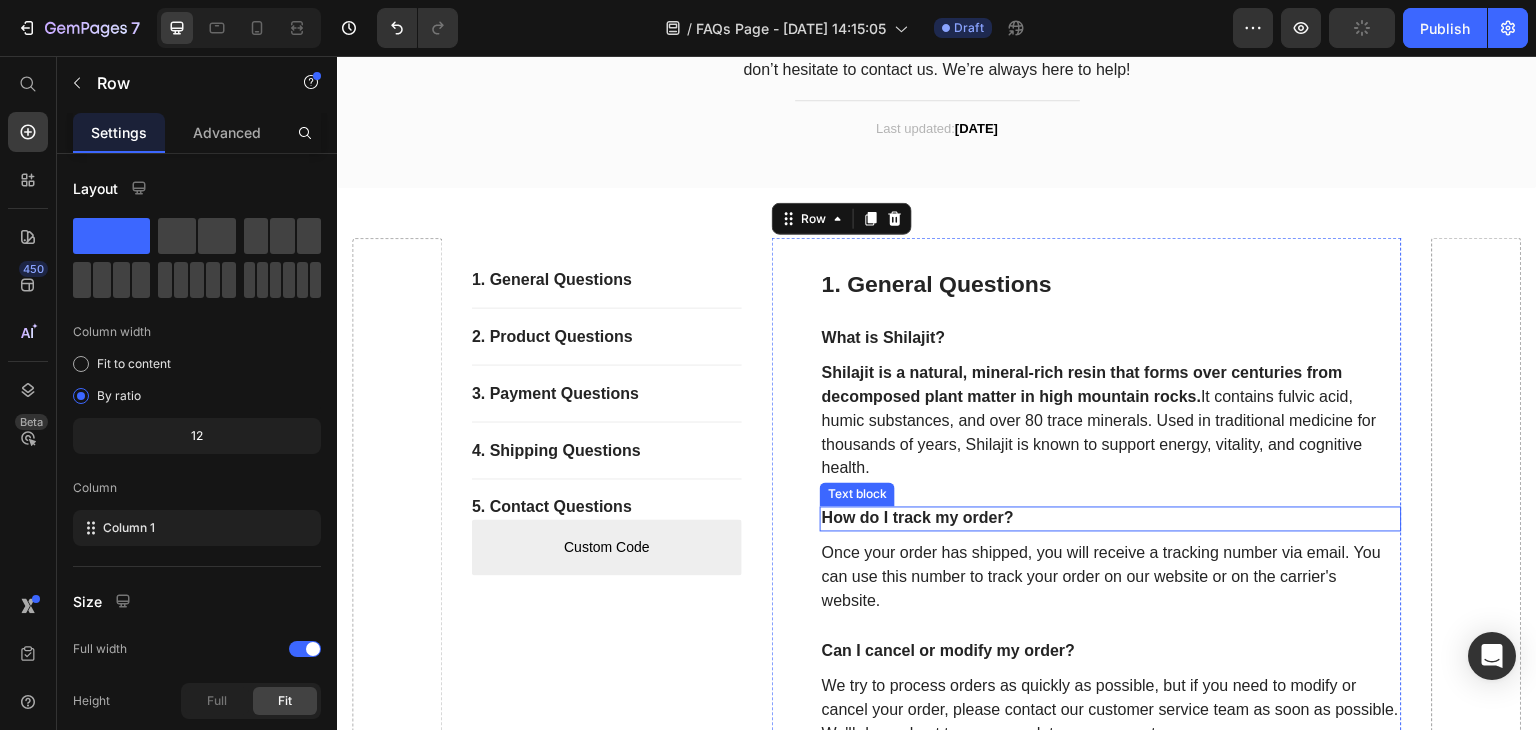 click on "How do I track my order?" at bounding box center [1111, 519] 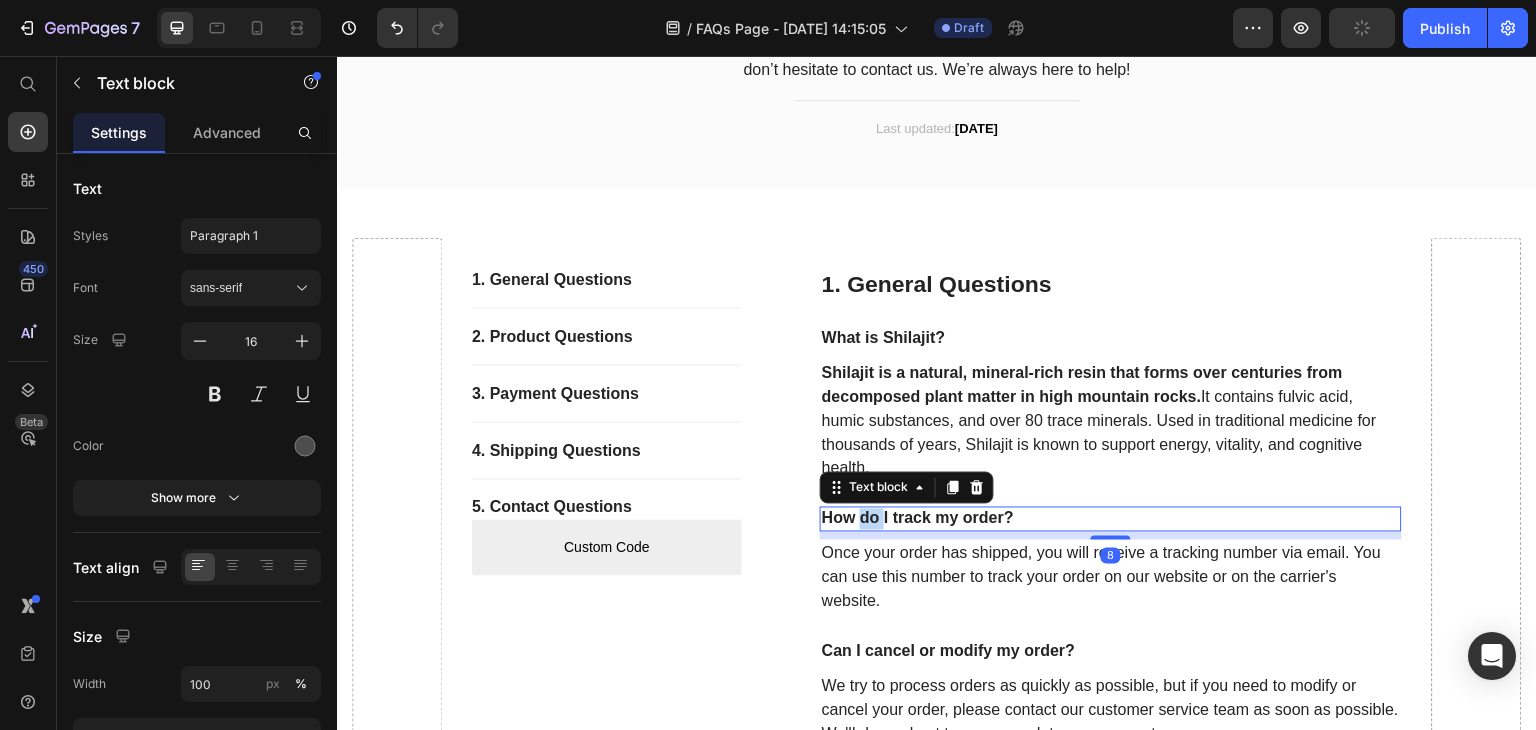 click on "How do I track my order?" at bounding box center [1111, 519] 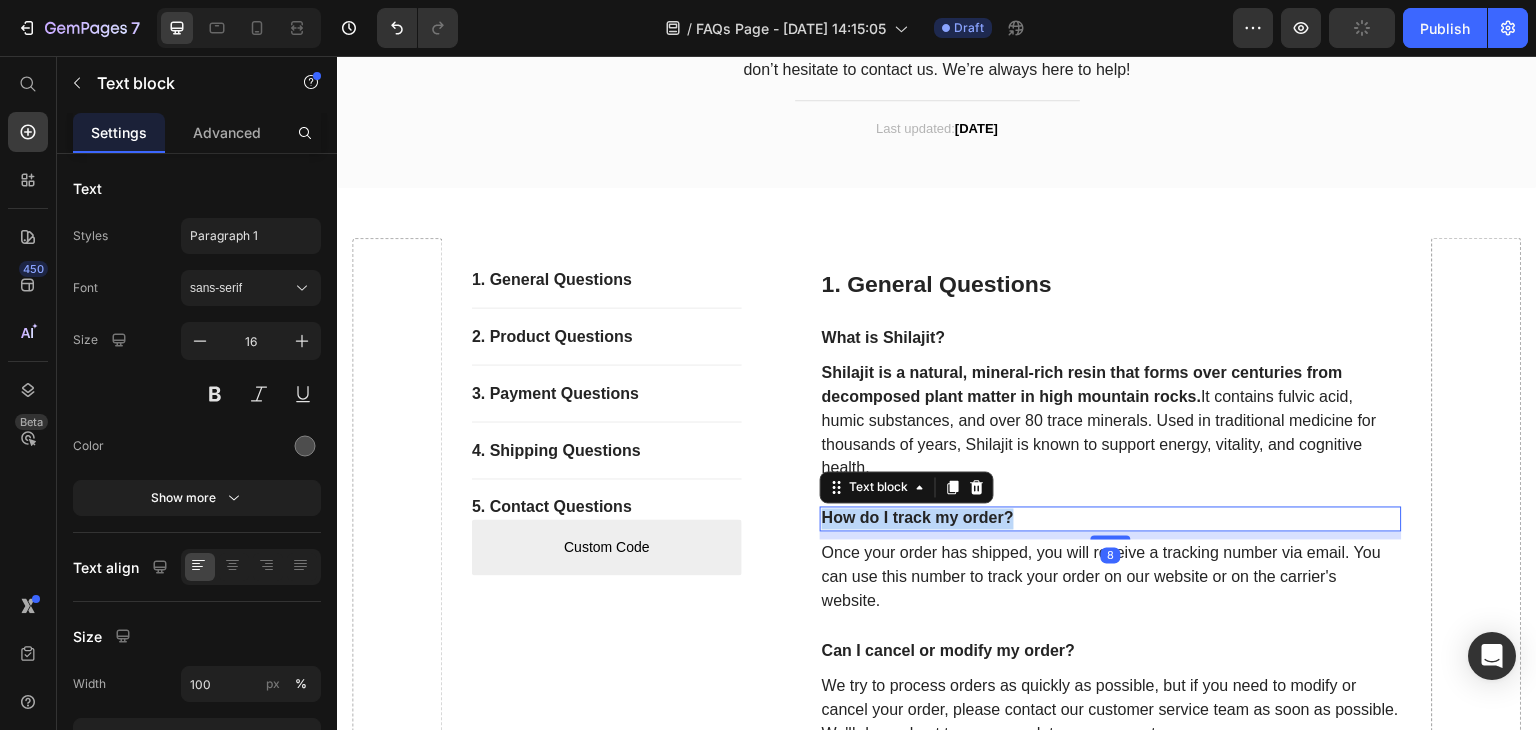 click on "How do I track my order?" at bounding box center [1111, 519] 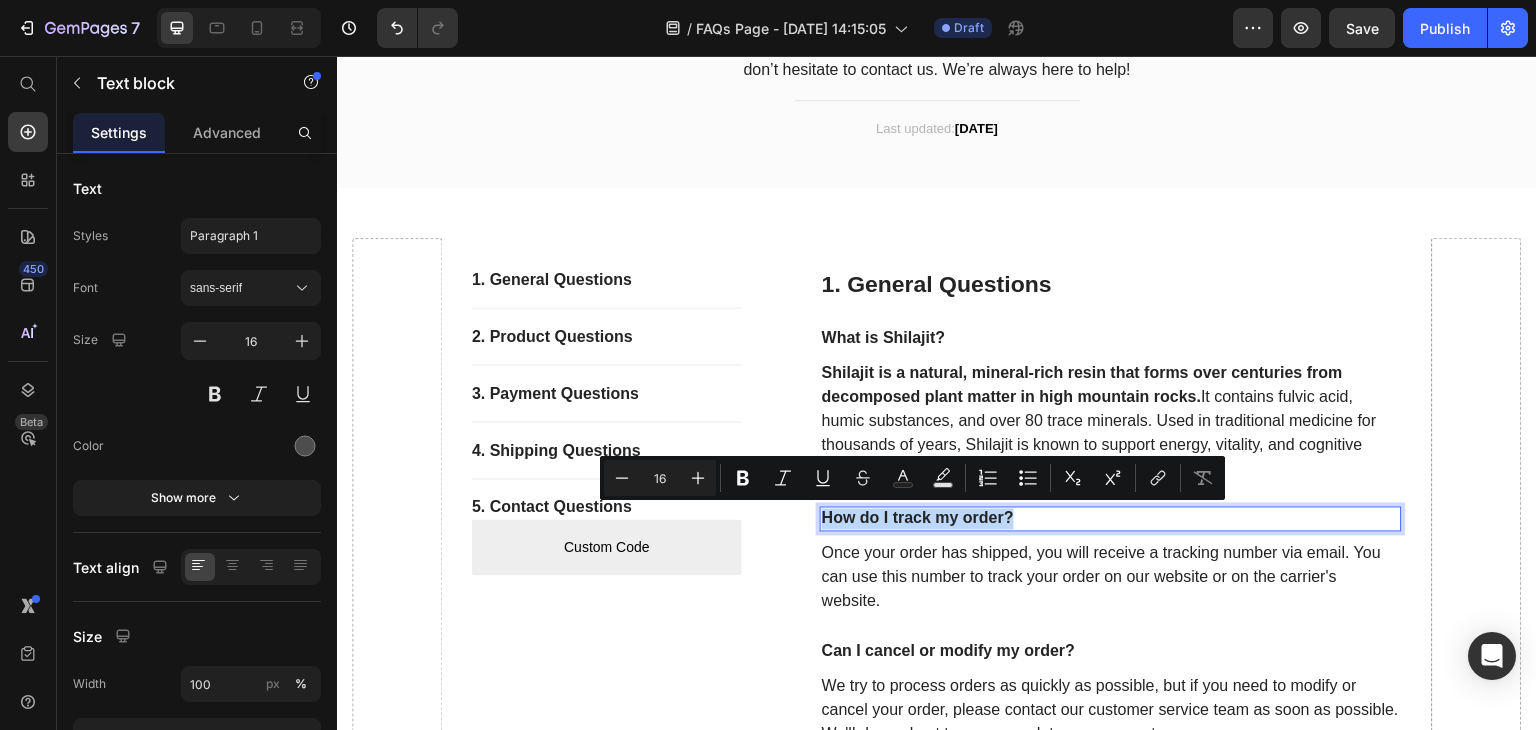 click on "How do I track my order?" at bounding box center [1111, 519] 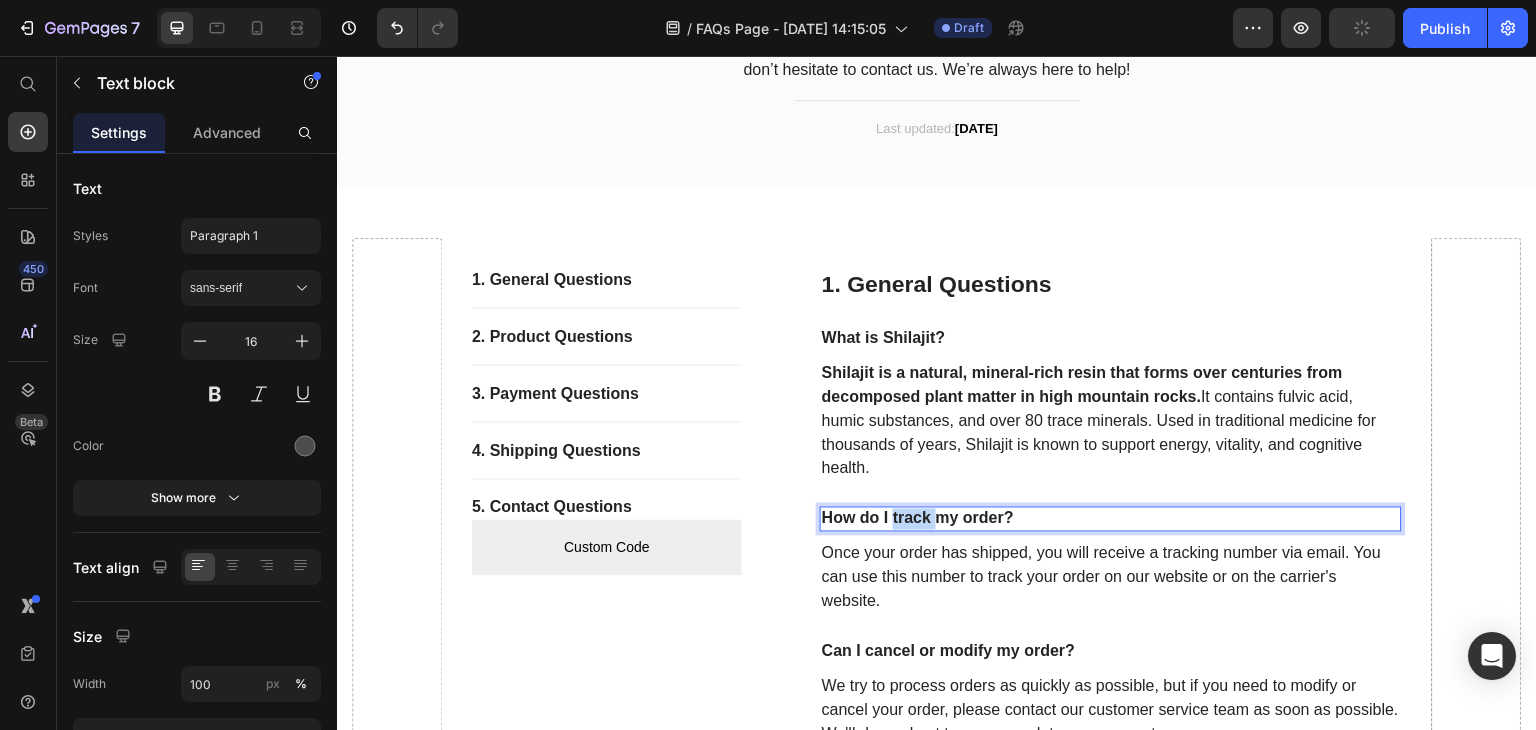 click on "How do I track my order?" at bounding box center (1111, 519) 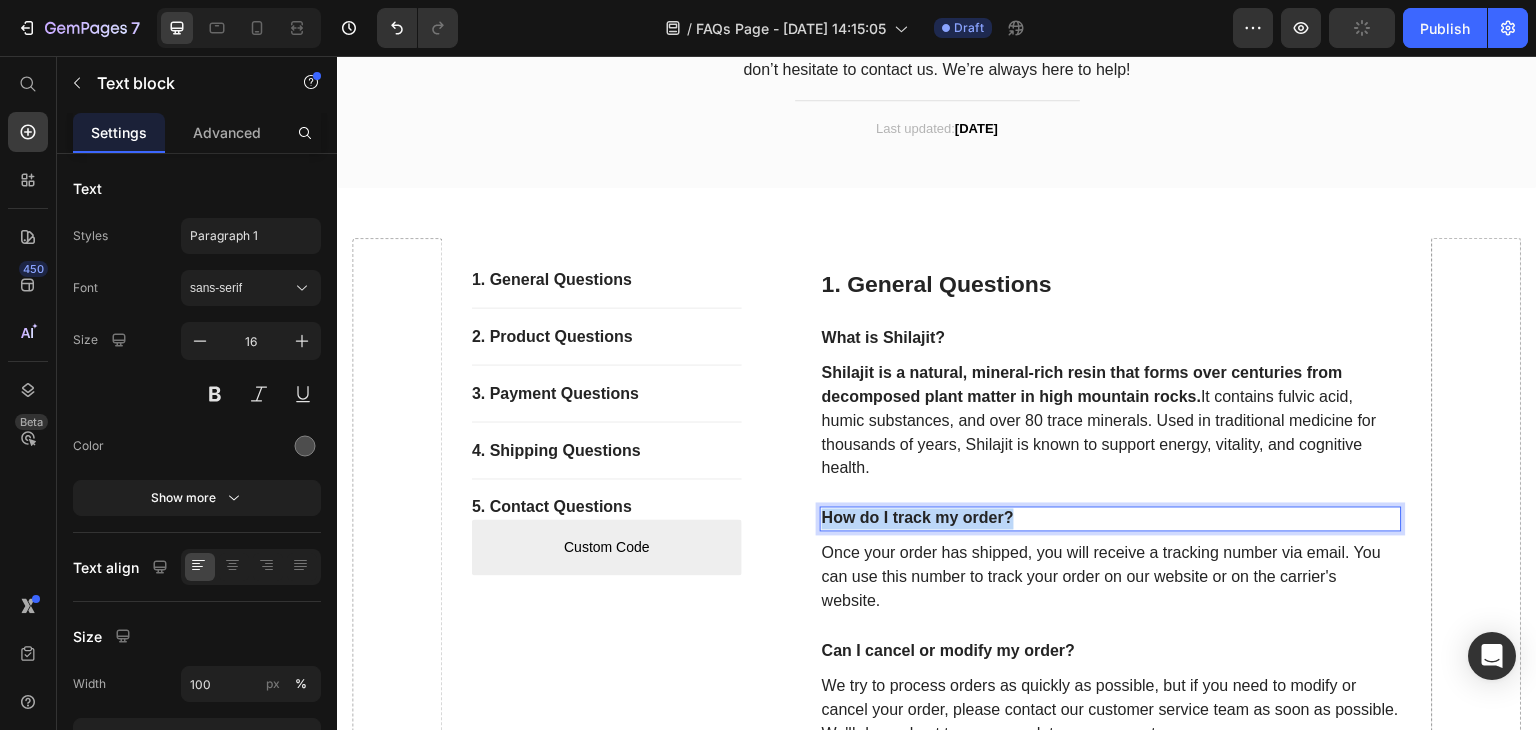 click on "How do I track my order?" at bounding box center (1111, 519) 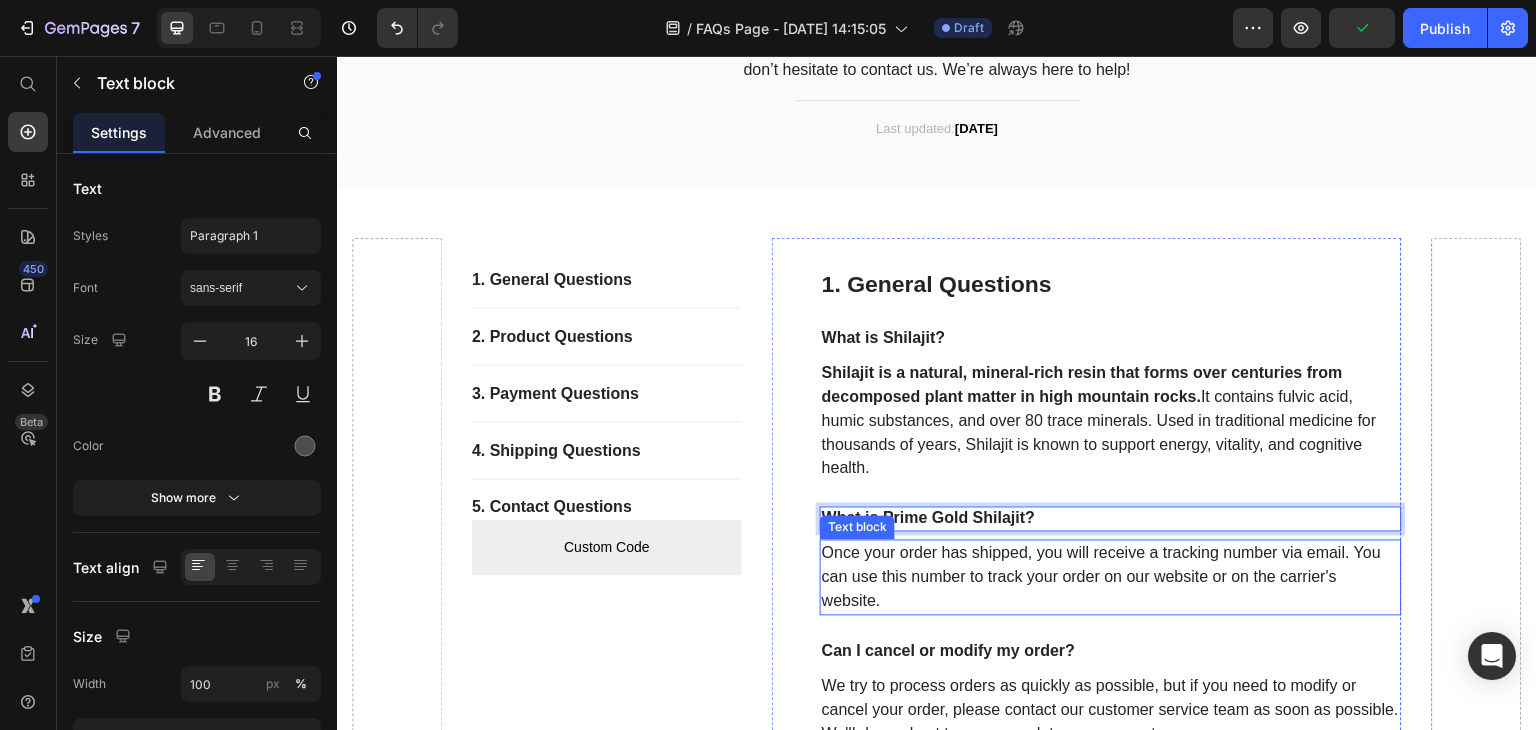click on "Once your order has shipped, you will receive a tracking number via email. You can use this number to track your order on our website or on the carrier's website." at bounding box center (1111, 578) 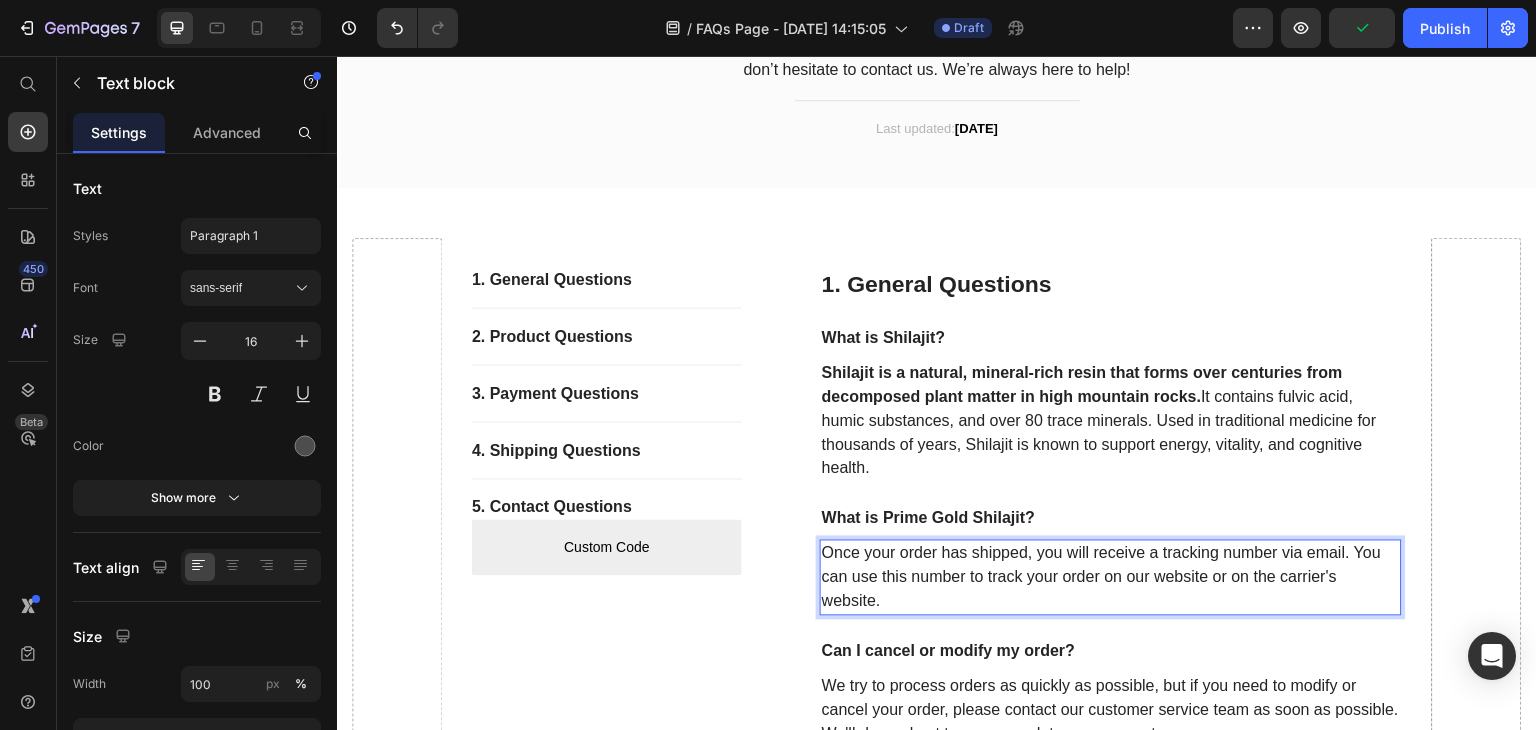 click on "Once your order has shipped, you will receive a tracking number via email. You can use this number to track your order on our website or on the carrier's website." at bounding box center (1111, 578) 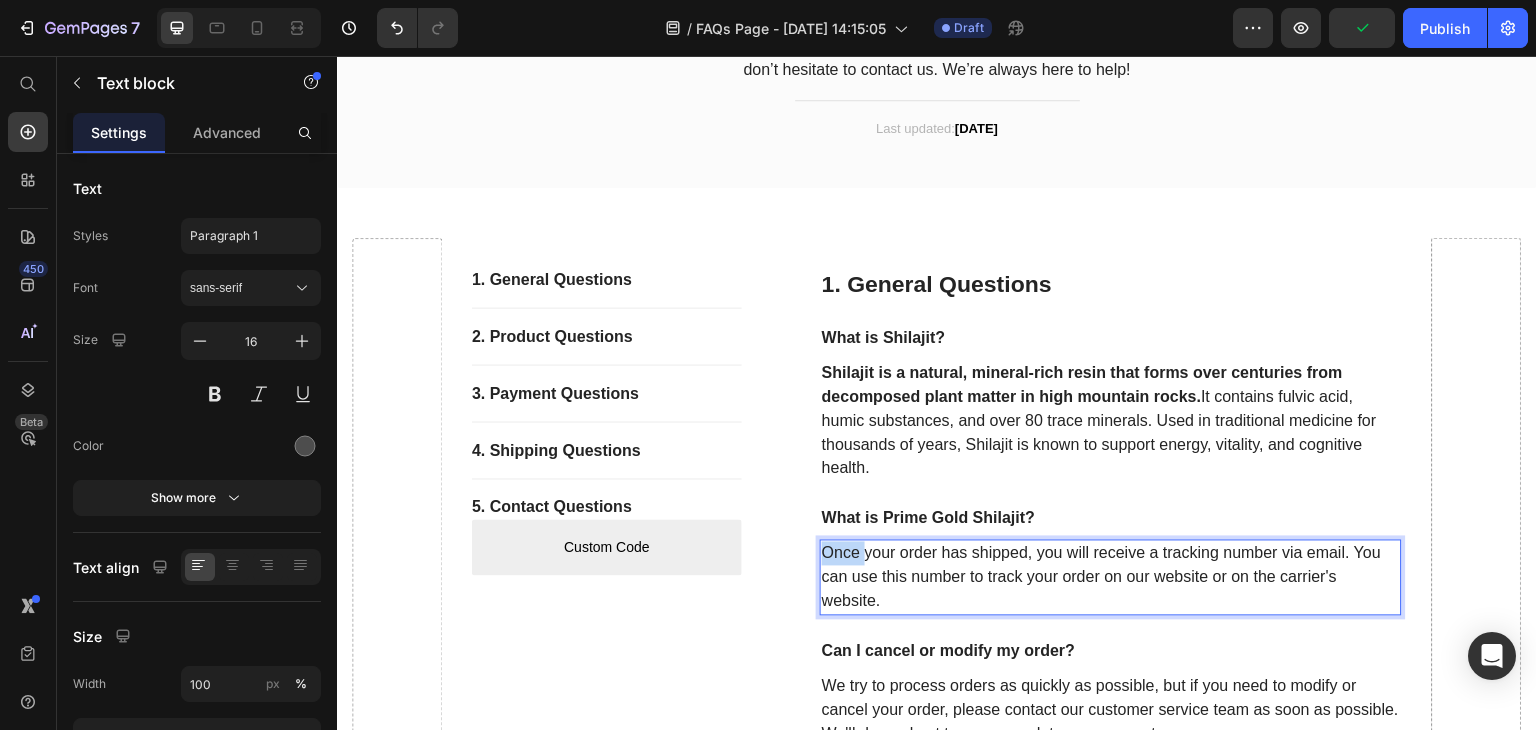 click on "Once your order has shipped, you will receive a tracking number via email. You can use this number to track your order on our website or on the carrier's website." at bounding box center [1111, 578] 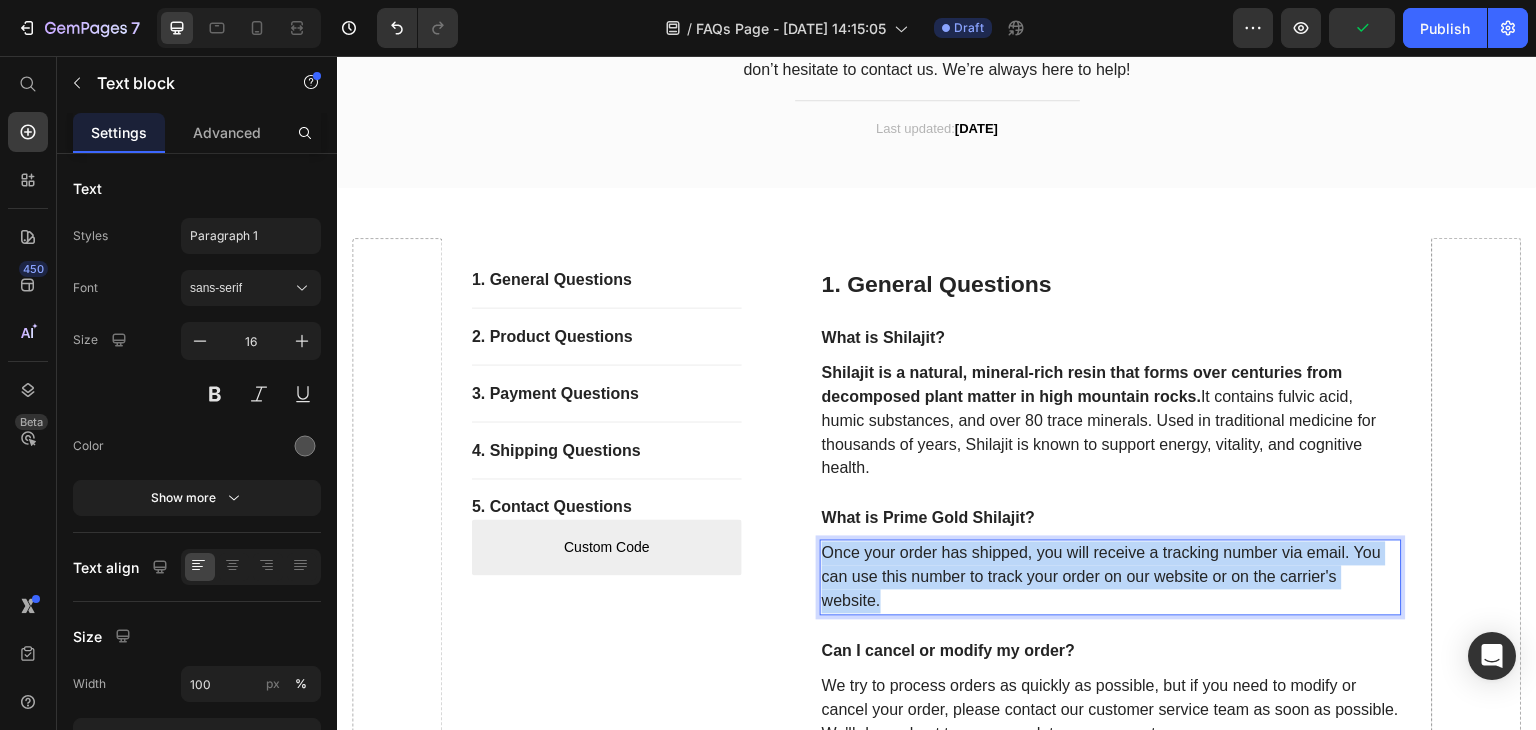 click on "Once your order has shipped, you will receive a tracking number via email. You can use this number to track your order on our website or on the carrier's website." at bounding box center [1111, 578] 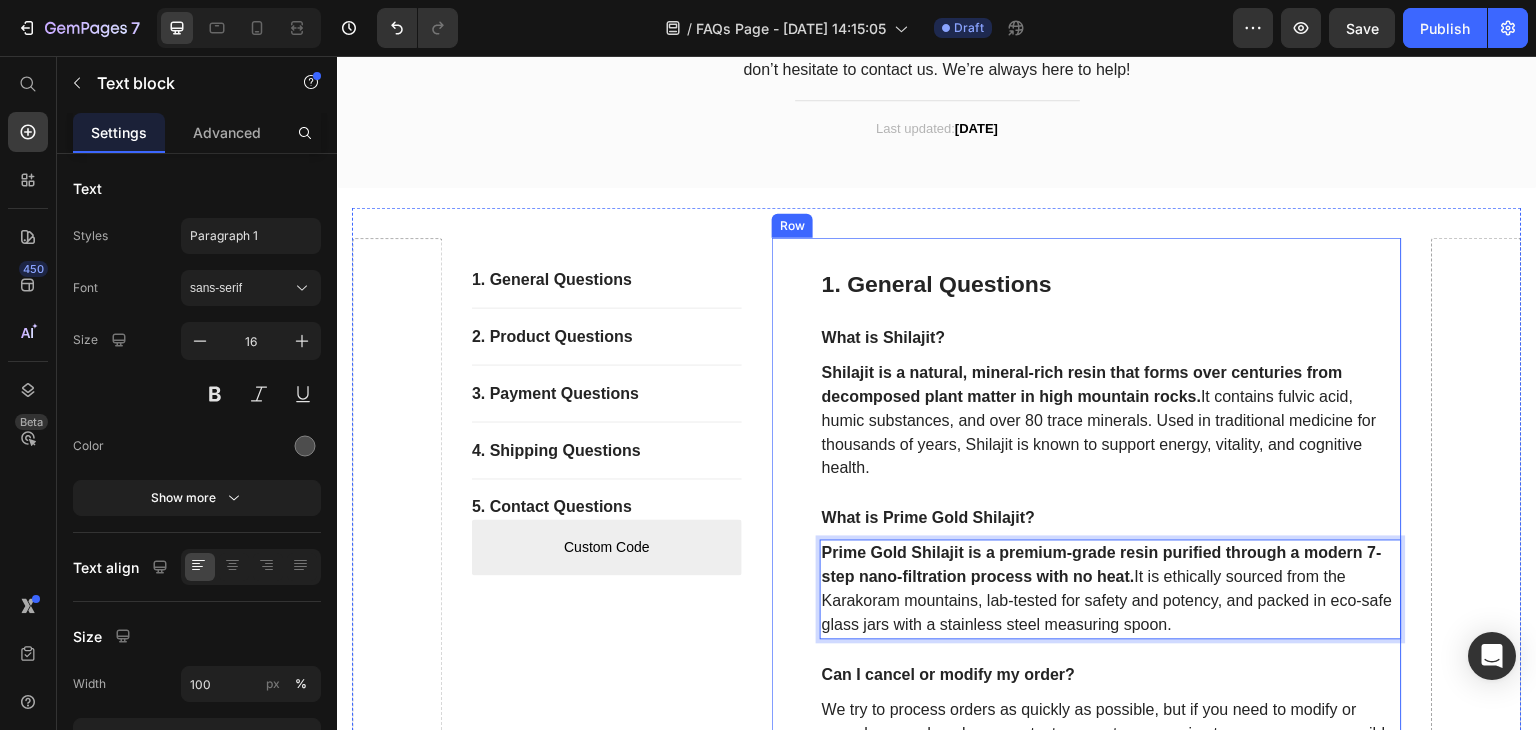 click on "1. General Questions Heading What is Shilajit? Text block Shilajit is a natural, mineral-rich resin that forms over centuries from decomposed plant matter in high mountain rocks.  It contains fulvic acid, humic substances, and over 80 trace minerals. Used in traditional medicine for thousands of years, Shilajit is known to support energy, vitality, and cognitive health. Text block What is Prime Gold Shilajit? Text block Prime Gold Shilajit is a premium-grade resin purified through a modern 7-step nano-filtration process with no heat.  It is ethically sourced from the Karakoram mountains, lab-tested for safety and potency, and packed in eco-safe glass jars with a stainless steel measuring spoon. Text block   24 Can I cancel or modify my order? Text block We try to process orders as quickly as possible, but if you need to modify or cancel your order, please contact our customer service team as soon as possible. We'll do our best to accommodate your request. Text block Do you have a physical store? Text block" at bounding box center (1087, 568) 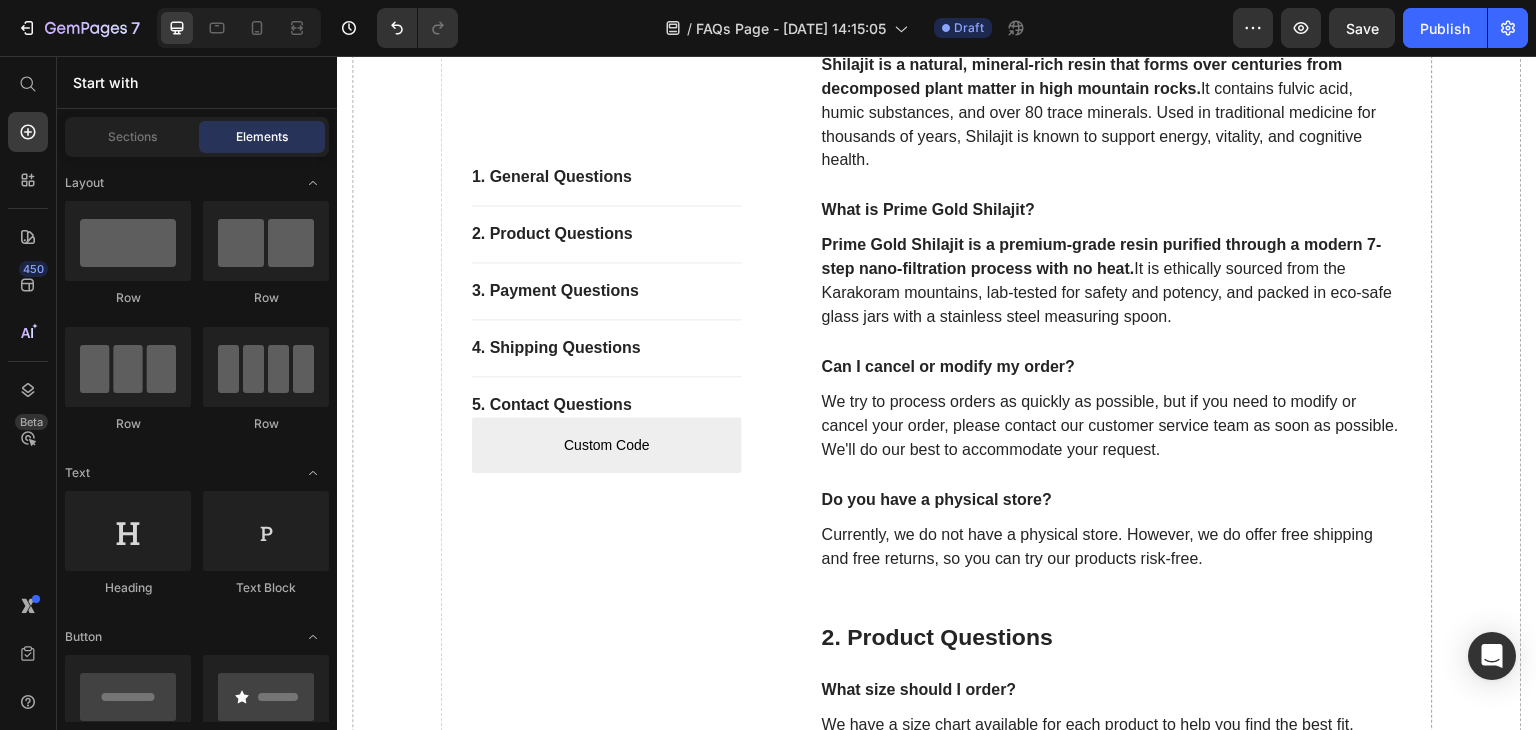 scroll, scrollTop: 535, scrollLeft: 0, axis: vertical 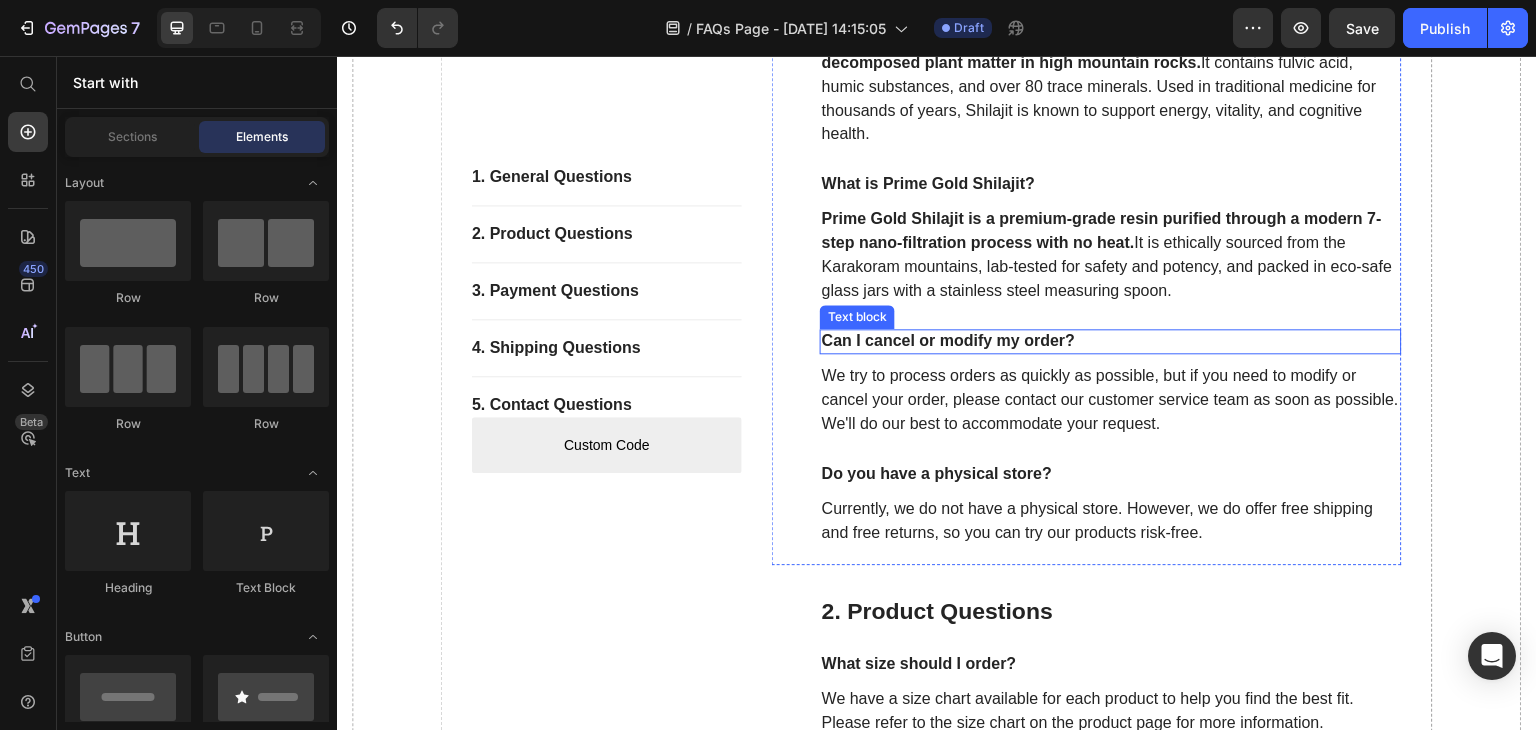 click on "Can I cancel or modify my order?" at bounding box center [1111, 341] 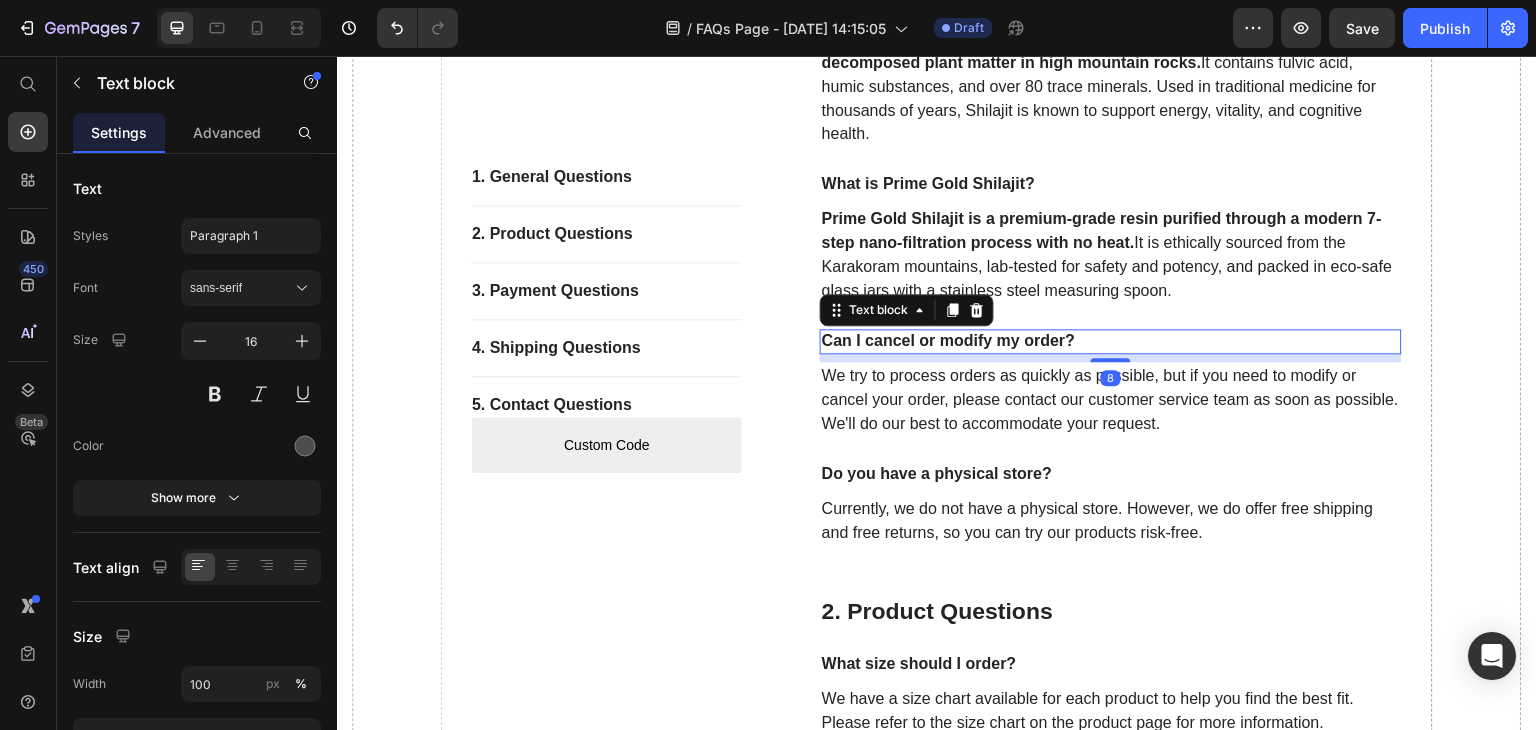 click on "Can I cancel or modify my order?" at bounding box center [1111, 341] 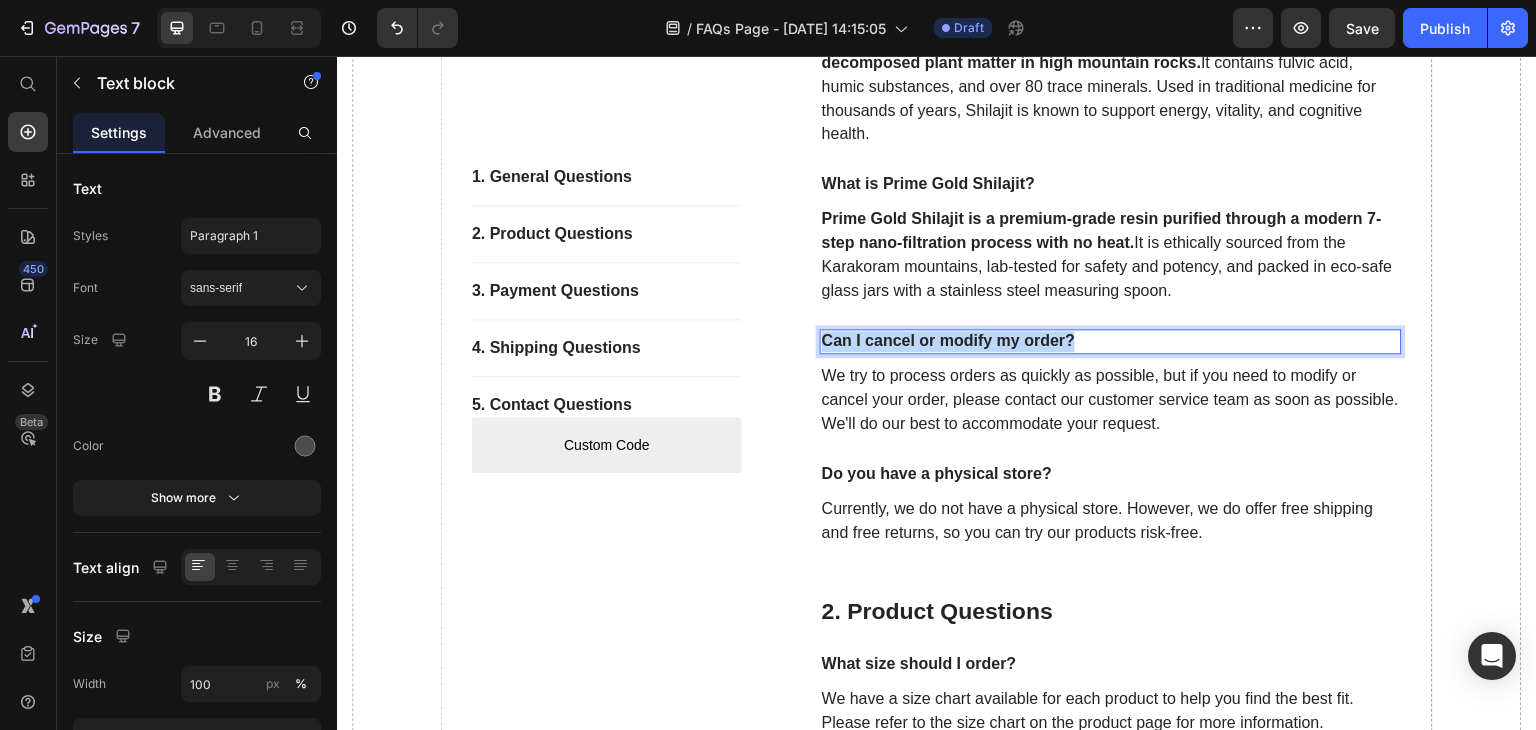 click on "Can I cancel or modify my order?" at bounding box center (1111, 341) 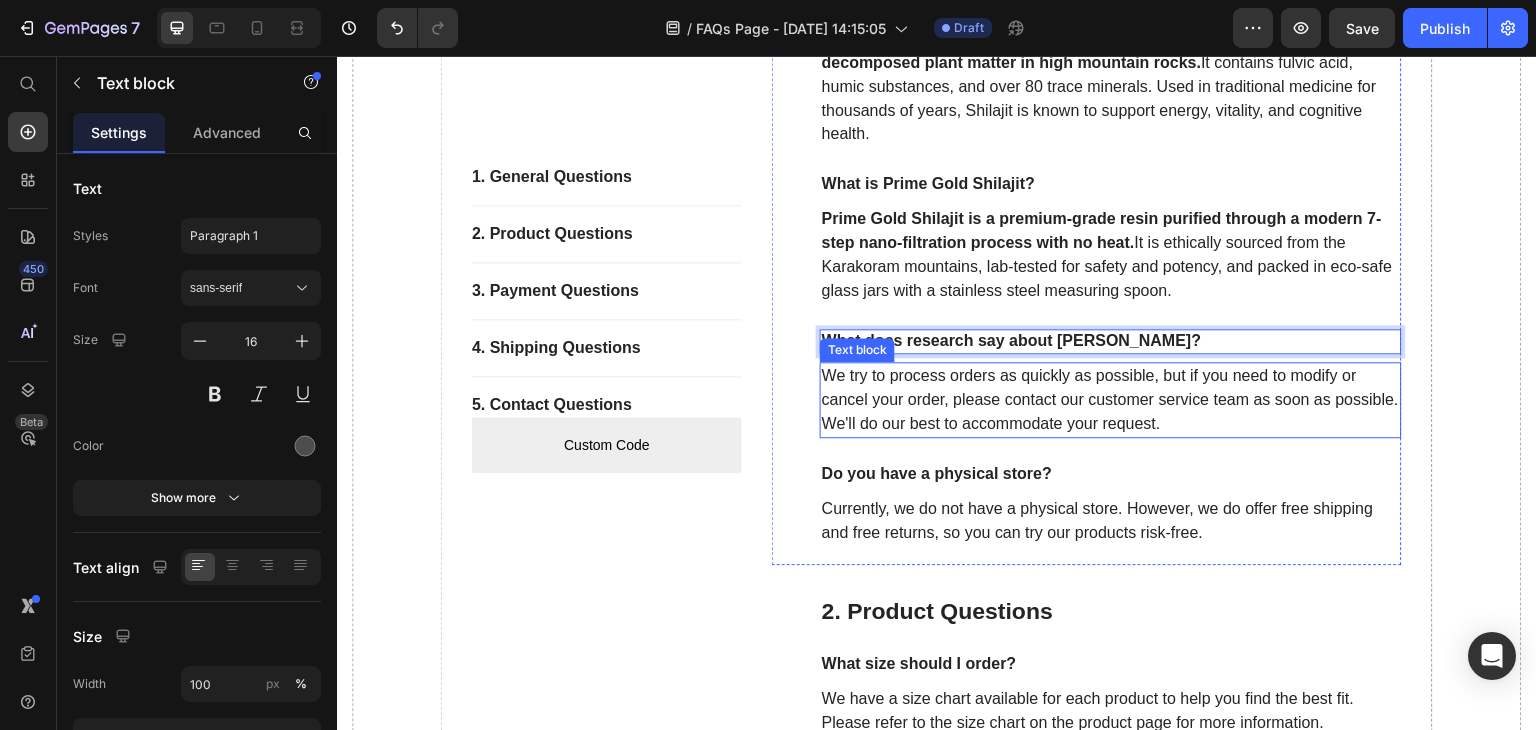 click on "We try to process orders as quickly as possible, but if you need to modify or cancel your order, please contact our customer service team as soon as possible. We'll do our best to accommodate your request." at bounding box center (1111, 400) 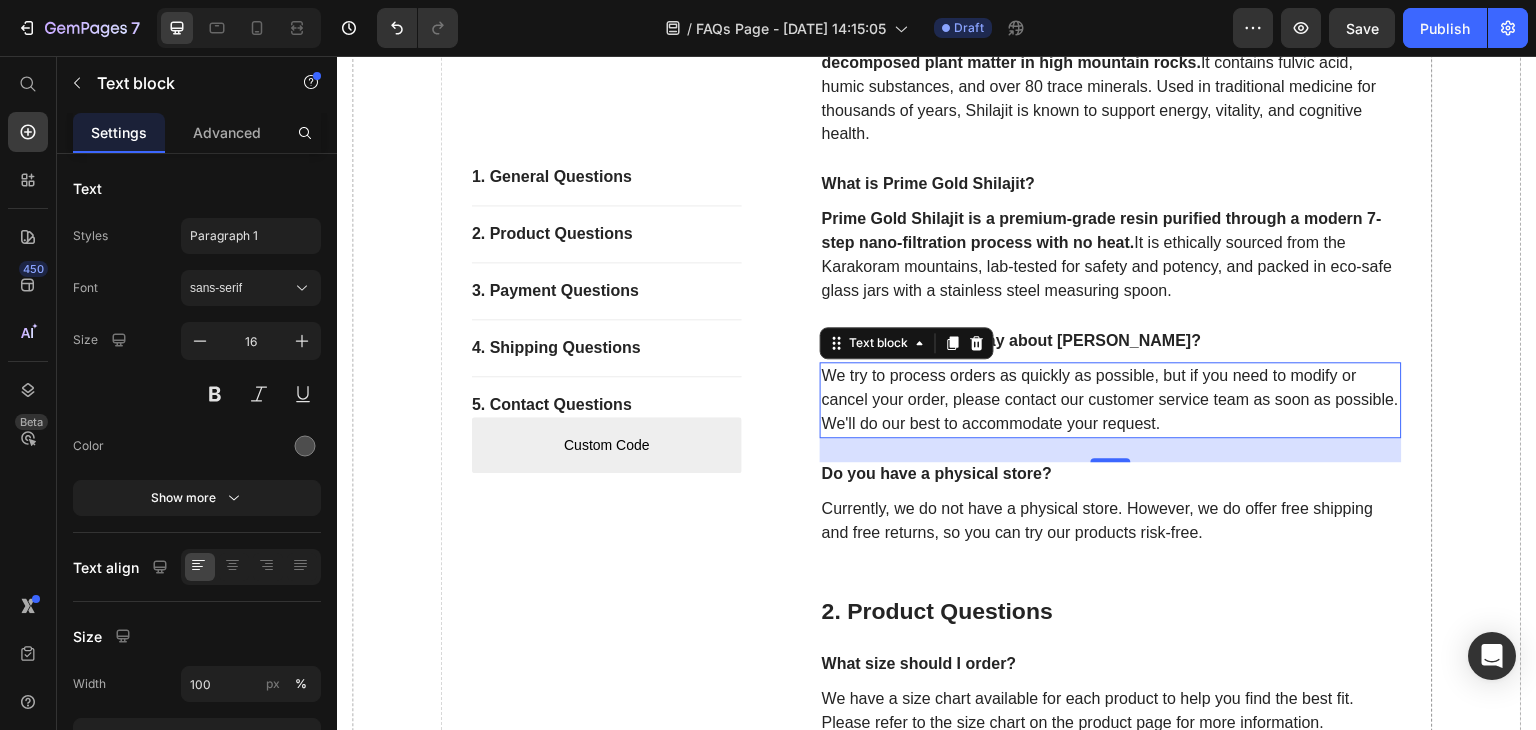 click on "We try to process orders as quickly as possible, but if you need to modify or cancel your order, please contact our customer service team as soon as possible. We'll do our best to accommodate your request." at bounding box center (1111, 400) 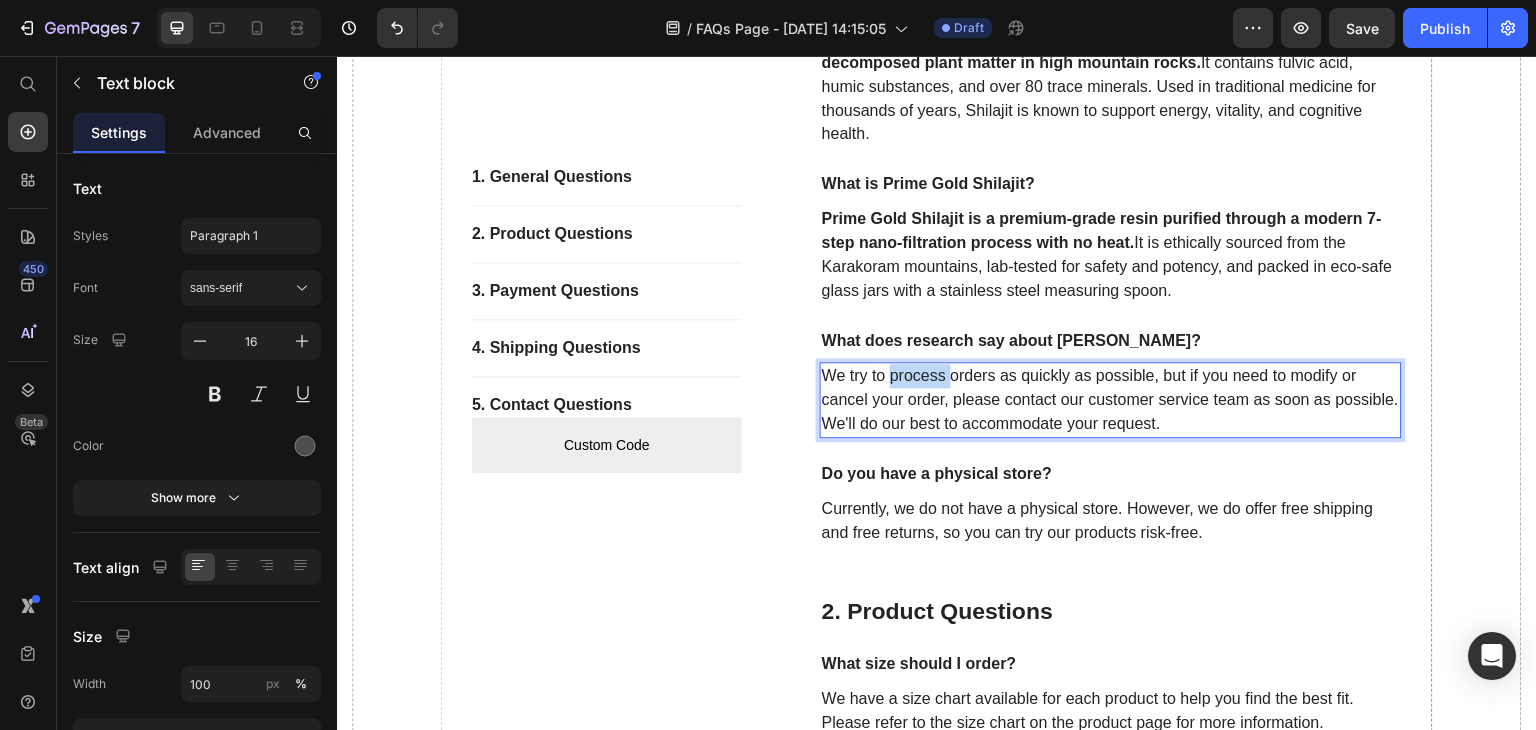 click on "We try to process orders as quickly as possible, but if you need to modify or cancel your order, please contact our customer service team as soon as possible. We'll do our best to accommodate your request." at bounding box center [1111, 400] 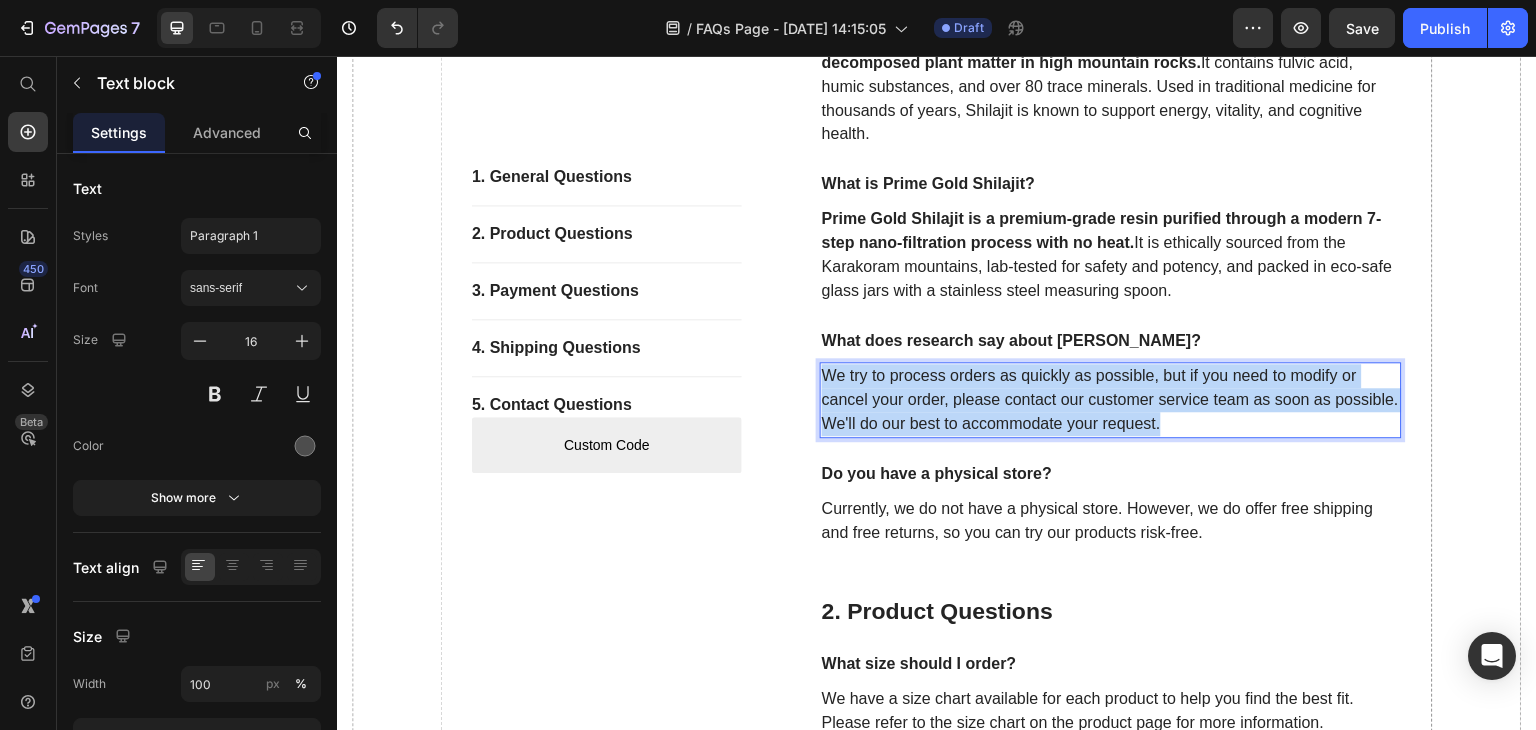 click on "We try to process orders as quickly as possible, but if you need to modify or cancel your order, please contact our customer service team as soon as possible. We'll do our best to accommodate your request." at bounding box center [1111, 400] 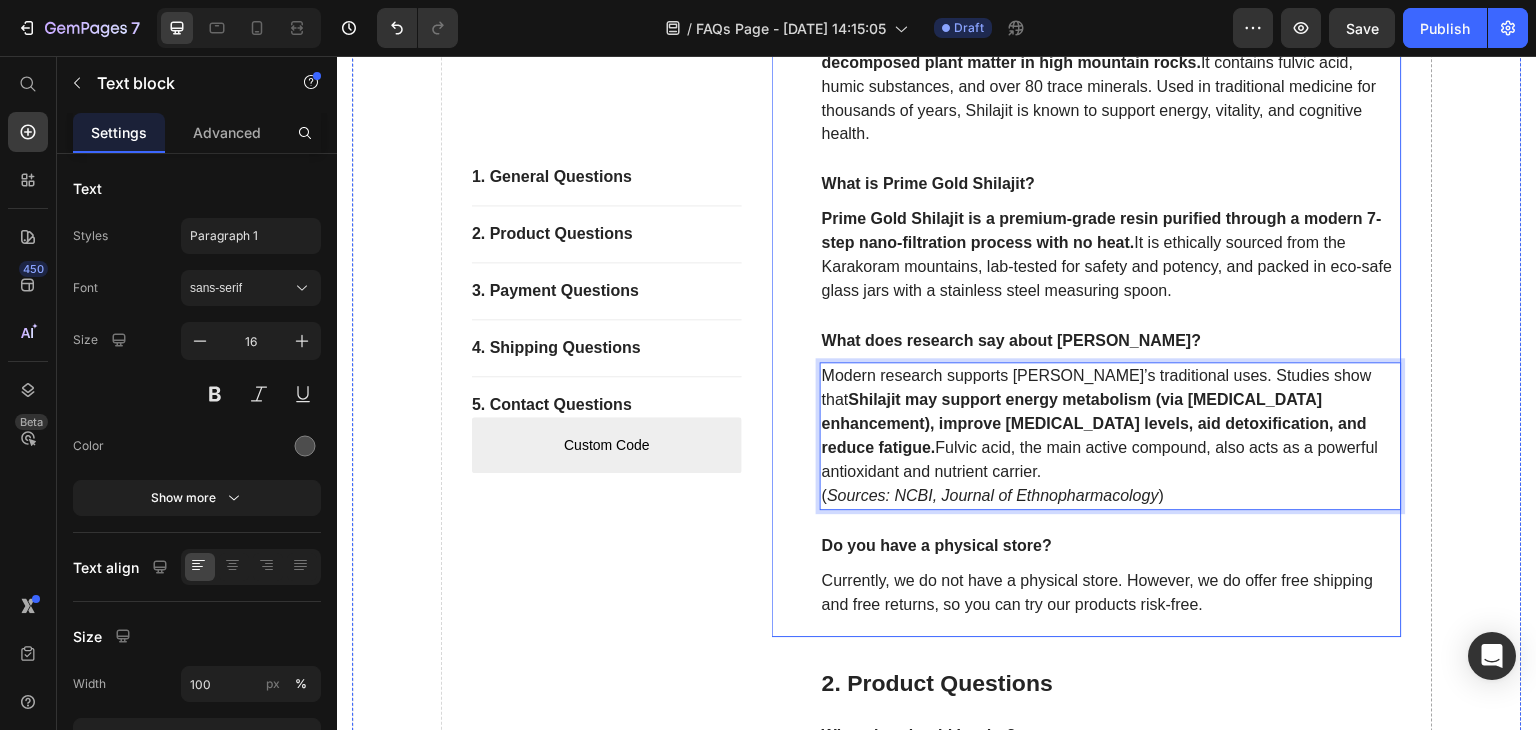 click on "1. General Questions Heading What is Shilajit? Text block Shilajit is a natural, mineral-rich resin that forms over centuries from decomposed plant matter in high mountain rocks.  It contains fulvic acid, humic substances, and over 80 trace minerals. Used in traditional medicine for thousands of years, Shilajit is known to support energy, vitality, and cognitive health. Text block What is Prime Gold Shilajit? Text block Prime Gold Shilajit is a premium-grade resin purified through a modern 7-step nano-filtration process with no heat.  It is ethically sourced from the Karakoram mountains, lab-tested for safety and potency, and packed in eco-safe glass jars with a stainless steel measuring spoon. Text block What does research say about Shilajit? Text block Modern research supports [PERSON_NAME]’s traditional uses. Studies show that  Shilajit may support energy metabolism (via [MEDICAL_DATA] enhancement), improve [MEDICAL_DATA] levels, aid detoxification, and reduce fatigue. ( Sources: NCBI, Journal of Ethnopharmacology )" at bounding box center [1087, 269] 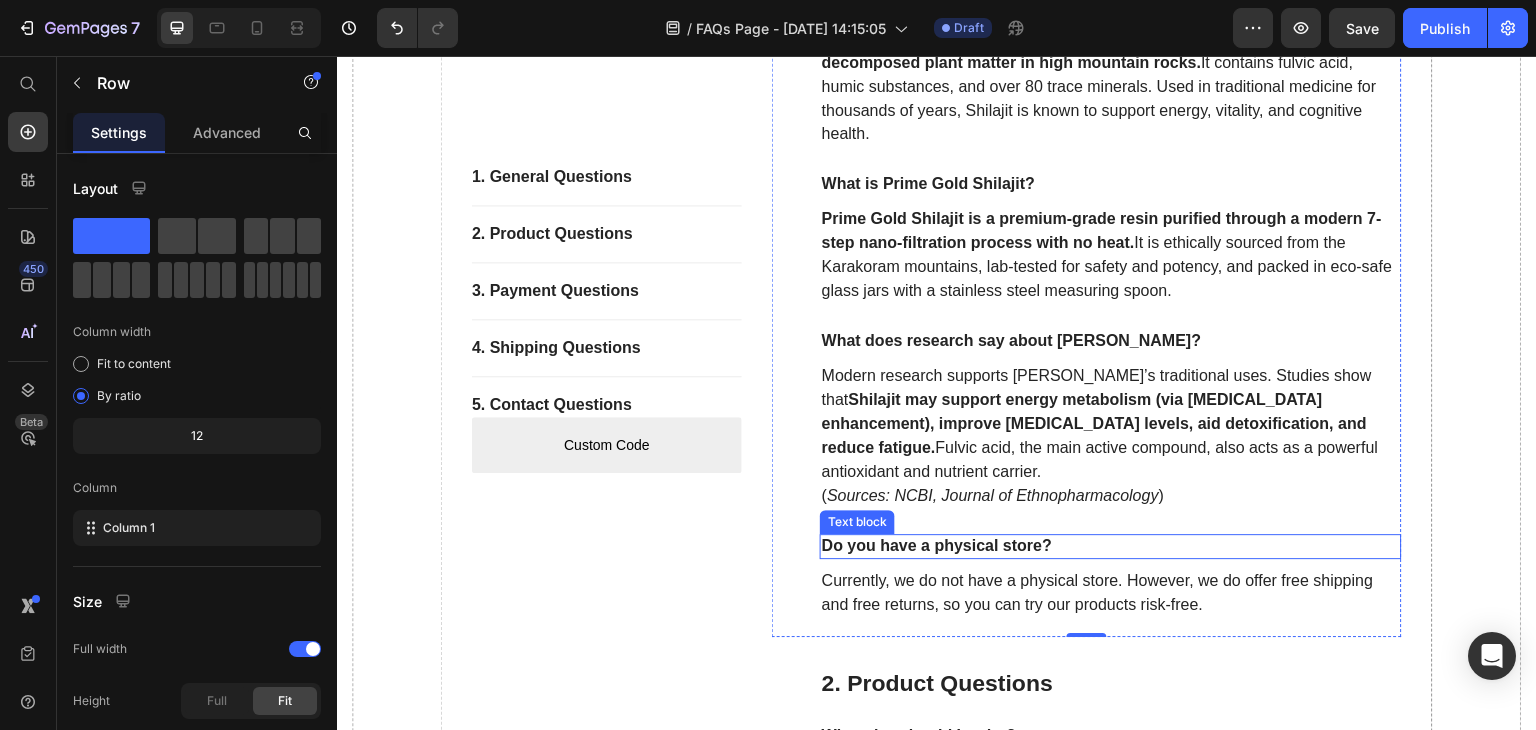 click on "Do you have a physical store?" at bounding box center [1111, 546] 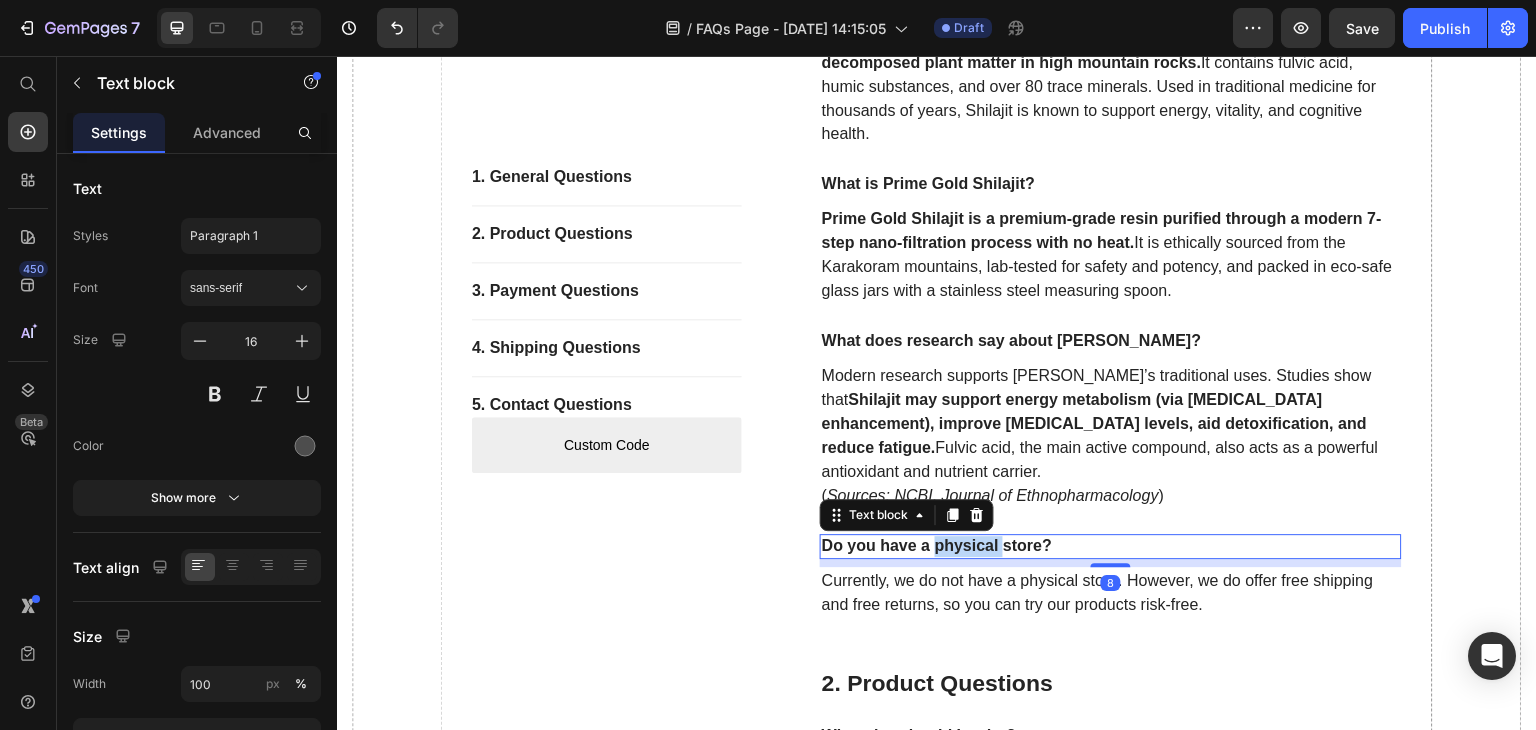 click on "Do you have a physical store?" at bounding box center (1111, 546) 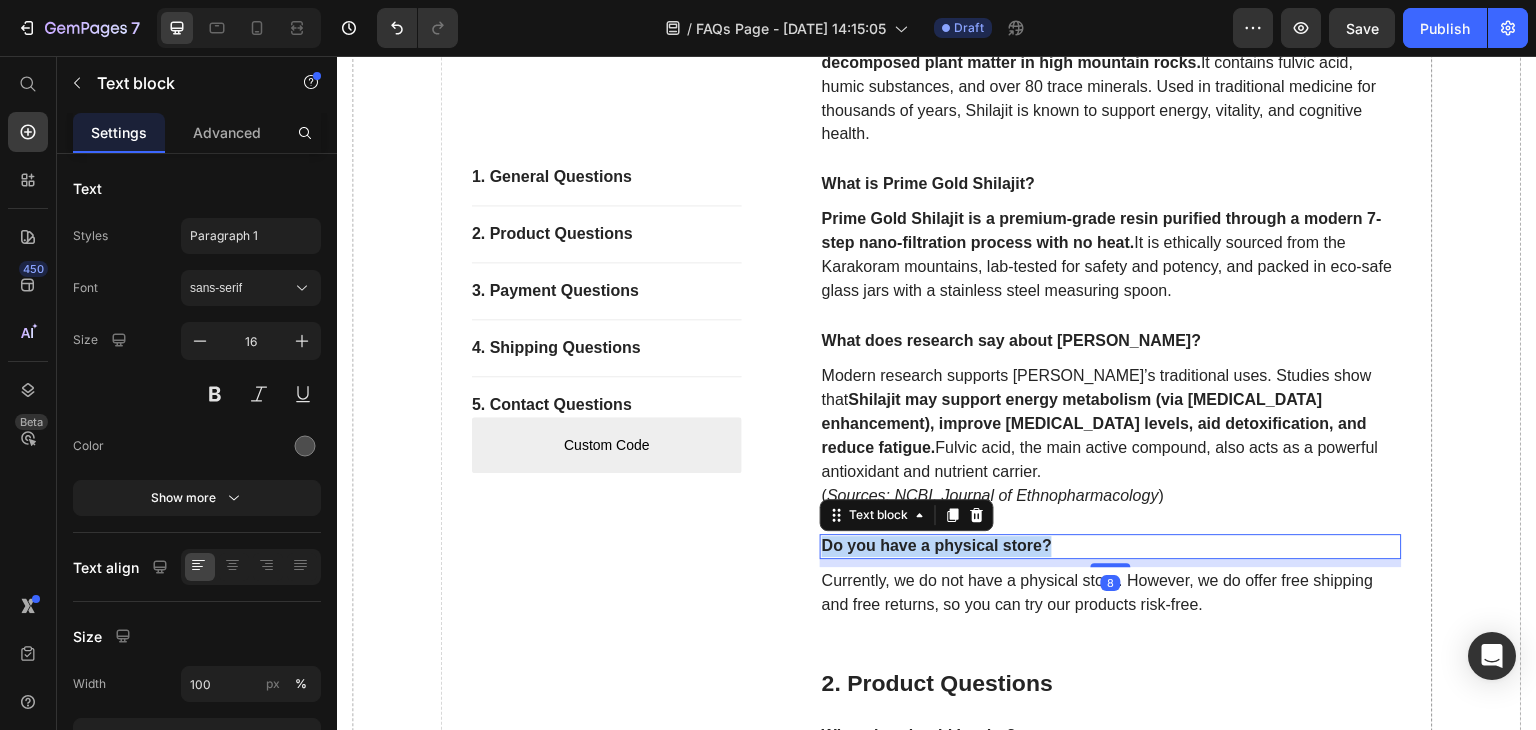 click on "Do you have a physical store?" at bounding box center [1111, 546] 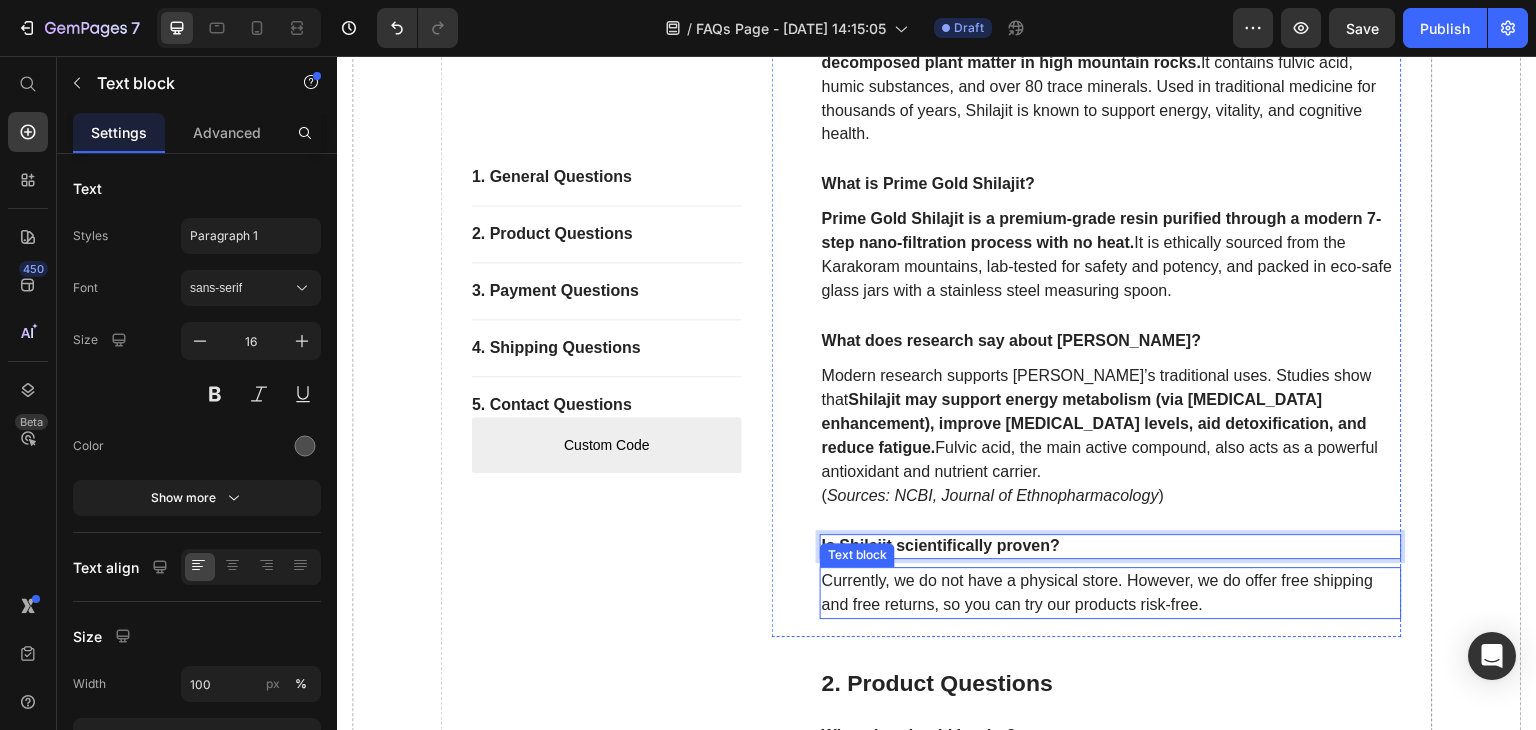 click on "Currently, we do not have a physical store. However, we do offer free shipping and free returns, so you can try our products risk-free." at bounding box center [1111, 593] 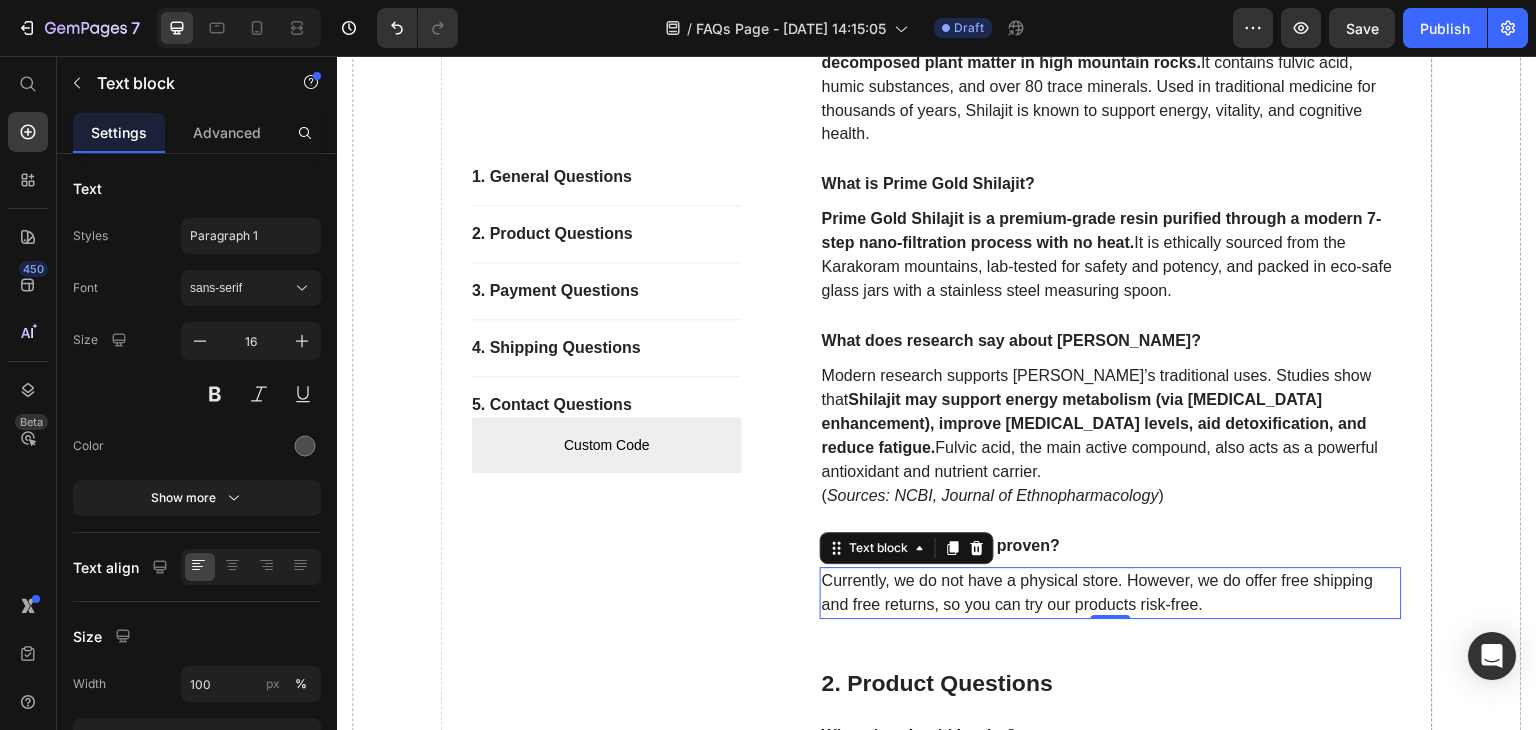 click on "Currently, we do not have a physical store. However, we do offer free shipping and free returns, so you can try our products risk-free." at bounding box center (1111, 593) 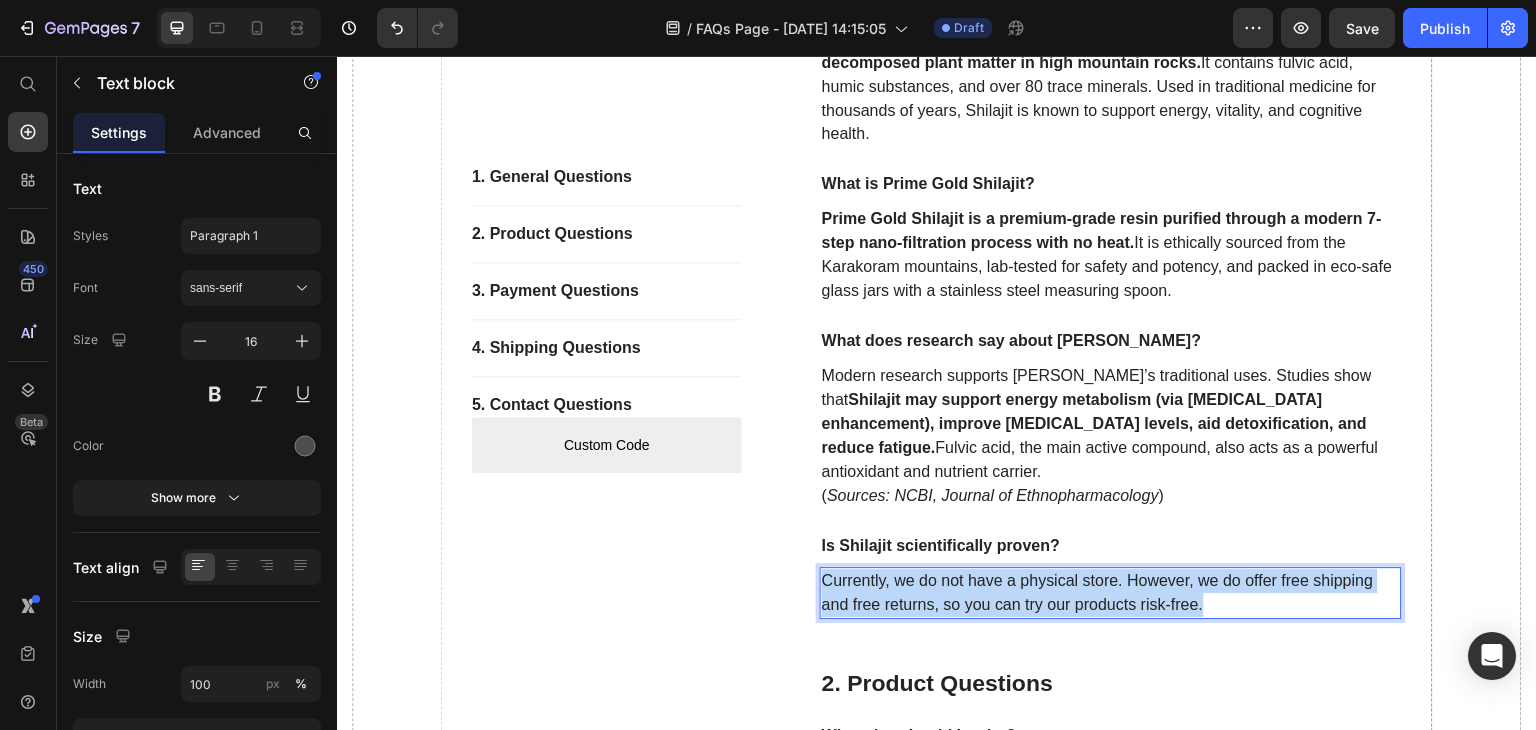click on "Currently, we do not have a physical store. However, we do offer free shipping and free returns, so you can try our products risk-free." at bounding box center (1111, 593) 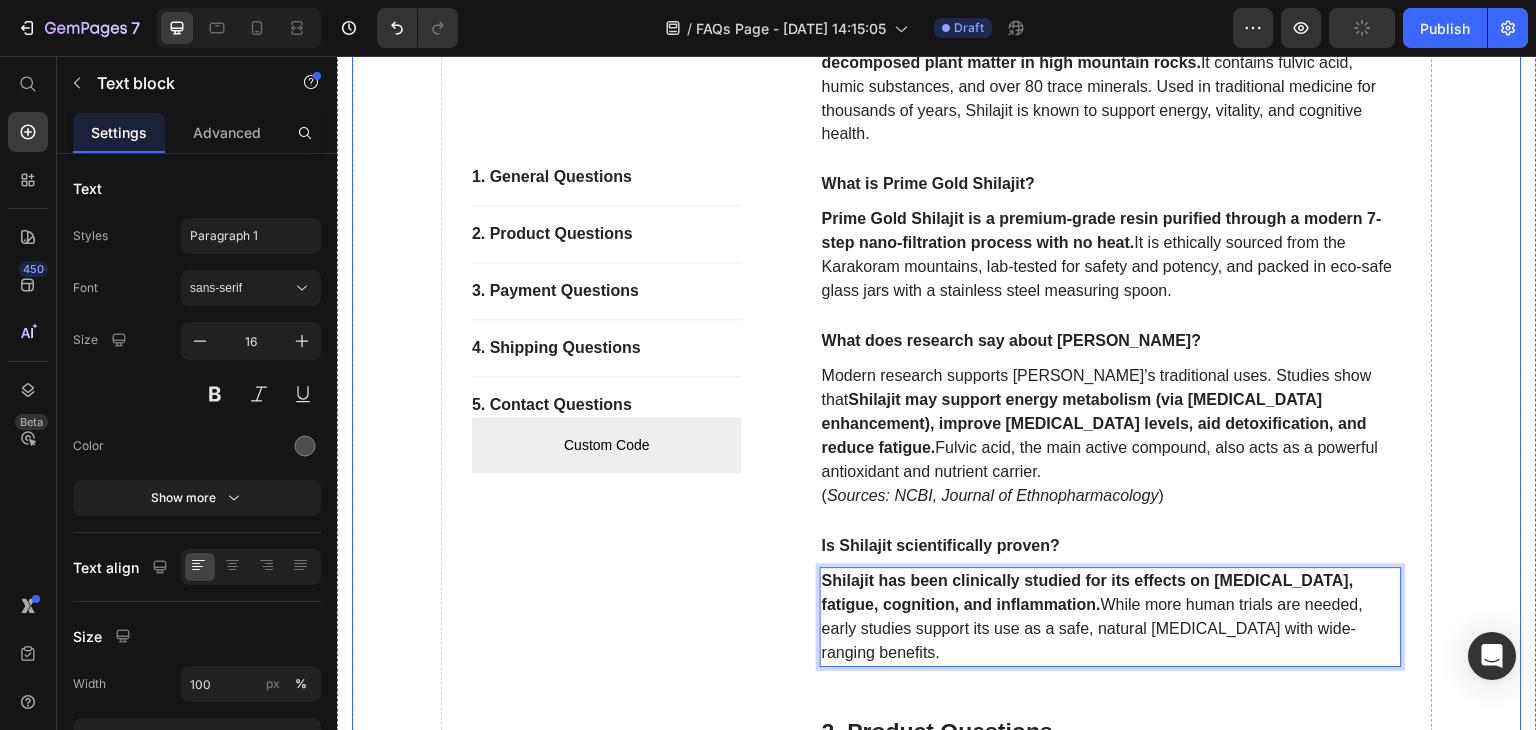 click on "1. General Questions Button                Title Line 2. Product Questions Button                Title Line 3. Payment Questions Button                Title Line 4. Shipping Questions Button                Title Line 5. Contact Questions Button
Custom Code
Custom Menu Active Row 1. General Questions Heading What is Shilajit? Text block Shilajit is a natural, mineral-rich resin that forms over centuries from decomposed plant matter in high mountain rocks.  It contains fulvic acid, humic substances, and over 80 trace minerals. Used in traditional medicine for thousands of years, Shilajit is known to support energy, vitality, and cognitive health. Text block What is Prime Gold Shilajit? Text block Prime Gold Shilajit is a premium-grade resin purified through a modern 7-step nano-filtration process with no heat.  It is ethically sourced from the Karakoram mountains, lab-tested for safety and potency, and packed in eco-safe glass jars with a stainless steel measuring spoon. Text block" at bounding box center (937, 1300) 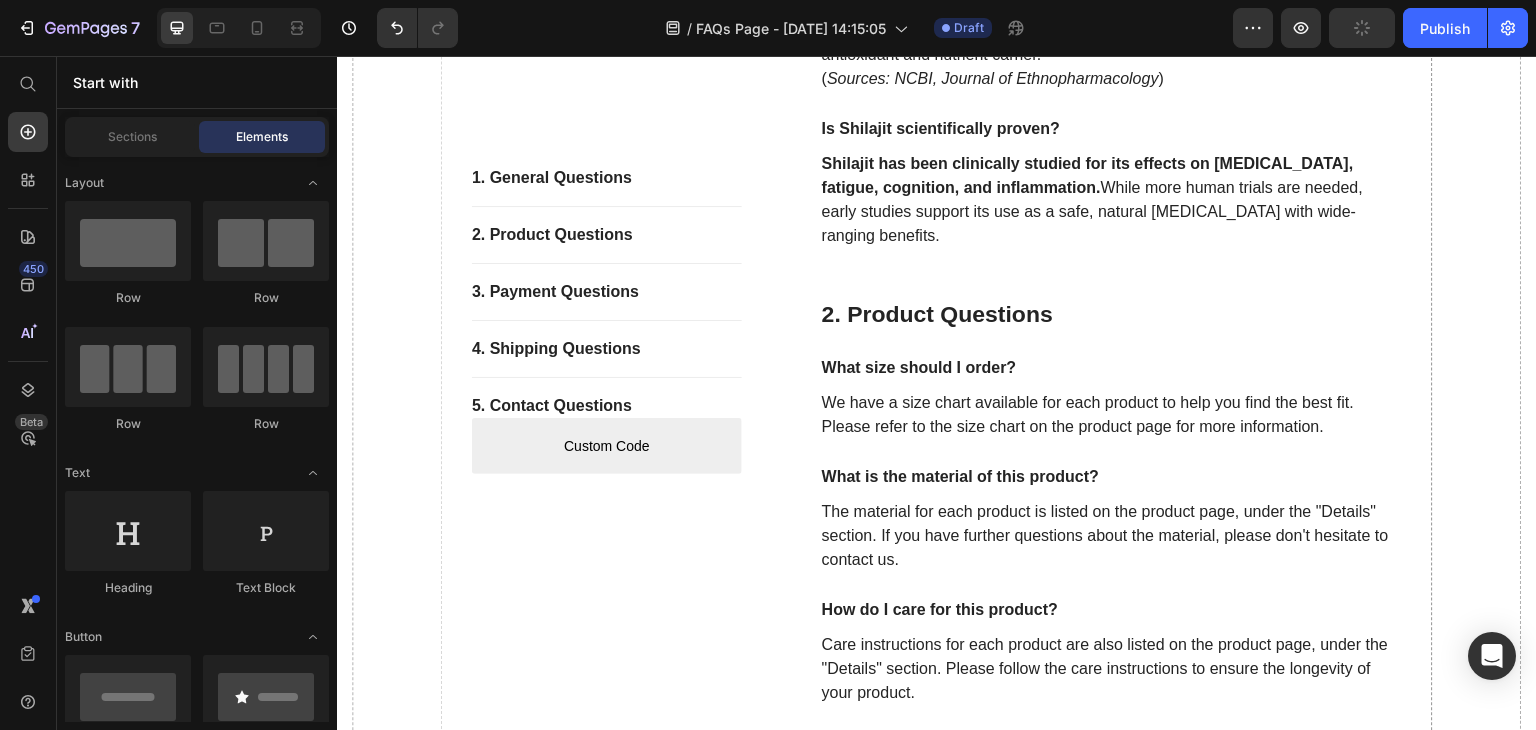 scroll, scrollTop: 1025, scrollLeft: 0, axis: vertical 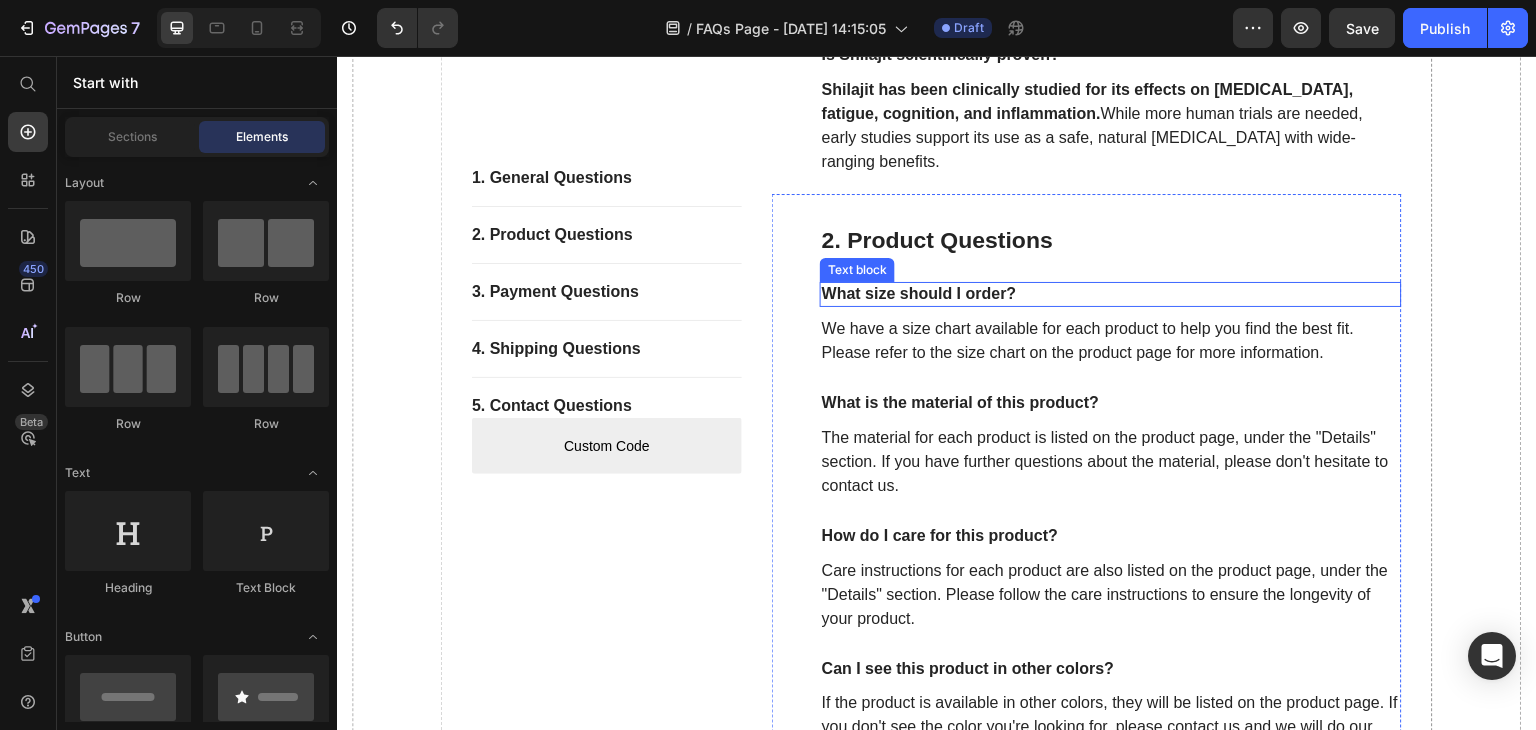 click on "What size should I order?" at bounding box center [1111, 294] 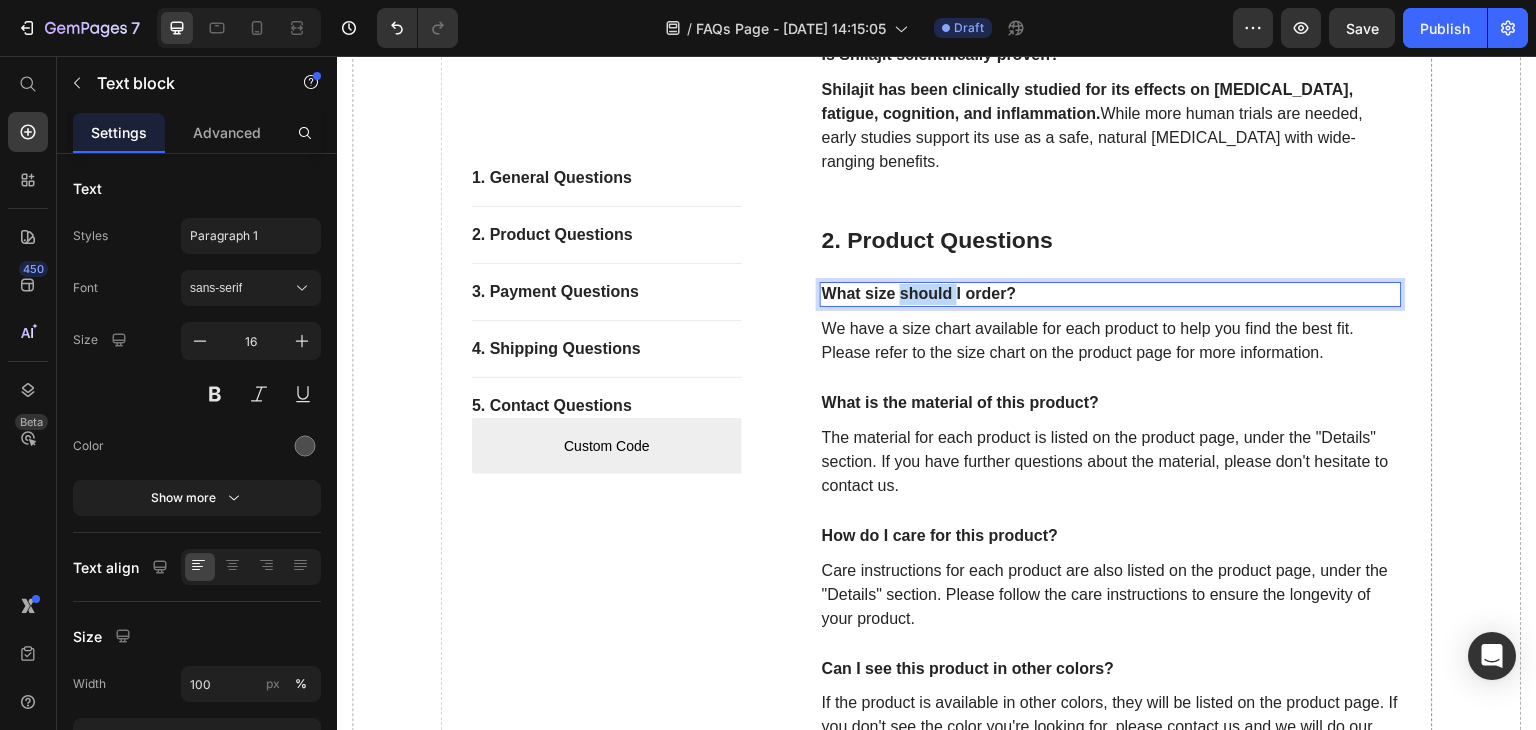 click on "What size should I order?" at bounding box center [1111, 294] 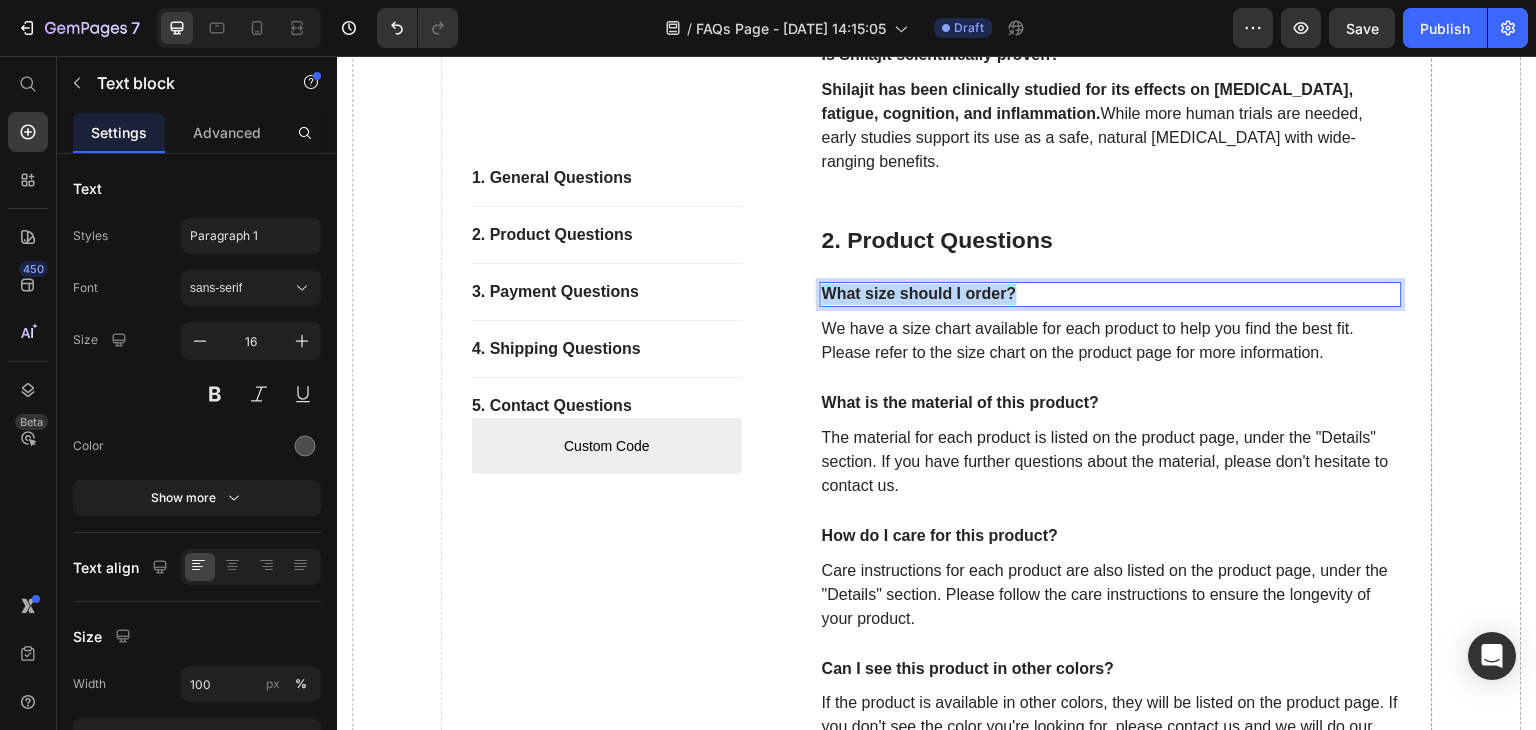 click on "What size should I order?" at bounding box center [1111, 294] 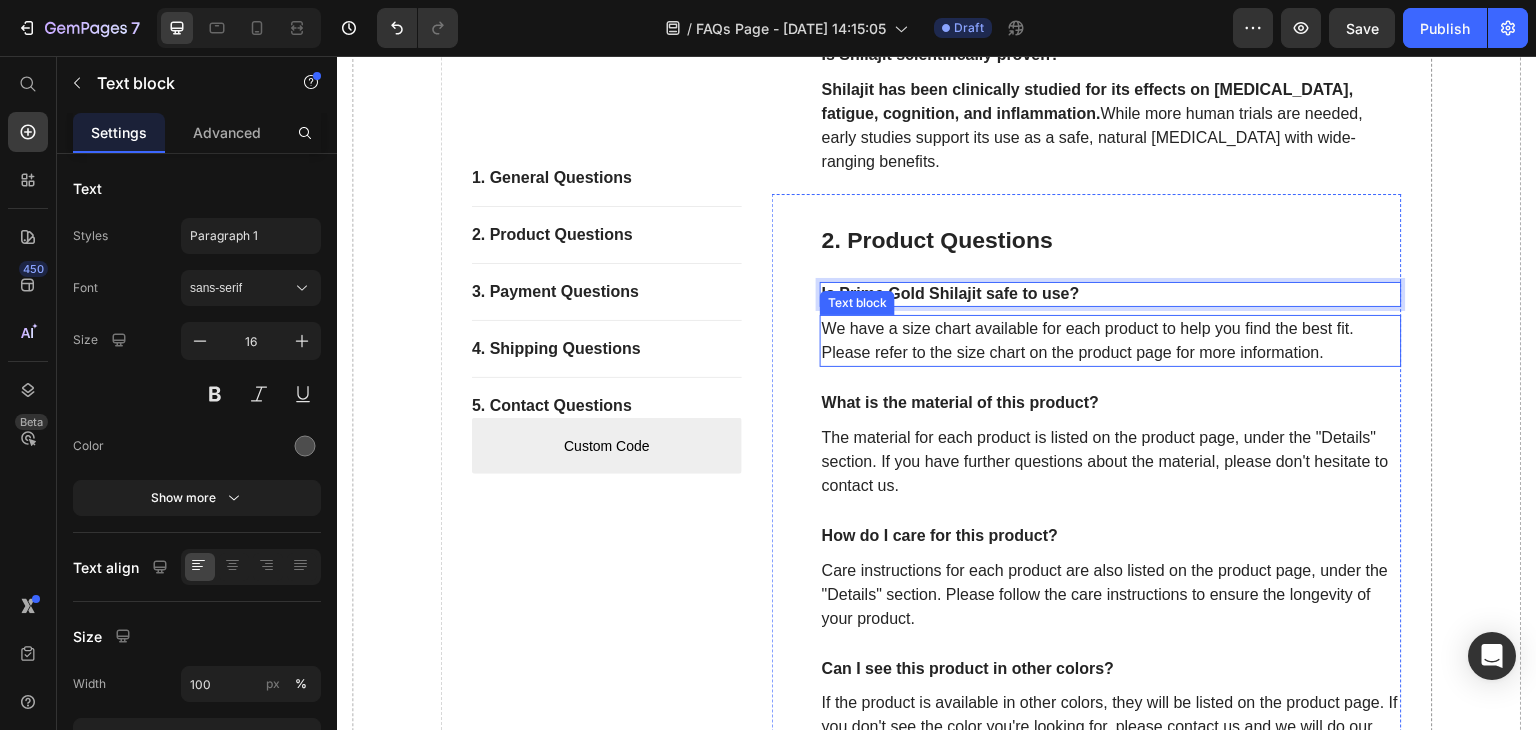 click on "We have a size chart available for each product to help you find the best fit. Please refer to the size chart on the product page for more information." at bounding box center [1111, 341] 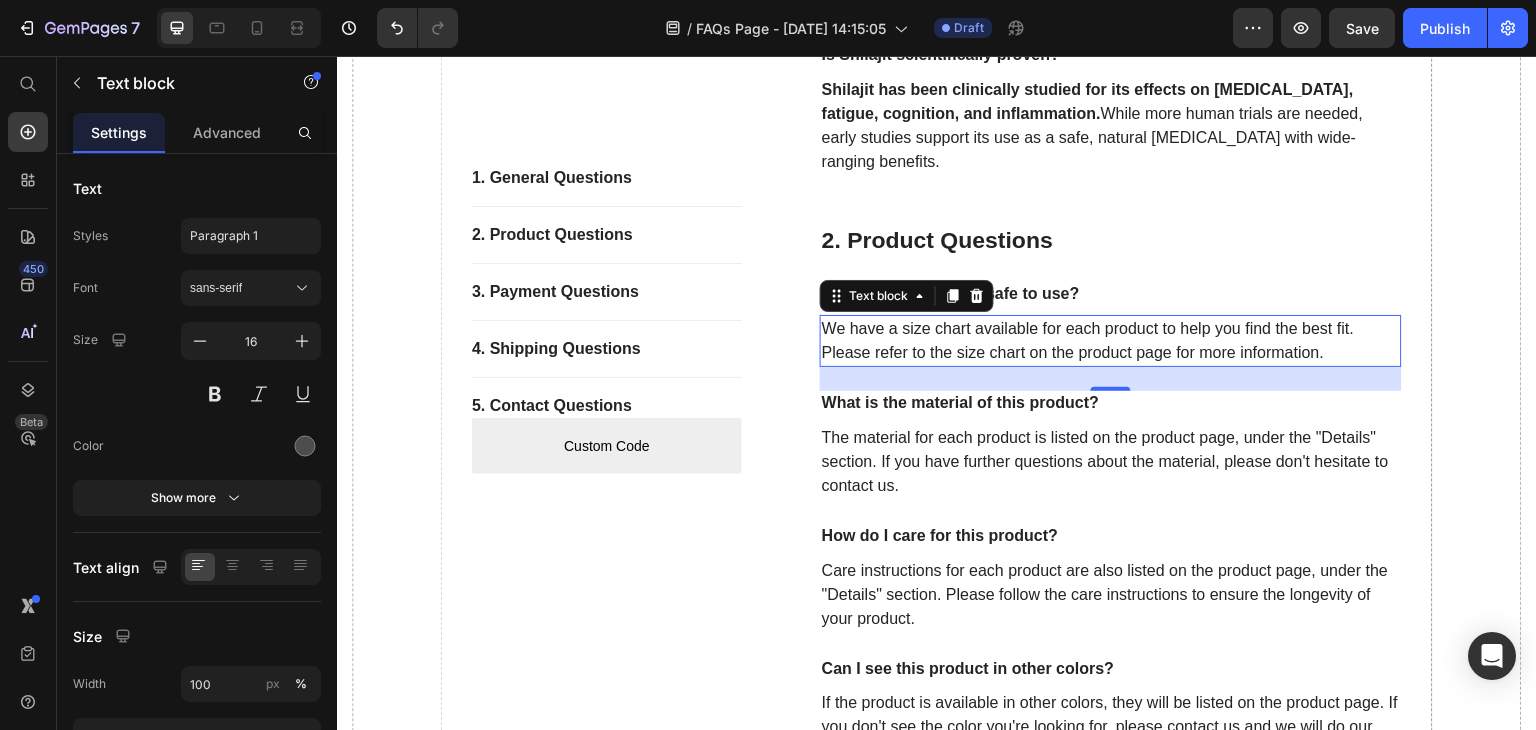 click on "We have a size chart available for each product to help you find the best fit. Please refer to the size chart on the product page for more information." at bounding box center [1111, 341] 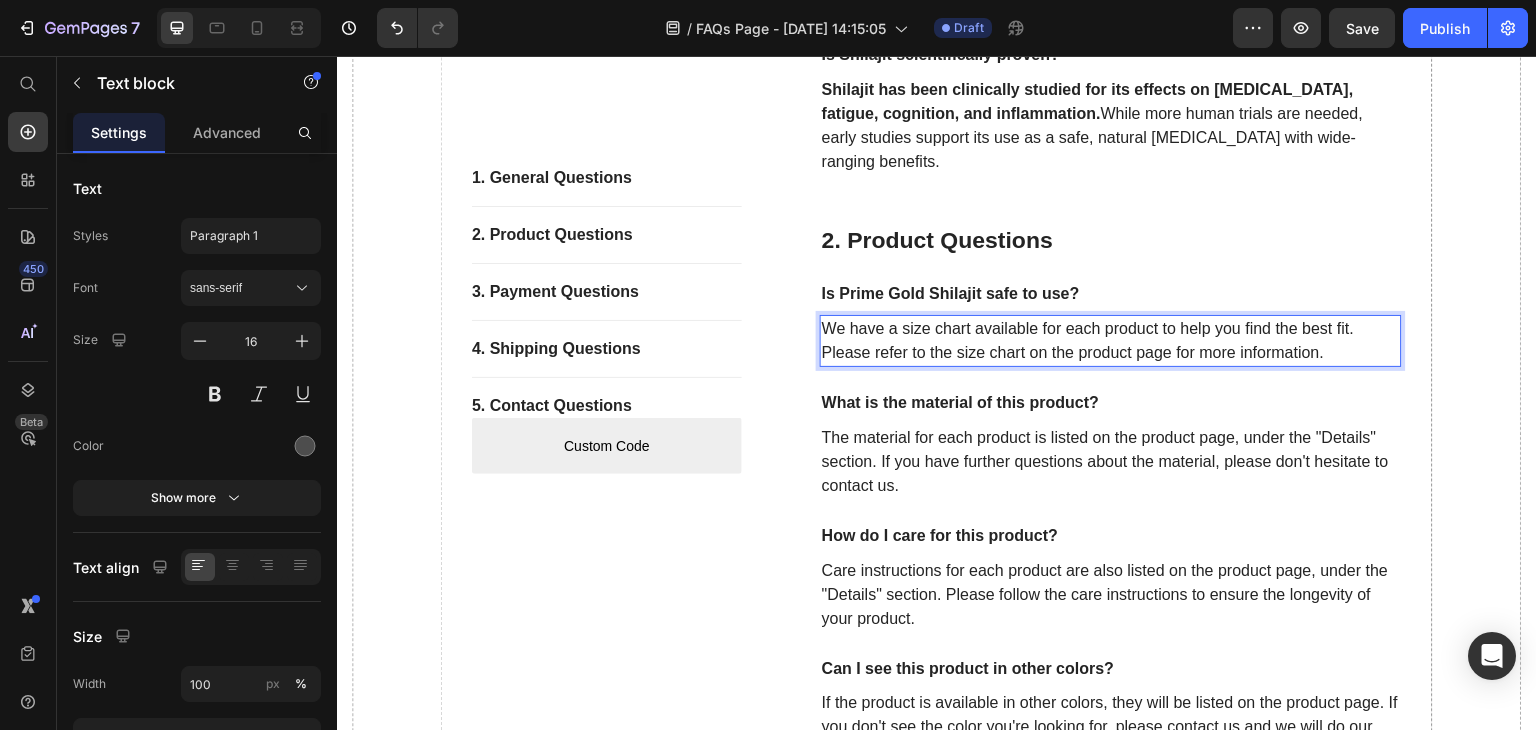 click on "We have a size chart available for each product to help you find the best fit. Please refer to the size chart on the product page for more information." at bounding box center (1111, 341) 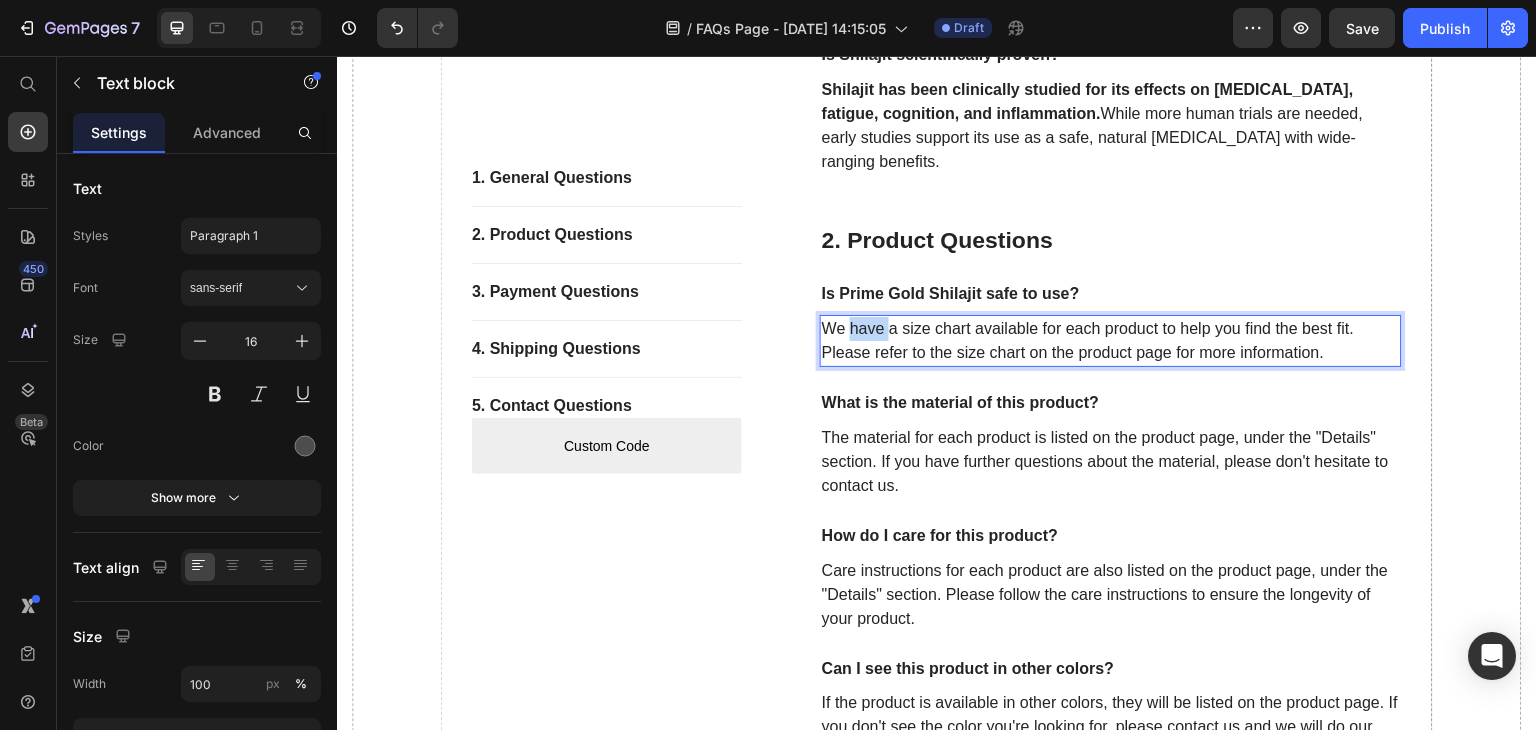 click on "We have a size chart available for each product to help you find the best fit. Please refer to the size chart on the product page for more information." at bounding box center [1111, 341] 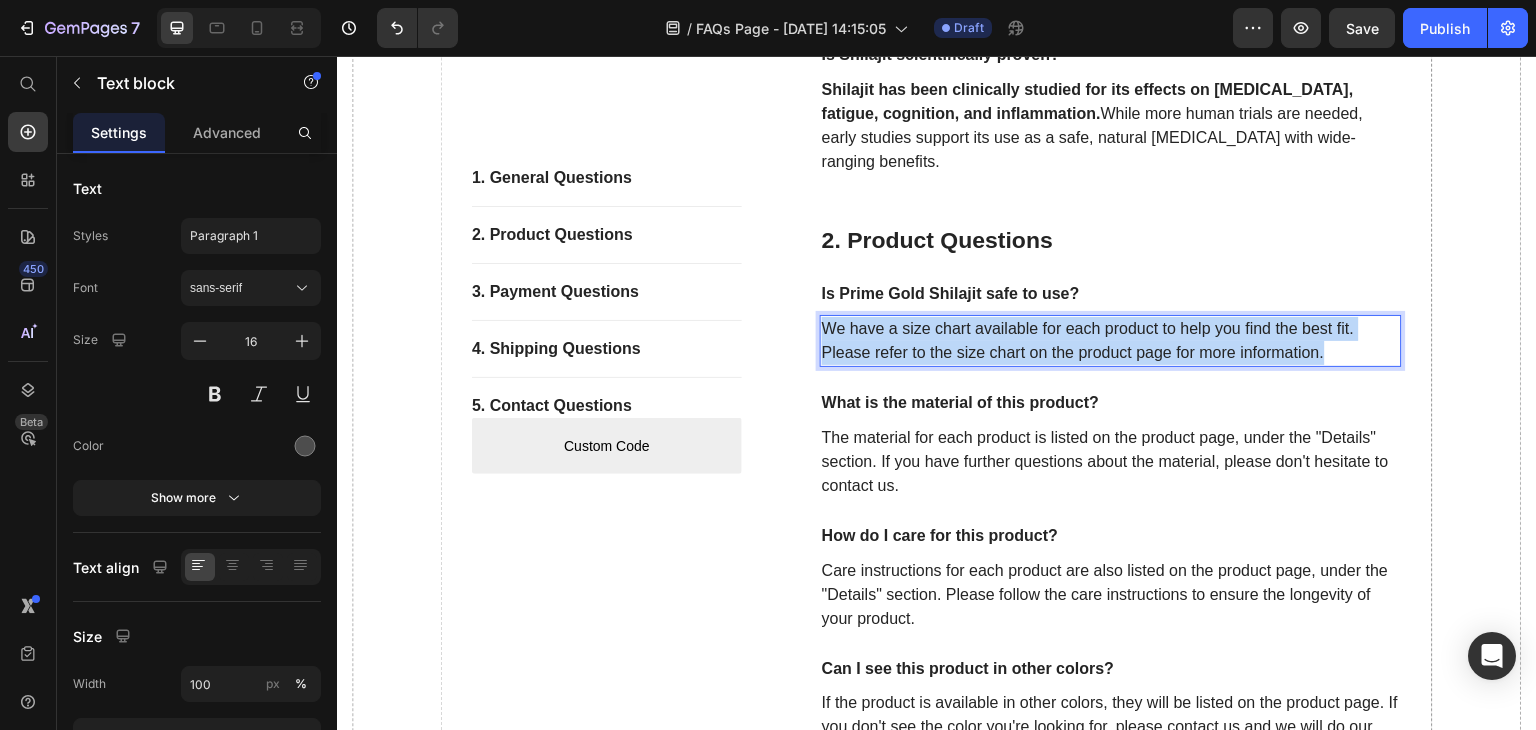 click on "We have a size chart available for each product to help you find the best fit. Please refer to the size chart on the product page for more information." at bounding box center [1111, 341] 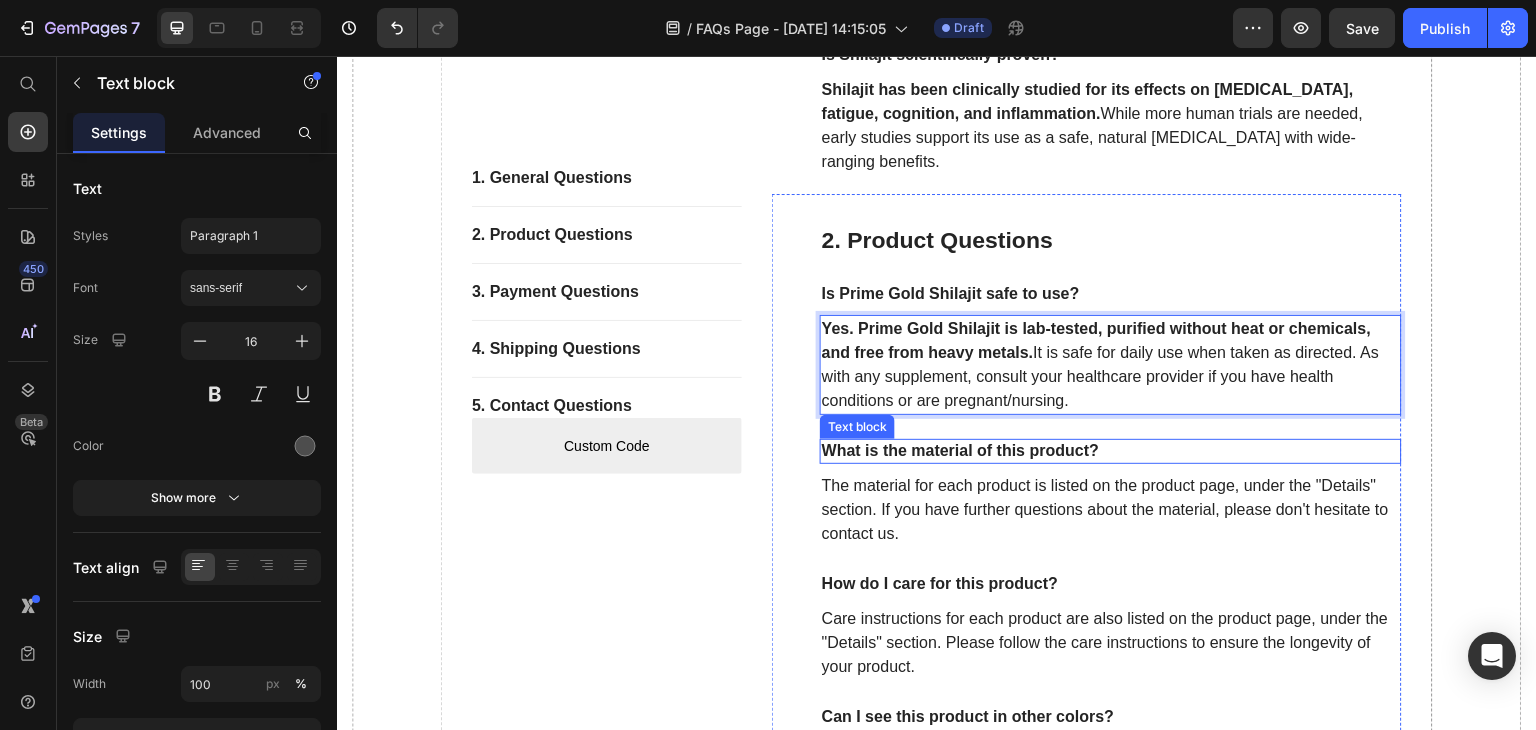 click on "What is the material of this product?" at bounding box center [1111, 451] 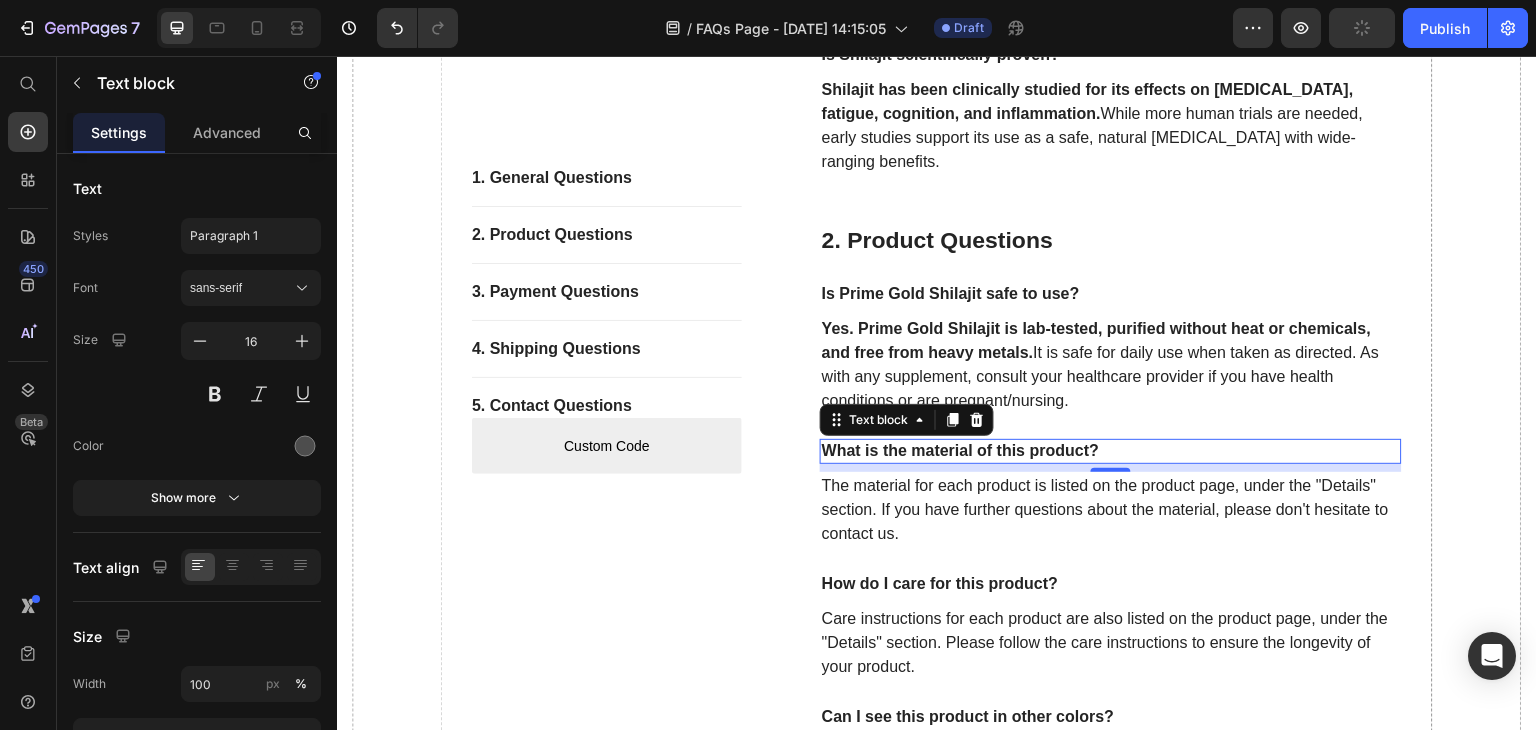 click on "What is the material of this product?" at bounding box center [1111, 451] 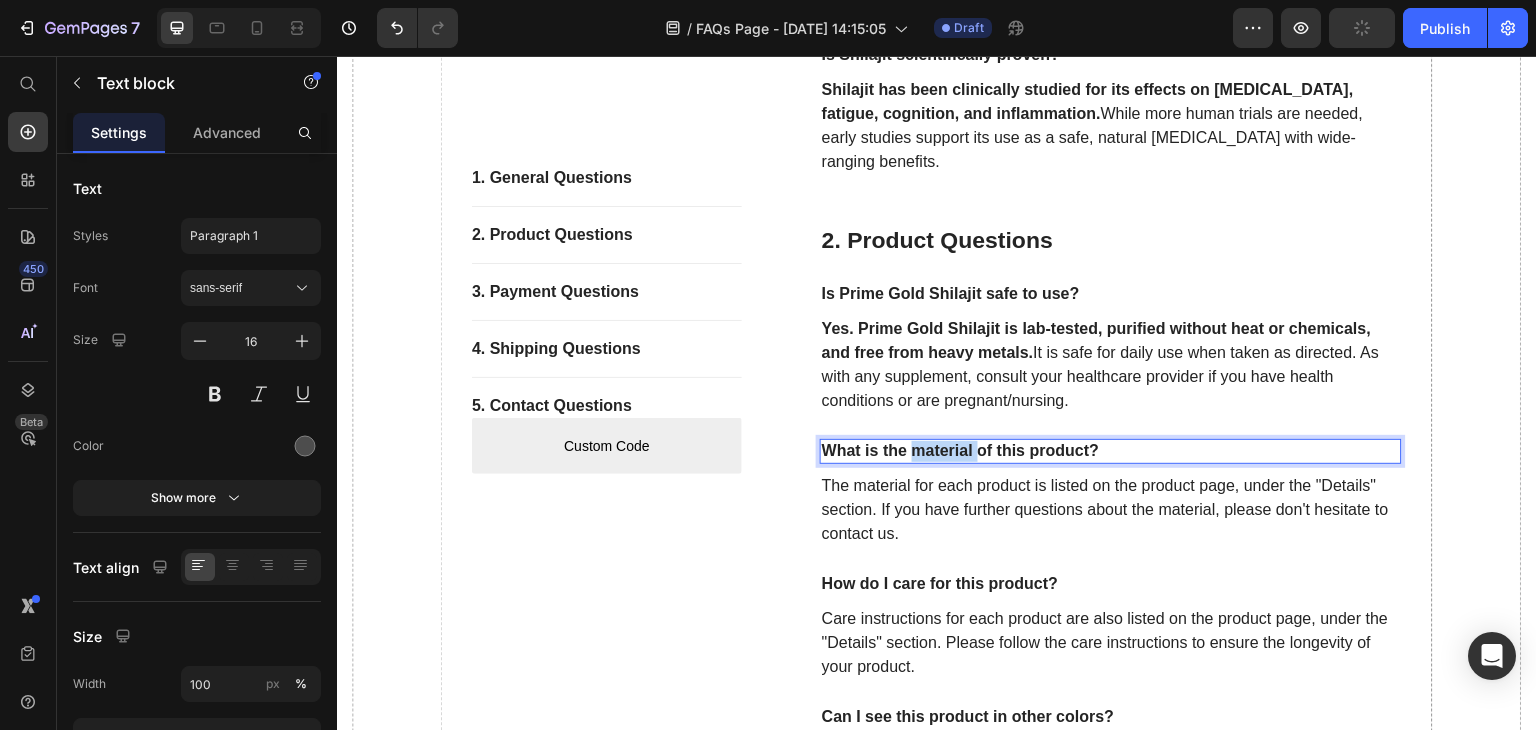 click on "What is the material of this product?" at bounding box center [1111, 451] 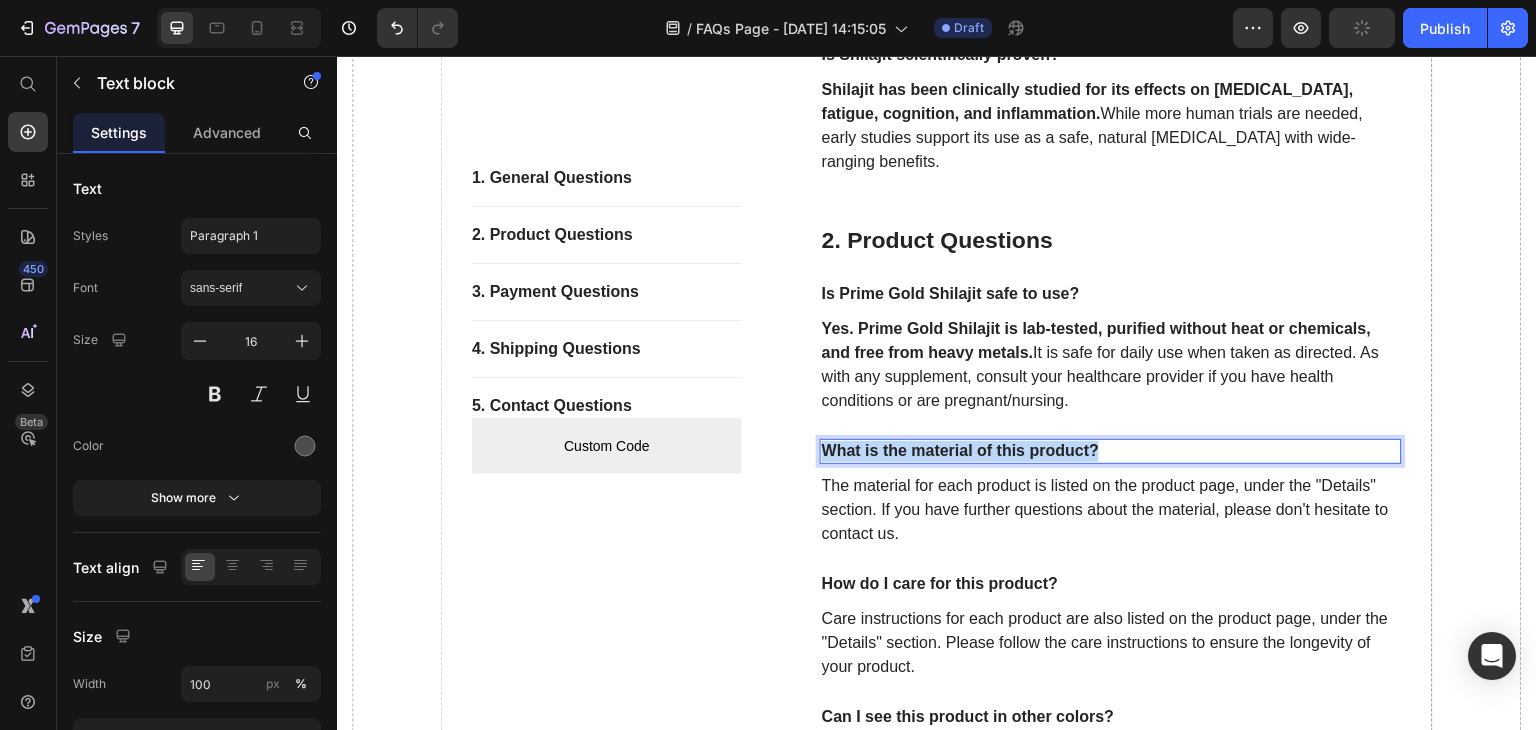 click on "What is the material of this product?" at bounding box center (1111, 451) 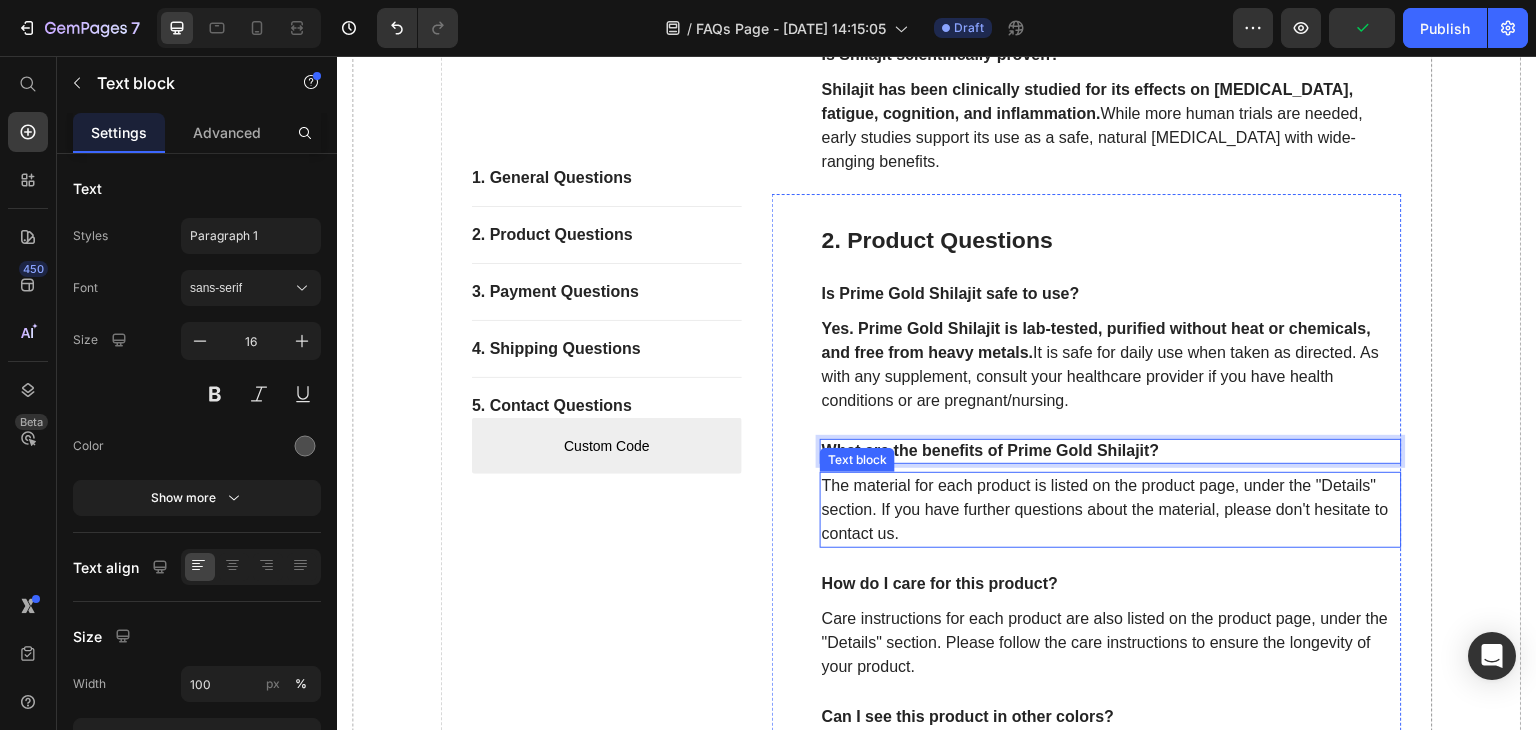 click on "The material for each product is listed on the product page, under the "Details" section. If you have further questions about the material, please don't hesitate to contact us." at bounding box center (1111, 510) 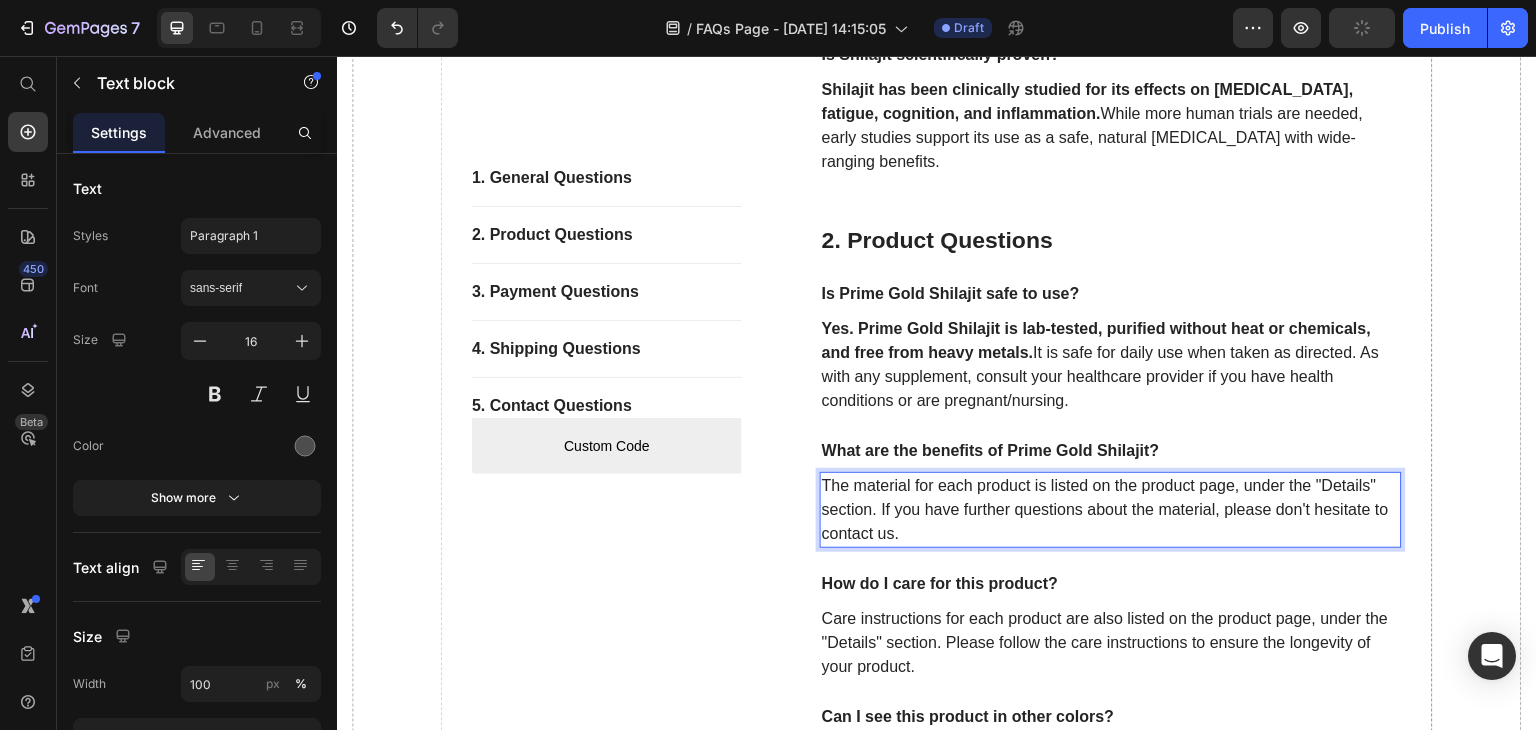 click on "The material for each product is listed on the product page, under the "Details" section. If you have further questions about the material, please don't hesitate to contact us." at bounding box center [1111, 510] 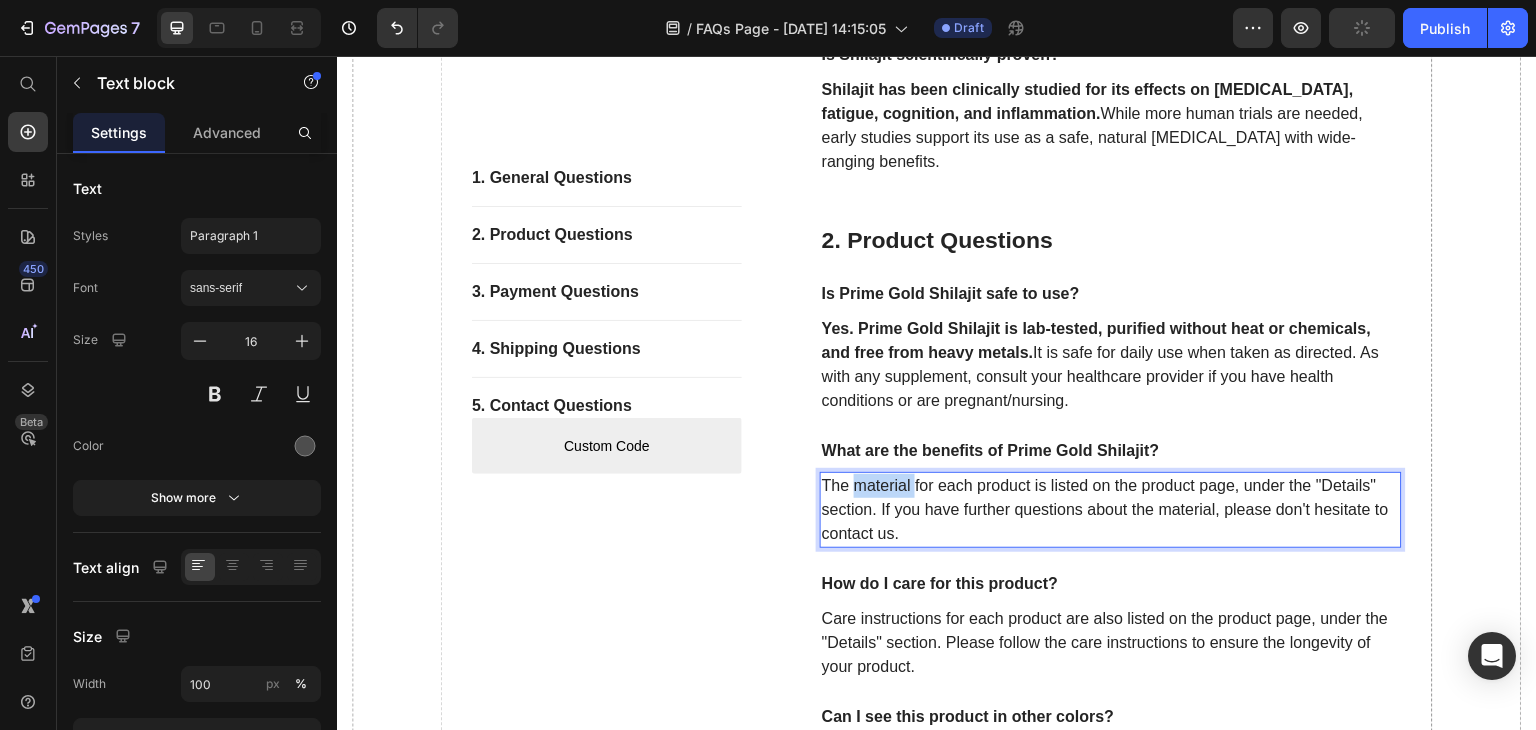 click on "The material for each product is listed on the product page, under the "Details" section. If you have further questions about the material, please don't hesitate to contact us." at bounding box center (1111, 510) 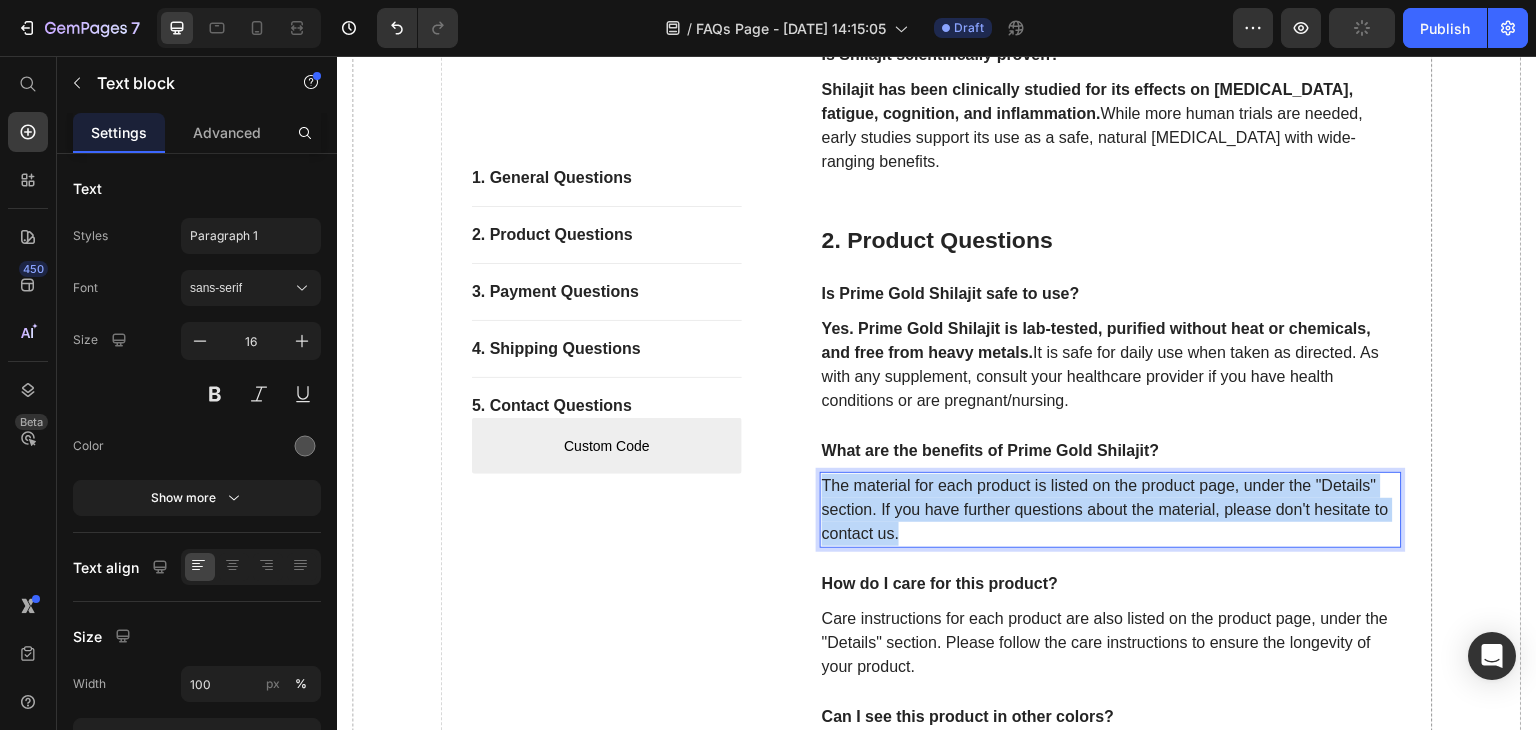 click on "The material for each product is listed on the product page, under the "Details" section. If you have further questions about the material, please don't hesitate to contact us." at bounding box center [1111, 510] 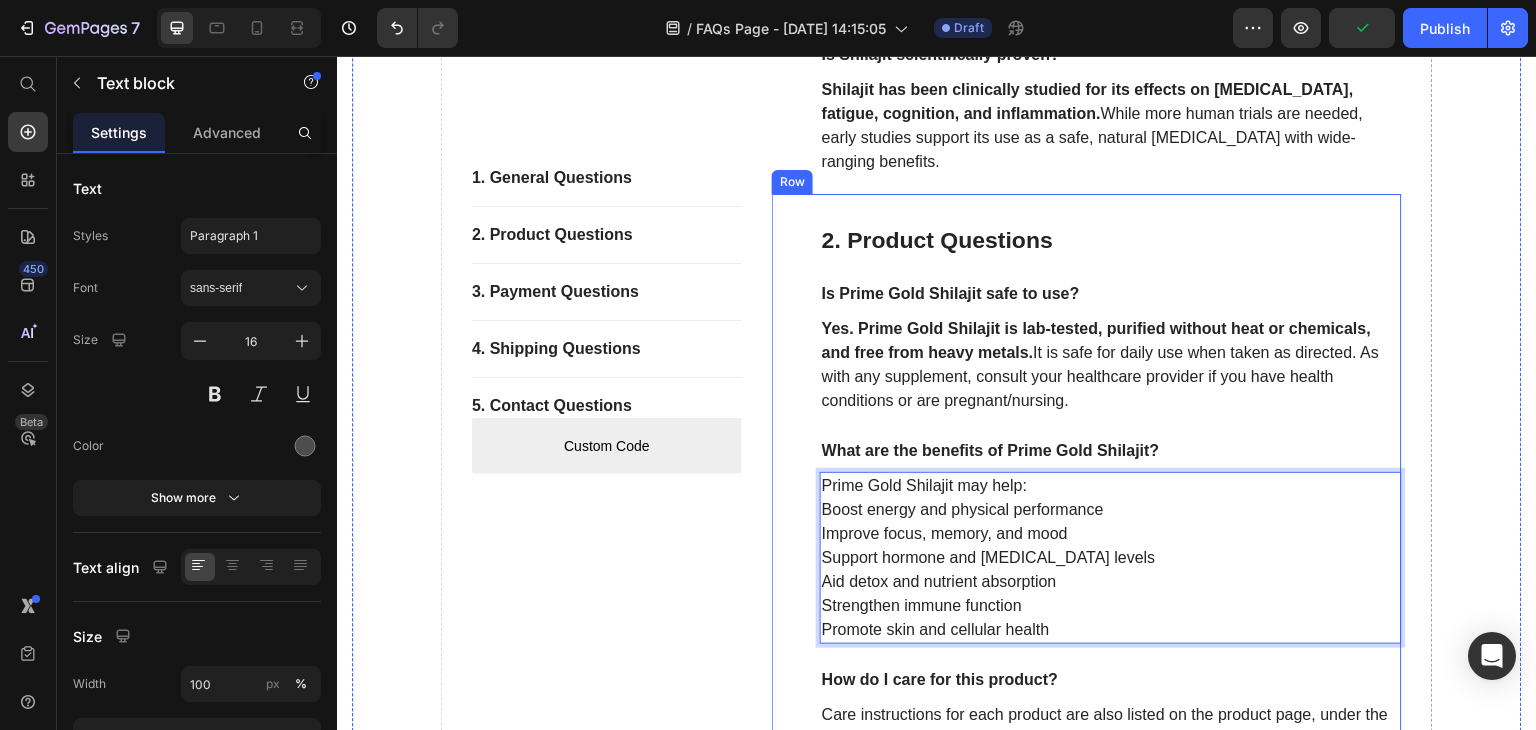 click on "2. Product Questions Heading Is Prime Gold Shilajit safe to use? Text block Yes. Prime Gold Shilajit is lab-tested, purified without heat or chemicals, and free from heavy metals.  It is safe for daily use when taken as directed. As with any supplement, consult your healthcare provider if you have health conditions or are pregnant/nursing. Text block What are the benefits of Prime Gold Shilajit? Text block Prime Gold Shilajit may help: Boost energy and physical performance Improve focus, memory, and mood Support hormone and [MEDICAL_DATA] levels Aid detox and nutrient absorption Strengthen immune function Promote skin and cellular health Text block   24 How do I care for this product? Text block Care instructions for each product are also listed on the product page, under the "Details" section. Please follow the care instructions to ensure the longevity of your product. Text block Can I see this product in other colors? Text block Text block Row" at bounding box center [1087, 560] 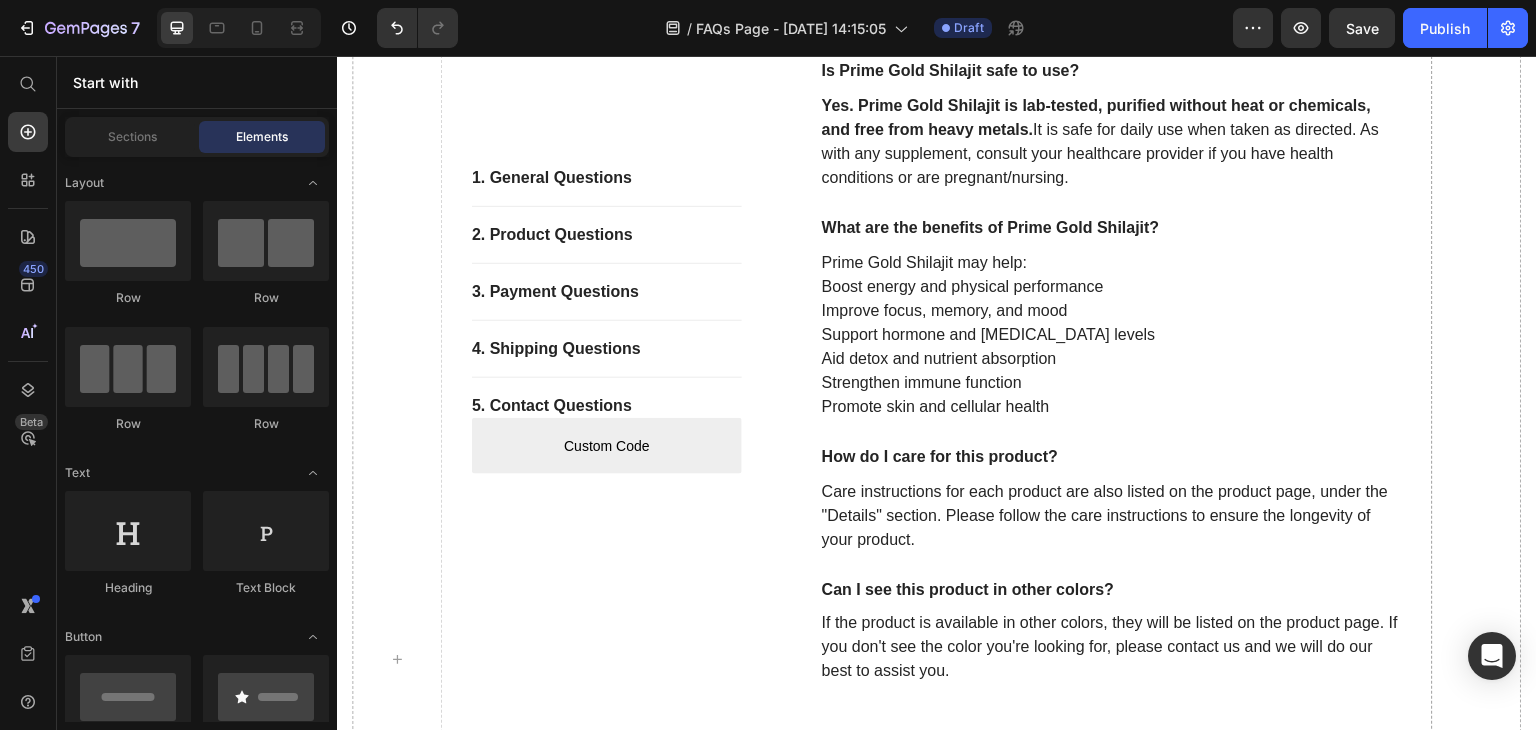 scroll, scrollTop: 1262, scrollLeft: 0, axis: vertical 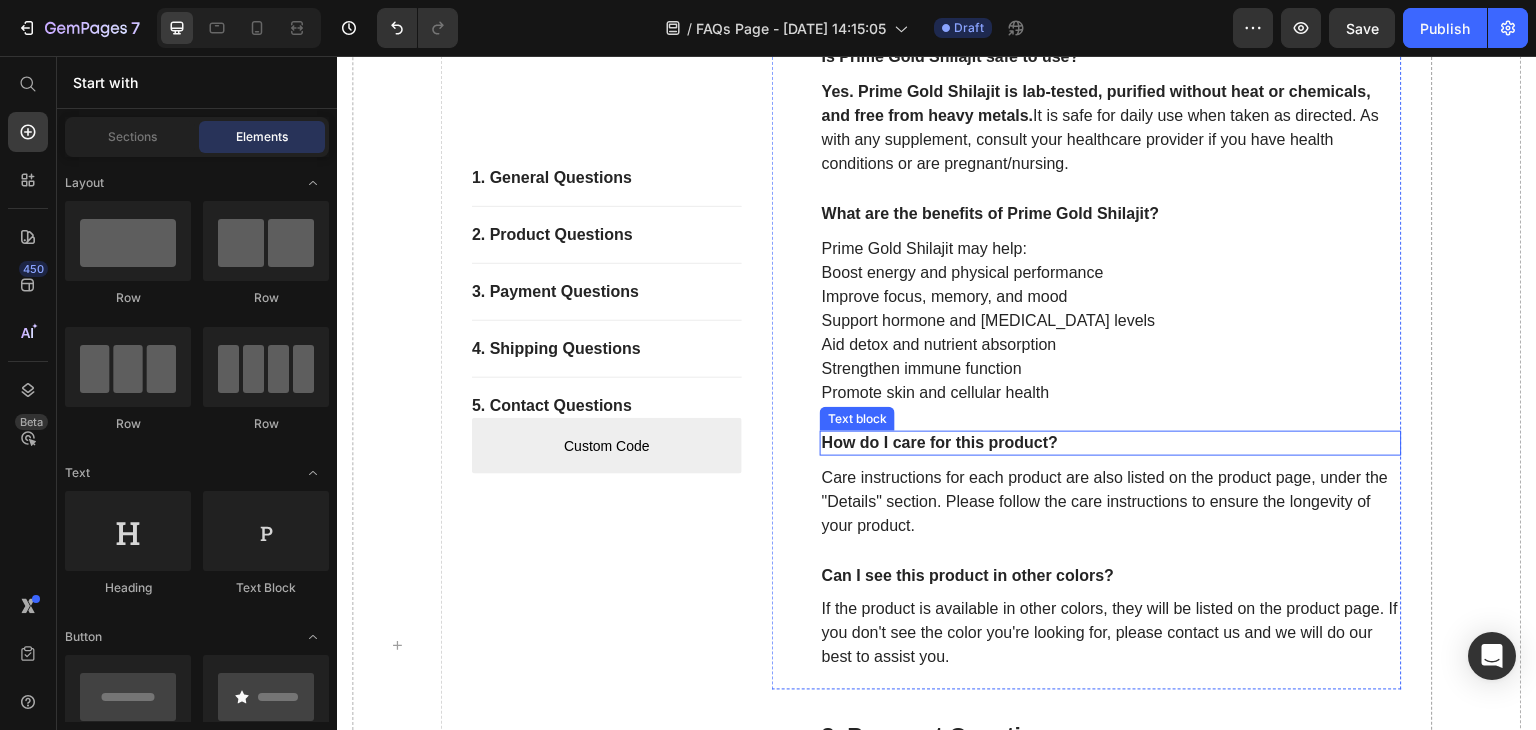 click on "How do I care for this product?" at bounding box center [1111, 443] 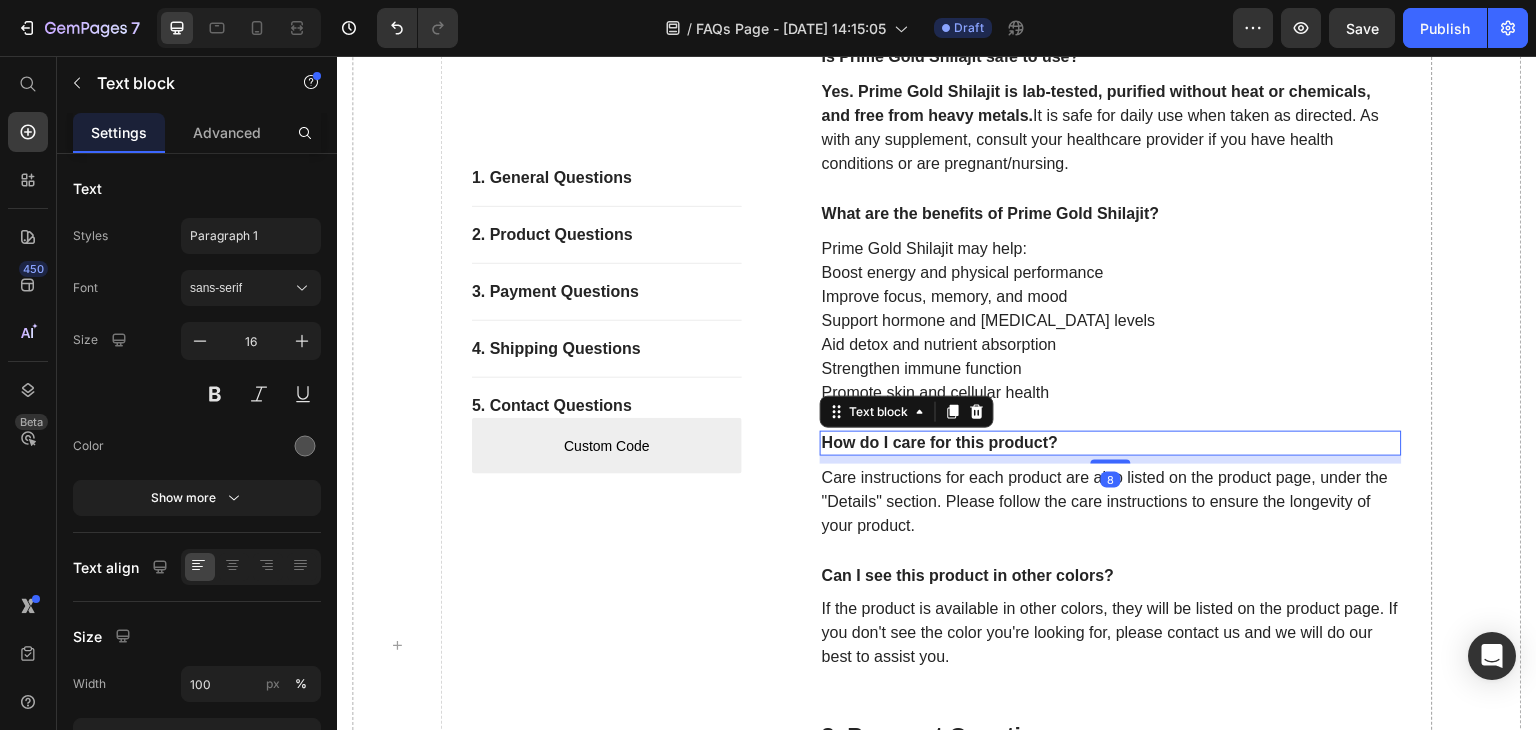 click on "How do I care for this product?" at bounding box center [1111, 443] 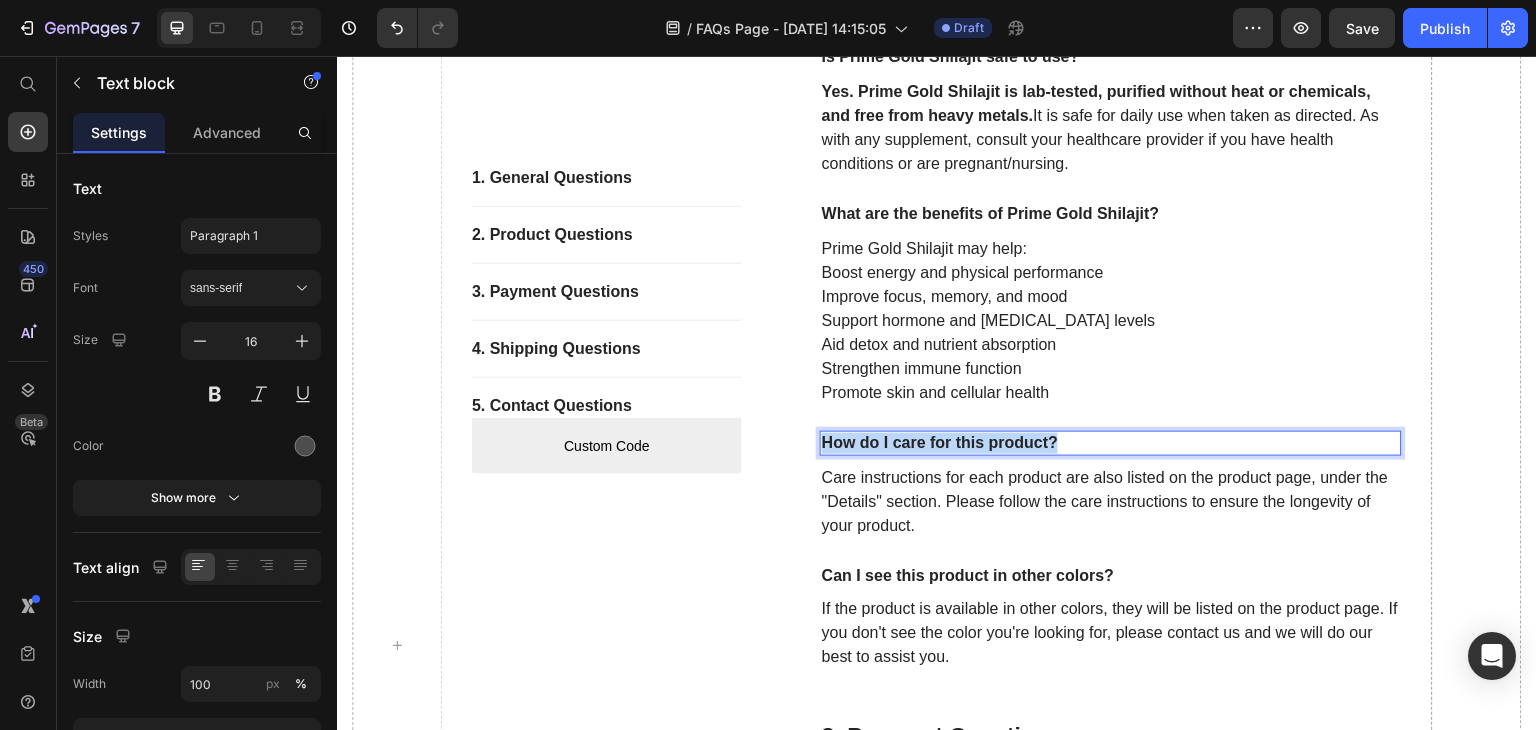 click on "How do I care for this product?" at bounding box center (1111, 443) 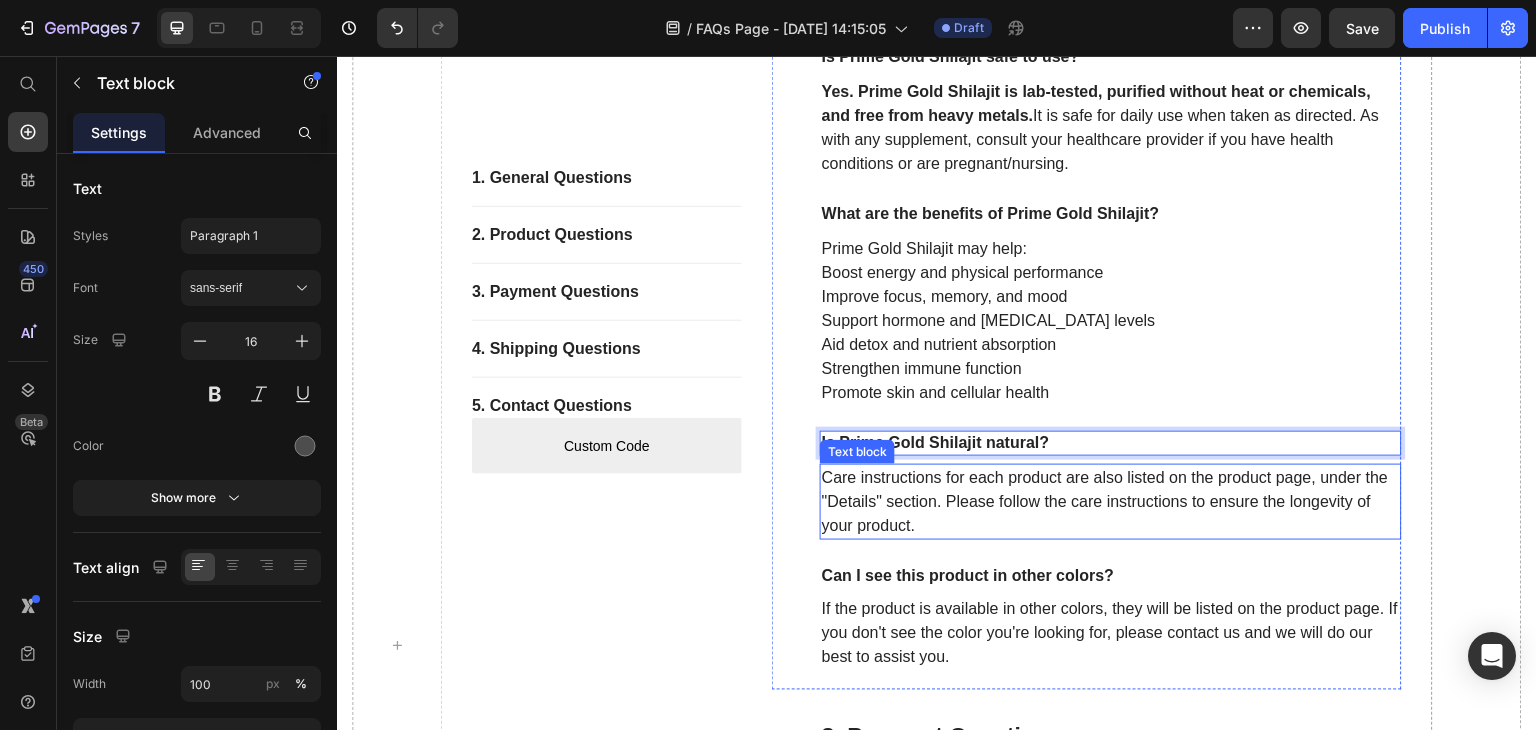 click on "Care instructions for each product are also listed on the product page, under the "Details" section. Please follow the care instructions to ensure the longevity of your product." at bounding box center [1111, 502] 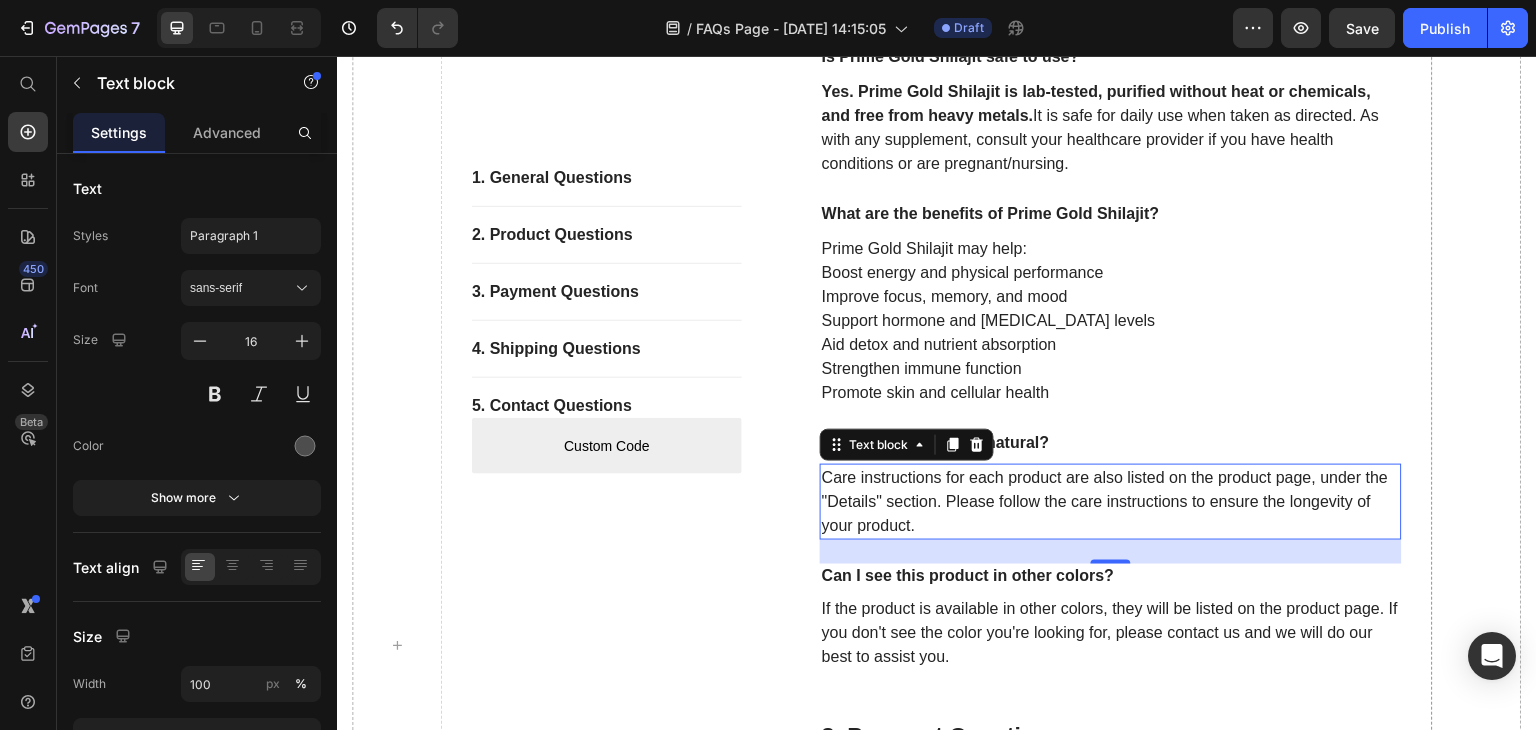 click on "Care instructions for each product are also listed on the product page, under the "Details" section. Please follow the care instructions to ensure the longevity of your product." at bounding box center (1111, 502) 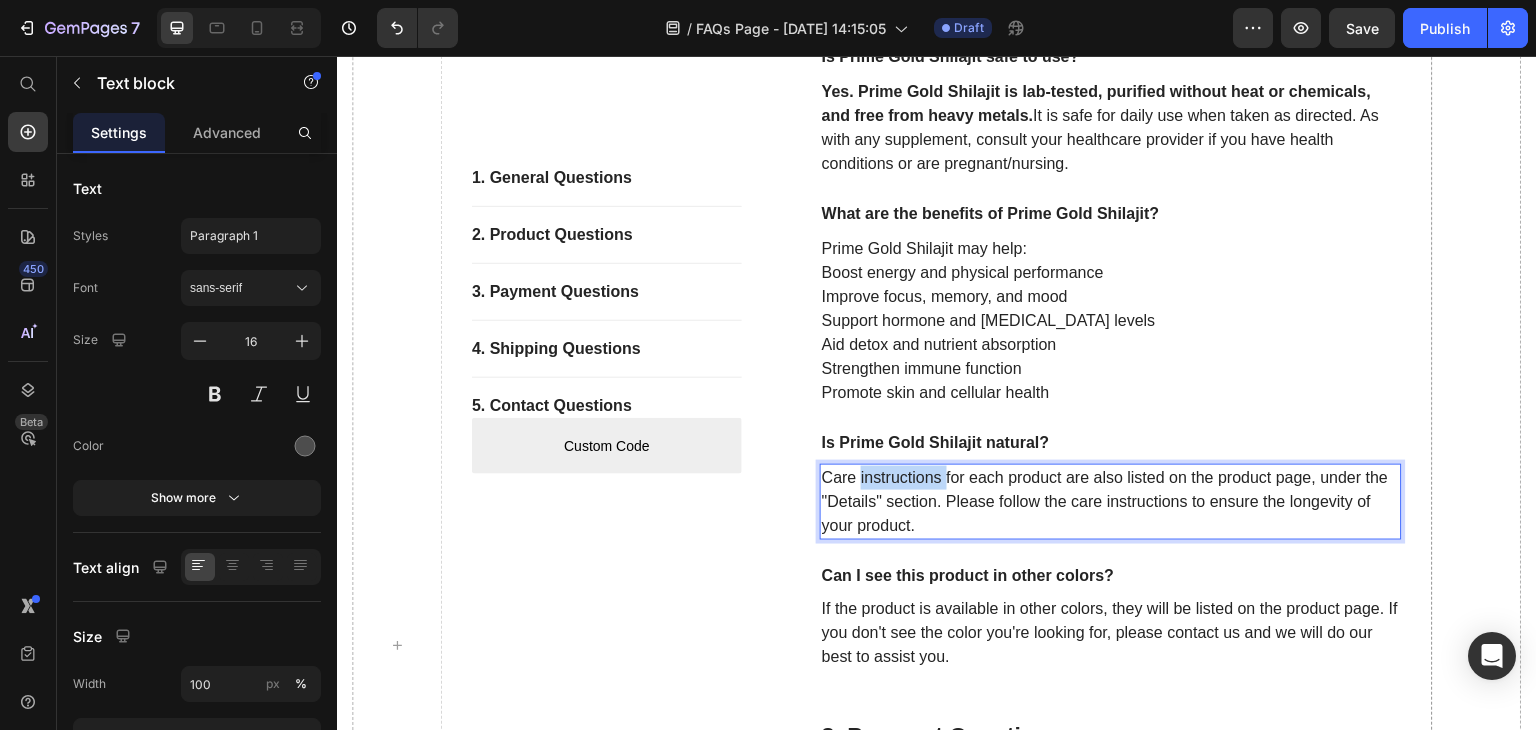 click on "Care instructions for each product are also listed on the product page, under the "Details" section. Please follow the care instructions to ensure the longevity of your product." at bounding box center [1111, 502] 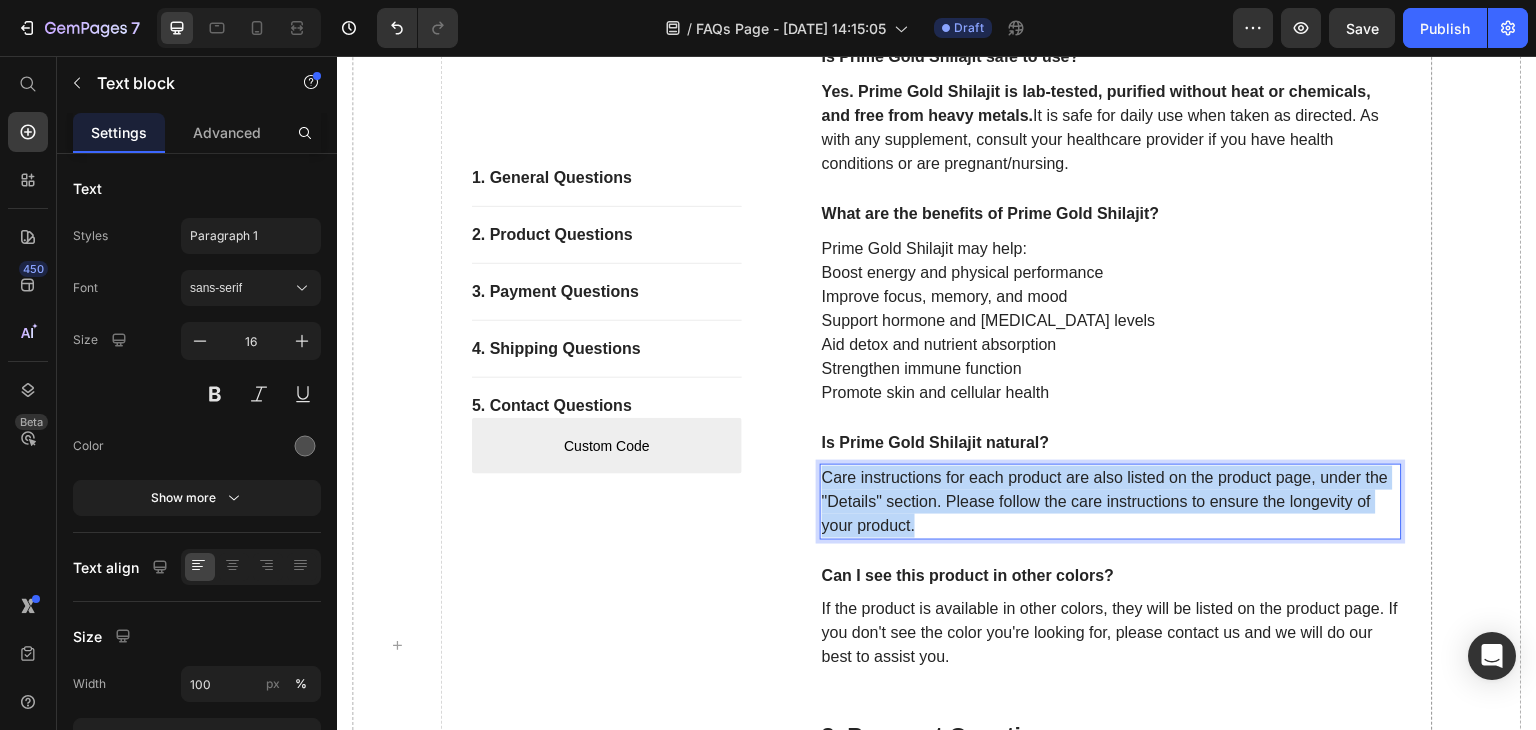 click on "Care instructions for each product are also listed on the product page, under the "Details" section. Please follow the care instructions to ensure the longevity of your product." at bounding box center (1111, 502) 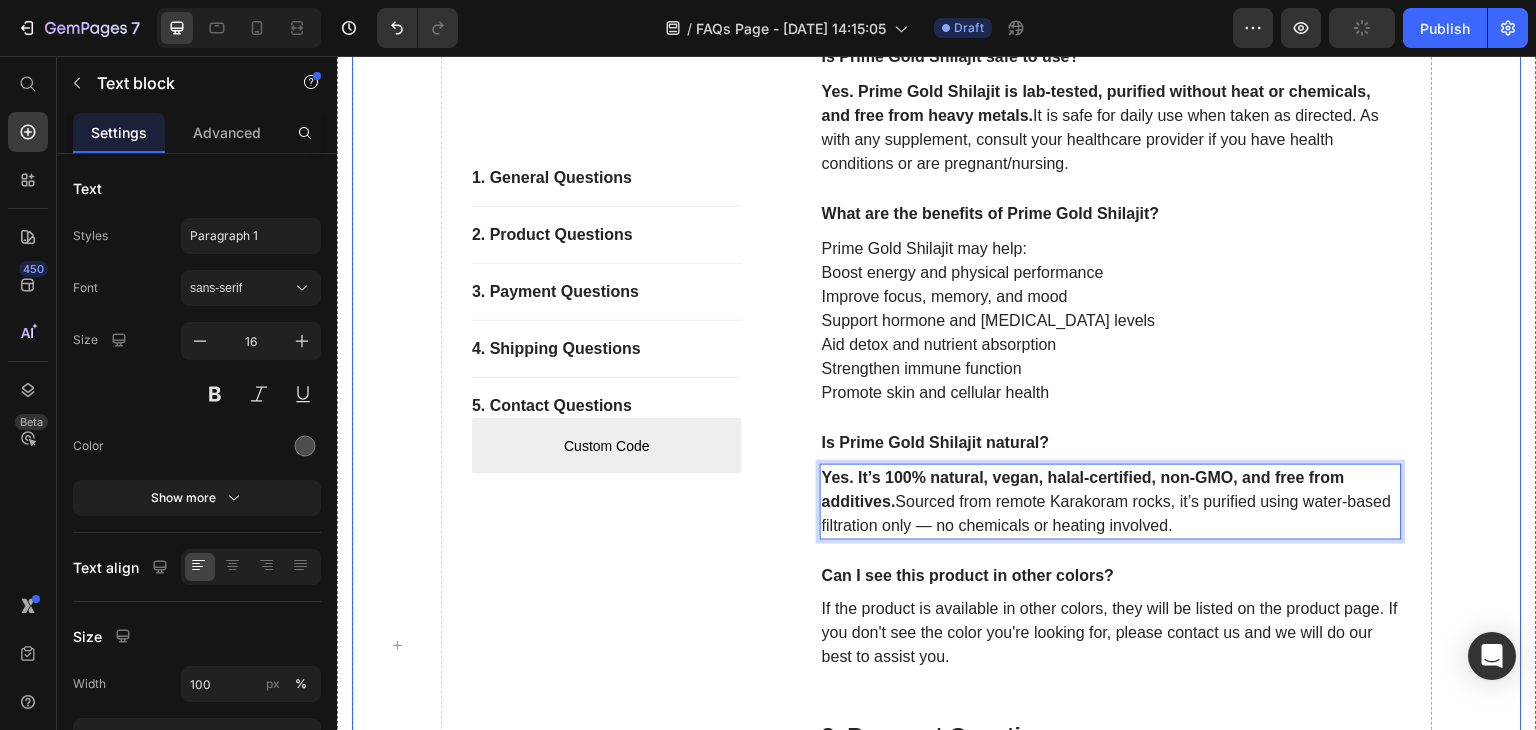 click on "1. General Questions Button                Title Line 2. Product Questions Button                Title Line 3. Payment Questions Button                Title Line 4. Shipping Questions Button                Title Line 5. Contact Questions Button
Custom Code
Custom Menu Active Row 1. General Questions Heading What is Shilajit? Text block Shilajit is a natural, mineral-rich resin that forms over centuries from decomposed plant matter in high mountain rocks.  It contains fulvic acid, humic substances, and over 80 trace minerals. Used in traditional medicine for thousands of years, Shilajit is known to support energy, vitality, and cognitive health. Text block What is Prime Gold Shilajit? Text block Prime Gold Shilajit is a premium-grade resin purified through a modern 7-step nano-filtration process with no heat.  It is ethically sourced from the Karakoram mountains, lab-tested for safety and potency, and packed in eco-safe glass jars with a stainless steel measuring spoon. Text block" at bounding box center (937, 645) 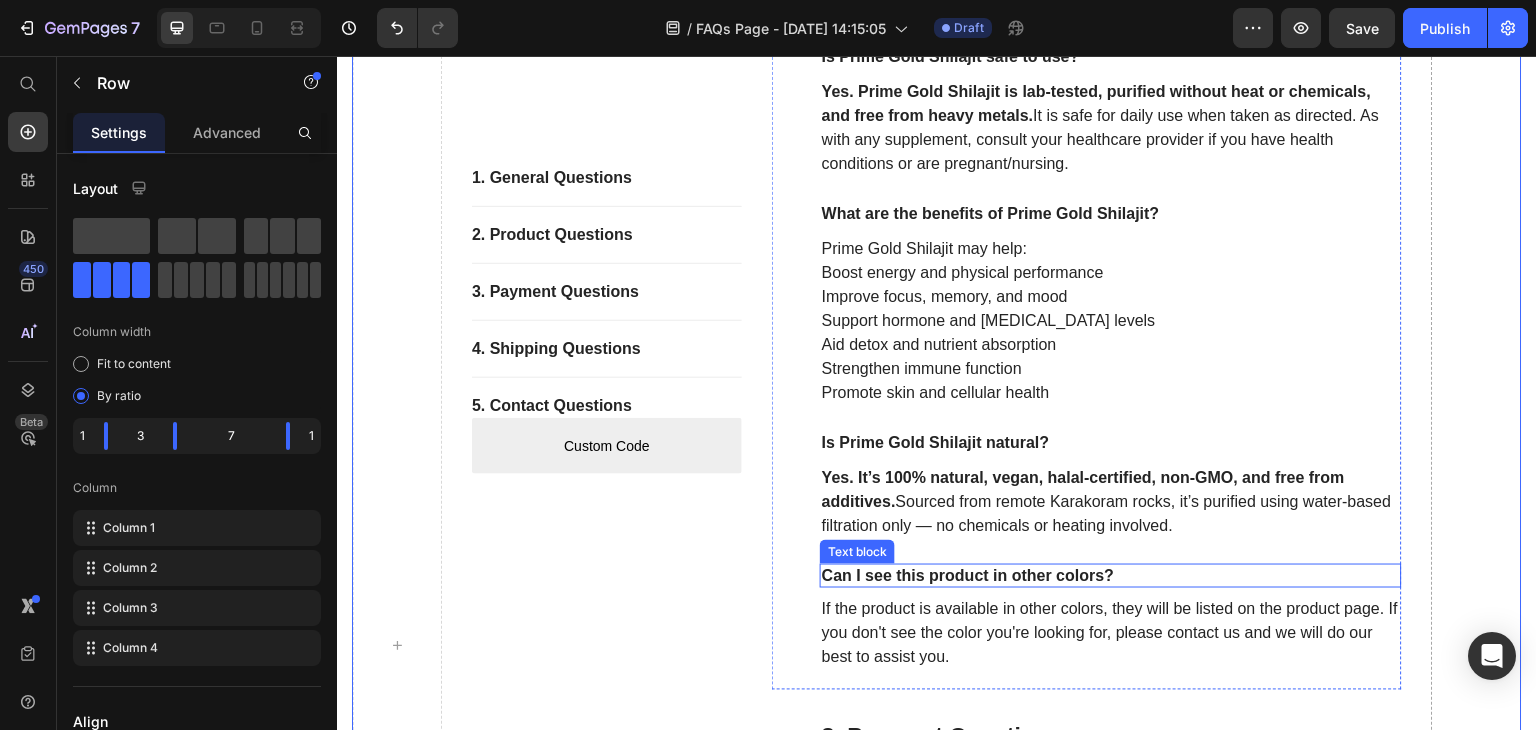 click on "Can I see this product in other colors?" at bounding box center (1111, 576) 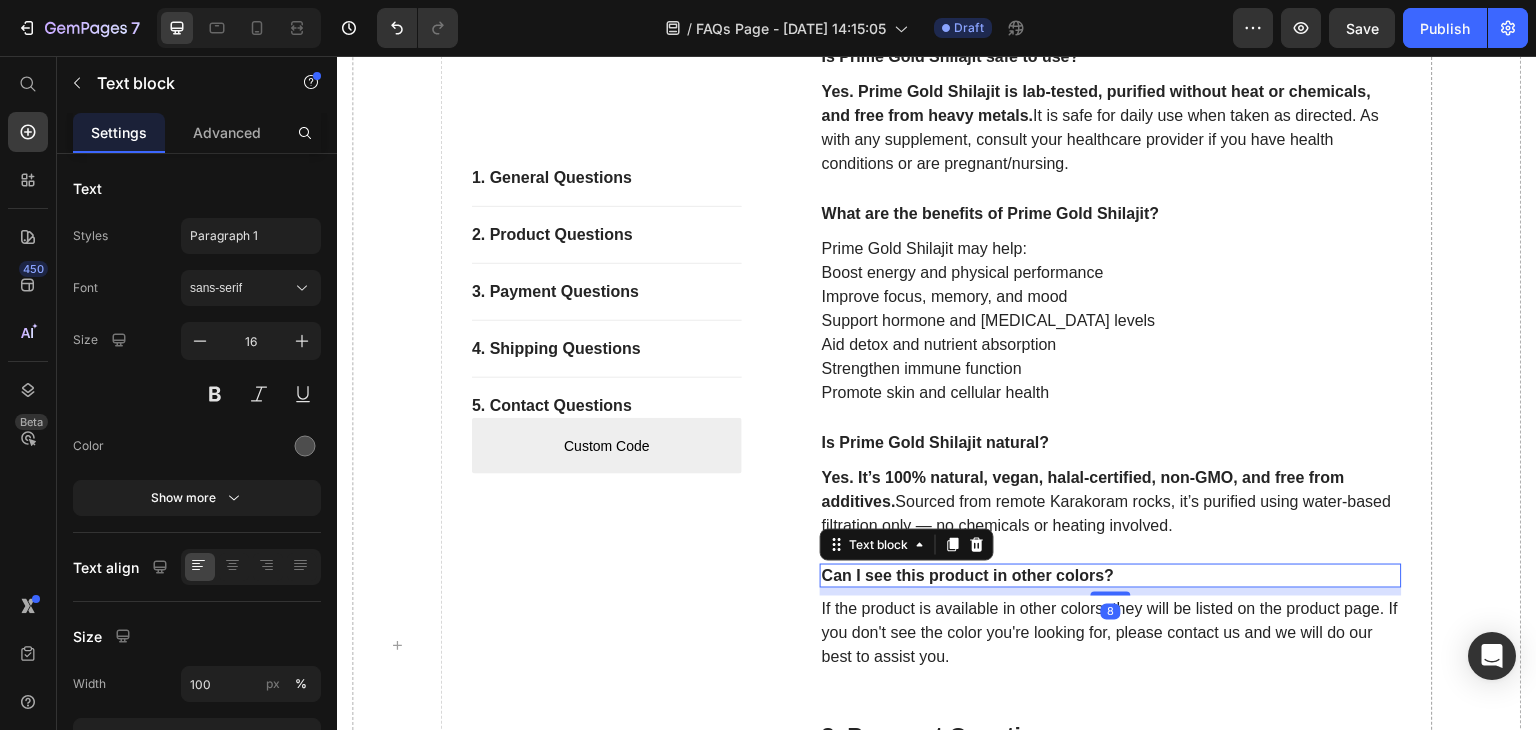 click on "Can I see this product in other colors?" at bounding box center [1111, 576] 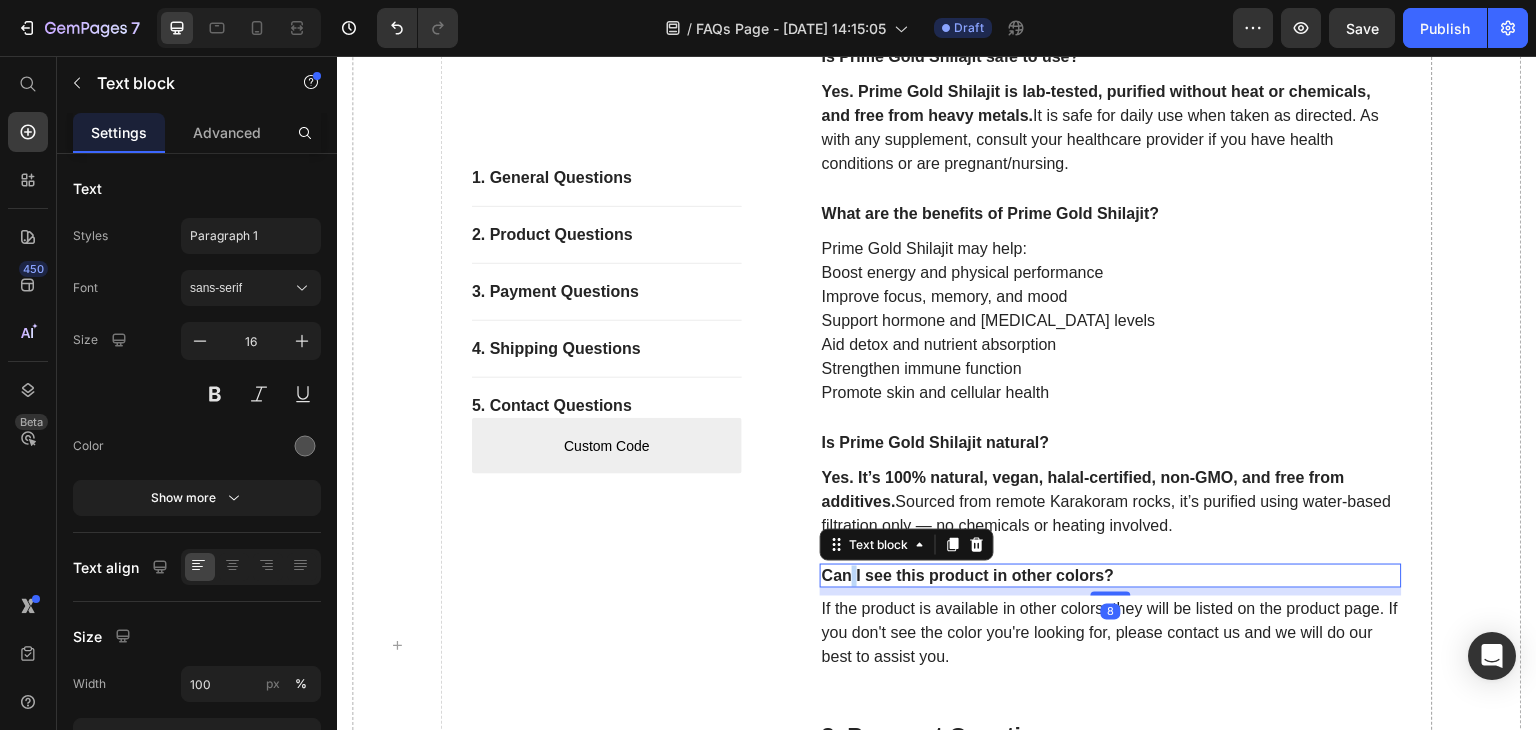click on "Can I see this product in other colors?" at bounding box center [1111, 576] 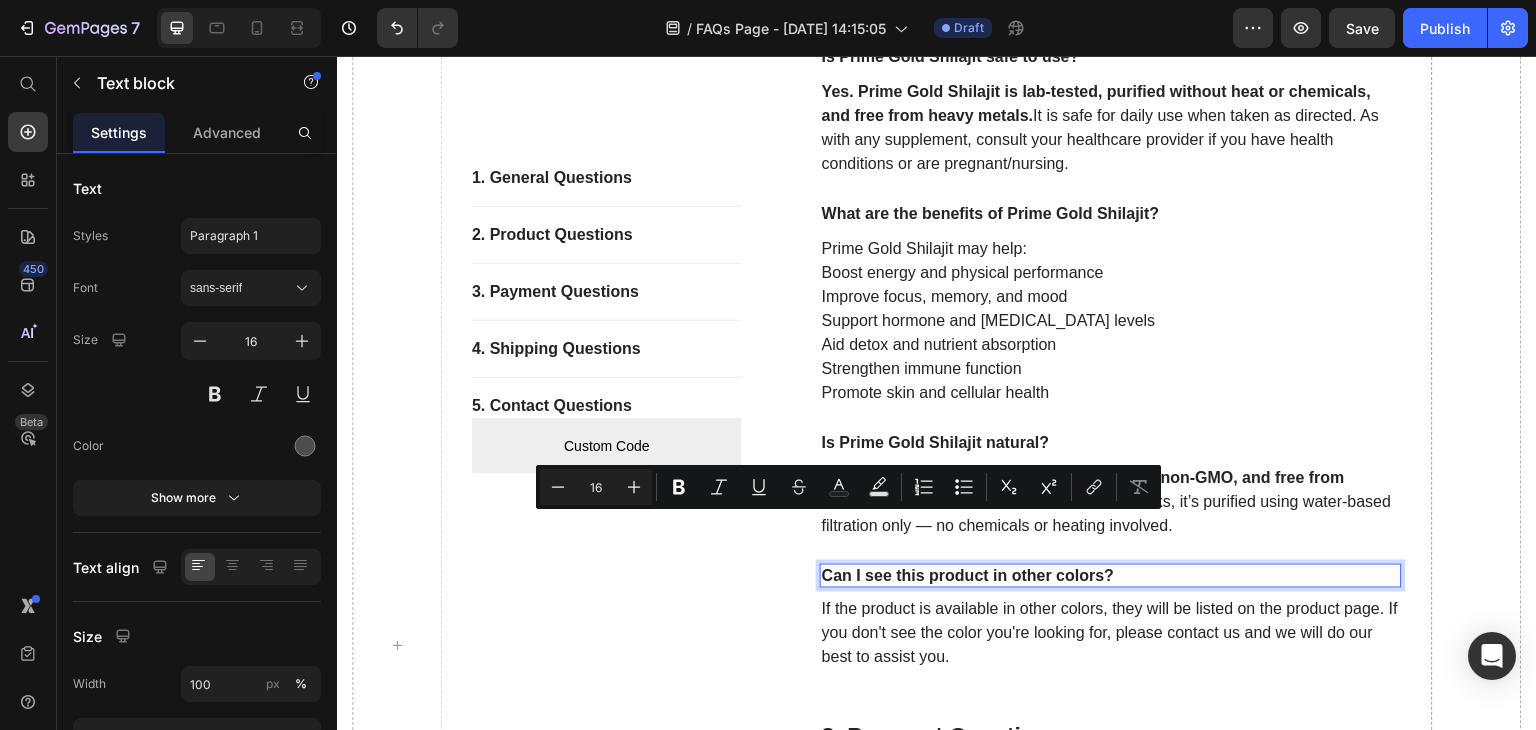 click on "Can I see this product in other colors?" at bounding box center (1111, 576) 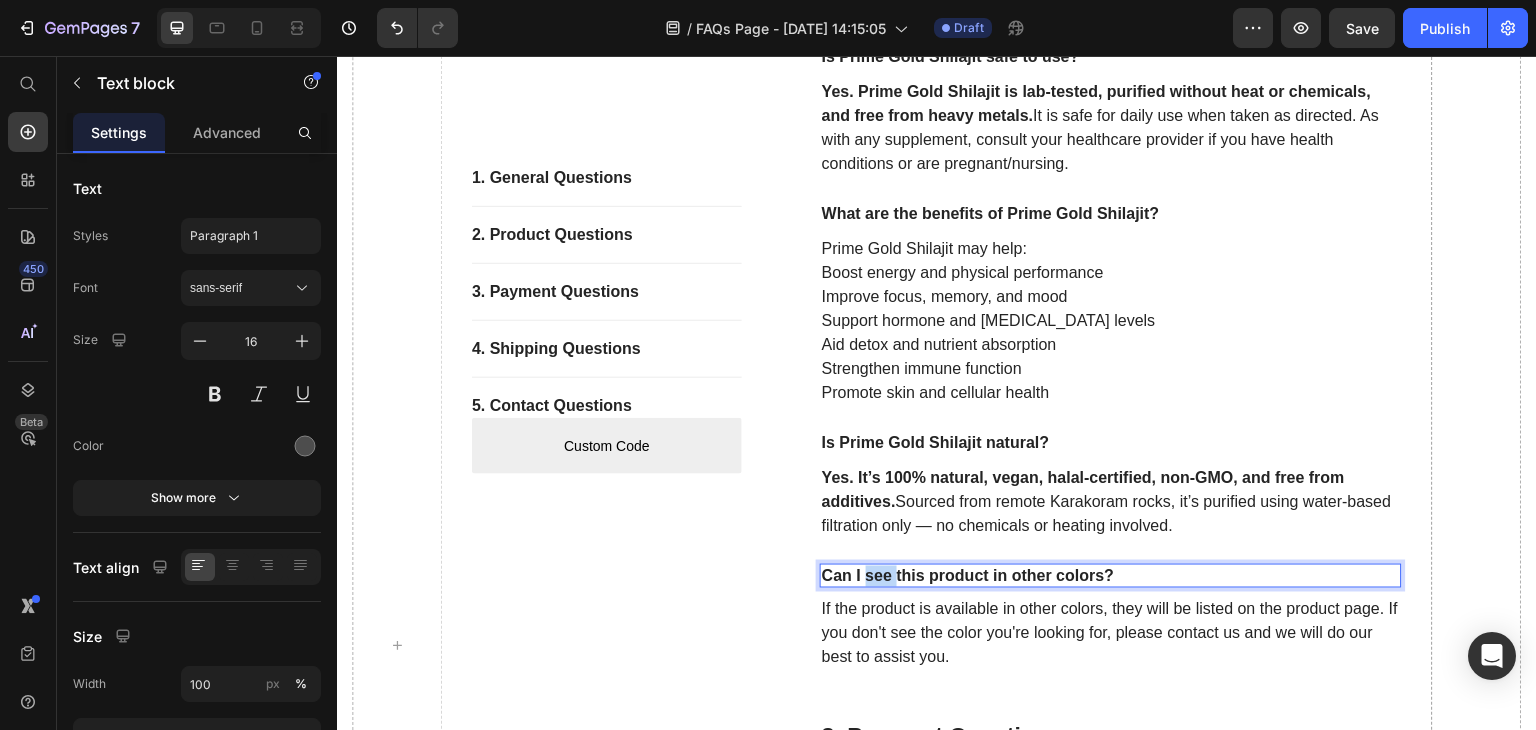 click on "Can I see this product in other colors?" at bounding box center (1111, 576) 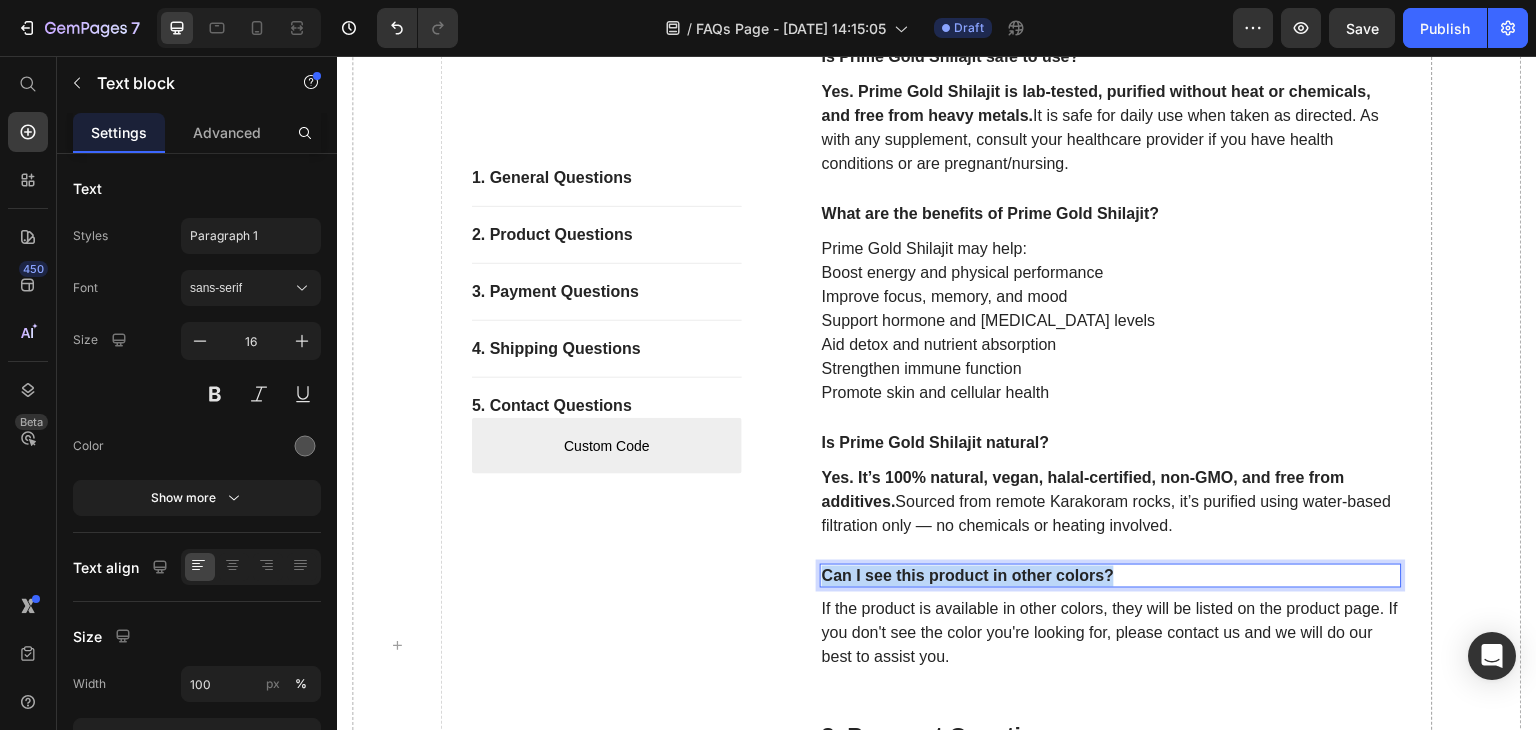 click on "Can I see this product in other colors?" at bounding box center [1111, 576] 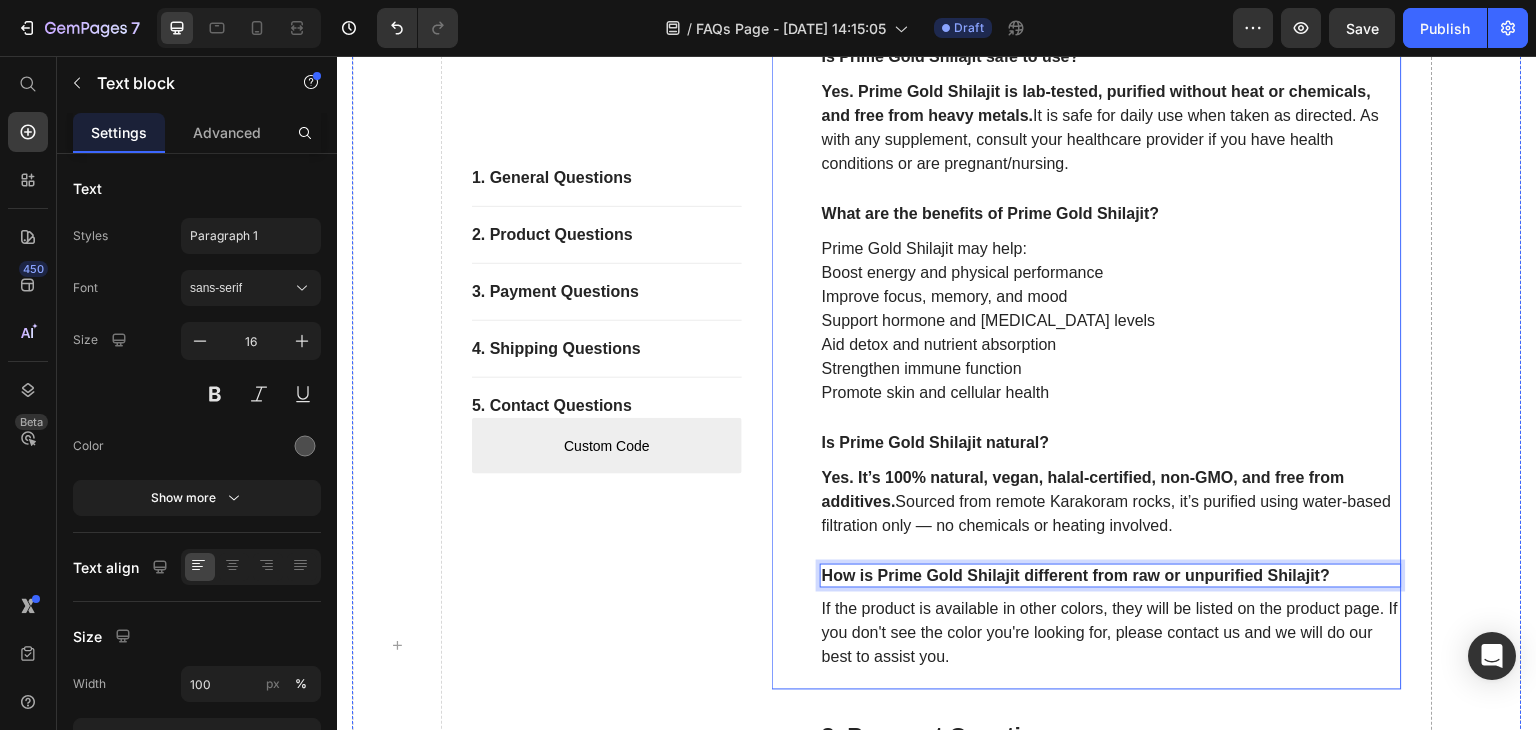click on "2. Product Questions Heading Is Prime Gold Shilajit safe to use? Text block Yes. Prime Gold Shilajit is lab-tested, purified without heat or chemicals, and free from heavy metals.  It is safe for daily use when taken as directed. As with any supplement, consult your healthcare provider if you have health conditions or are pregnant/nursing. Text block What are the benefits of Prime Gold Shilajit? Text block Prime Gold Shilajit may help: Boost energy and physical performance Improve focus, memory, and mood Support hormone and [MEDICAL_DATA] levels Aid detox and nutrient absorption Strengthen immune function Promote skin and cellular health Text block Is Prime Gold Shilajit natural? Text block Yes. It’s 100% natural, vegan, halal-certified, non-GMO, and free from additives.  Sourced from remote Karakoram rocks, it’s purified using water-based filtration only — no chemicals or heating involved. Text block How is Prime Gold Shilajit different from raw or unpurified Shilajit? Text block   8 Text block Row" at bounding box center (1087, 323) 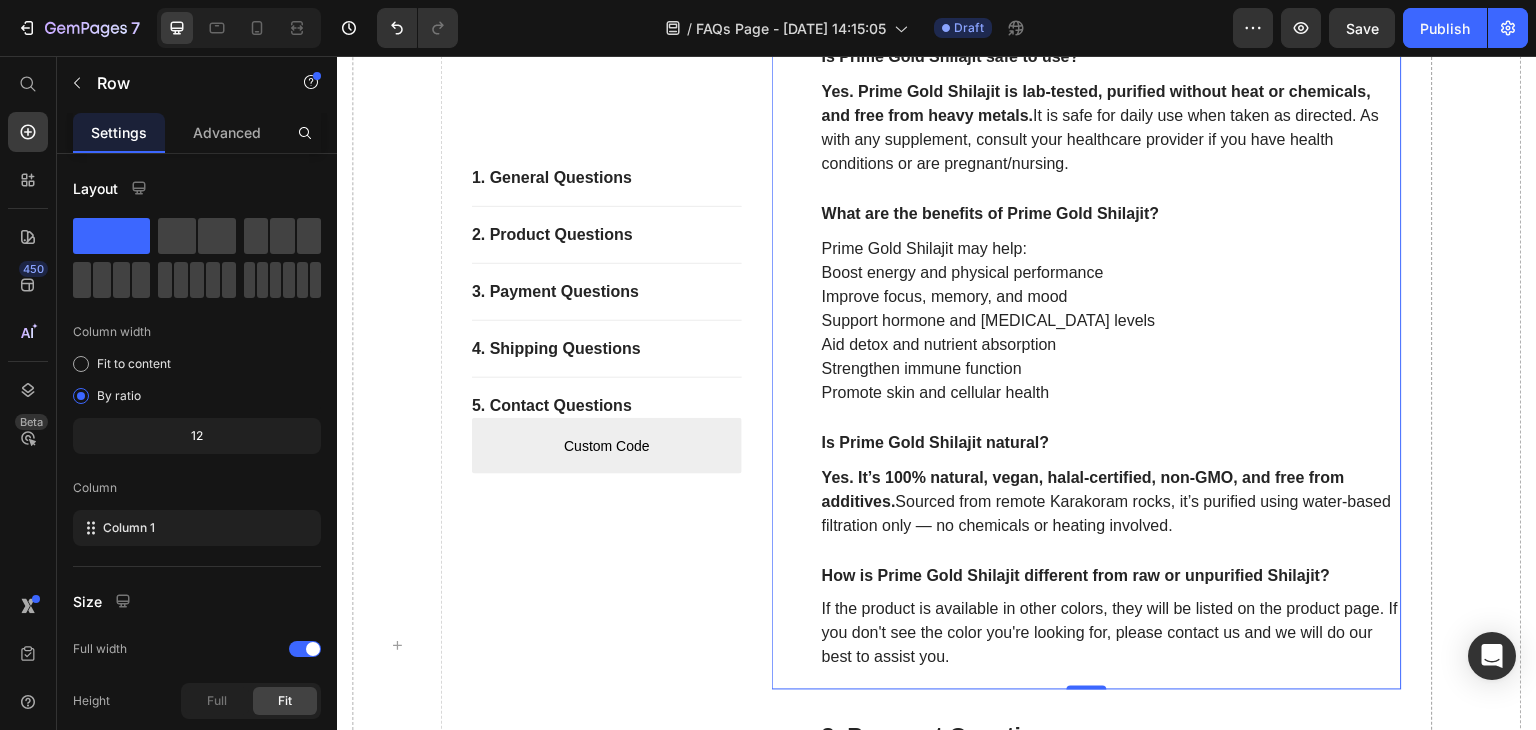 click on "If the product is available in other colors, they will be listed on the product page. If you don't see the color you're looking for, please contact us and we will do our best to assist you." at bounding box center (1111, 634) 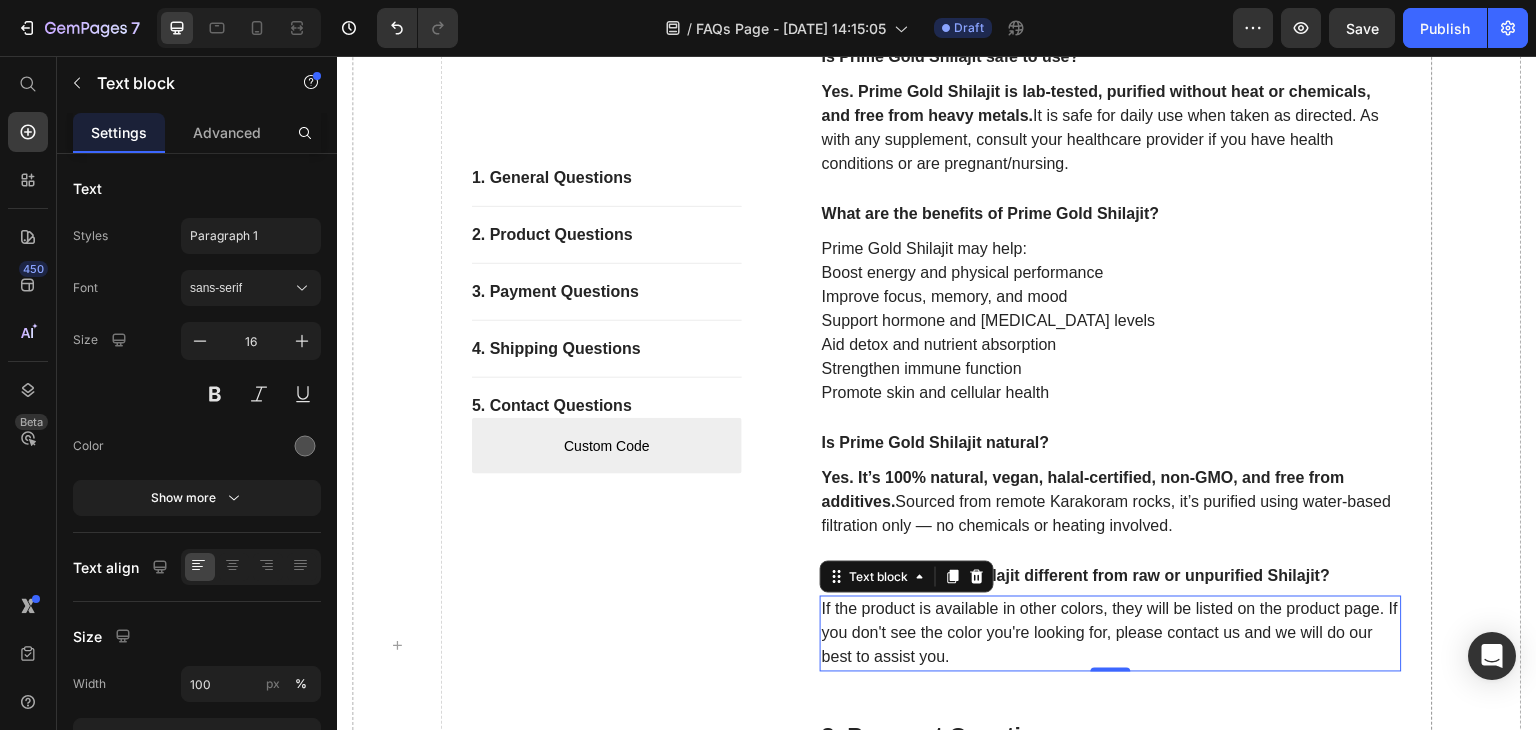 click on "If the product is available in other colors, they will be listed on the product page. If you don't see the color you're looking for, please contact us and we will do our best to assist you." at bounding box center (1111, 634) 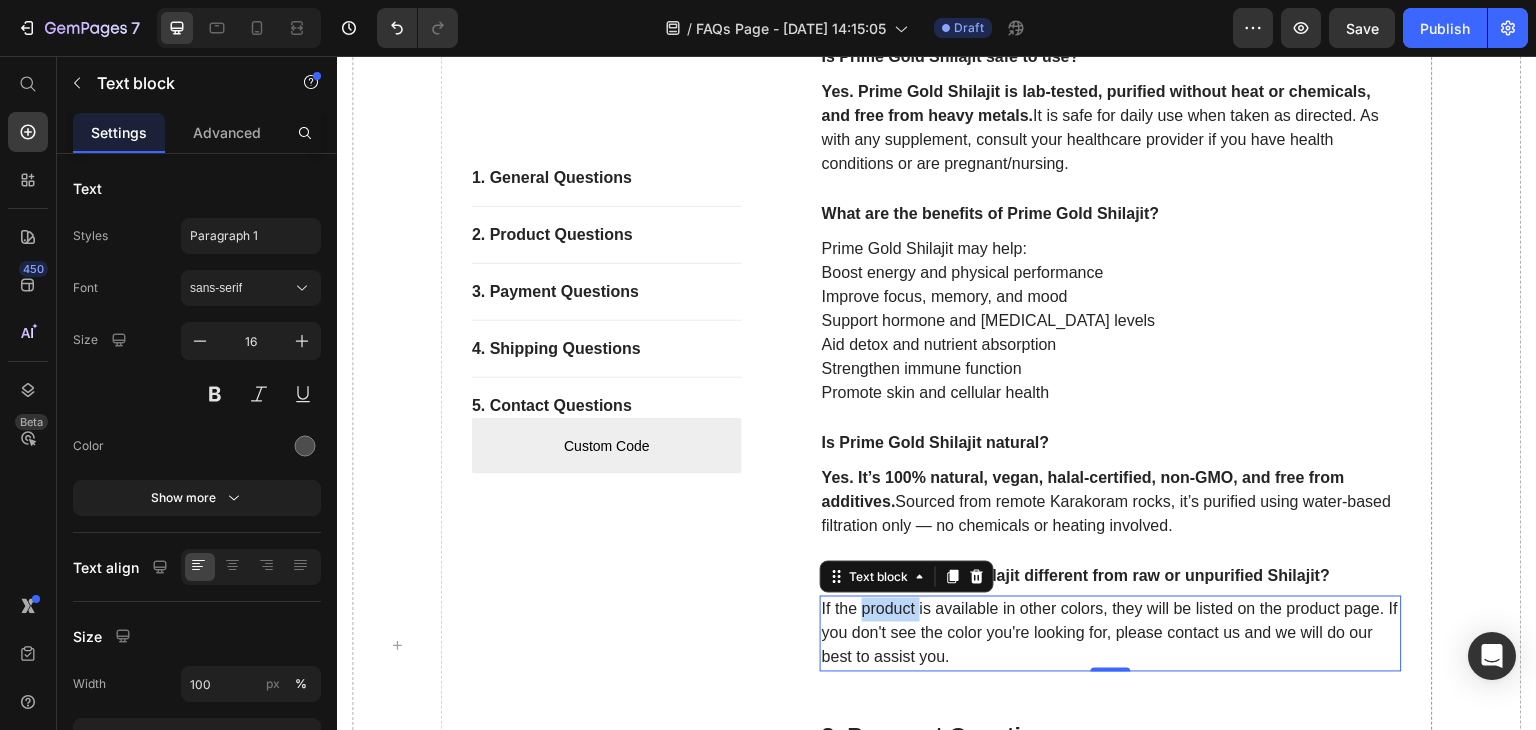click on "If the product is available in other colors, they will be listed on the product page. If you don't see the color you're looking for, please contact us and we will do our best to assist you." at bounding box center [1111, 634] 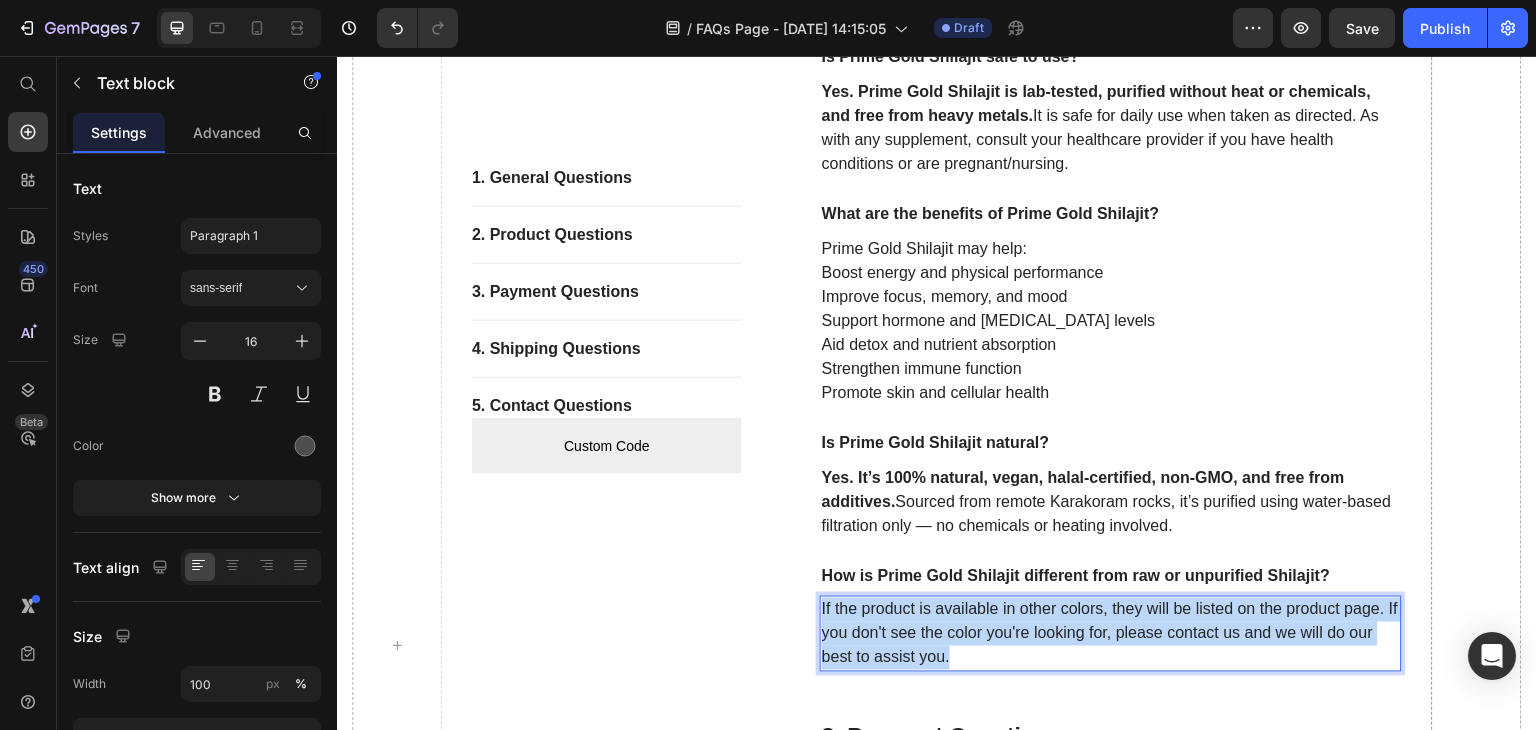 click on "If the product is available in other colors, they will be listed on the product page. If you don't see the color you're looking for, please contact us and we will do our best to assist you." at bounding box center [1111, 634] 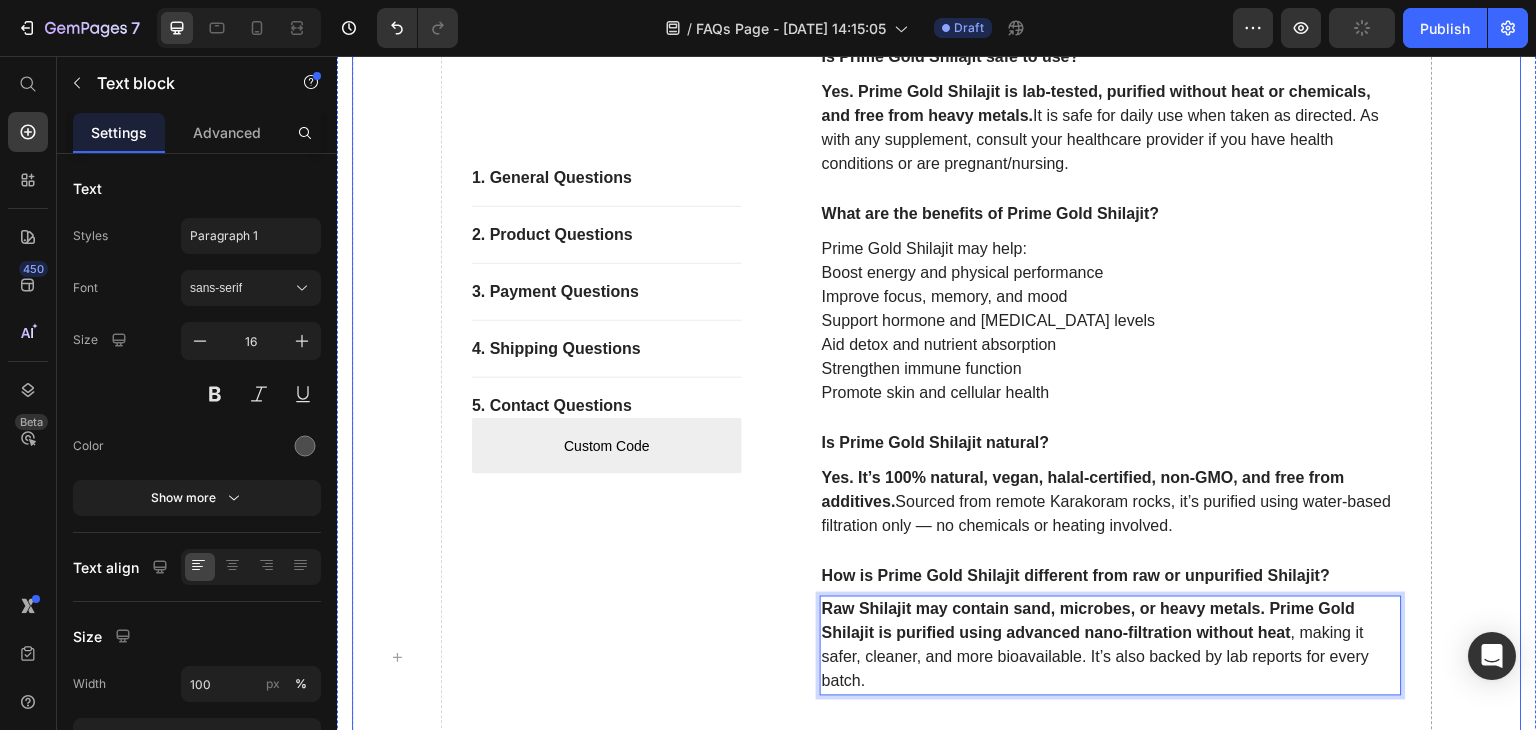 click on "1. General Questions Button                Title Line 2. Product Questions Button                Title Line 3. Payment Questions Button                Title Line 4. Shipping Questions Button                Title Line 5. Contact Questions Button
Custom Code
Custom Menu Active Row 1. General Questions Heading What is Shilajit? Text block Shilajit is a natural, mineral-rich resin that forms over centuries from decomposed plant matter in high mountain rocks.  It contains fulvic acid, humic substances, and over 80 trace minerals. Used in traditional medicine for thousands of years, Shilajit is known to support energy, vitality, and cognitive health. Text block What is Prime Gold Shilajit? Text block Prime Gold Shilajit is a premium-grade resin purified through a modern 7-step nano-filtration process with no heat.  It is ethically sourced from the Karakoram mountains, lab-tested for safety and potency, and packed in eco-safe glass jars with a stainless steel measuring spoon. Text block" at bounding box center (937, 657) 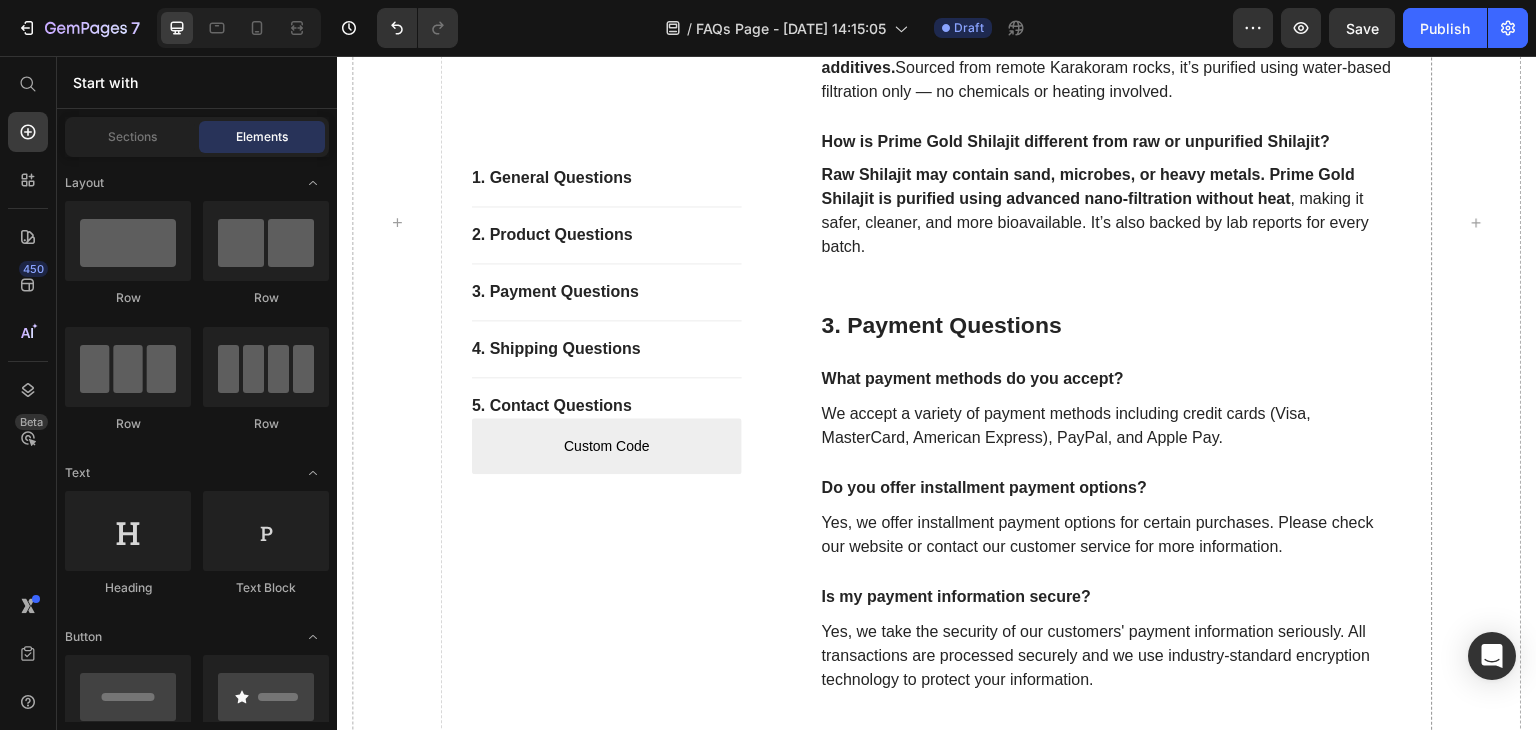 scroll, scrollTop: 1707, scrollLeft: 0, axis: vertical 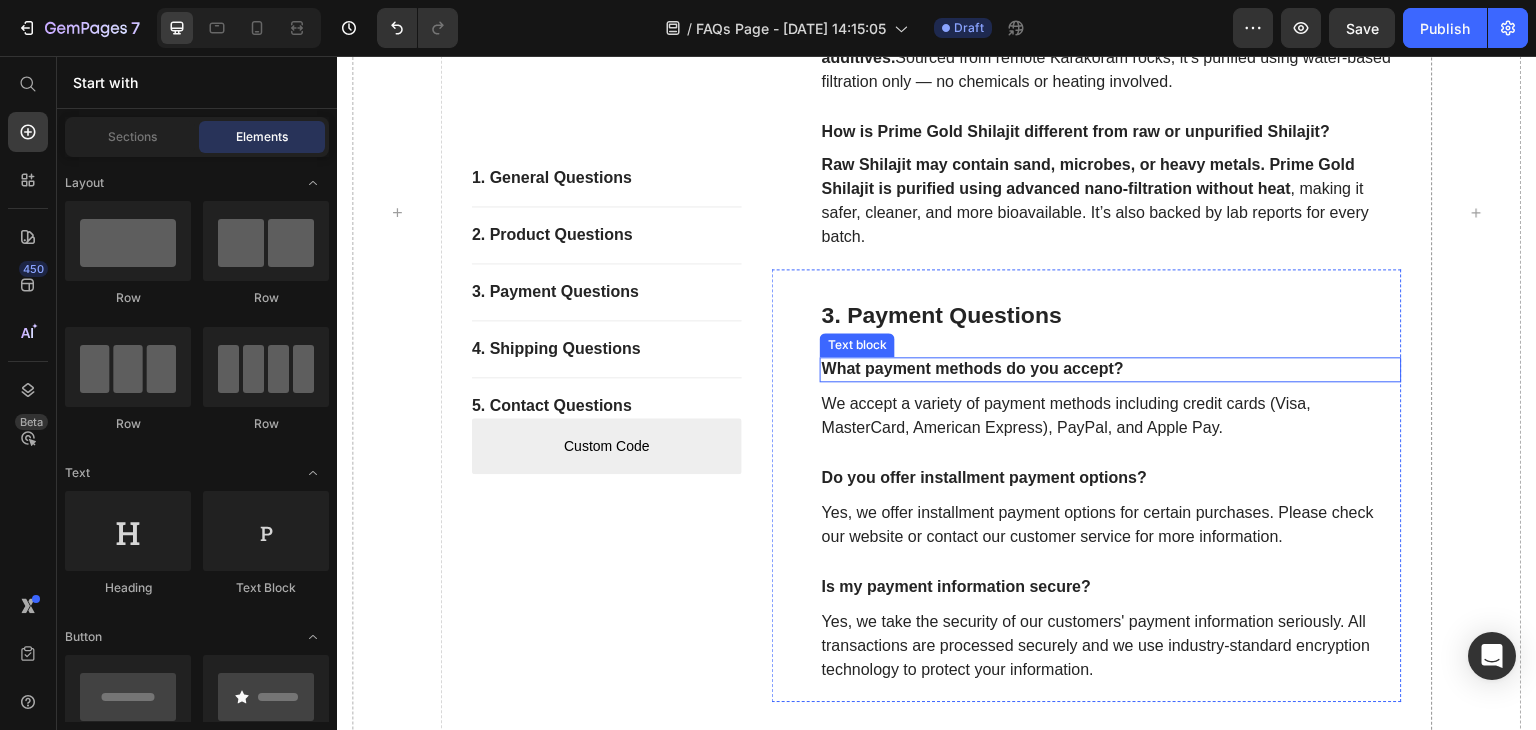 click on "What payment methods do you accept?" at bounding box center (1111, 369) 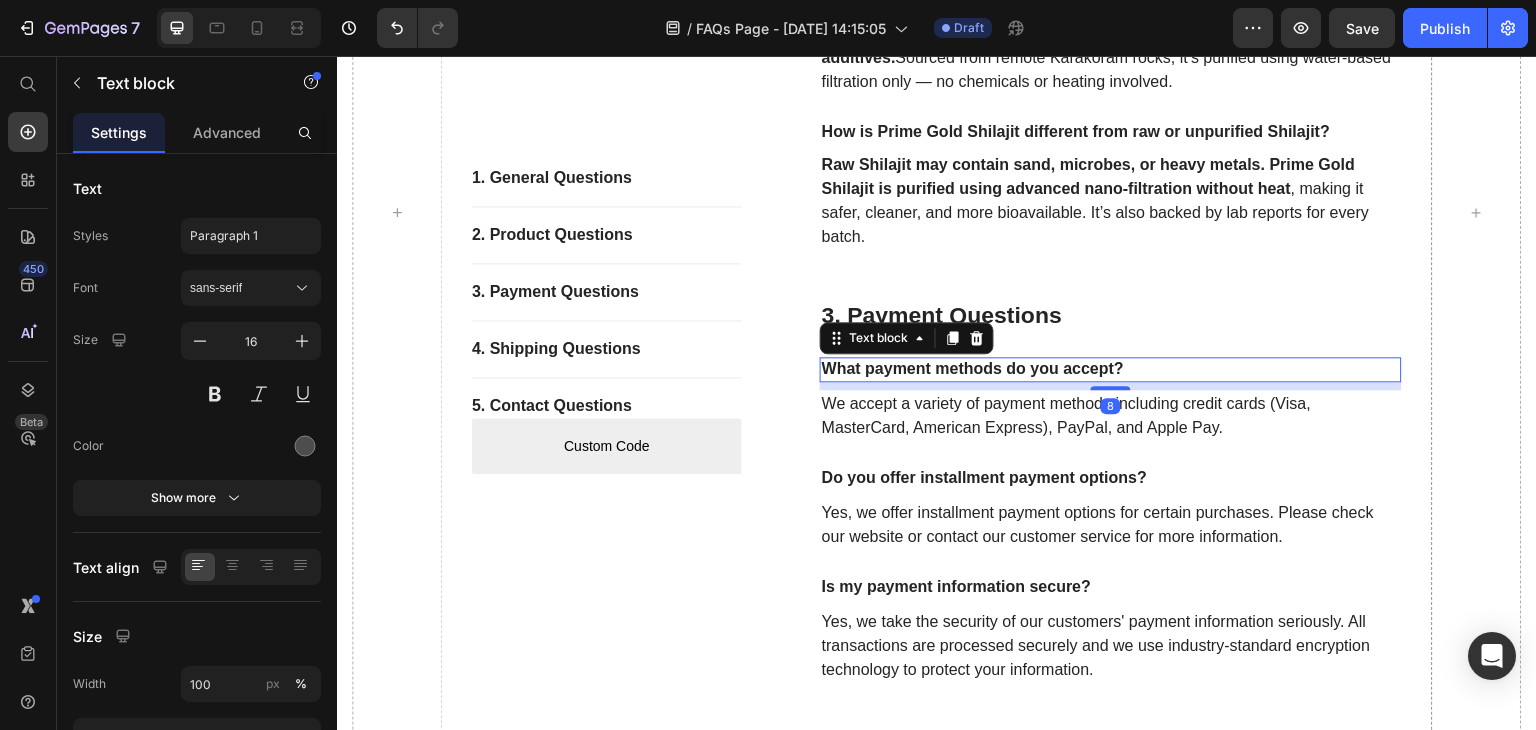 click on "What payment methods do you accept?" at bounding box center (1111, 369) 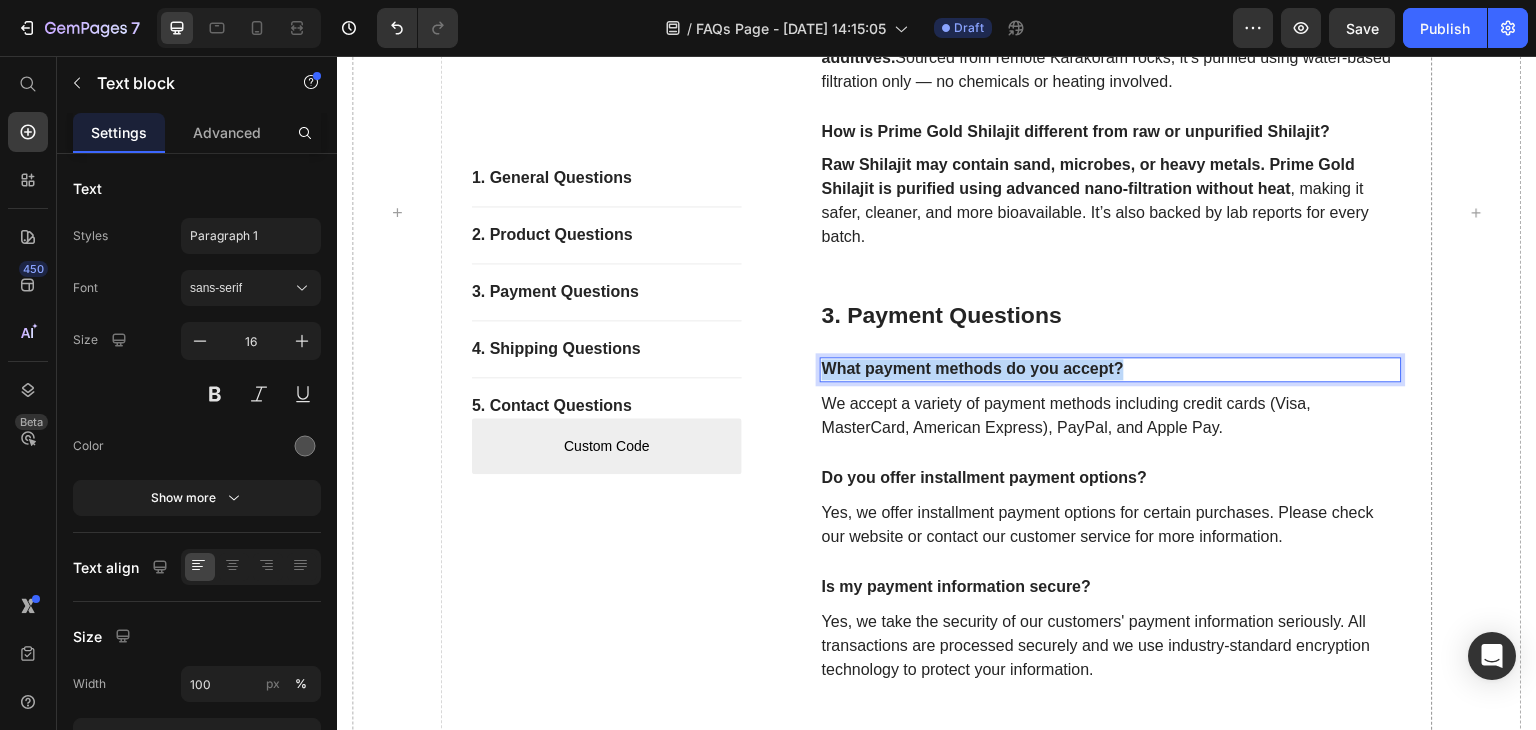 click on "What payment methods do you accept?" at bounding box center [1111, 369] 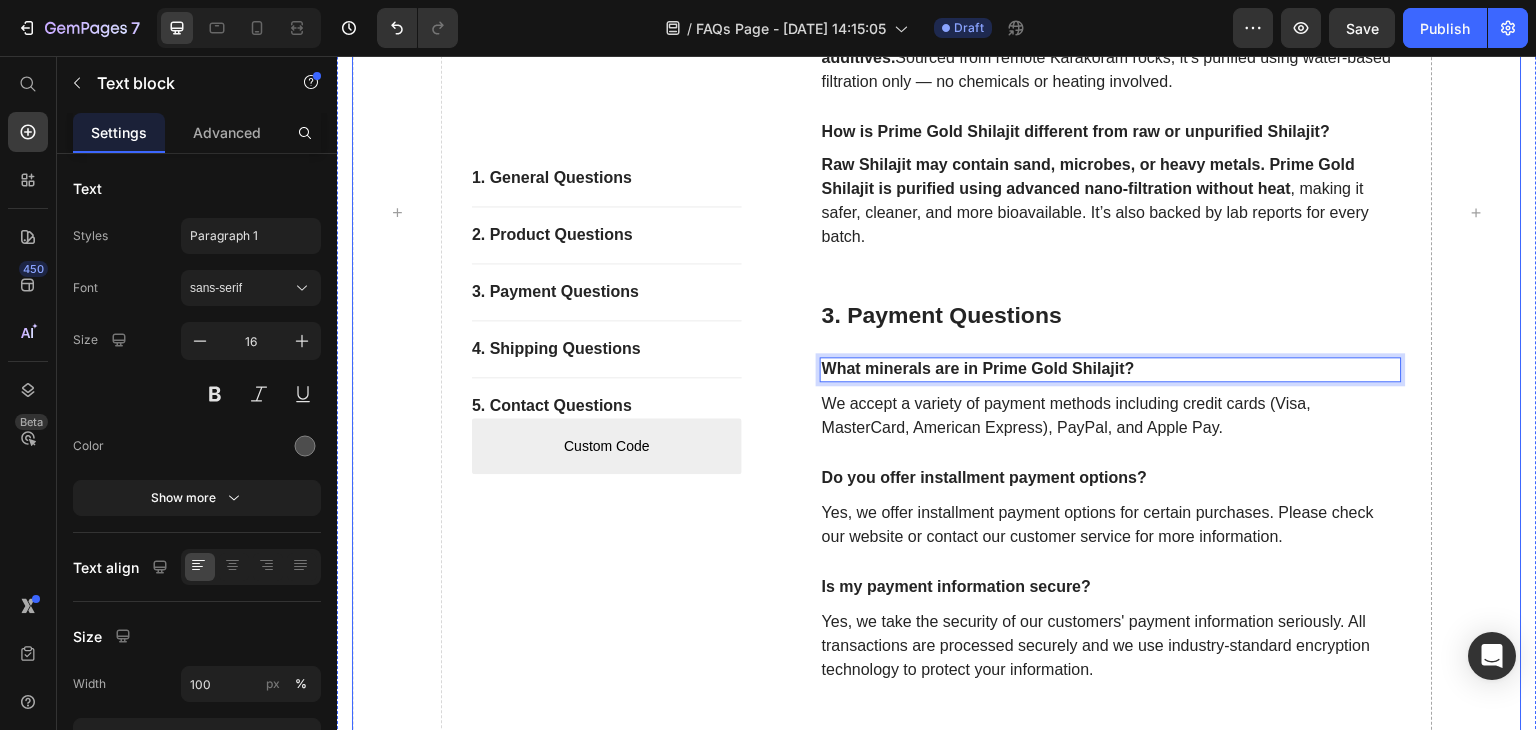 click on "1. General Questions Button                Title Line 2. Product Questions Button                Title Line 3. Payment Questions Button                Title Line 4. Shipping Questions Button                Title Line 5. Contact Questions Button
Custom Code
Custom Menu Active Row 1. General Questions Heading What is Shilajit? Text block Shilajit is a natural, mineral-rich resin that forms over centuries from decomposed plant matter in high mountain rocks.  It contains fulvic acid, humic substances, and over 80 trace minerals. Used in traditional medicine for thousands of years, Shilajit is known to support energy, vitality, and cognitive health. Text block What is Prime Gold Shilajit? Text block Prime Gold Shilajit is a premium-grade resin purified through a modern 7-step nano-filtration process with no heat.  It is ethically sourced from the Karakoram mountains, lab-tested for safety and potency, and packed in eco-safe glass jars with a stainless steel measuring spoon. Text block" at bounding box center (937, 212) 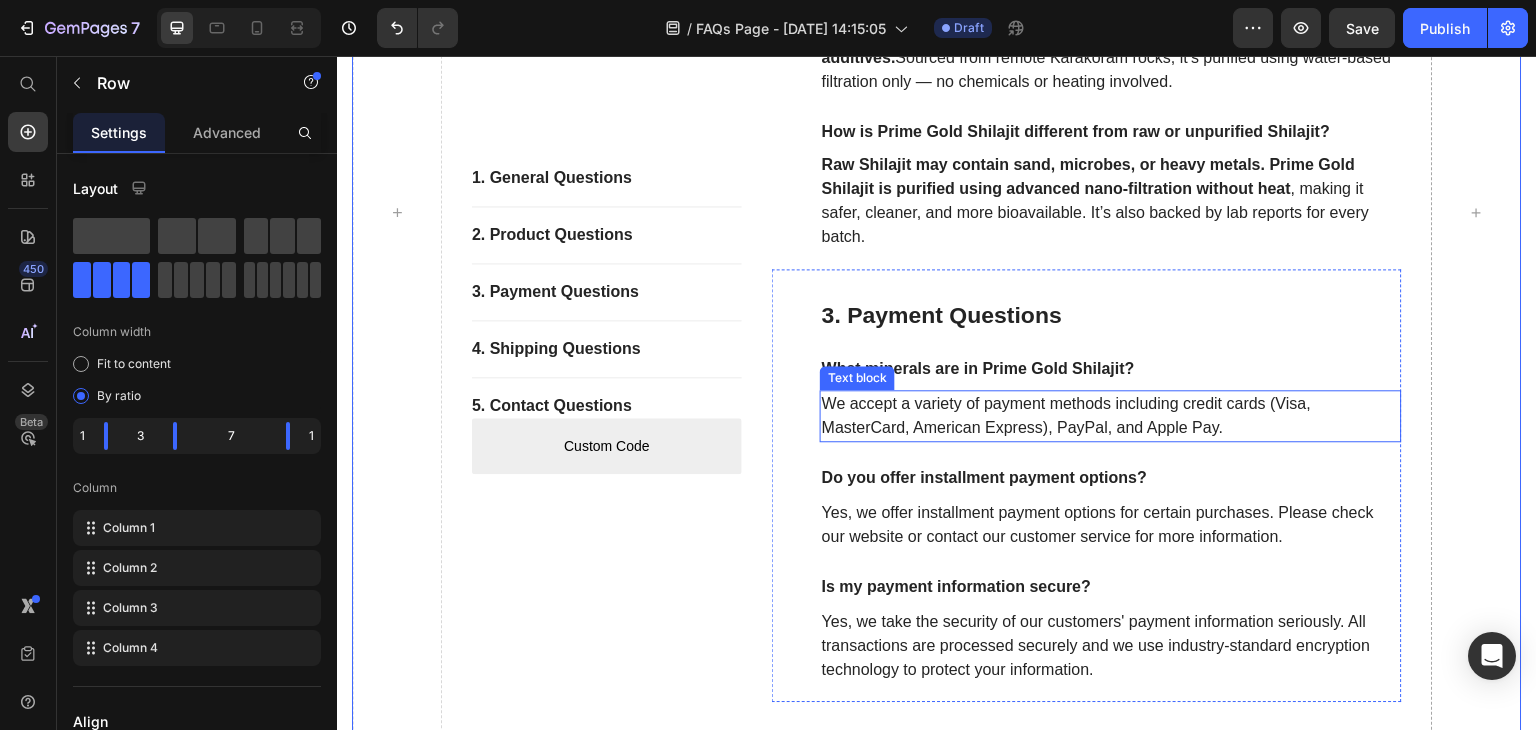 click on "We accept a variety of payment methods including credit cards (Visa, MasterCard, American Express), PayPal, and Apple Pay." at bounding box center (1111, 416) 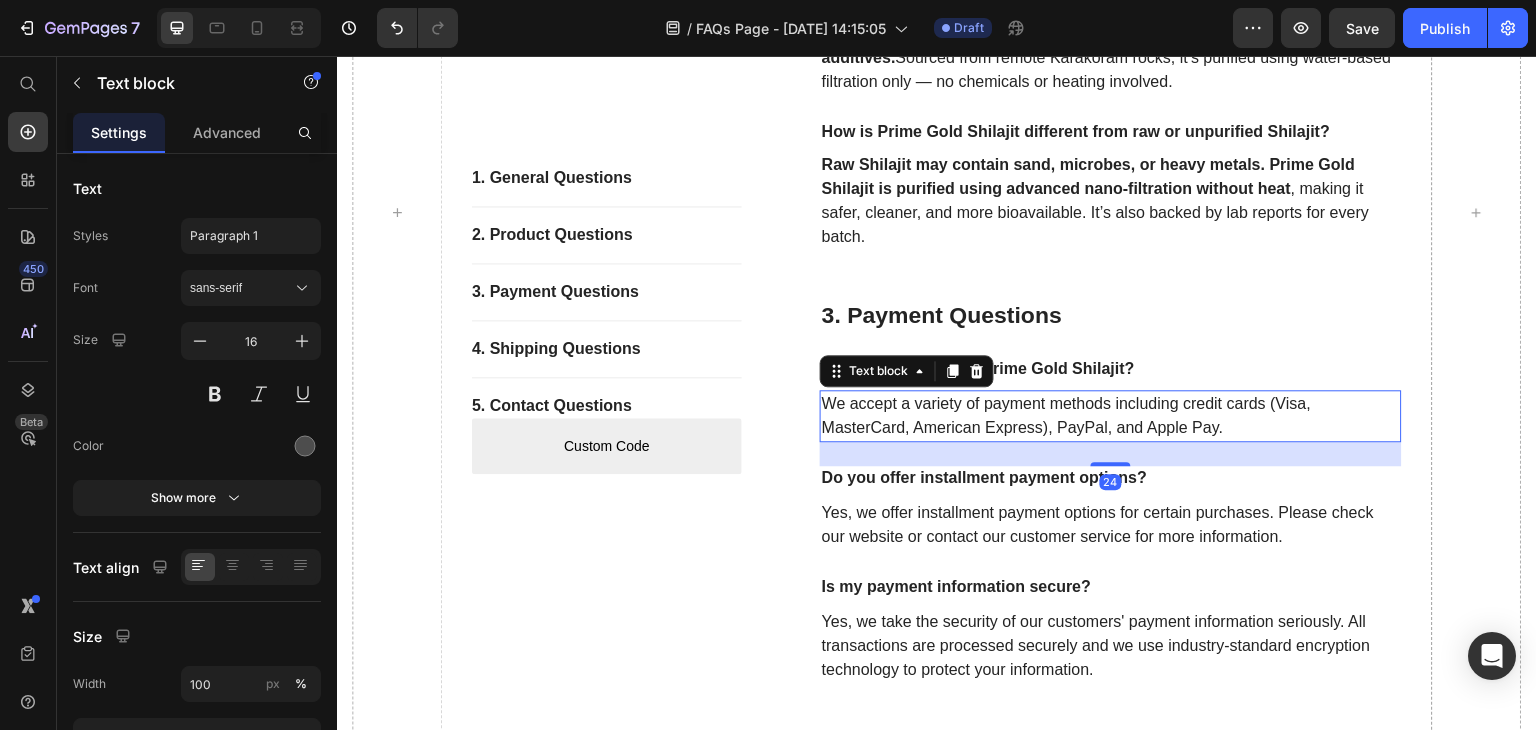 click on "We accept a variety of payment methods including credit cards (Visa, MasterCard, American Express), PayPal, and Apple Pay." at bounding box center (1111, 416) 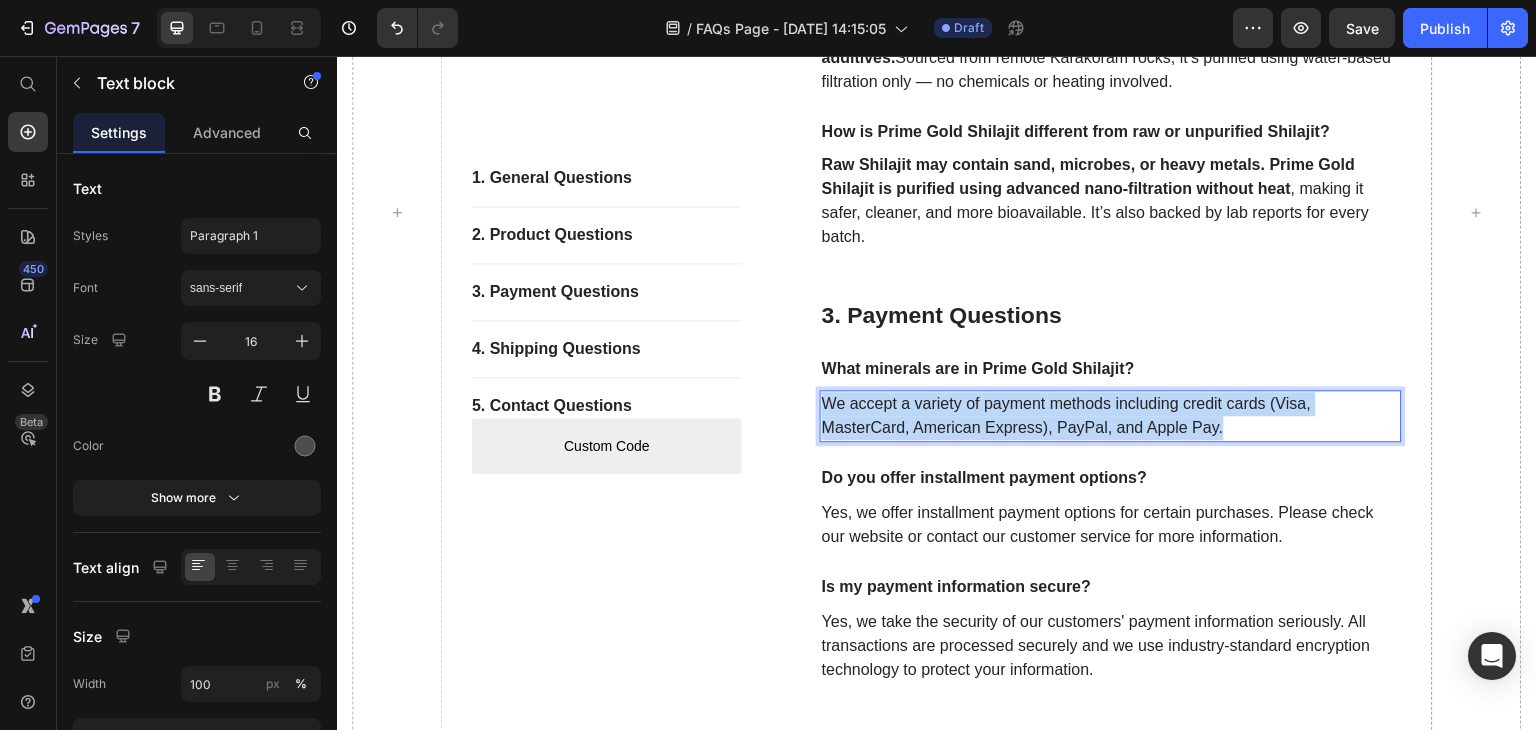click on "We accept a variety of payment methods including credit cards (Visa, MasterCard, American Express), PayPal, and Apple Pay." at bounding box center (1111, 416) 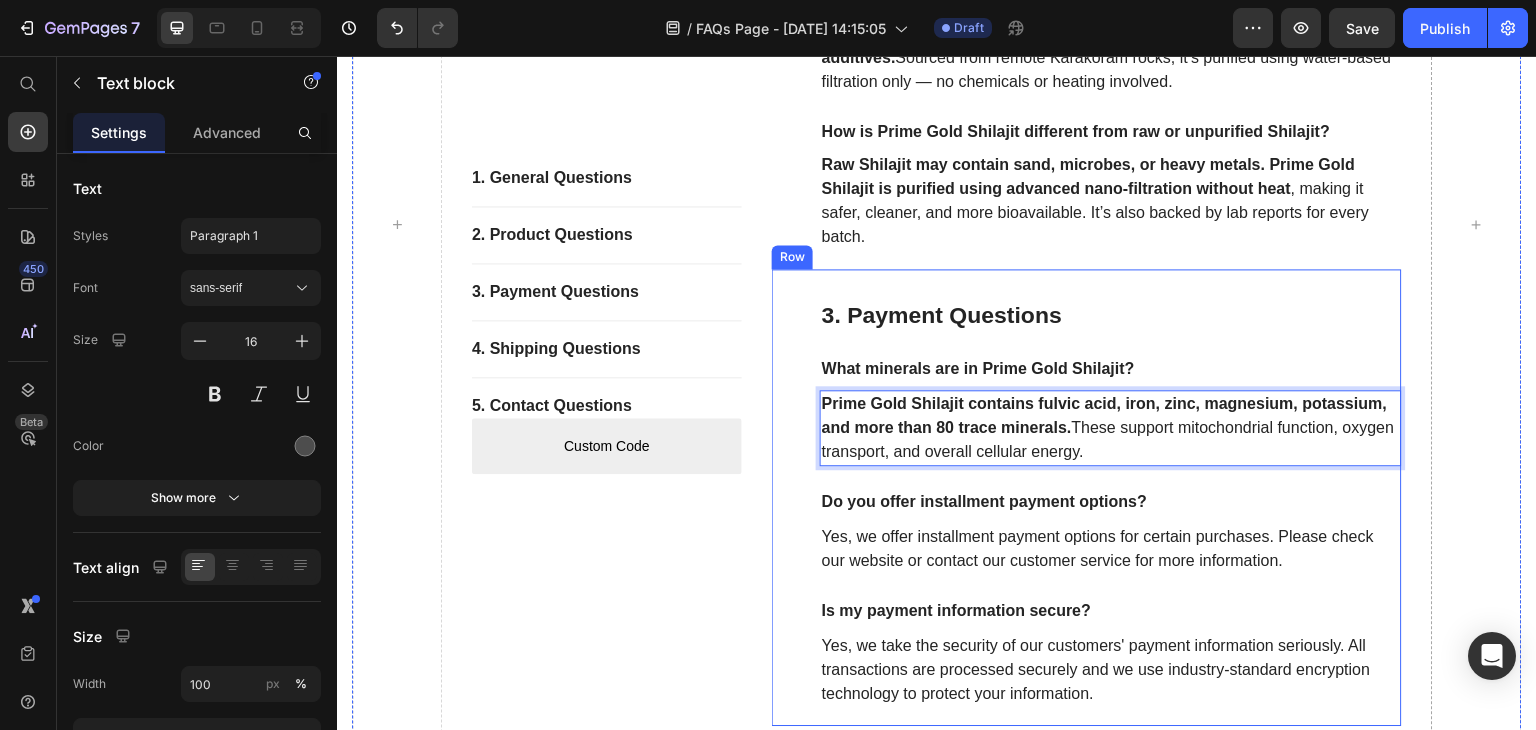 click on "3. Payment Questions Heading What minerals are in Prime Gold Shilajit? Text block Prime Gold Shilajit contains fulvic acid, iron, zinc, magnesium, potassium, and more than 80 trace minerals.  These support mitochondrial function, oxygen transport, and overall cellular energy. Text block   24 Do you offer installment payment options? Text block Yes, we offer installment payment options for certain purchases. Please check our website or contact our customer service for more information. Text block Is my payment information secure? Text block Yes, we take the security of our customers' payment information seriously. All transactions are processed securely and we use industry-standard encryption technology to protect your information. Text block Row" at bounding box center (1087, 497) 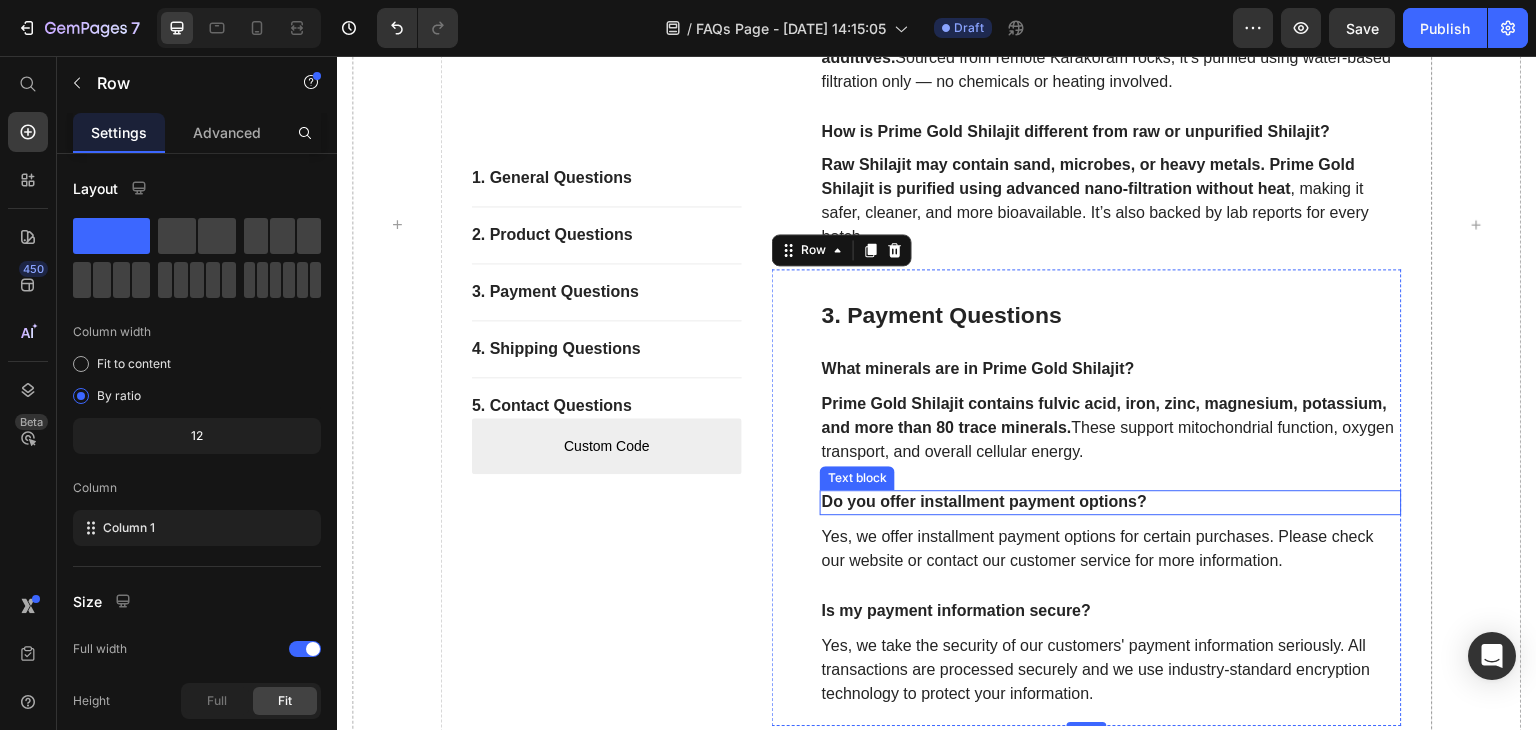 click on "Do you offer installment payment options?" at bounding box center (1111, 502) 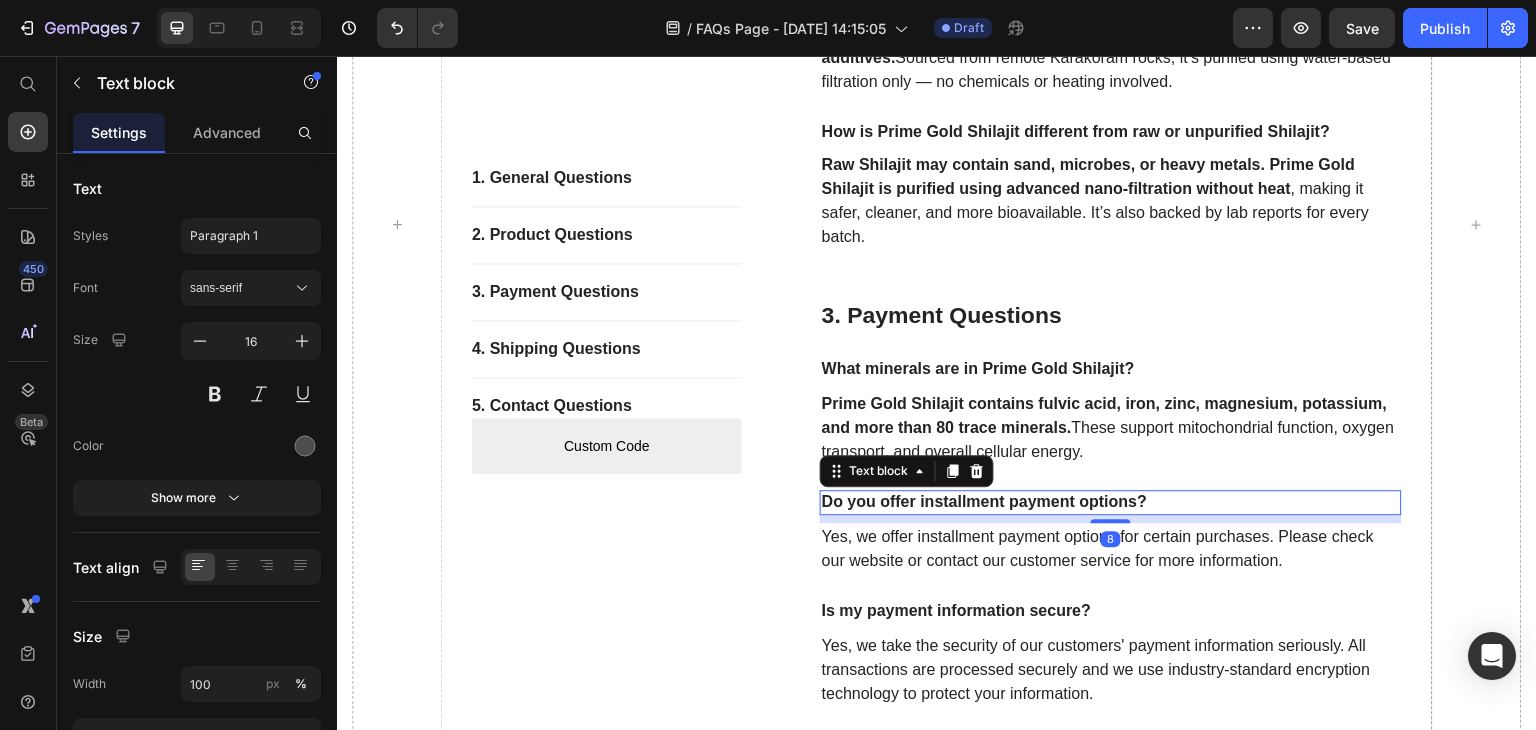 click on "Do you offer installment payment options?" at bounding box center (1111, 502) 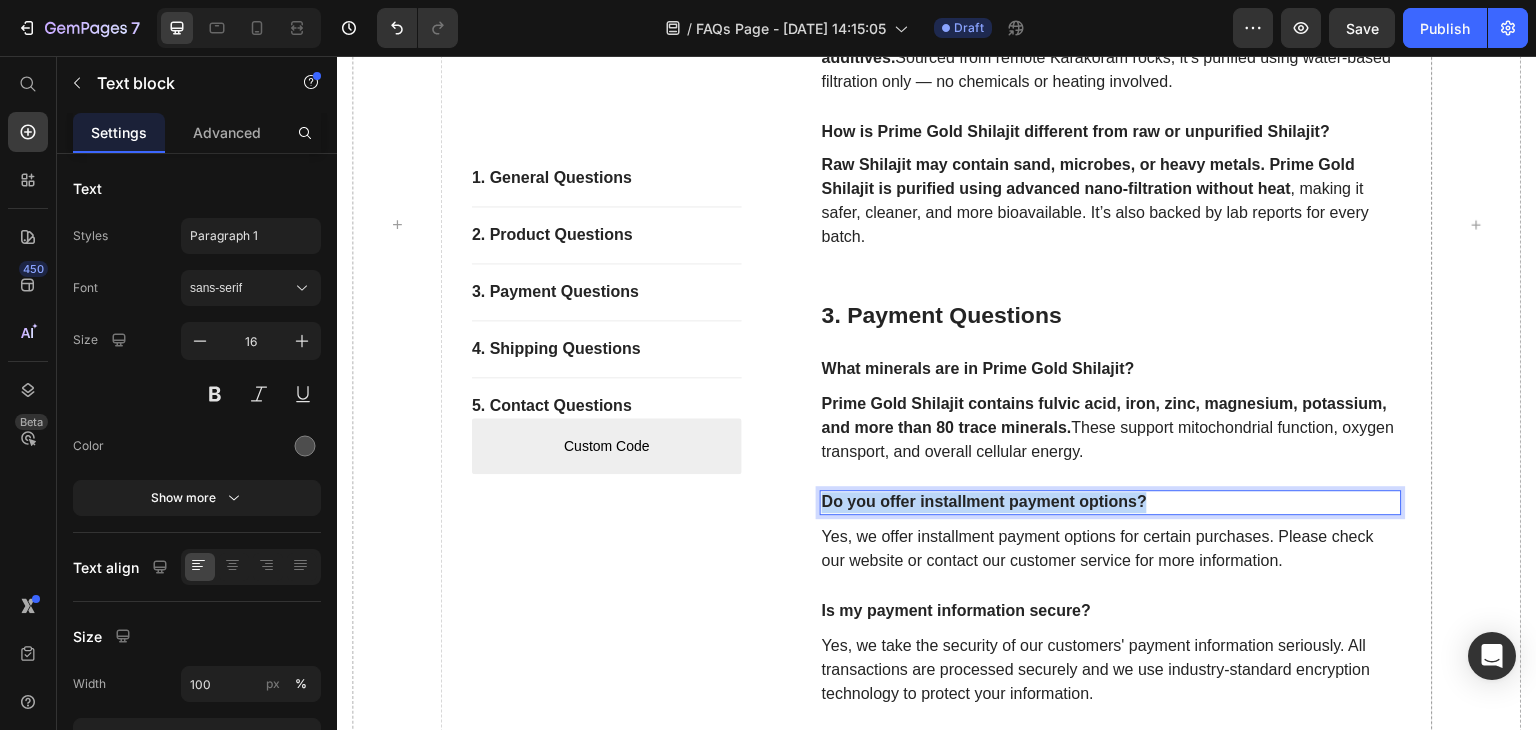 click on "Do you offer installment payment options?" at bounding box center [1111, 502] 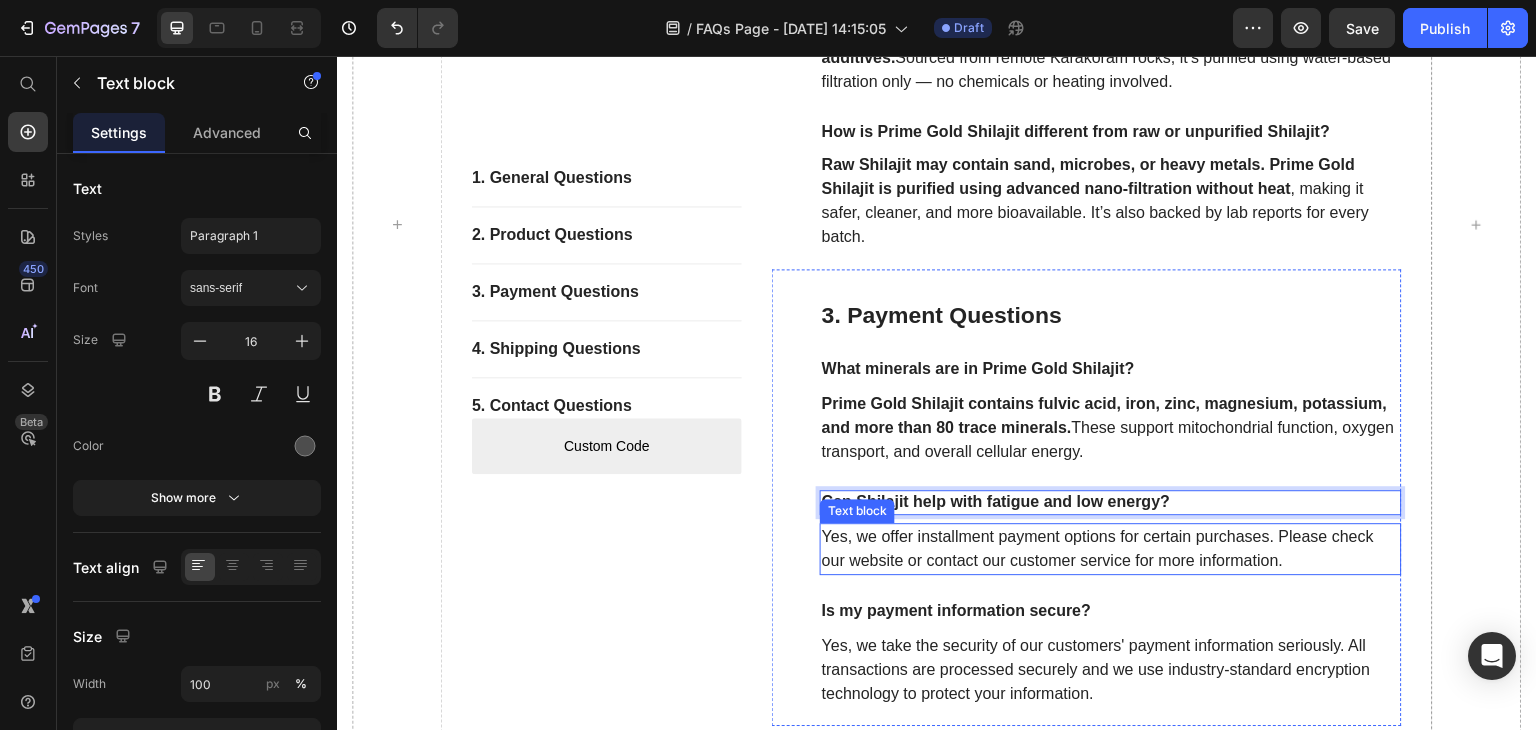 click on "Yes, we offer installment payment options for certain purchases. Please check our website or contact our customer service for more information." at bounding box center [1111, 549] 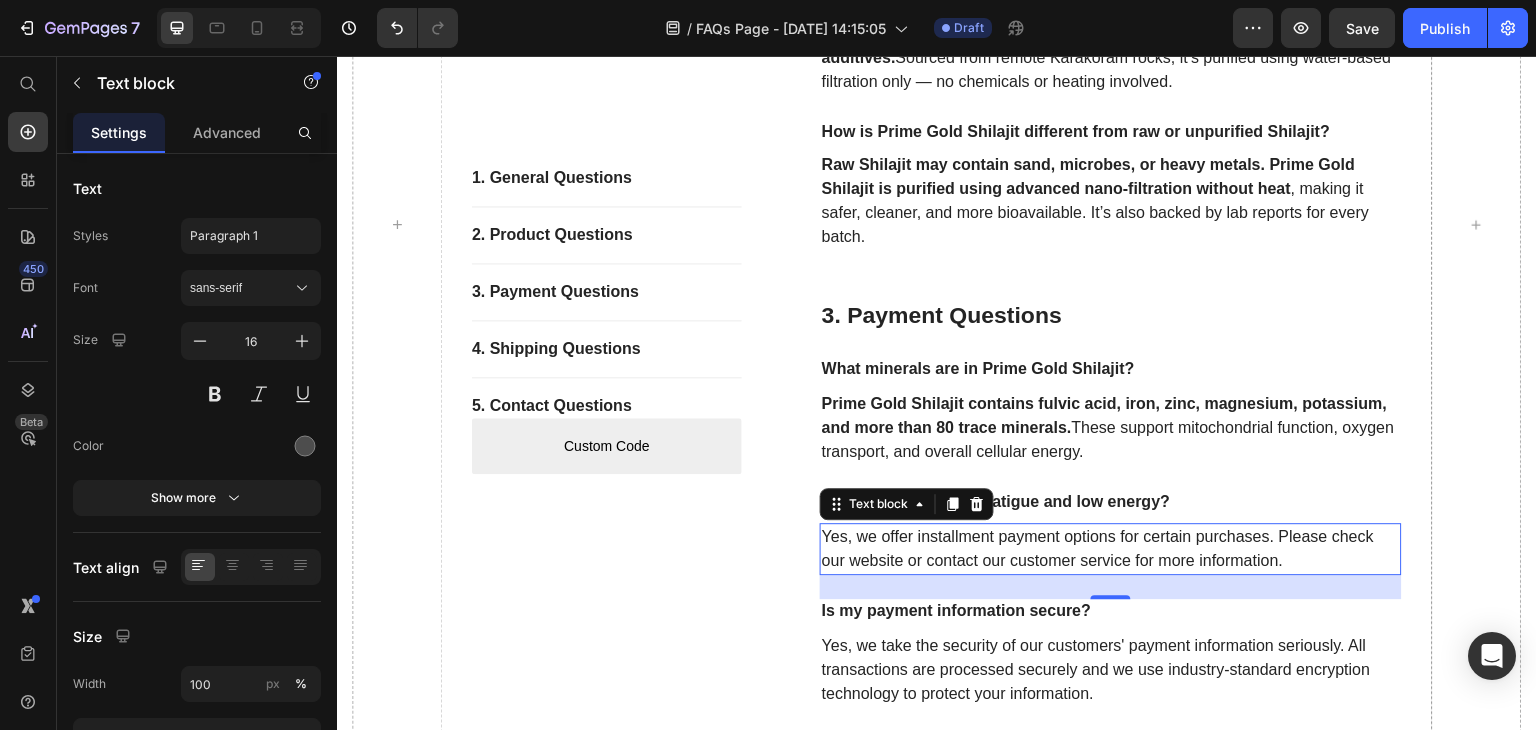 click on "Yes, we offer installment payment options for certain purchases. Please check our website or contact our customer service for more information." at bounding box center [1111, 549] 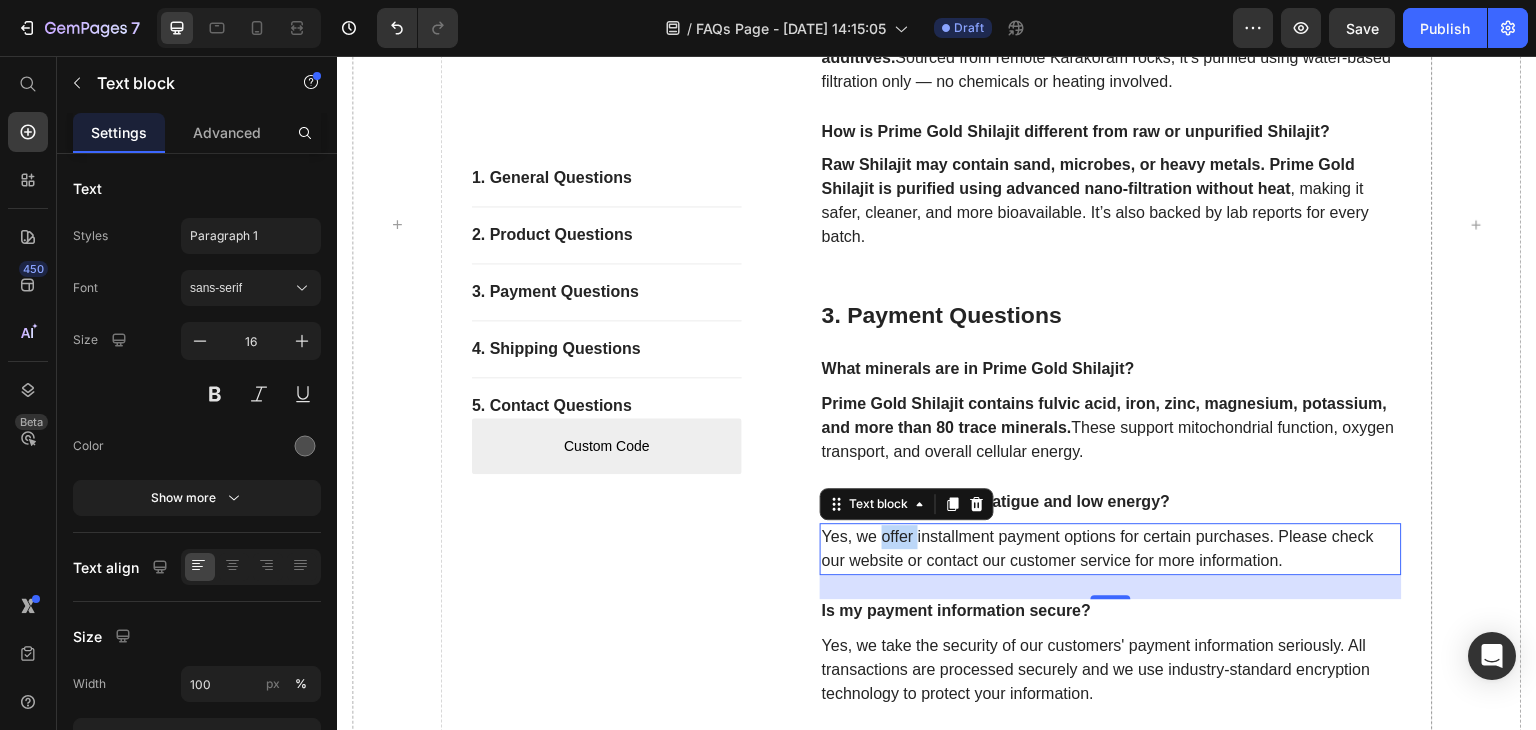 click on "Yes, we offer installment payment options for certain purchases. Please check our website or contact our customer service for more information." at bounding box center [1111, 549] 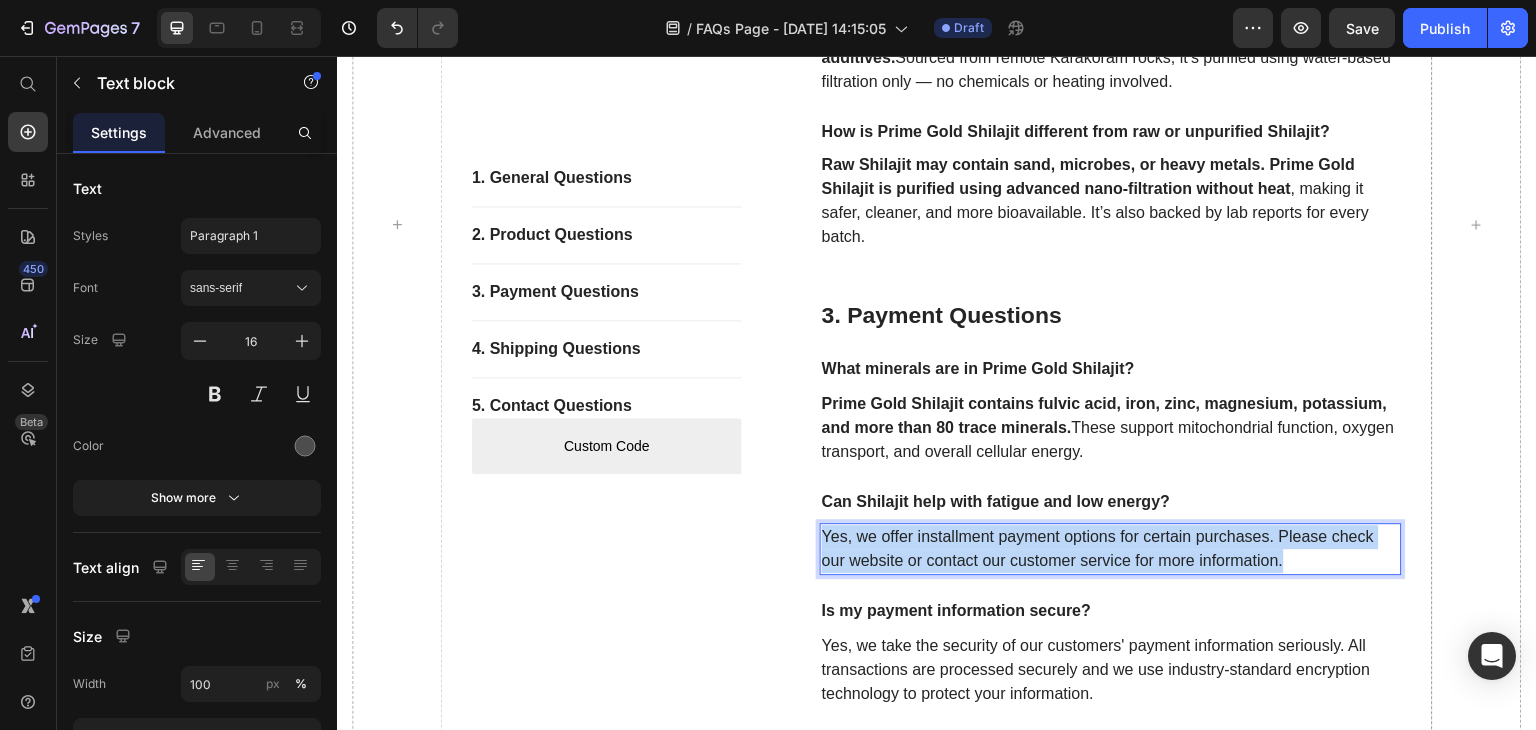 click on "Yes, we offer installment payment options for certain purchases. Please check our website or contact our customer service for more information." at bounding box center (1111, 549) 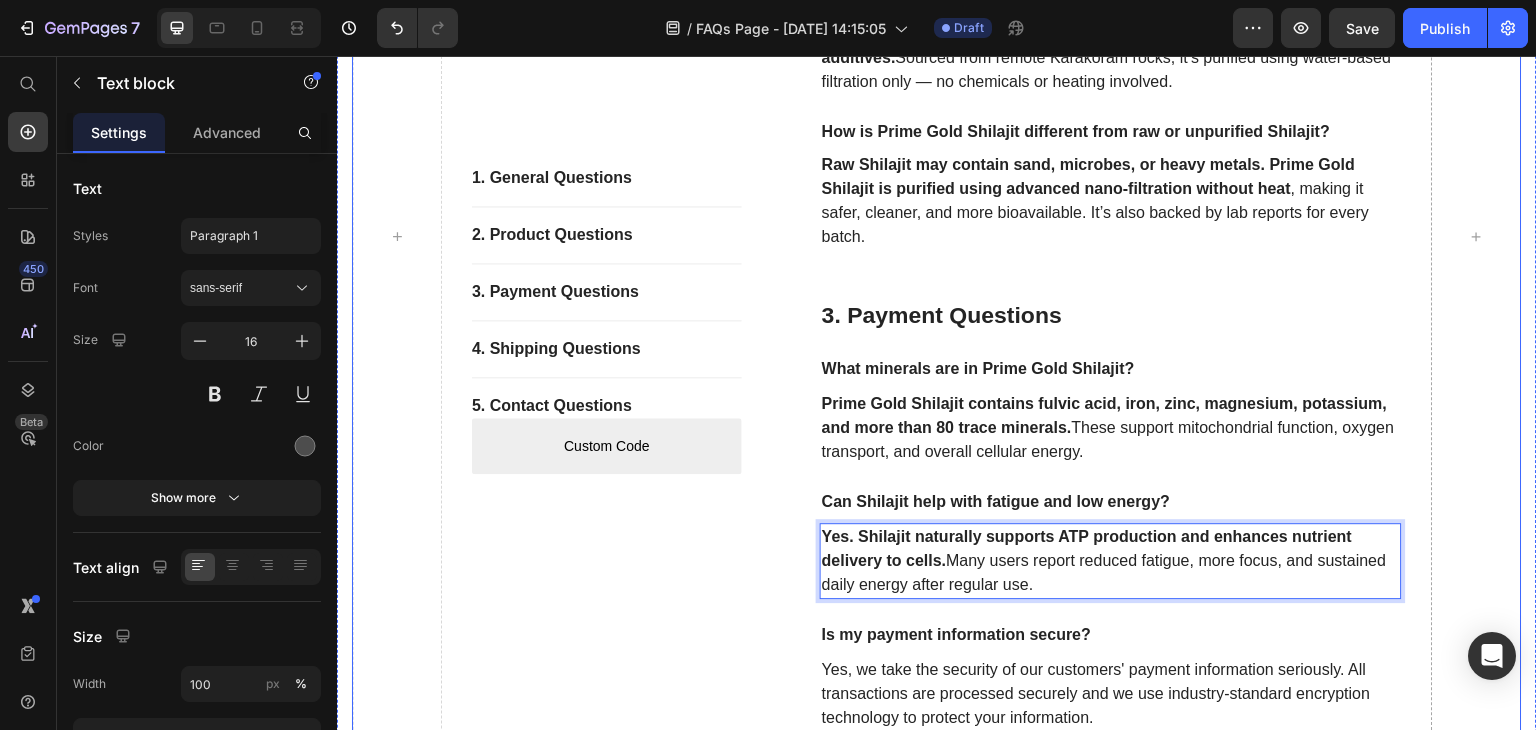 click on "1. General Questions Button                Title Line 2. Product Questions Button                Title Line 3. Payment Questions Button                Title Line 4. Shipping Questions Button                Title Line 5. Contact Questions Button
Custom Code
Custom Menu Active Row" at bounding box center (607, 236) 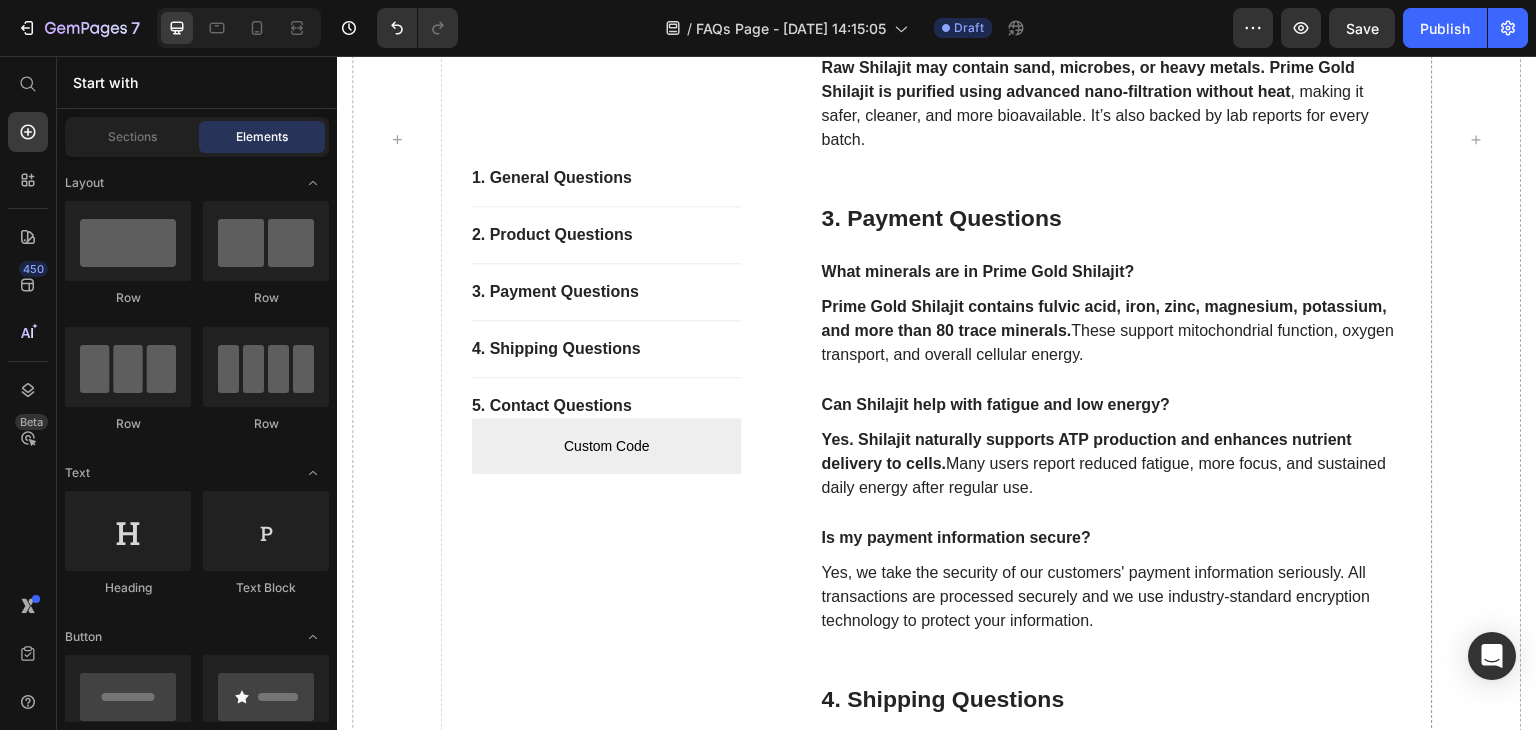 scroll, scrollTop: 1784, scrollLeft: 0, axis: vertical 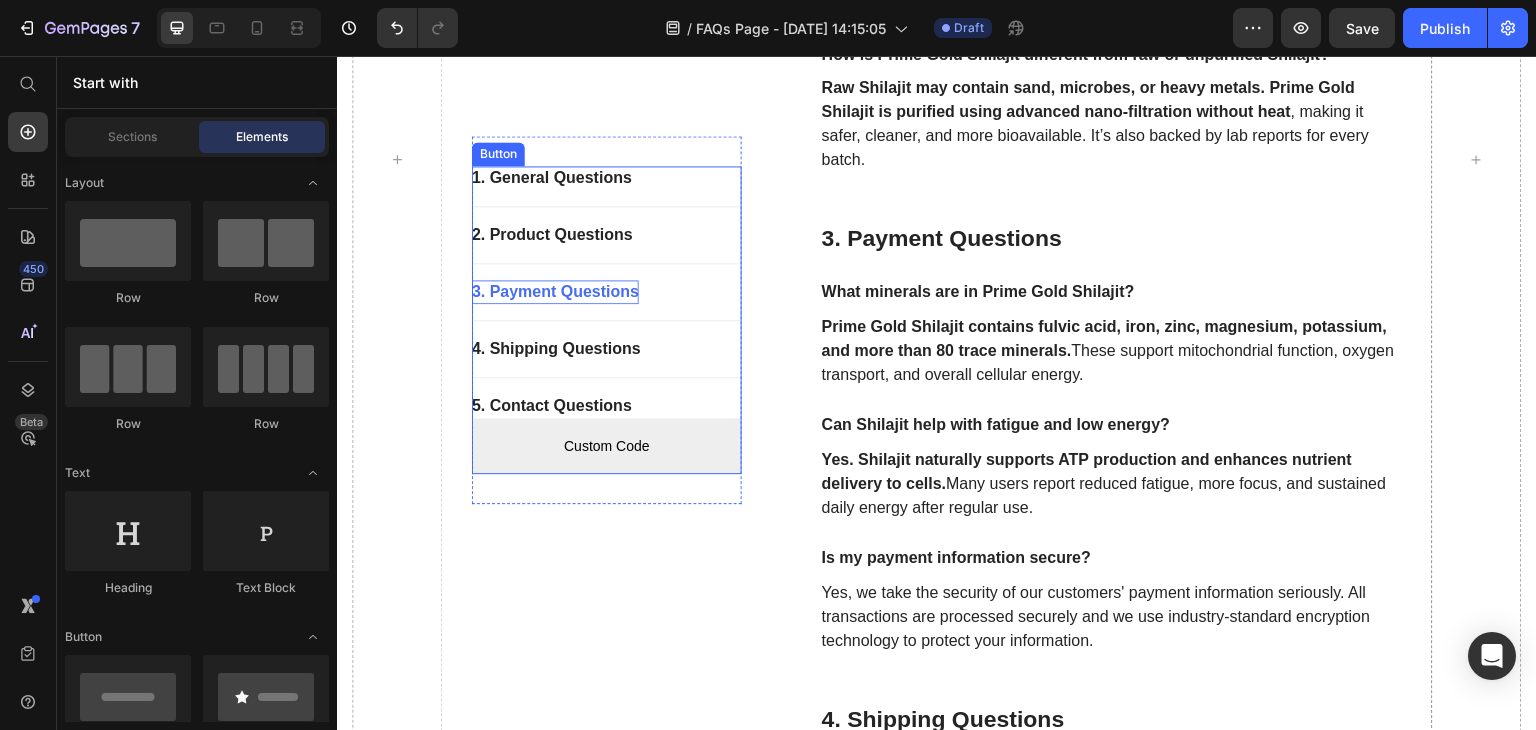 click on "3. Payment Questions" at bounding box center [555, 292] 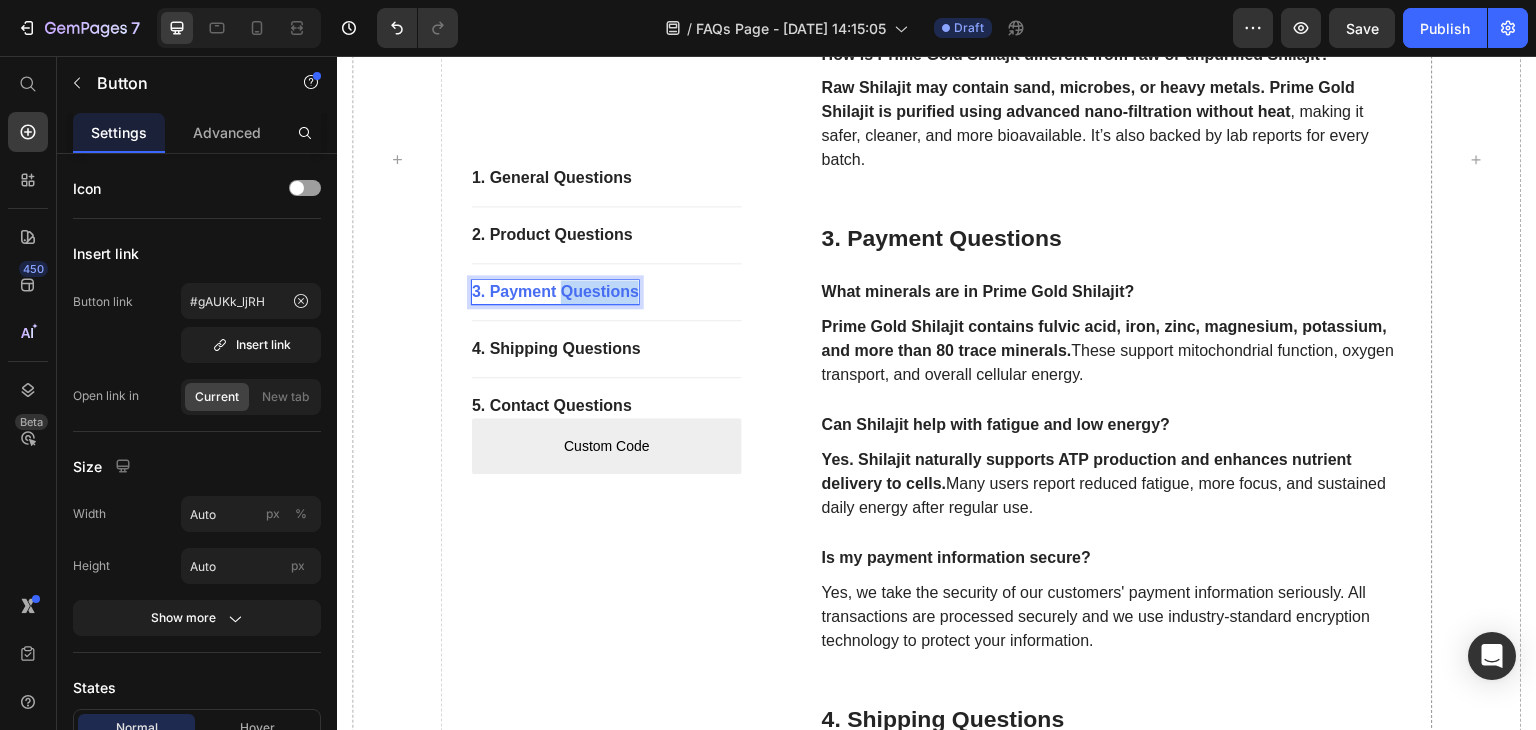 click on "3. Payment Questions" at bounding box center (555, 292) 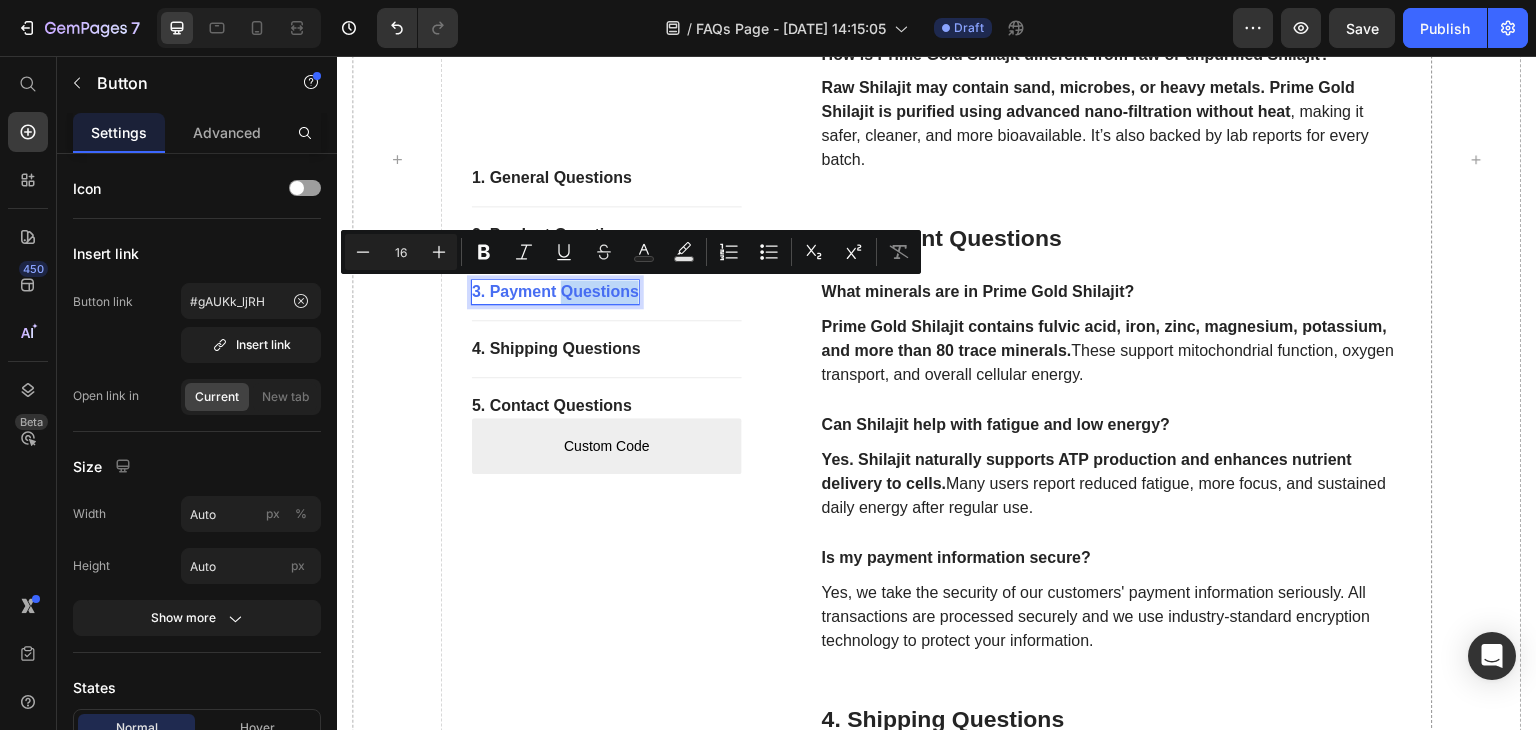 click on "3. Payment Questions" at bounding box center (555, 292) 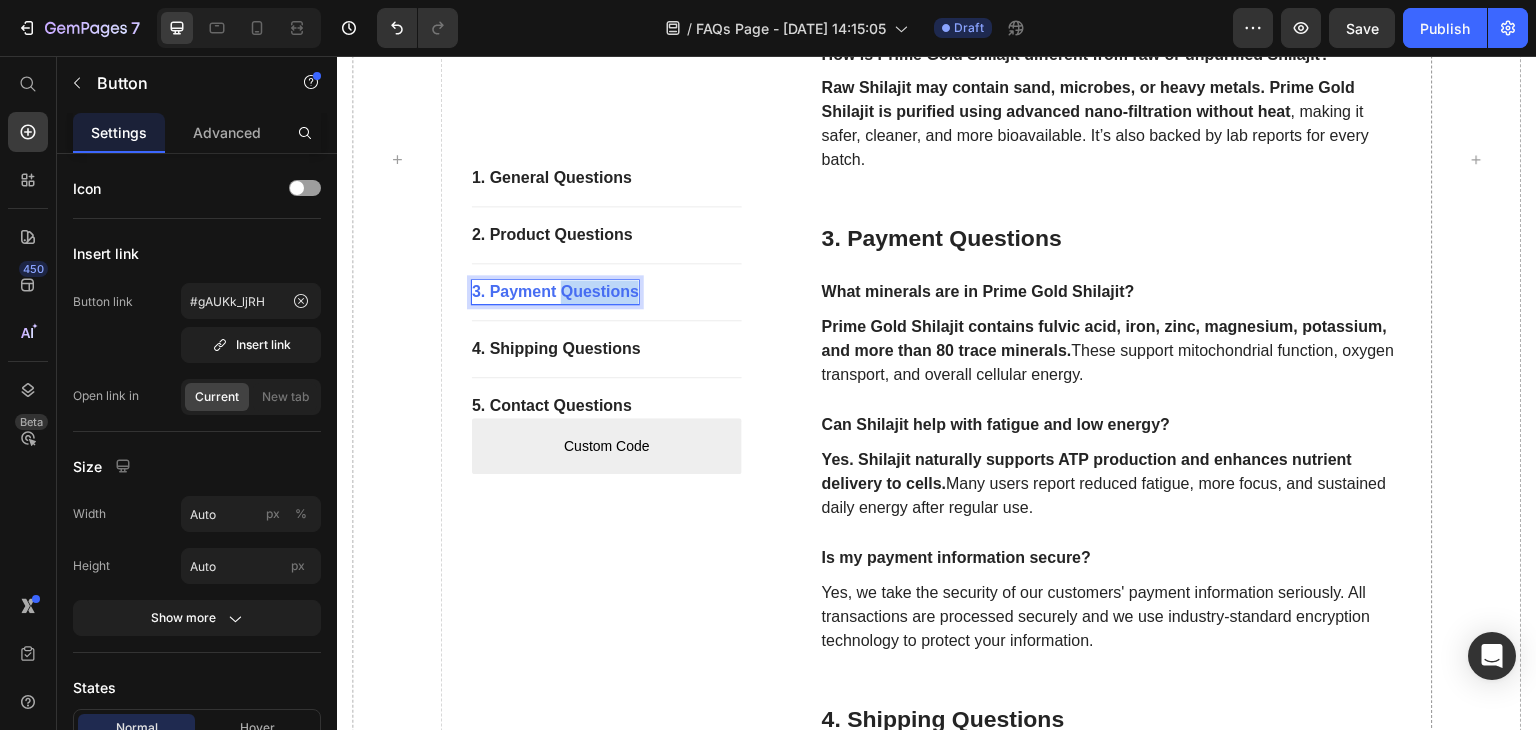 click on "3. Payment Questions" at bounding box center (555, 292) 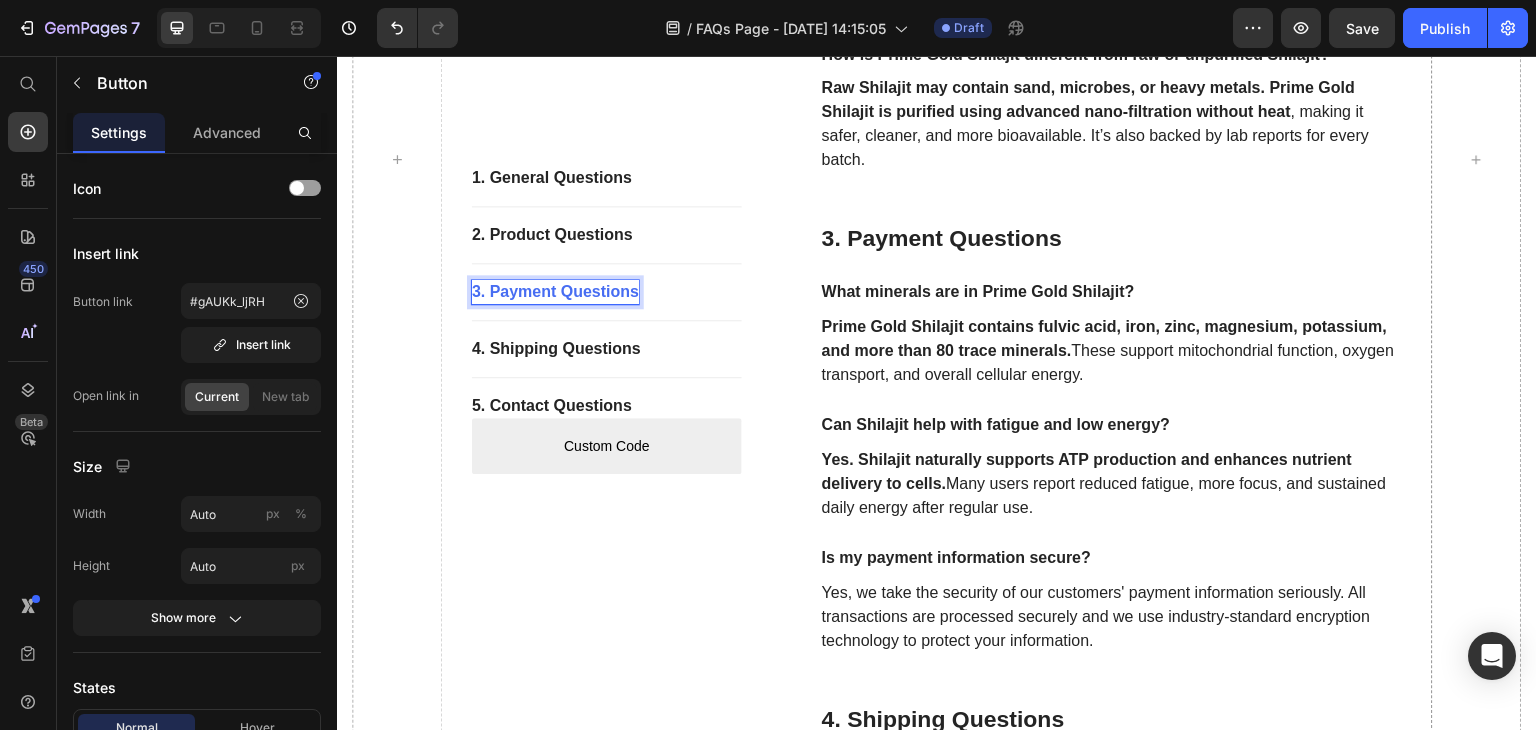 click on "3. Payment Questions" at bounding box center (555, 292) 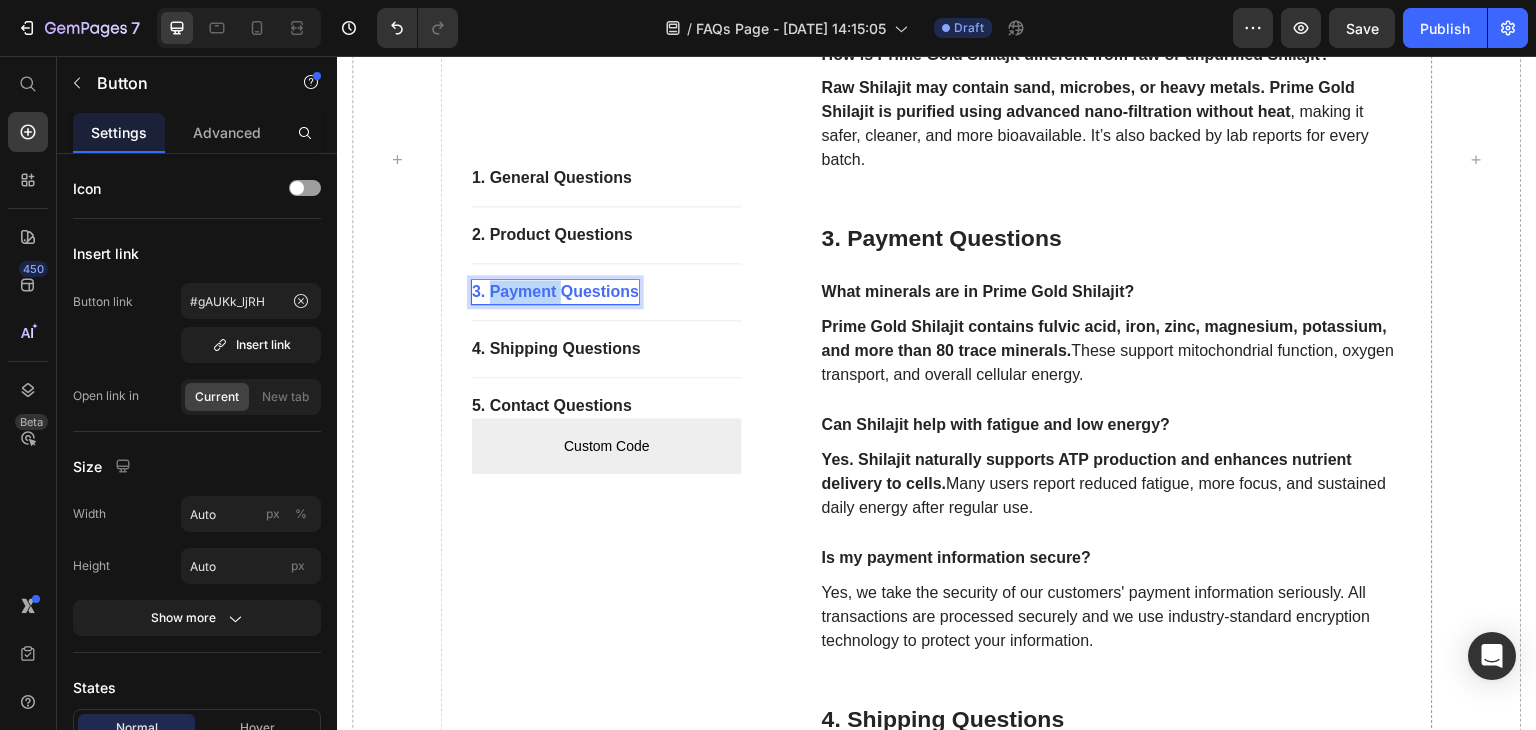 click on "3. Payment Questions" at bounding box center (555, 292) 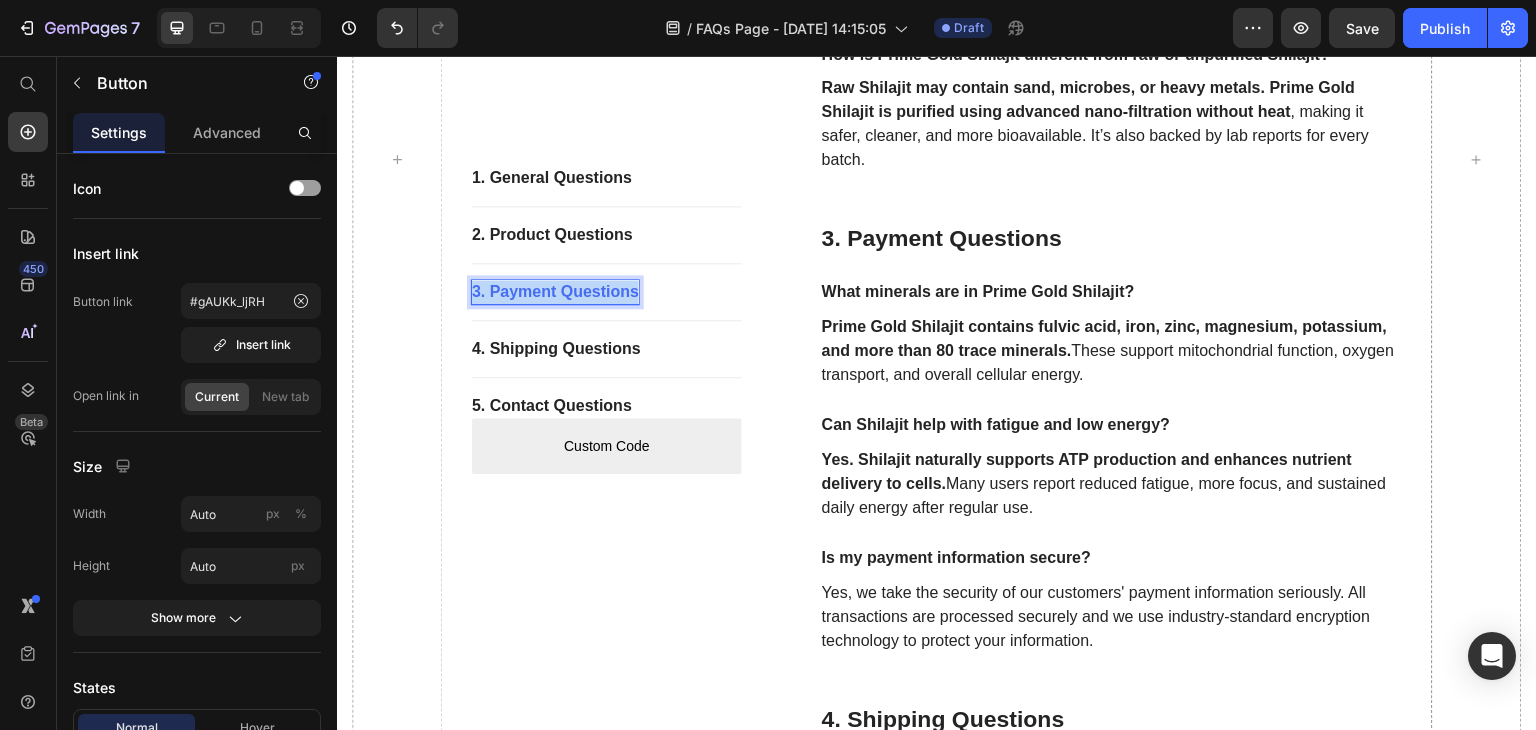 click on "3. Payment Questions" at bounding box center [555, 292] 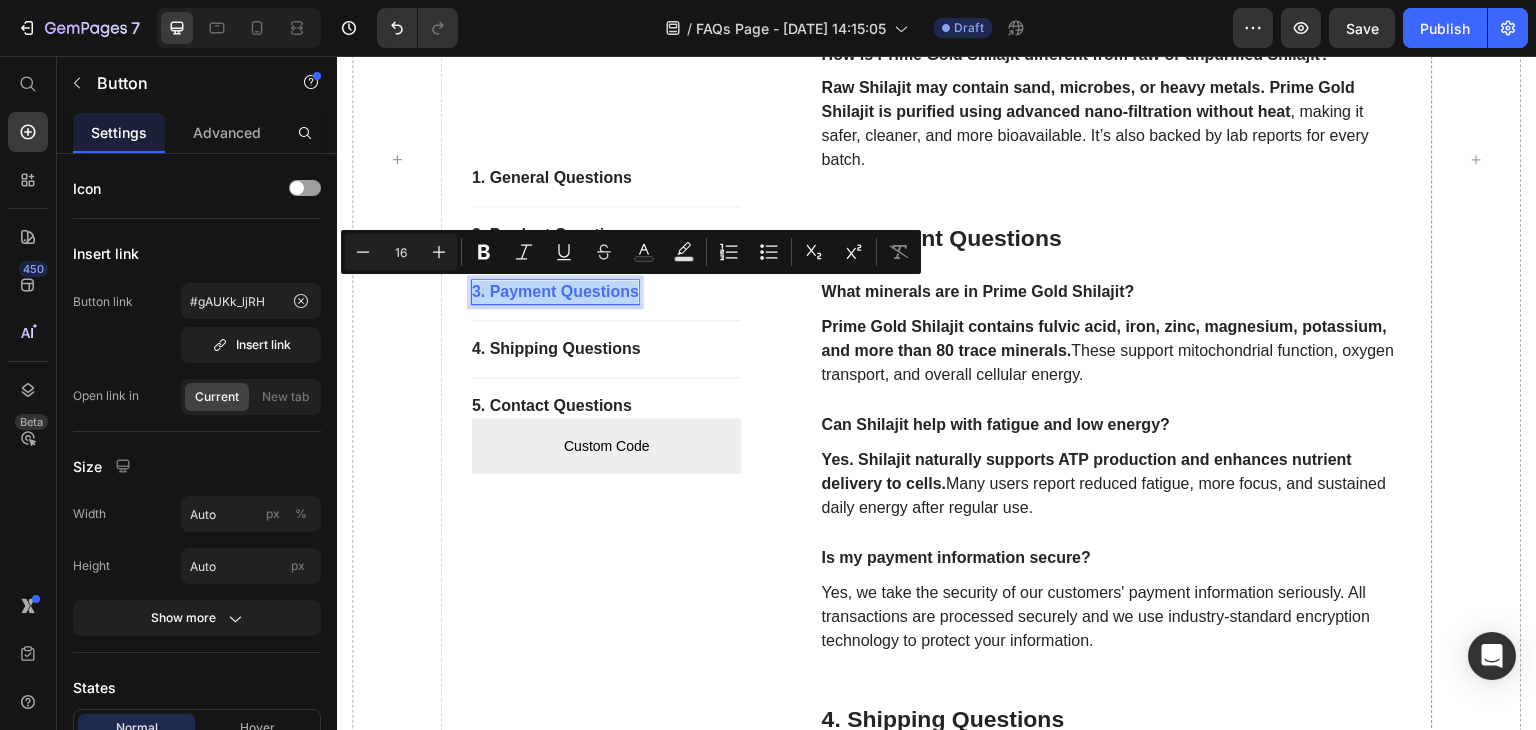 drag, startPoint x: 545, startPoint y: 291, endPoint x: 501, endPoint y: 289, distance: 44.04543 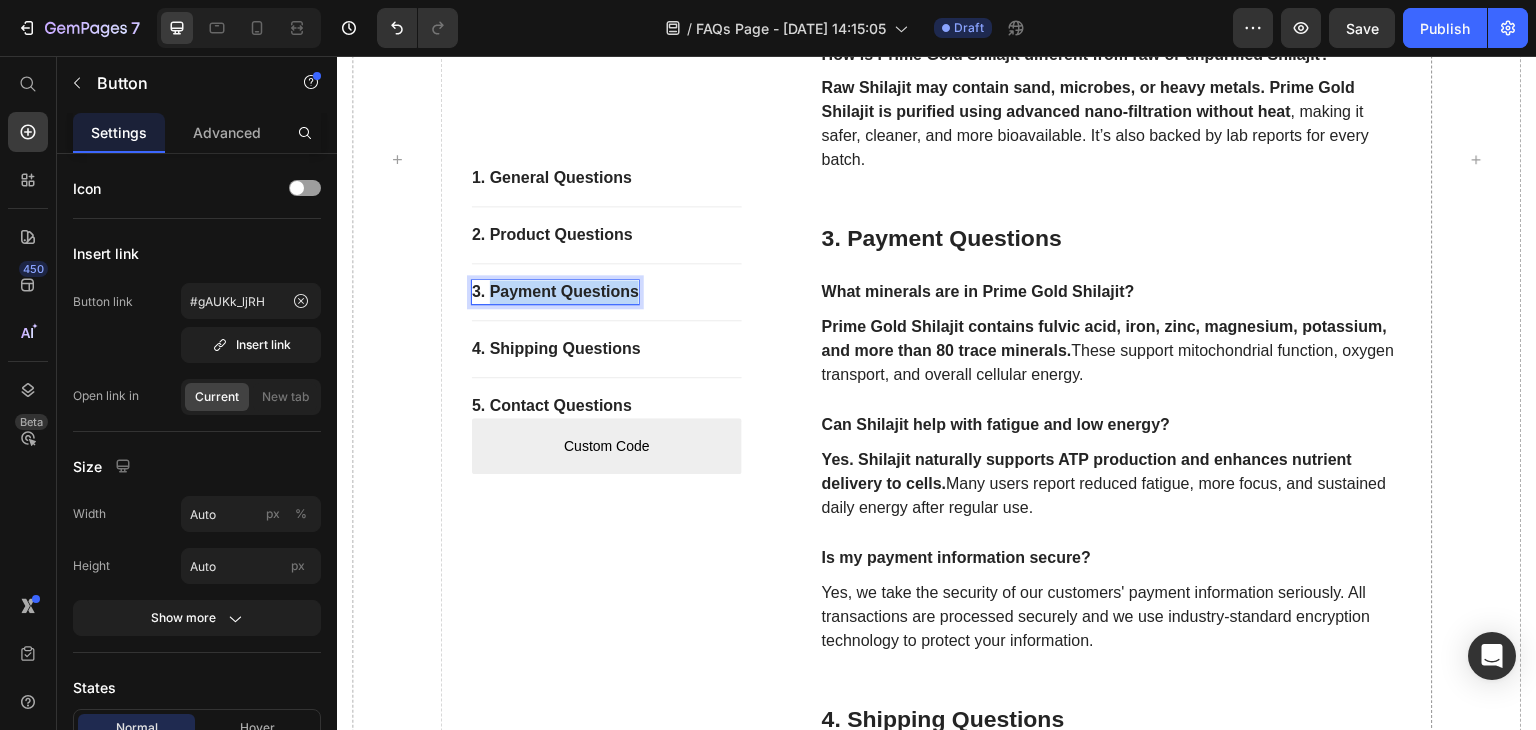 drag, startPoint x: 487, startPoint y: 292, endPoint x: 638, endPoint y: 297, distance: 151.08276 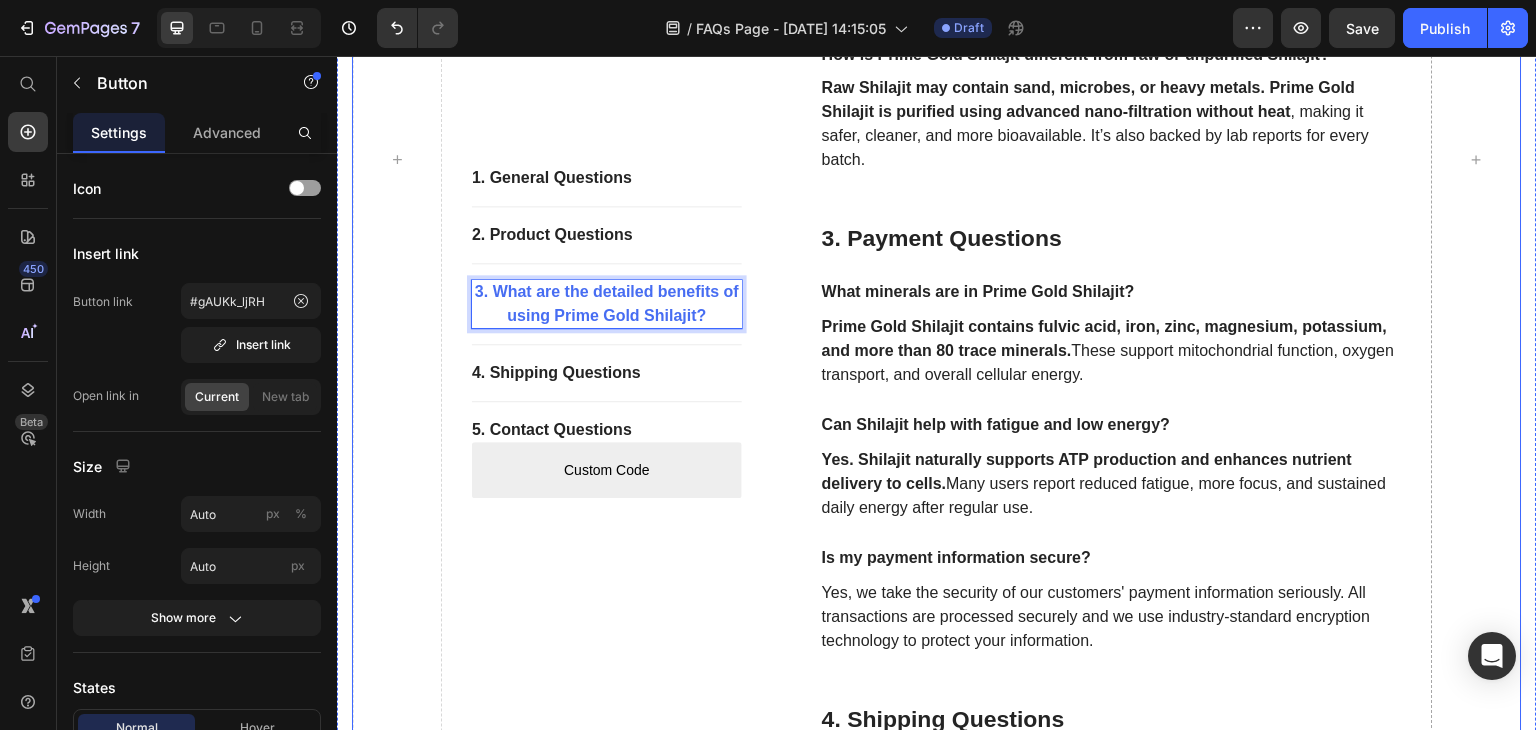 click on "1. General Questions Button                Title Line 2. Product Questions Button                Title Line 3. What are the detailed benefits of using Prime Gold Shilajit? Button   0                Title Line 4. Shipping Questions Button                Title Line 5. Contact Questions Button
Custom Code
Custom Menu Active Row" at bounding box center (607, 159) 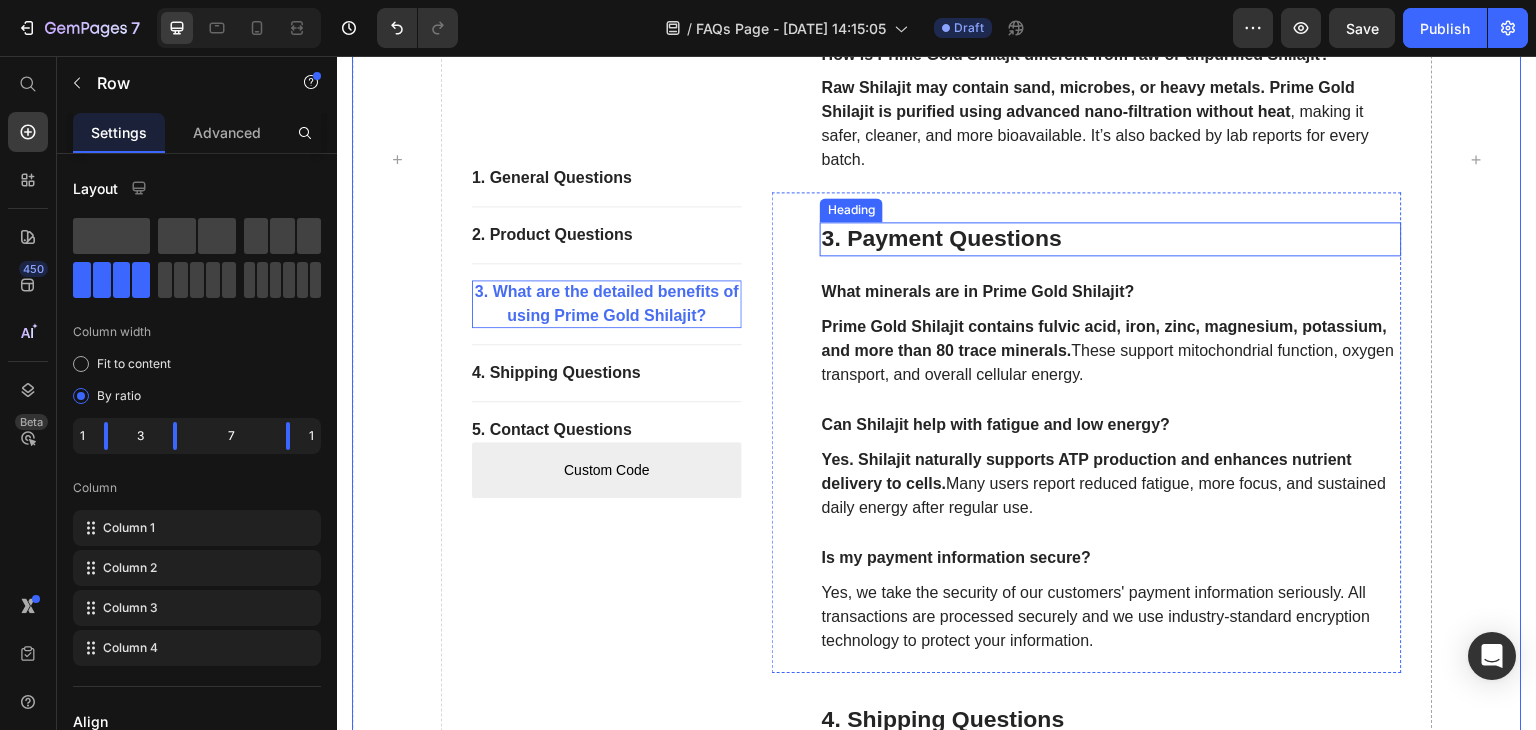 click on "3. Payment Questions" at bounding box center (1111, 239) 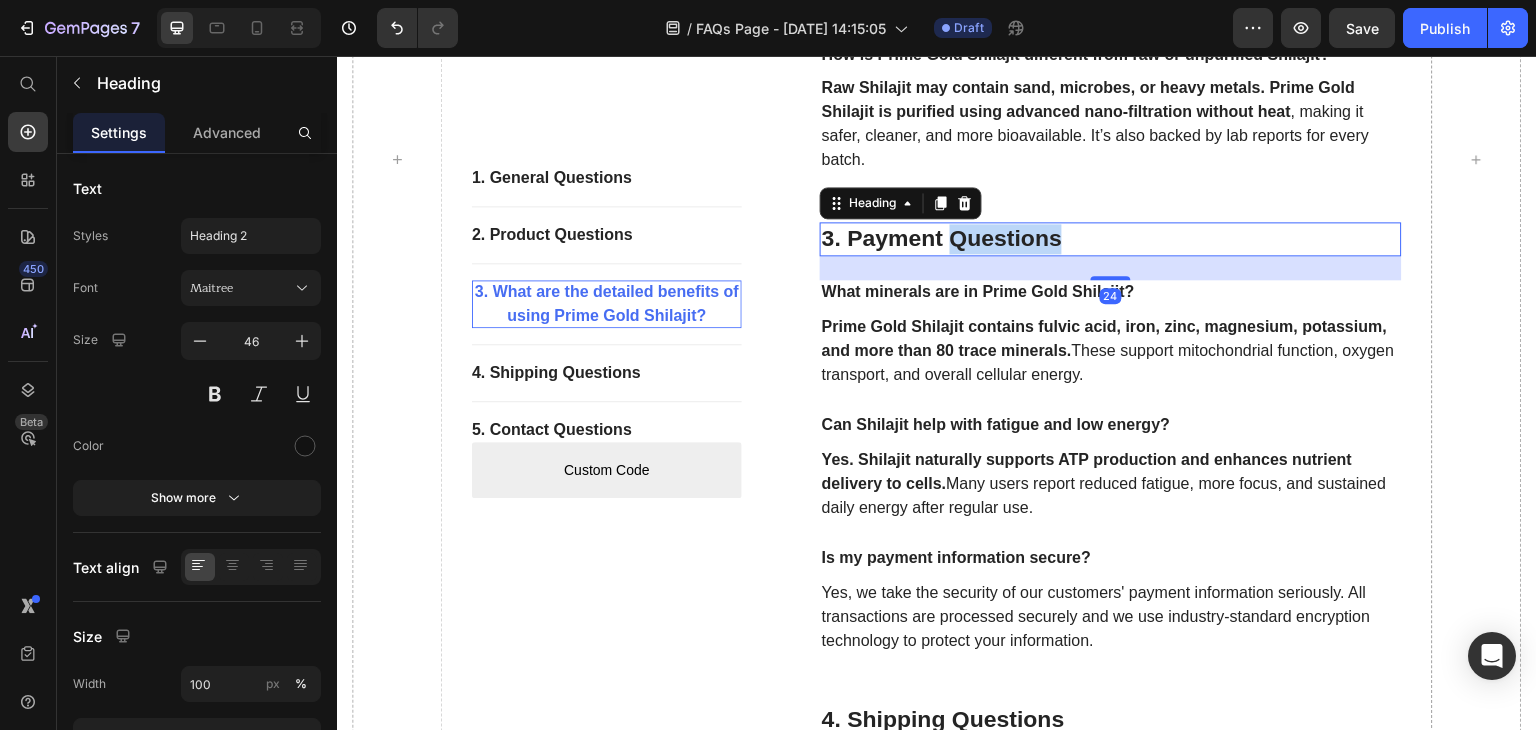 click on "3. Payment Questions" at bounding box center [1111, 239] 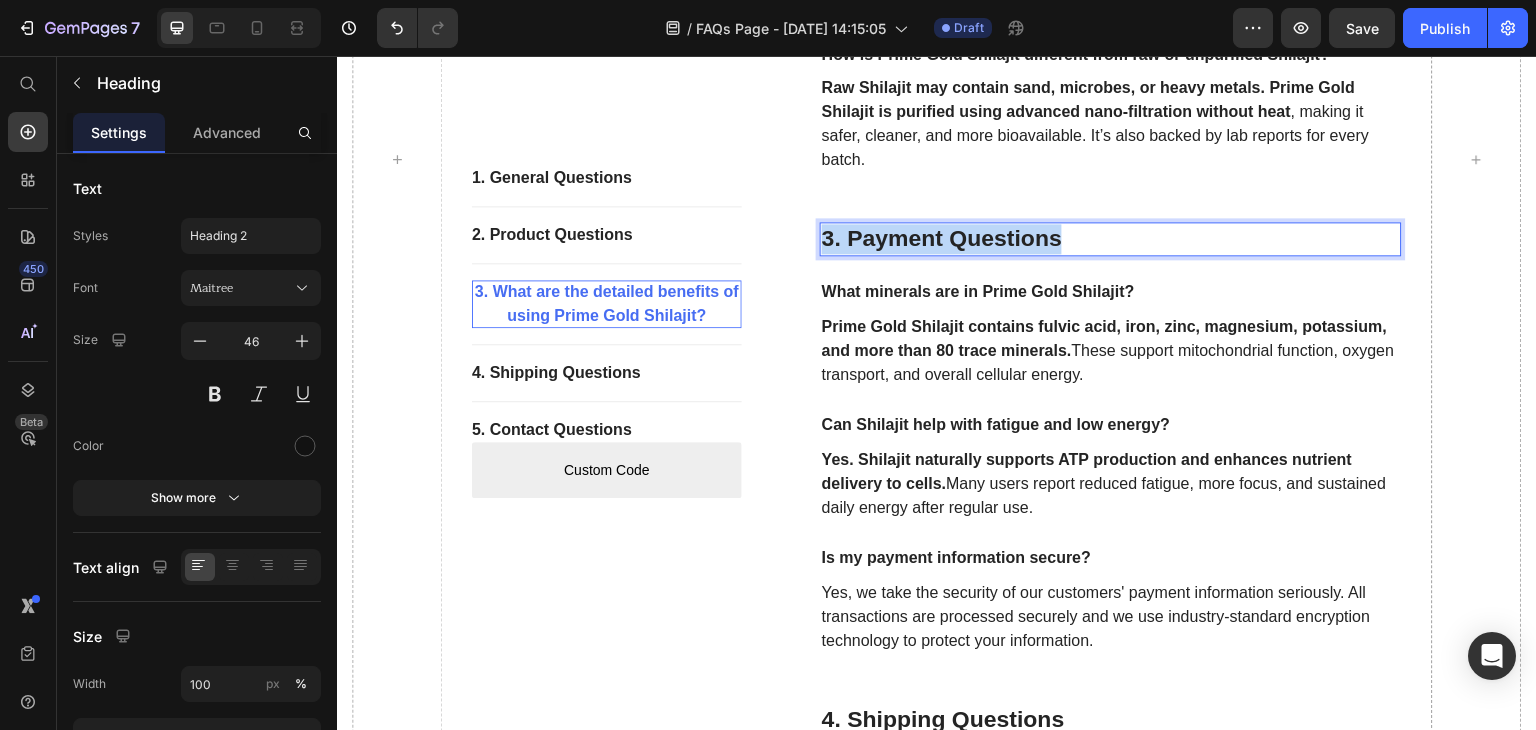 click on "3. Payment Questions" at bounding box center (1111, 239) 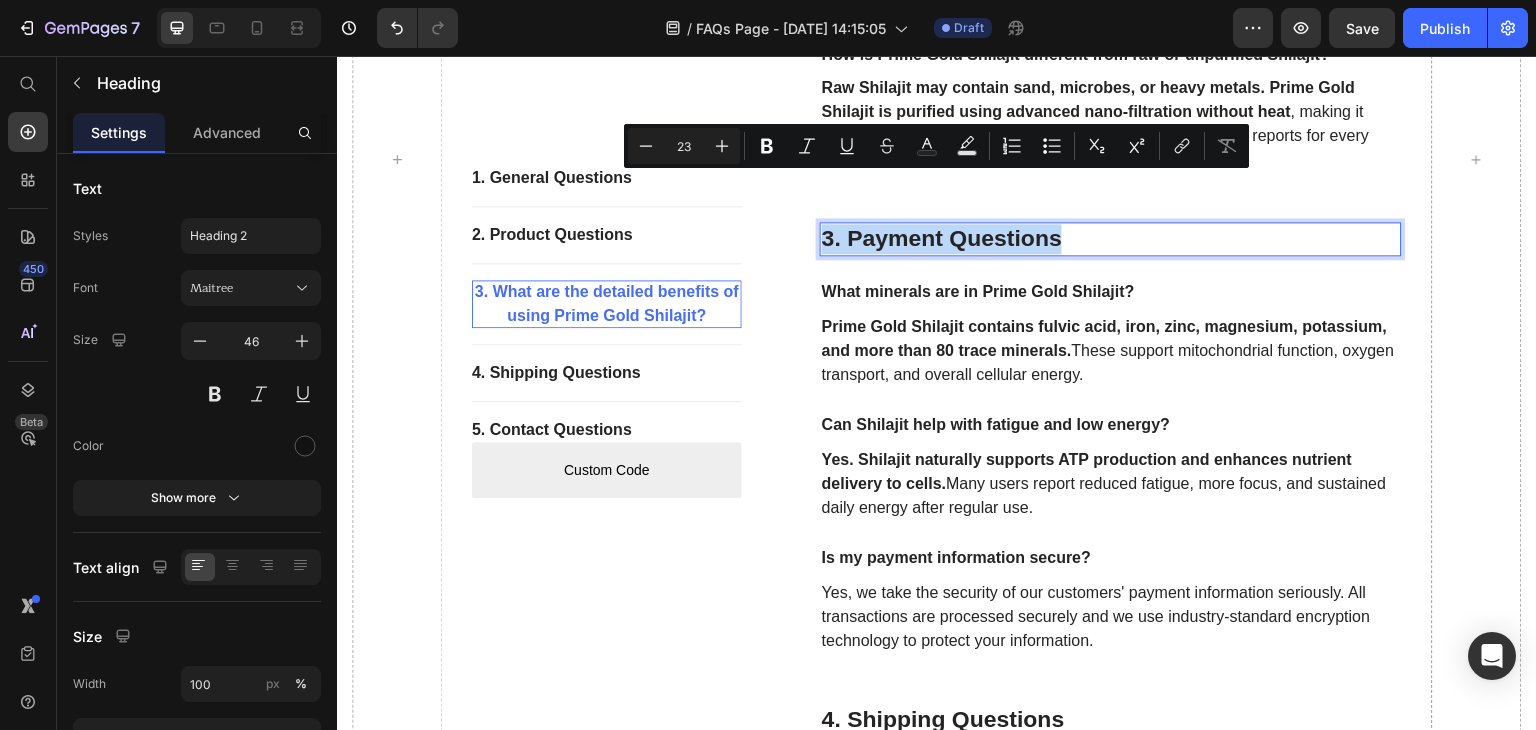 click on "3. Payment Questions" at bounding box center (1111, 239) 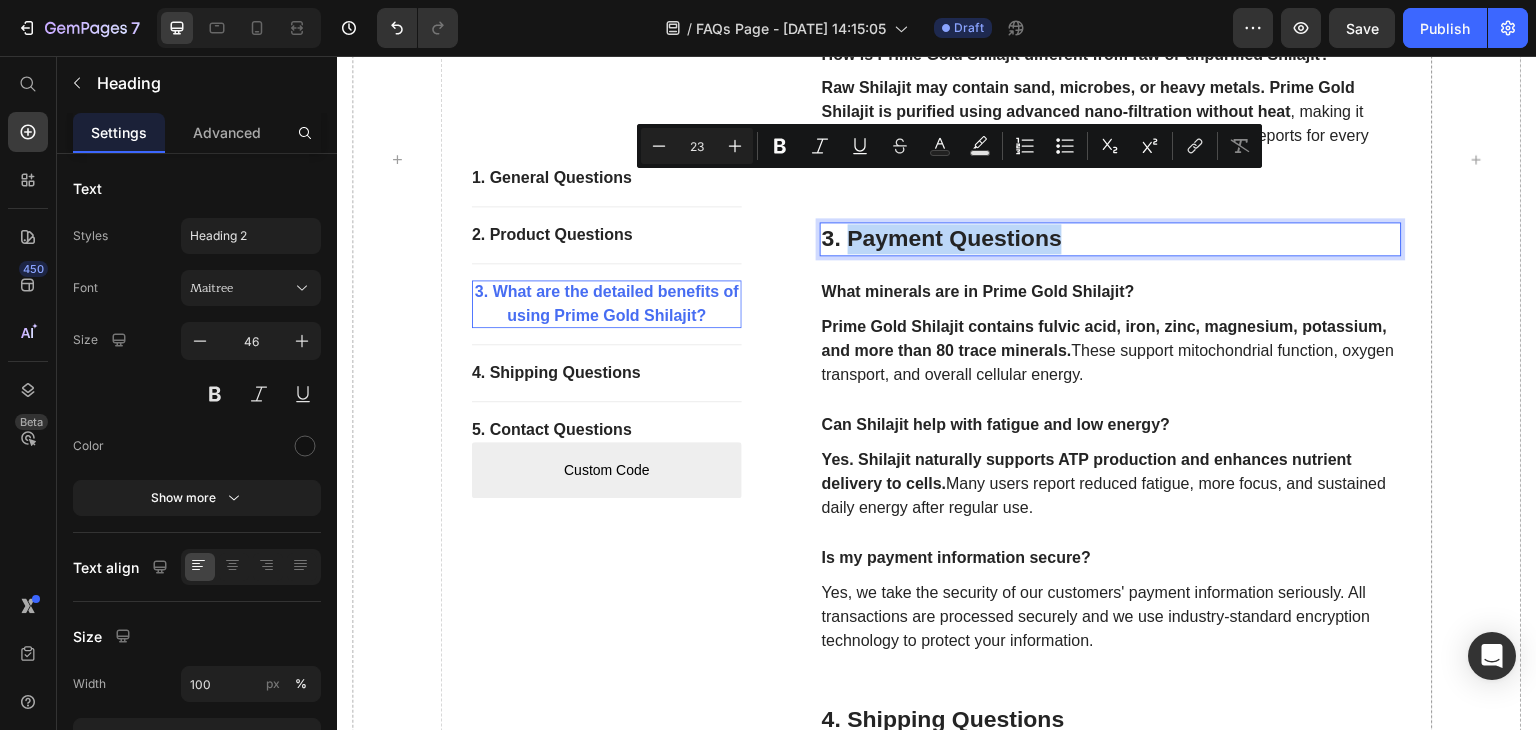drag, startPoint x: 842, startPoint y: 187, endPoint x: 1069, endPoint y: 194, distance: 227.10791 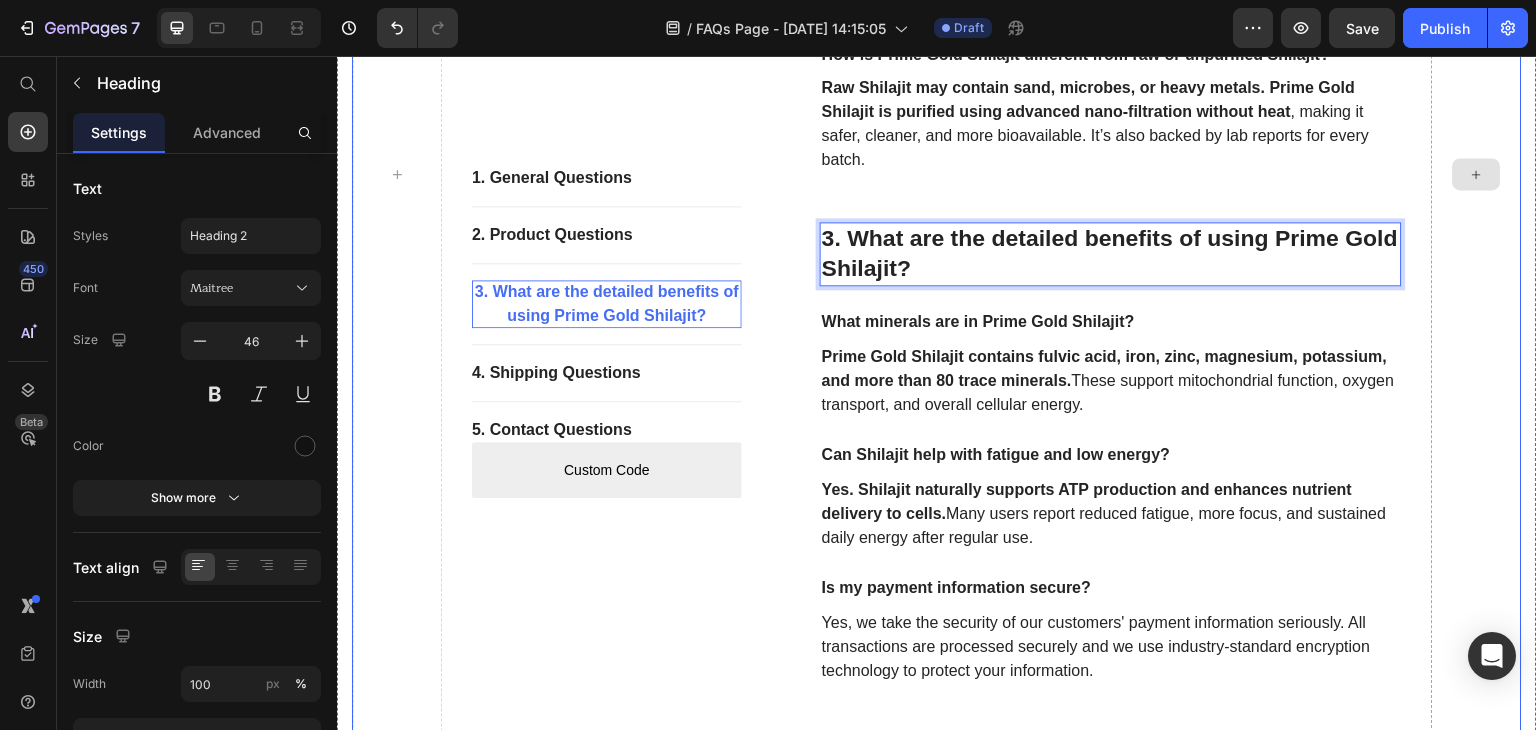 click at bounding box center (1477, 174) 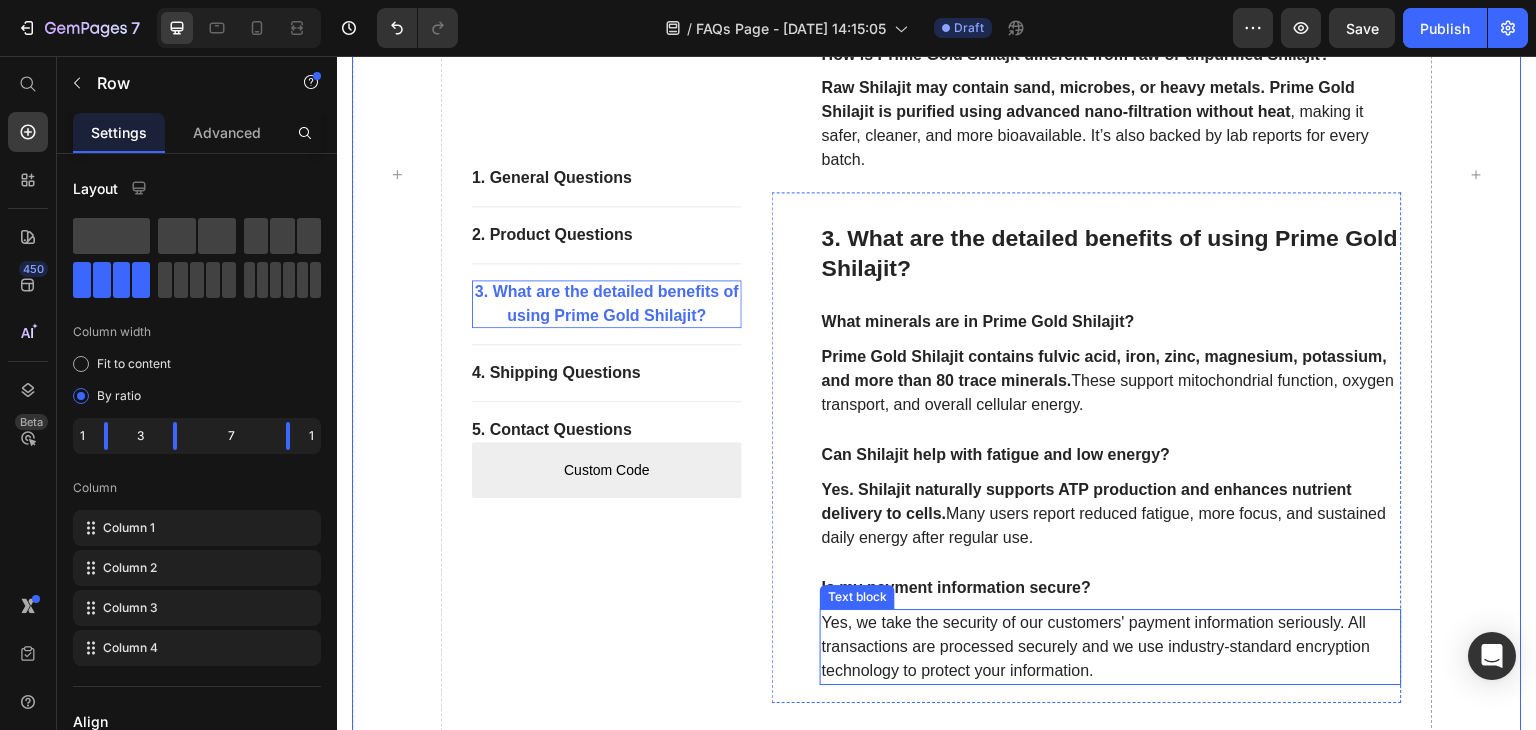 click on "Yes, we take the security of our customers' payment information seriously. All transactions are processed securely and we use industry-standard encryption technology to protect your information." at bounding box center [1111, 647] 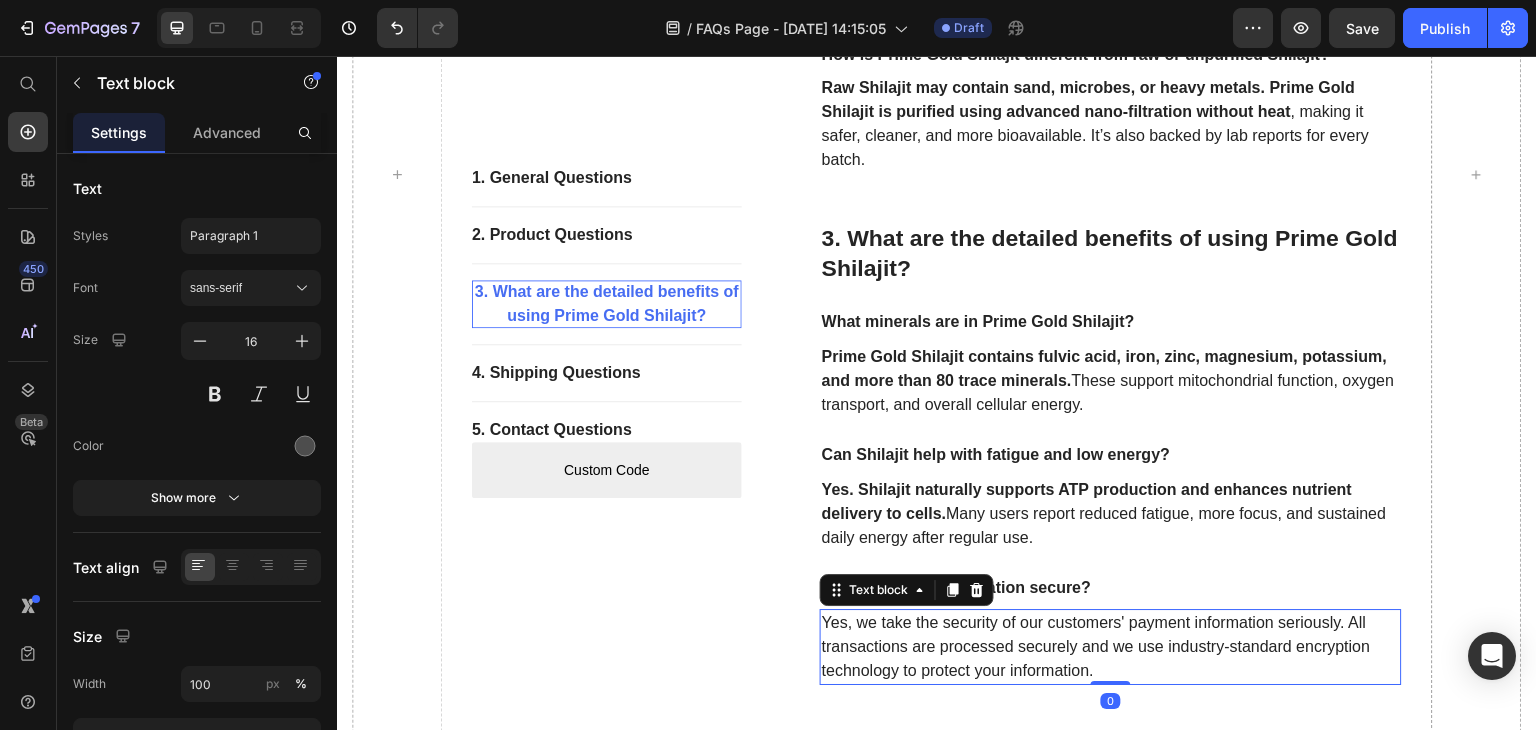 click on "Yes, we take the security of our customers' payment information seriously. All transactions are processed securely and we use industry-standard encryption technology to protect your information." at bounding box center (1111, 647) 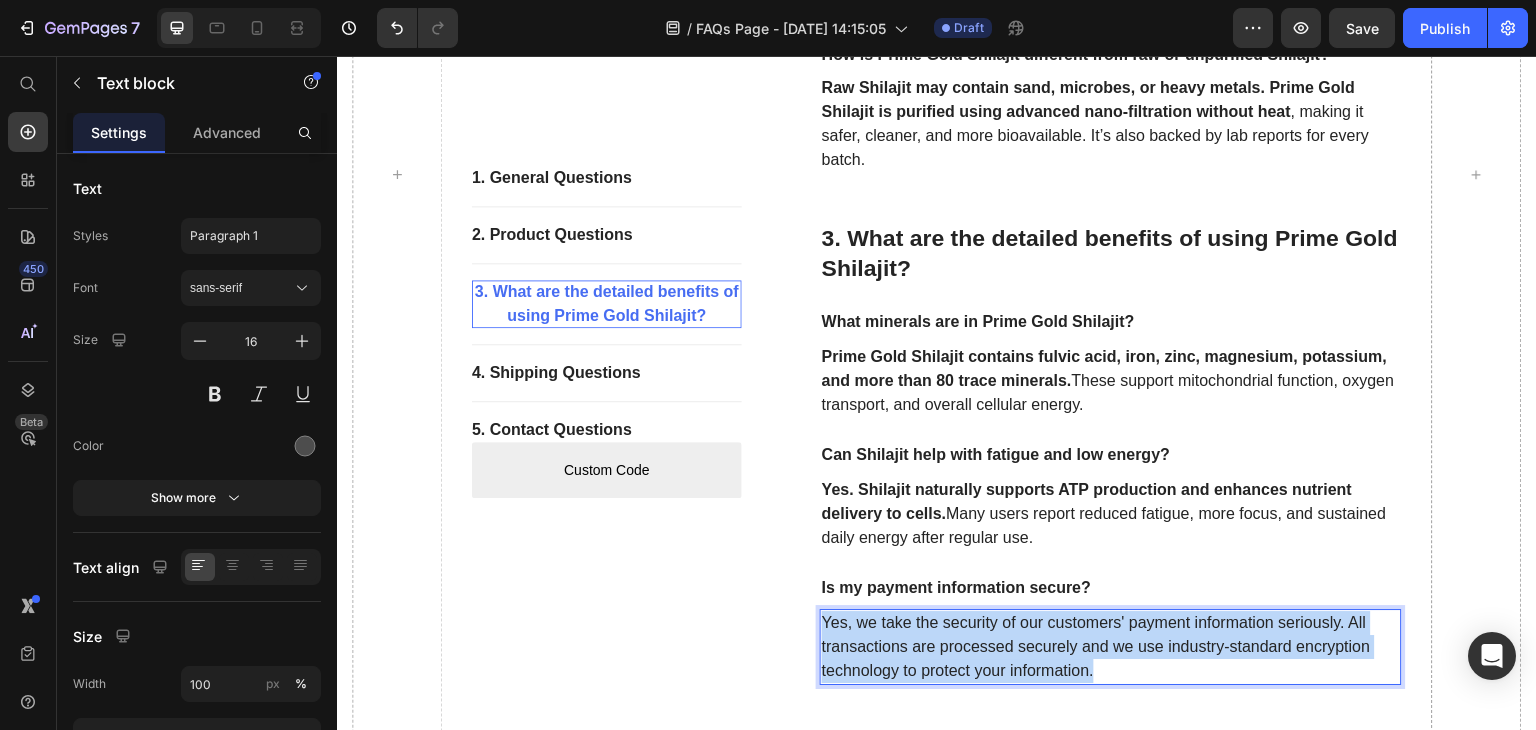 click on "Yes, we take the security of our customers' payment information seriously. All transactions are processed securely and we use industry-standard encryption technology to protect your information." at bounding box center (1111, 647) 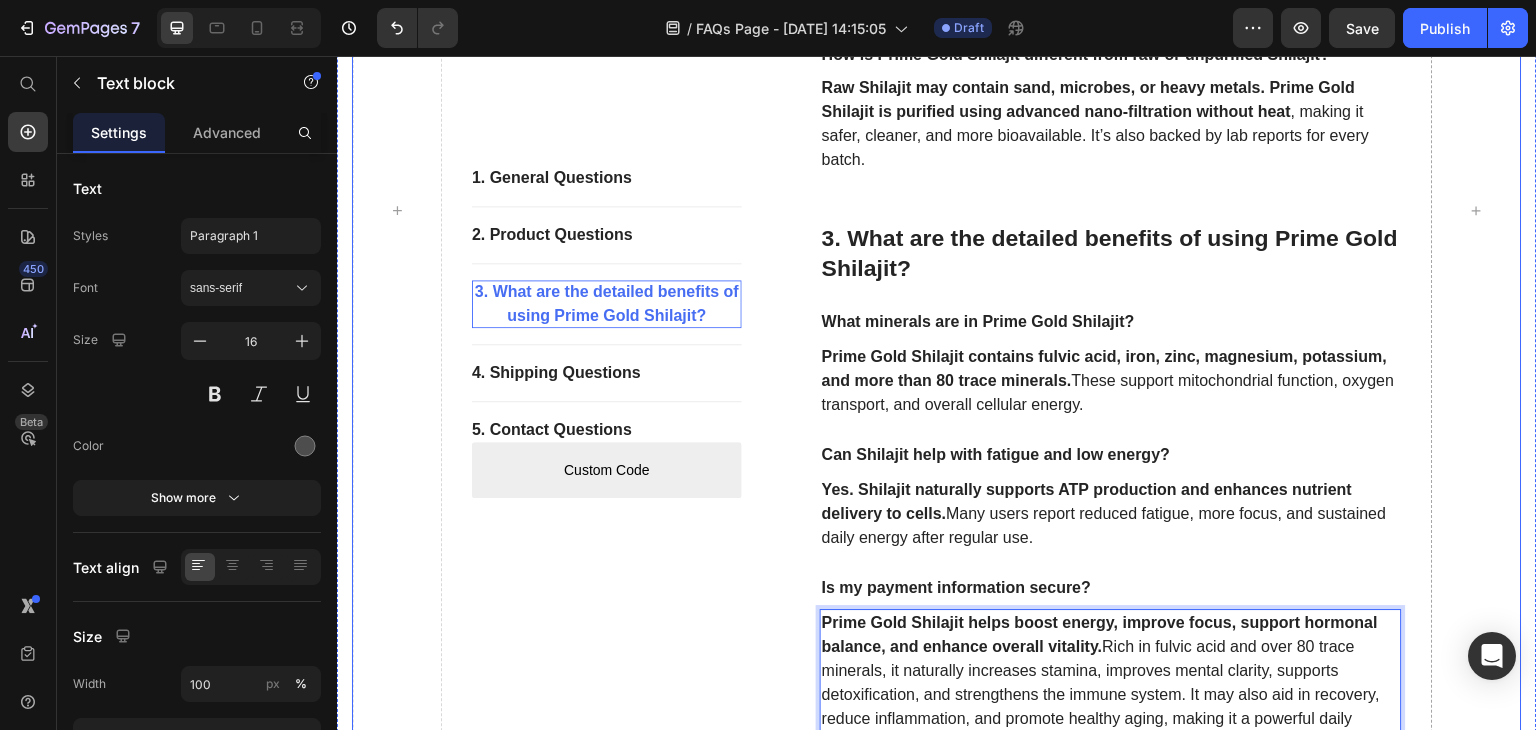 click on "1. General Questions Button                Title Line 2. Product Questions Button                Title Line 3. What are the detailed benefits of using Prime Gold Shilajit? Button                Title Line 4. Shipping Questions Button                Title Line 5. Contact Questions Button
Custom Code
Custom Menu Active Row" at bounding box center (607, 210) 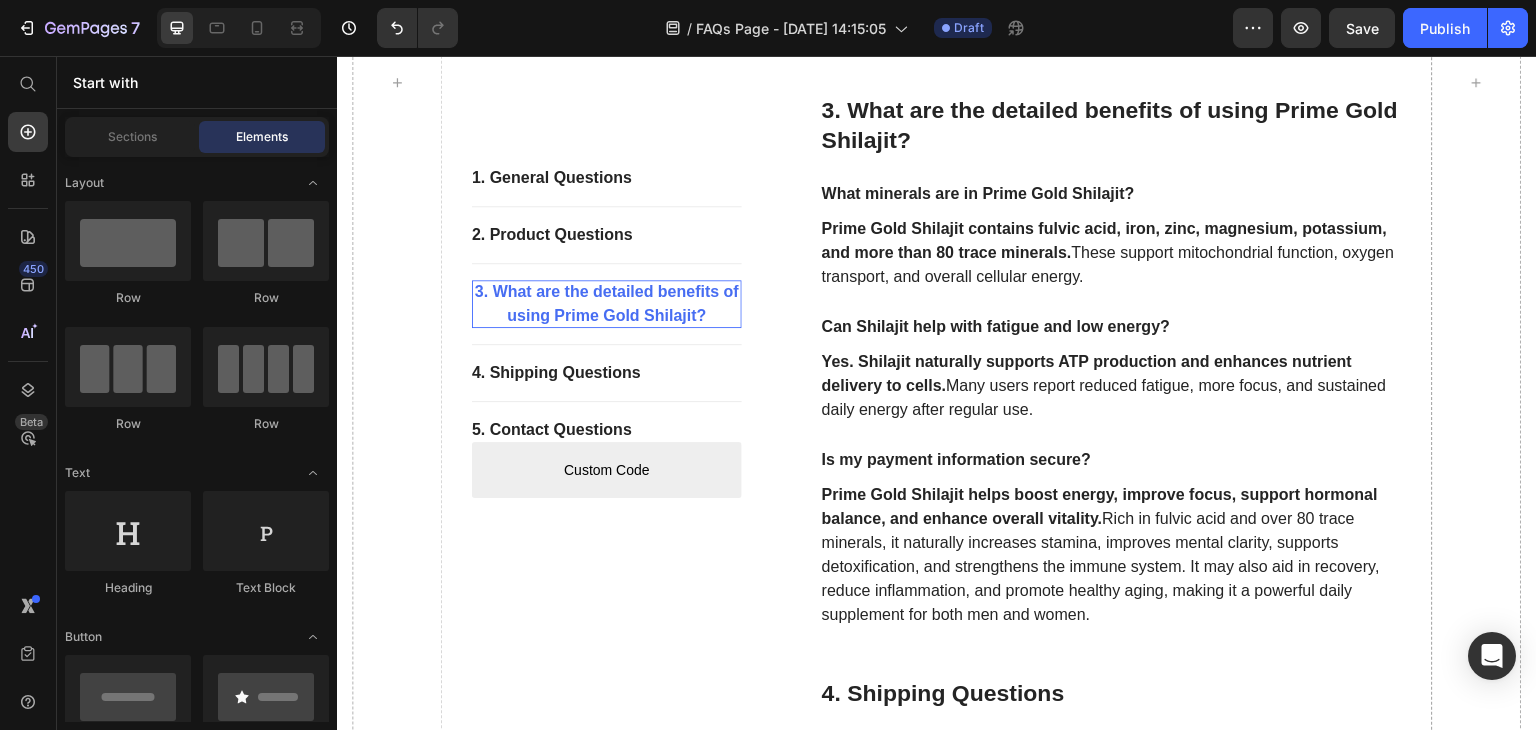 scroll, scrollTop: 1936, scrollLeft: 0, axis: vertical 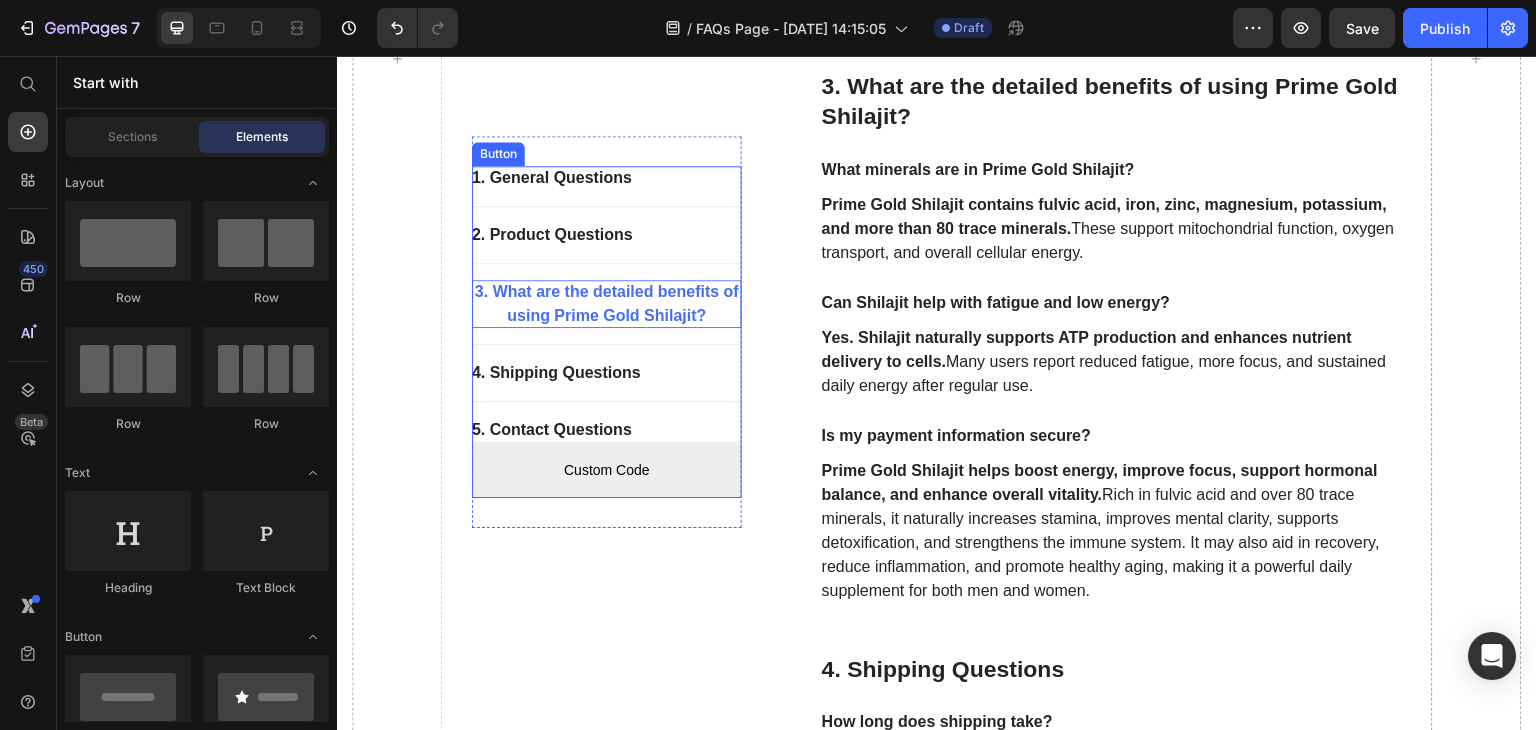 click on "3. What are the detailed benefits of using Prime Gold Shilajit?" at bounding box center (607, 304) 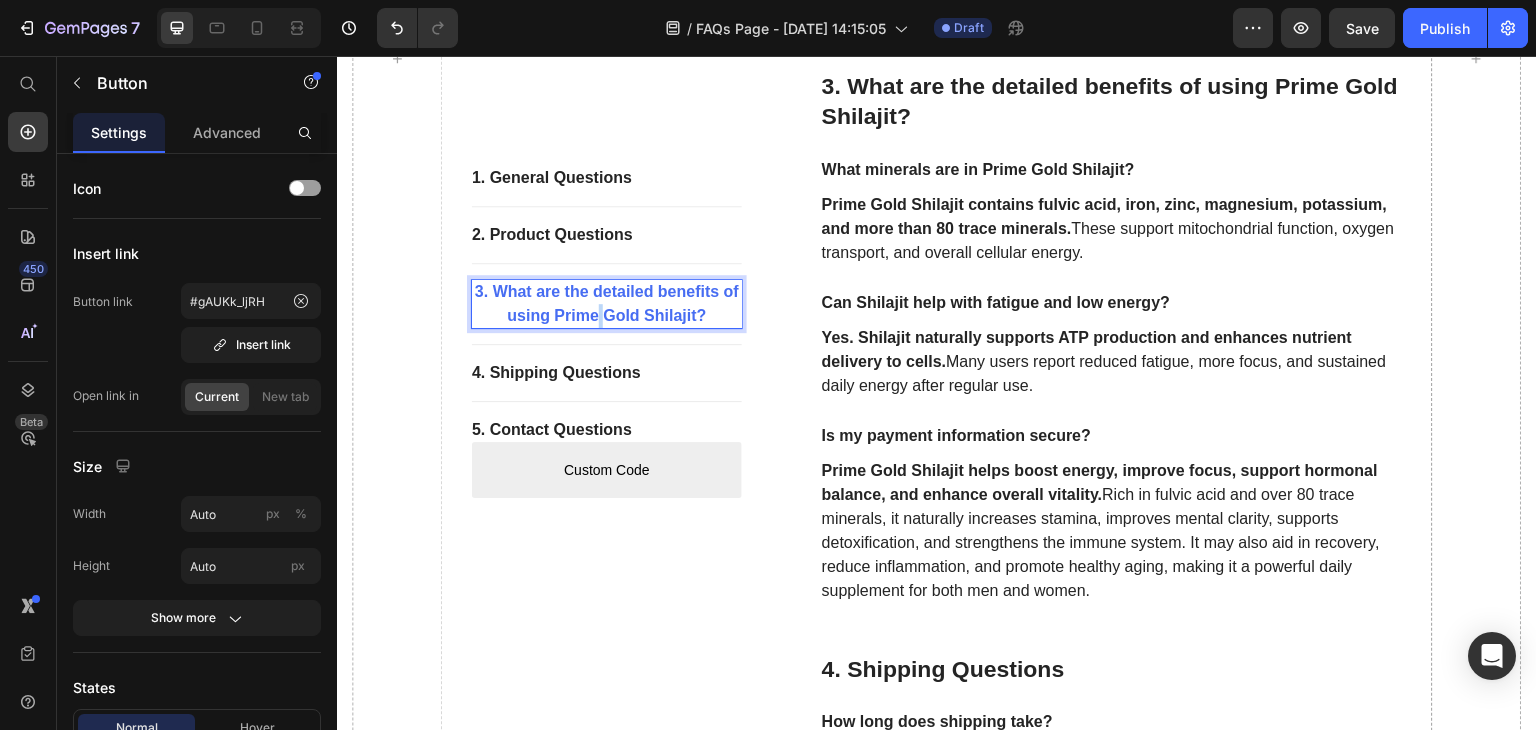 click on "3. What are the detailed benefits of using Prime Gold Shilajit?" at bounding box center (607, 304) 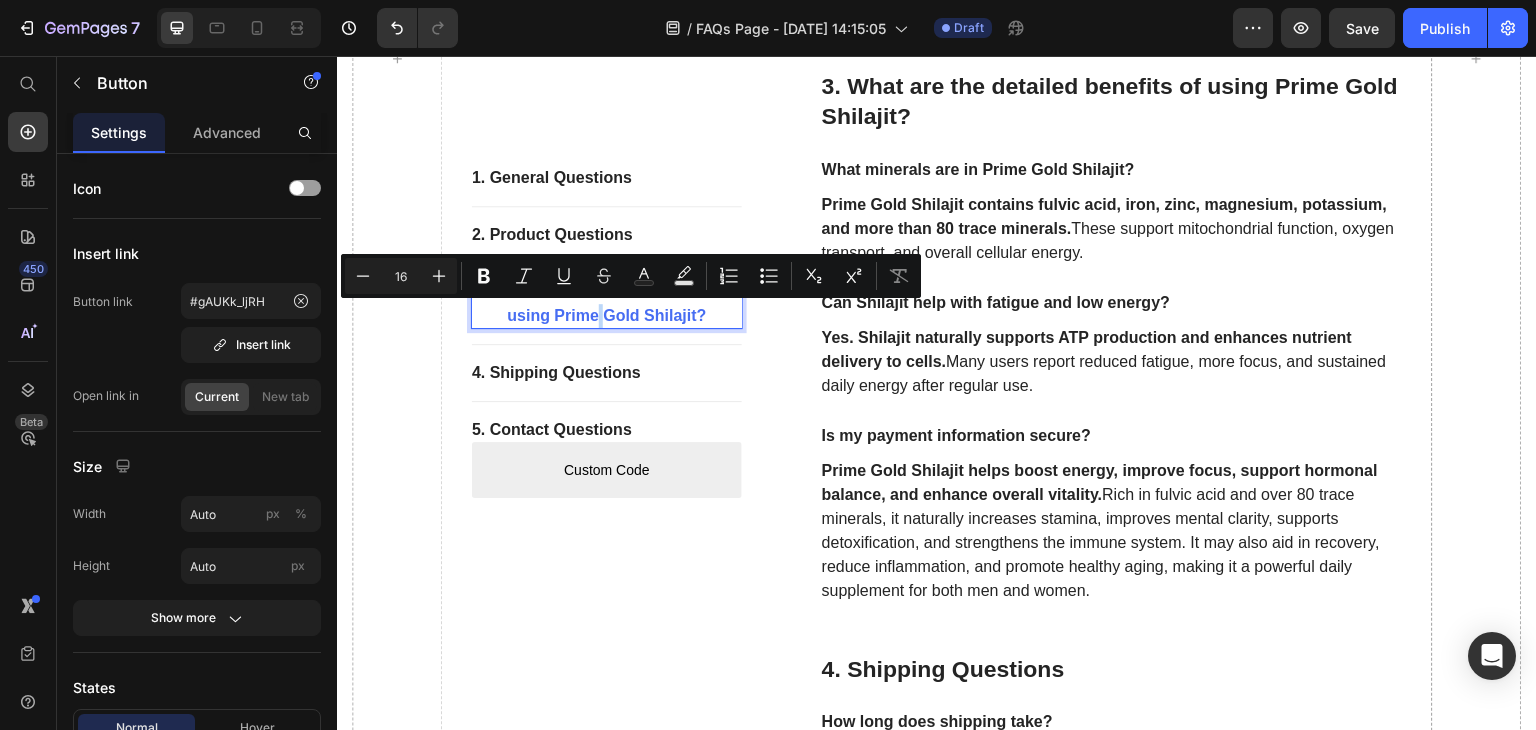 click on "3. What are the detailed benefits of using Prime Gold Shilajit?" at bounding box center (607, 304) 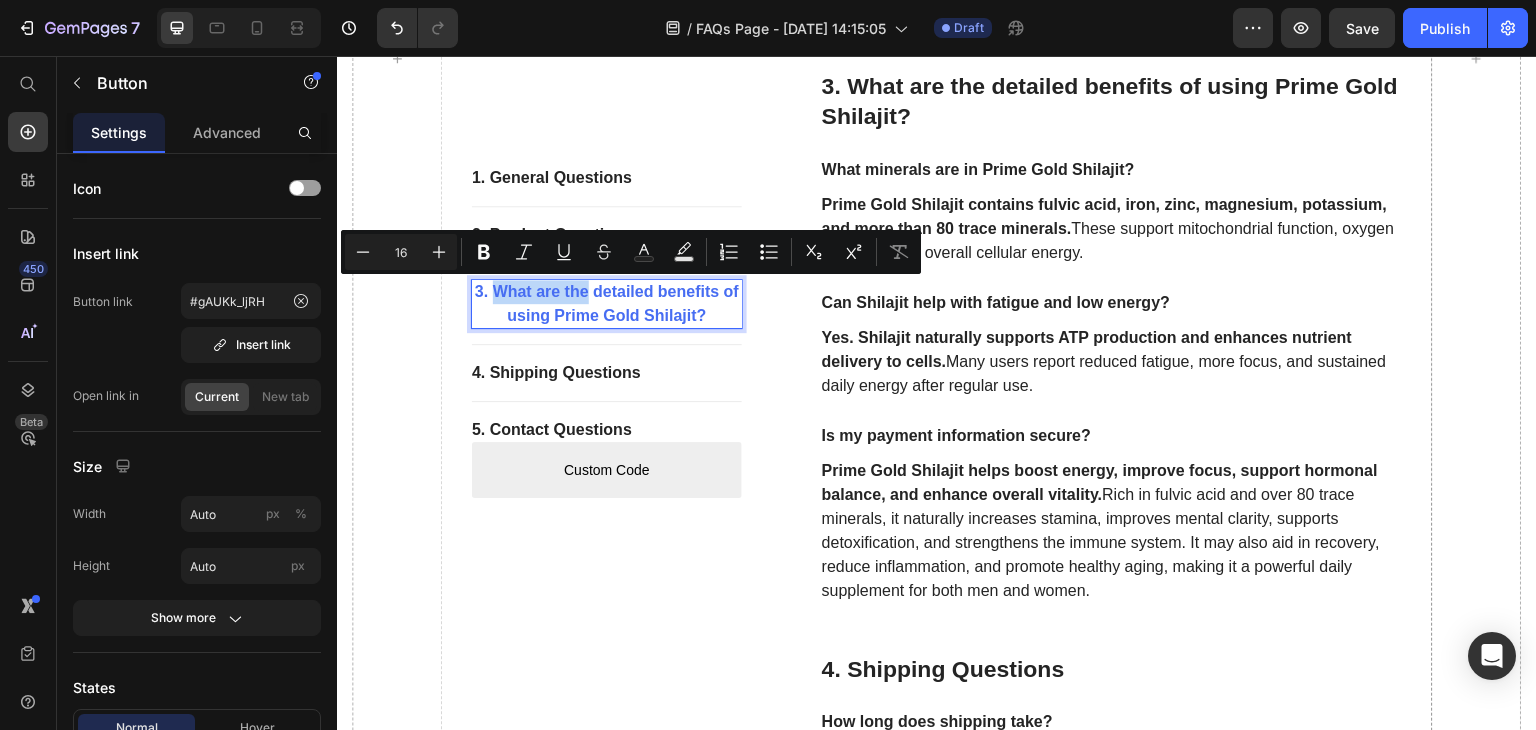 drag, startPoint x: 586, startPoint y: 293, endPoint x: 490, endPoint y: 293, distance: 96 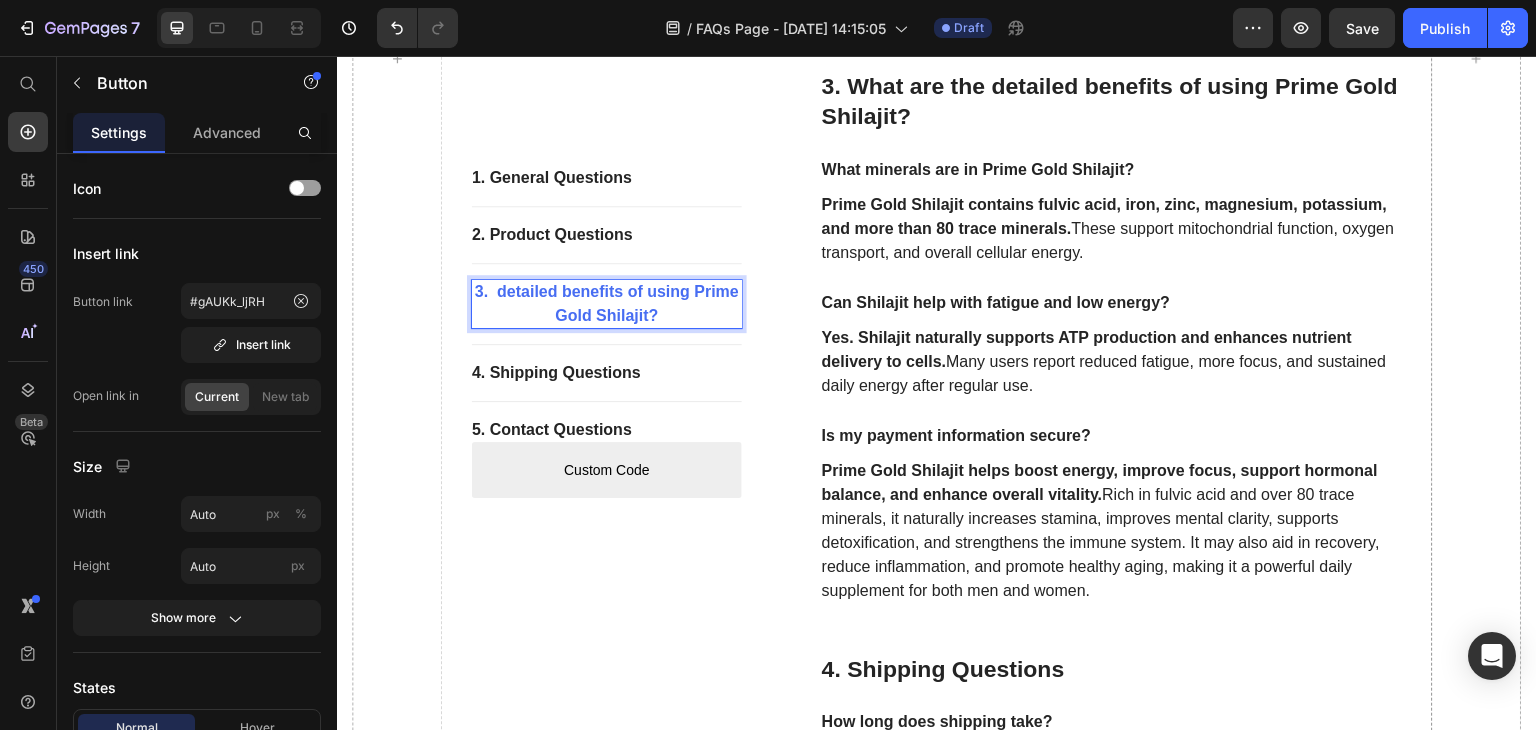 click on "3.  detailed benefits of using Prime Gold Shilajit?" at bounding box center [607, 304] 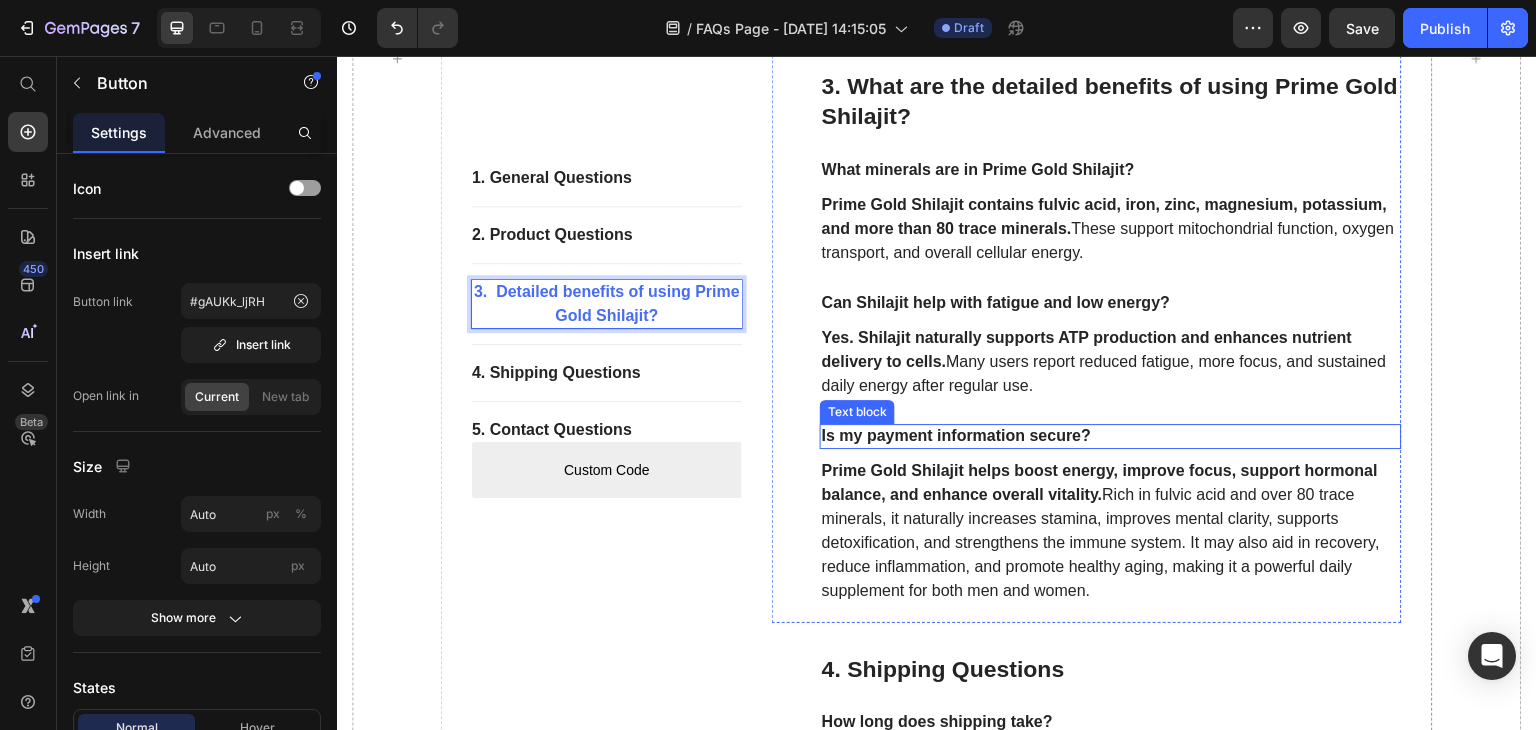 click on "Is my payment information secure?" at bounding box center [1111, 436] 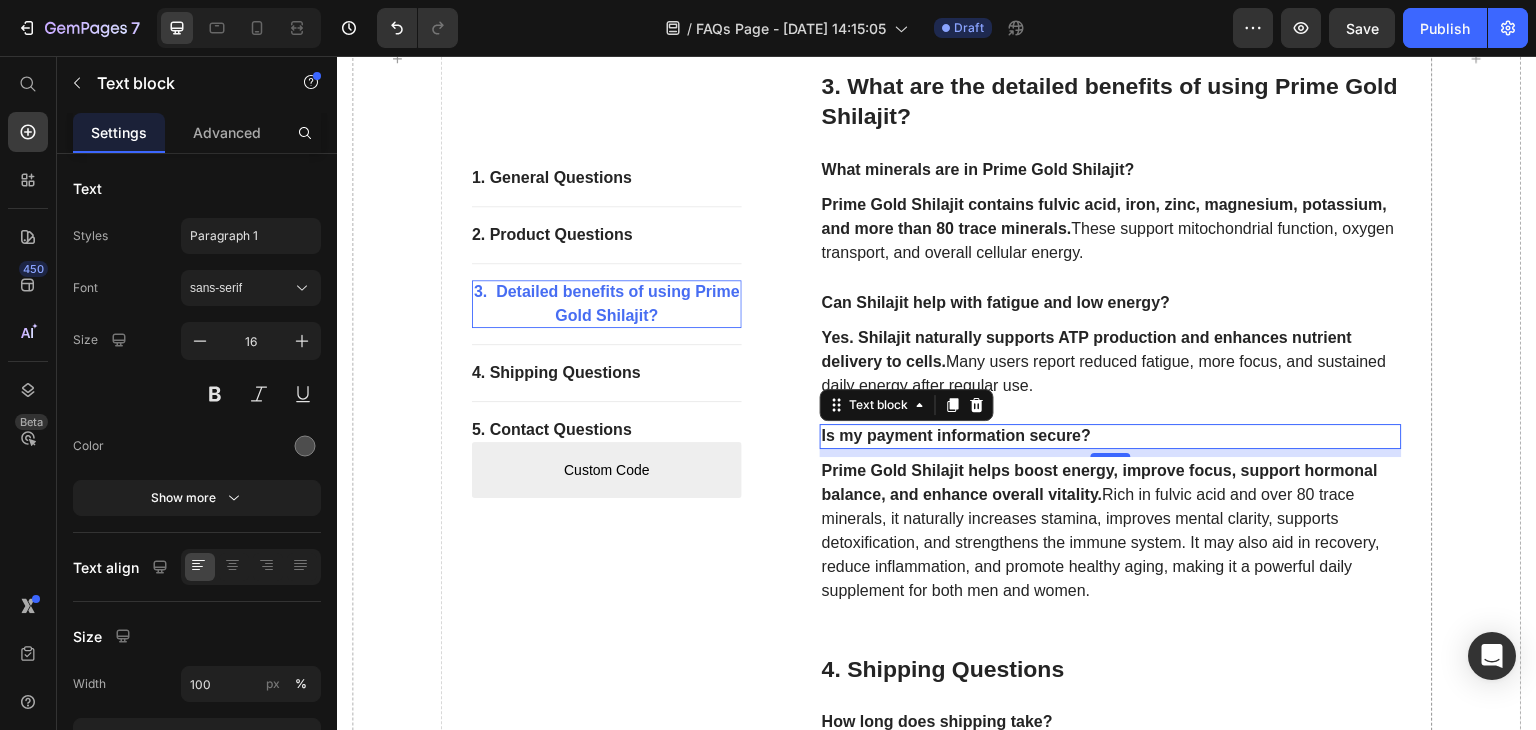 click on "Is my payment information secure?" at bounding box center (1111, 436) 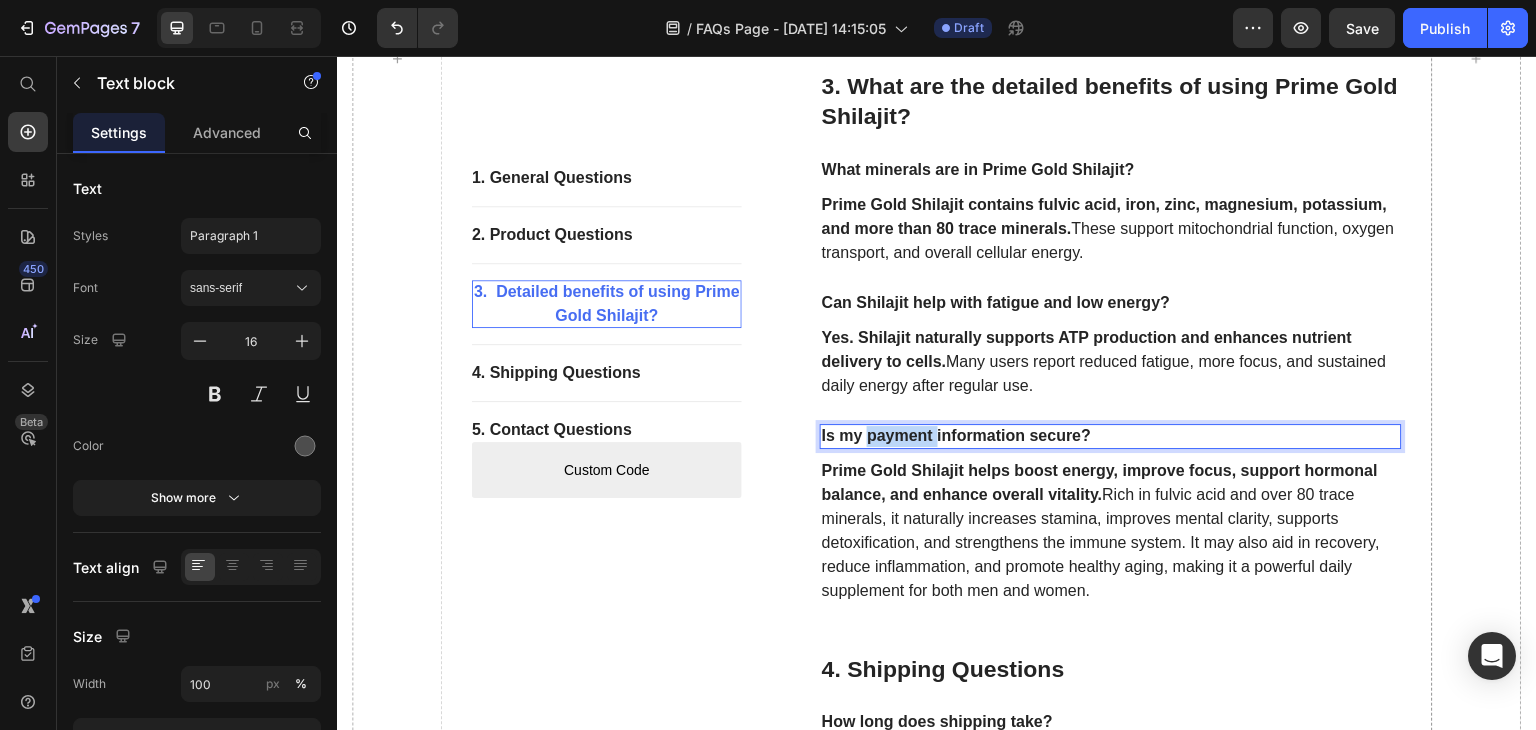 click on "Is my payment information secure?" at bounding box center (1111, 436) 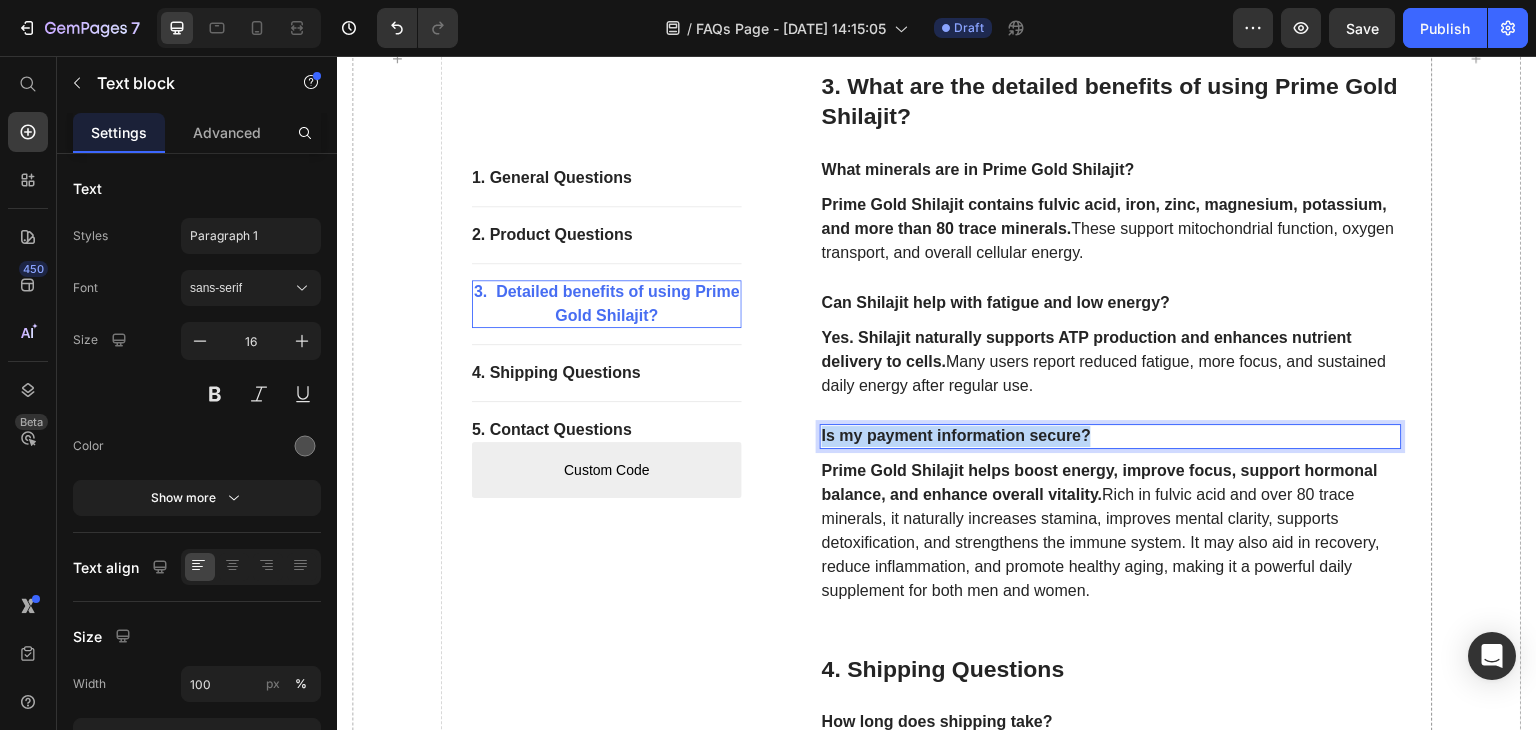 click on "Is my payment information secure?" at bounding box center [1111, 436] 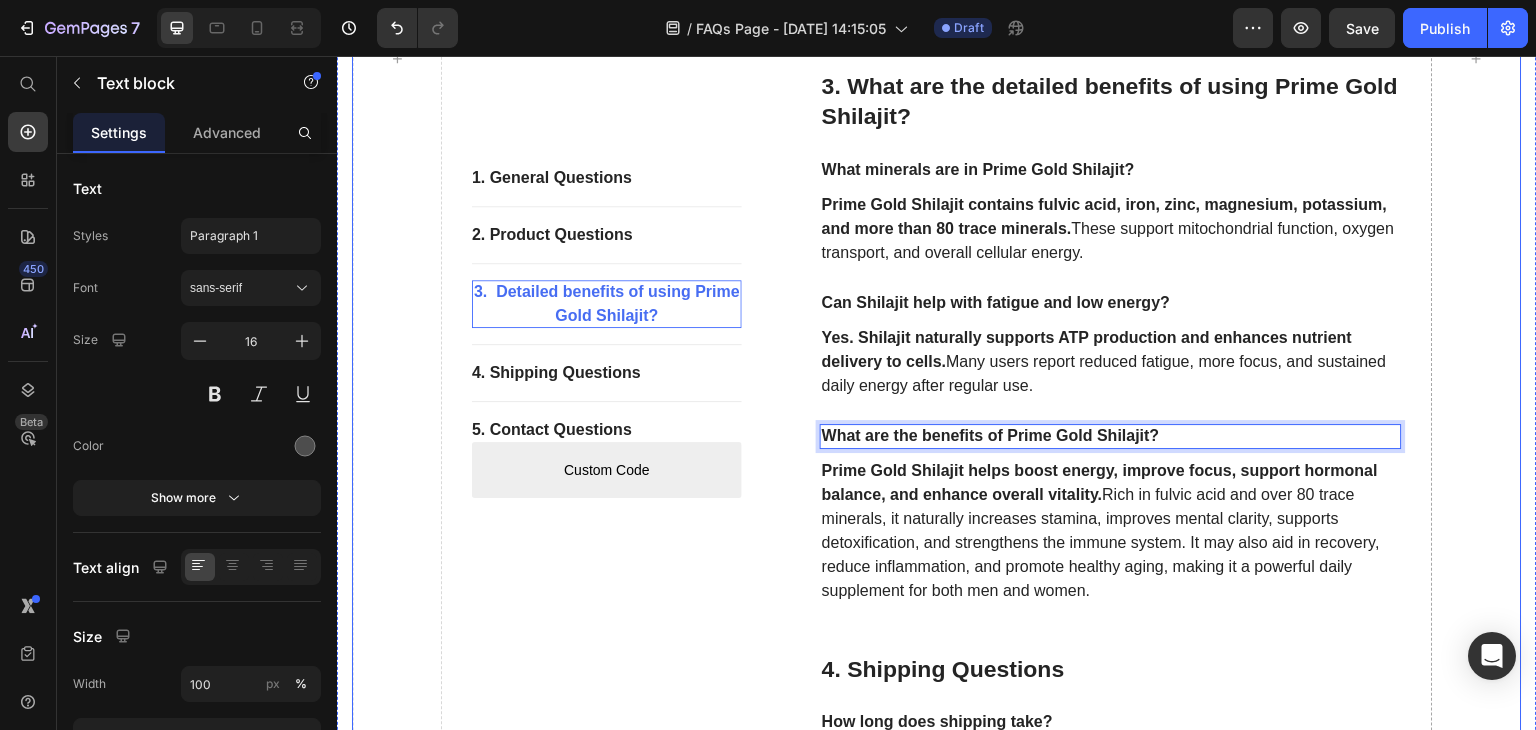 click on "1. General Questions Button                Title Line 2. Product Questions Button                Title Line 3.  Detailed benefits of using Prime Gold Shilajit? Button                Title Line 4. Shipping Questions Button                Title Line 5. Contact Questions Button
Custom Code
Custom Menu Active Row" at bounding box center (607, 58) 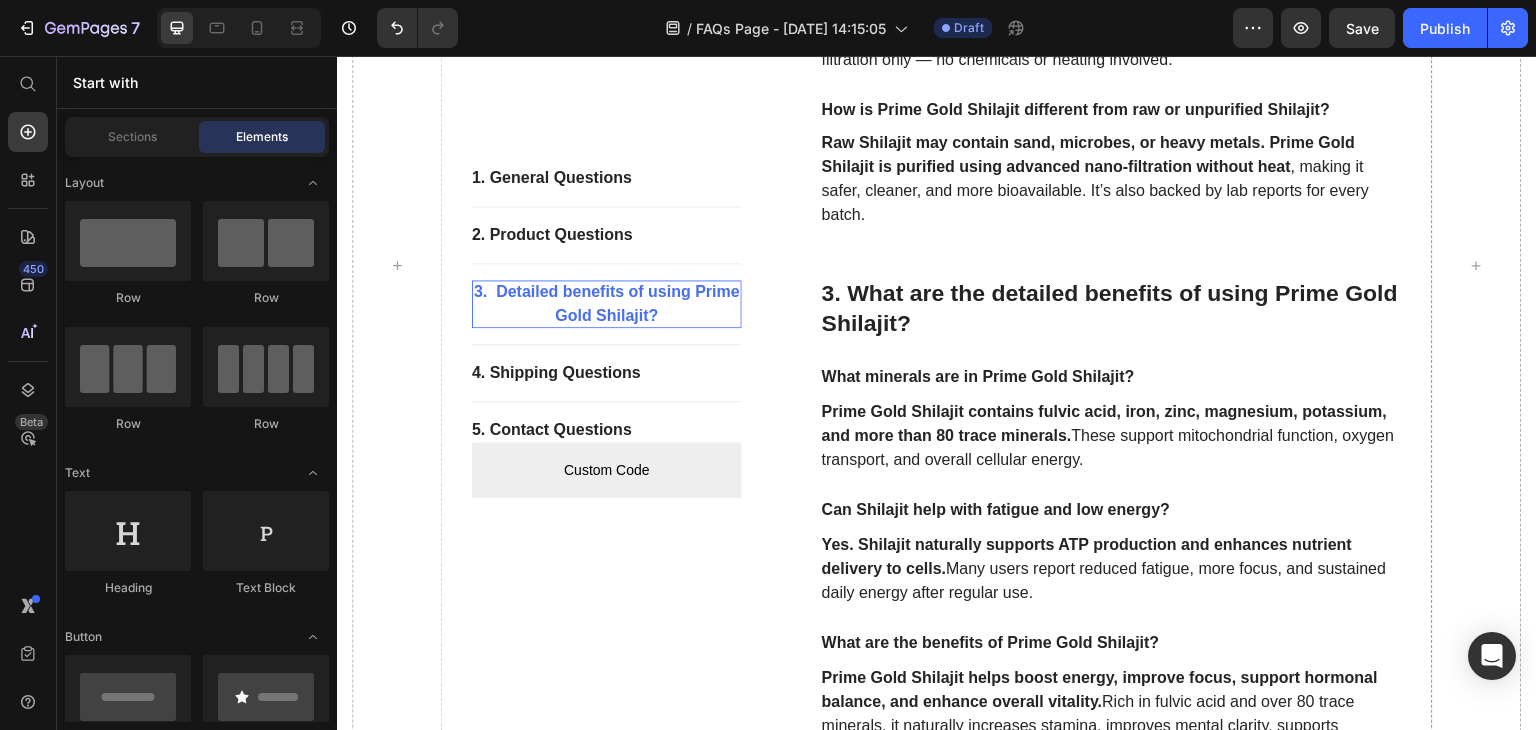 scroll, scrollTop: 1681, scrollLeft: 0, axis: vertical 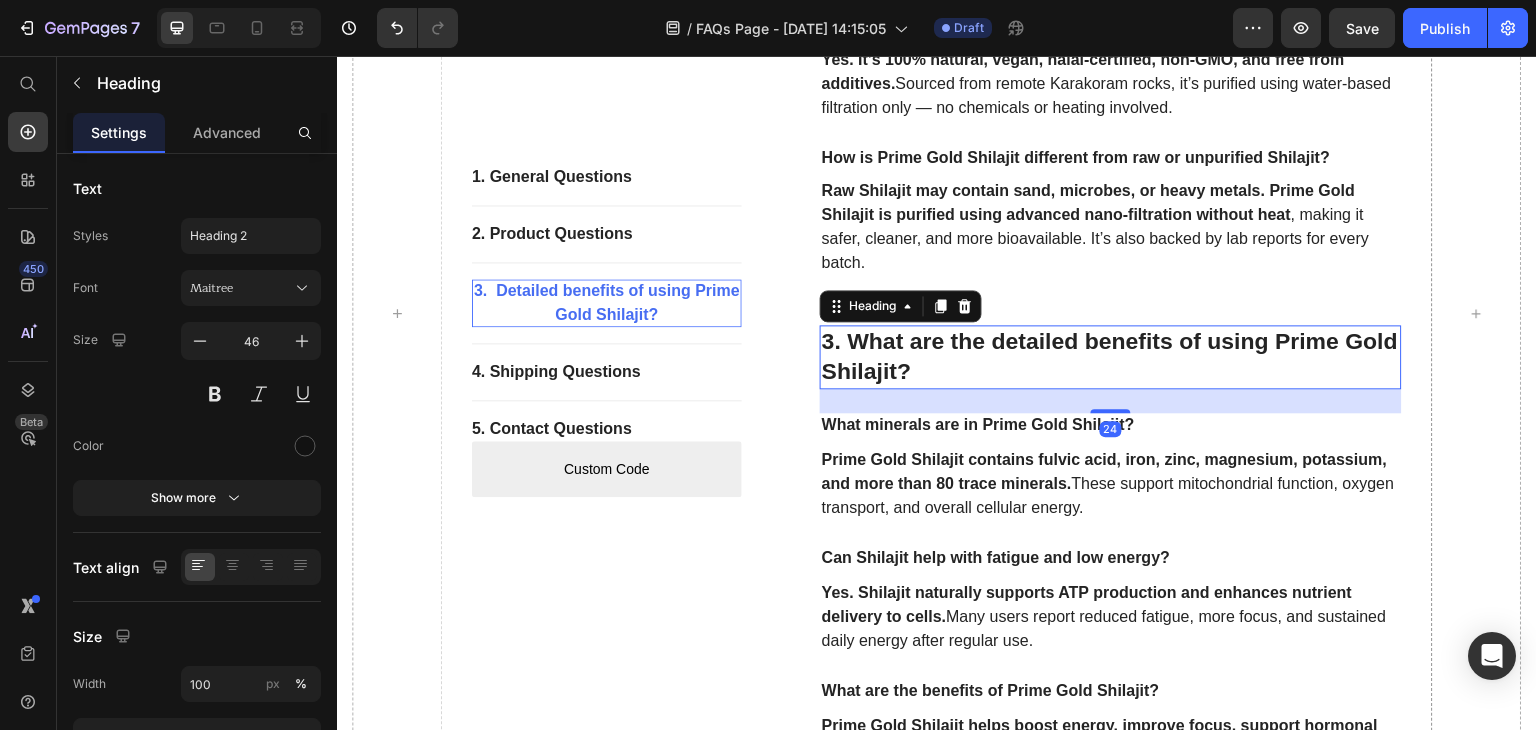 click on "3. What are the detailed benefits of using Prime Gold Shilajit?" at bounding box center [1111, 357] 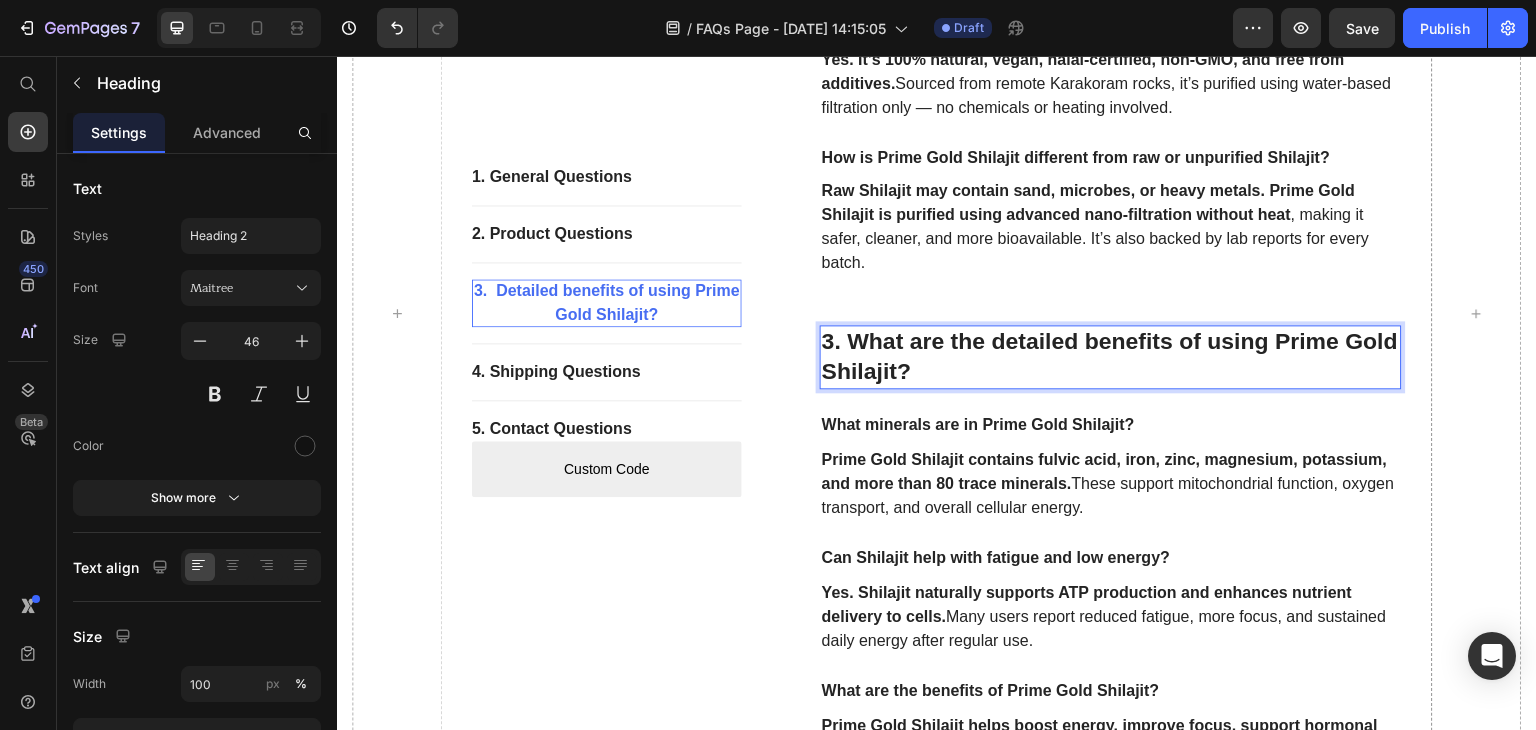 click on "3. What are the detailed benefits of using Prime Gold Shilajit?" at bounding box center (1111, 357) 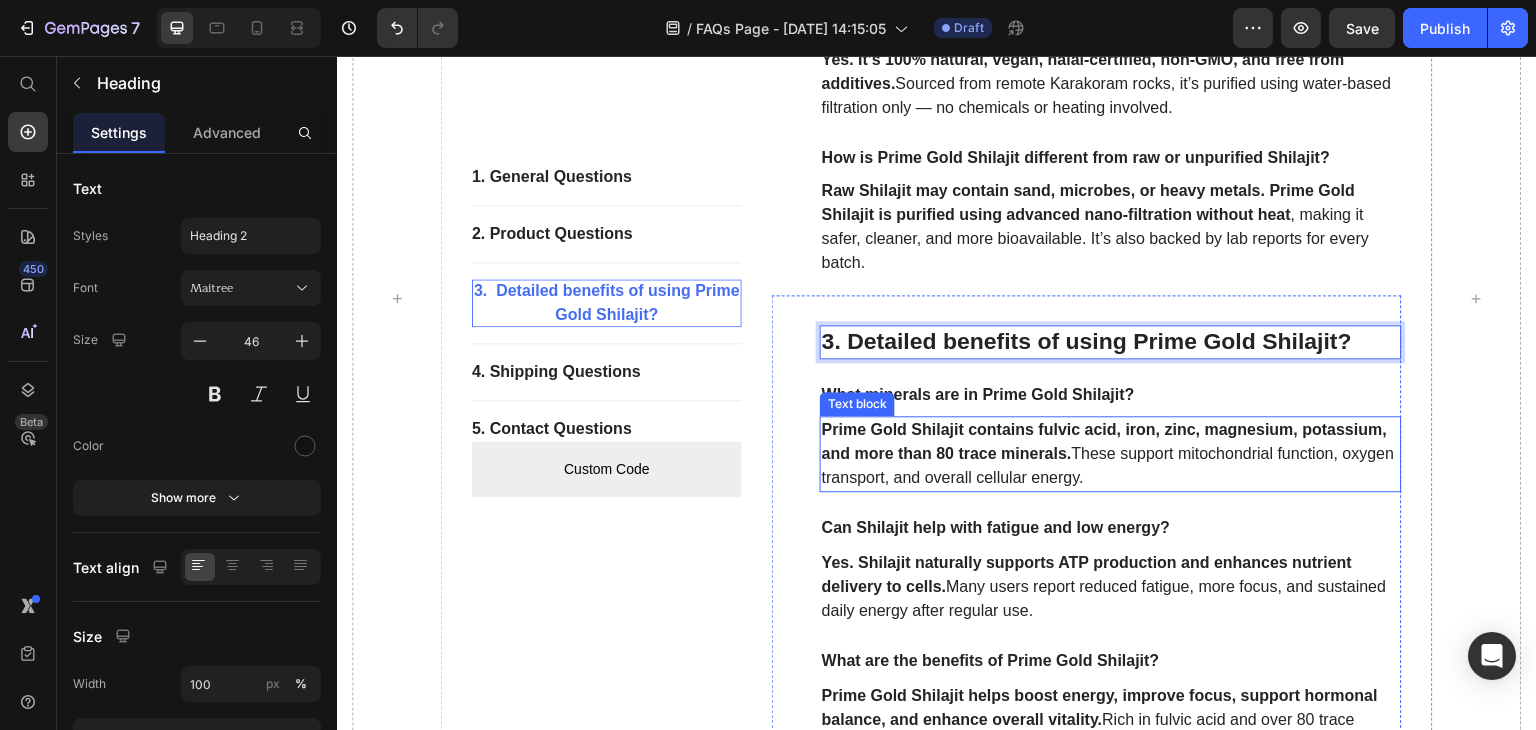 click on "3. Detailed benefits of using Prime Gold Shilajit? Heading   24 What minerals are in Prime Gold Shilajit? Text block Prime Gold Shilajit contains fulvic acid, iron, zinc, magnesium, potassium, and more than 80 trace minerals.  These support mitochondrial function, oxygen transport, and overall cellular energy. Text block Can Shilajit help with fatigue and low energy? Text block Yes. Shilajit naturally supports ATP production and enhances nutrient delivery to cells.  Many users report reduced fatigue, more focus, and sustained daily energy after regular use. Text block What are the benefits of Prime Gold Shilajit? Text block Prime Gold Shilajit helps boost energy, improve focus, support hormonal balance, and enhance overall vitality. Text block" at bounding box center [1111, 577] 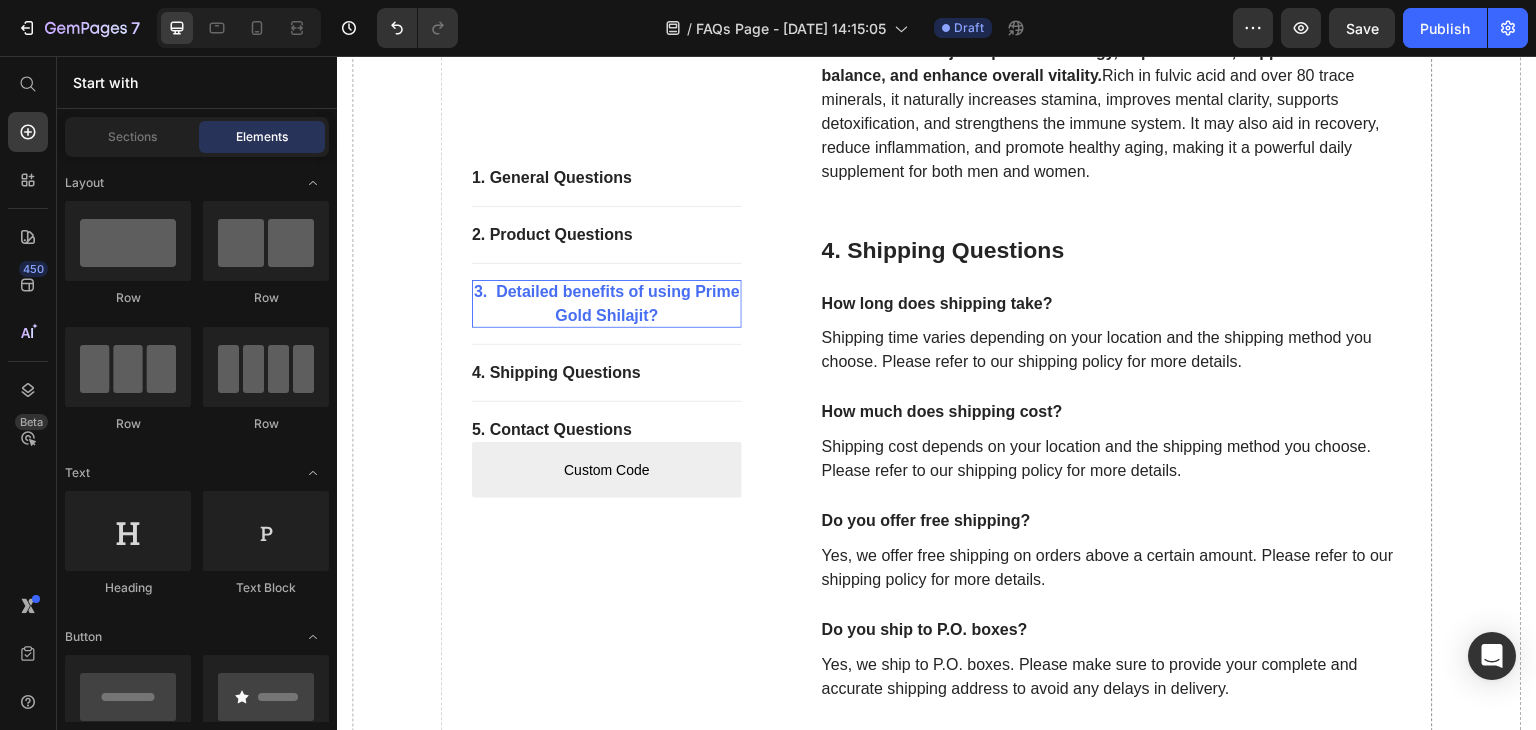 scroll, scrollTop: 2330, scrollLeft: 0, axis: vertical 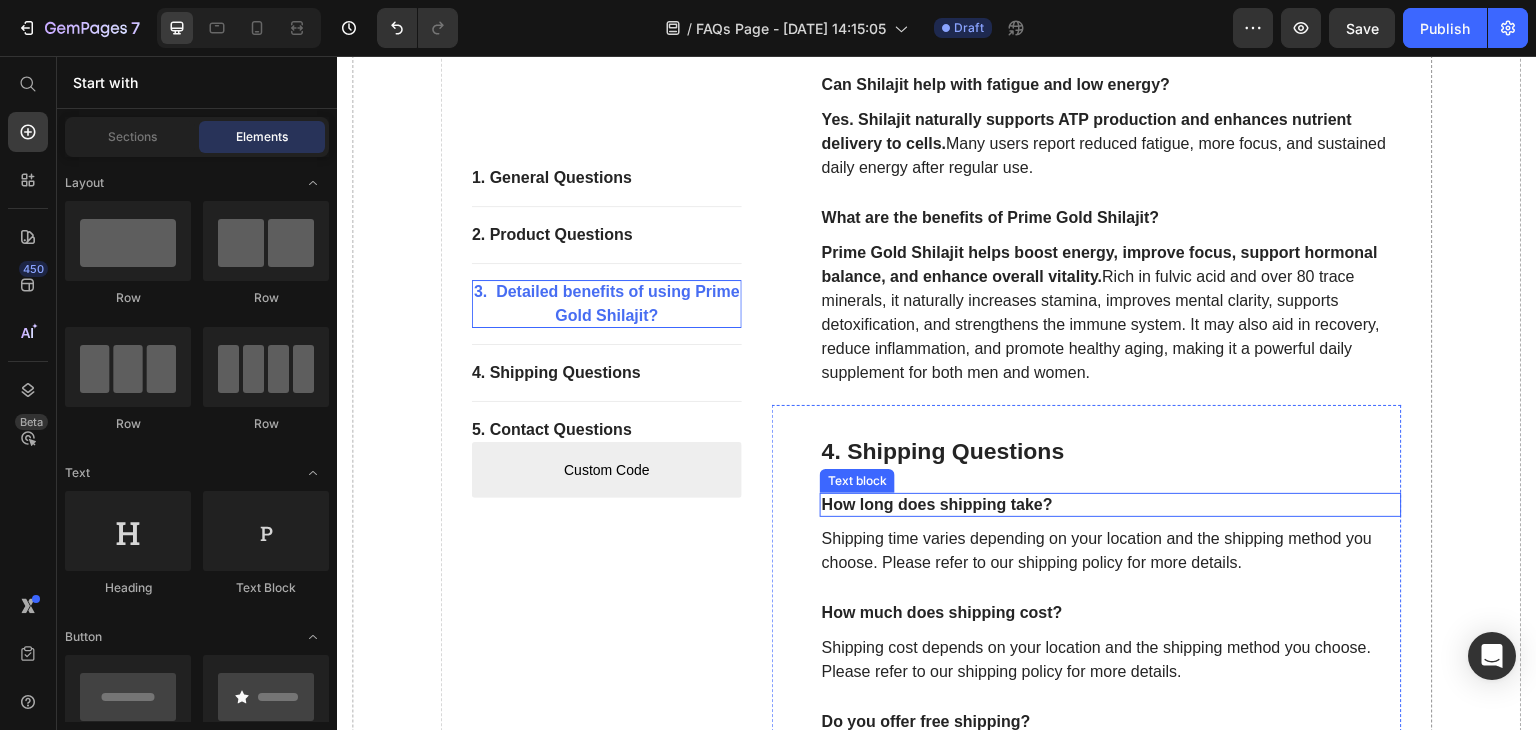 click on "How long does shipping take?" at bounding box center [1111, 505] 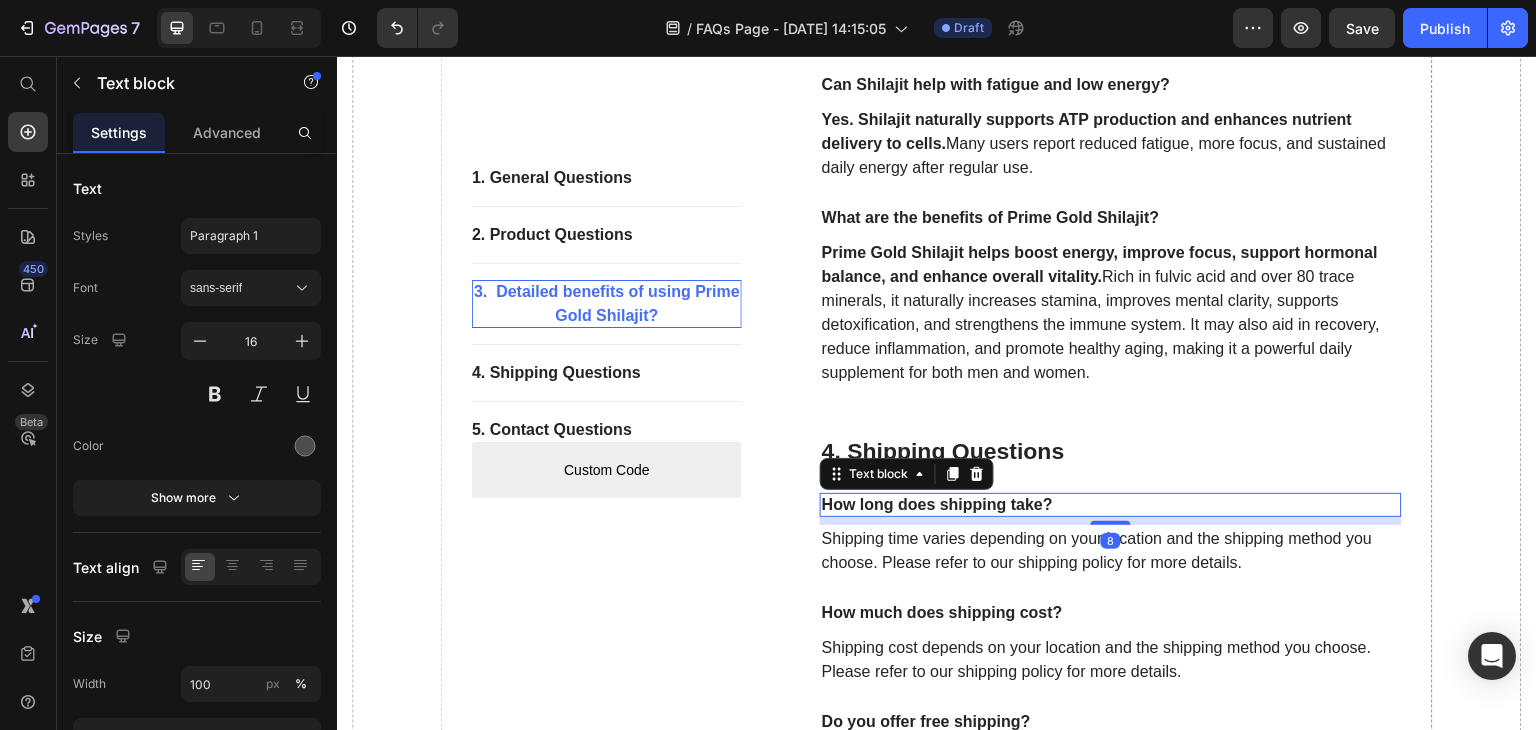 click on "How long does shipping take?" at bounding box center [1111, 505] 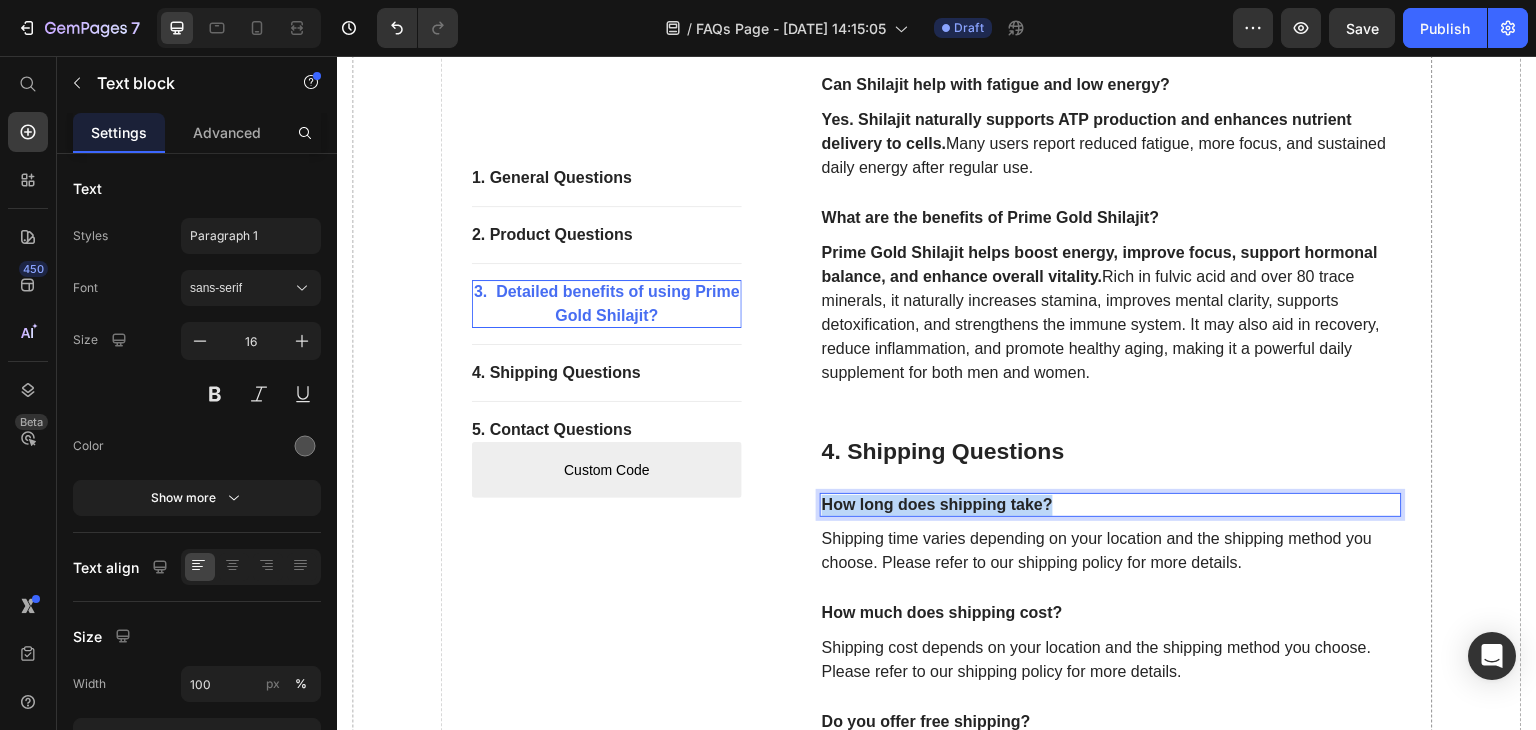 click on "How long does shipping take?" at bounding box center [1111, 505] 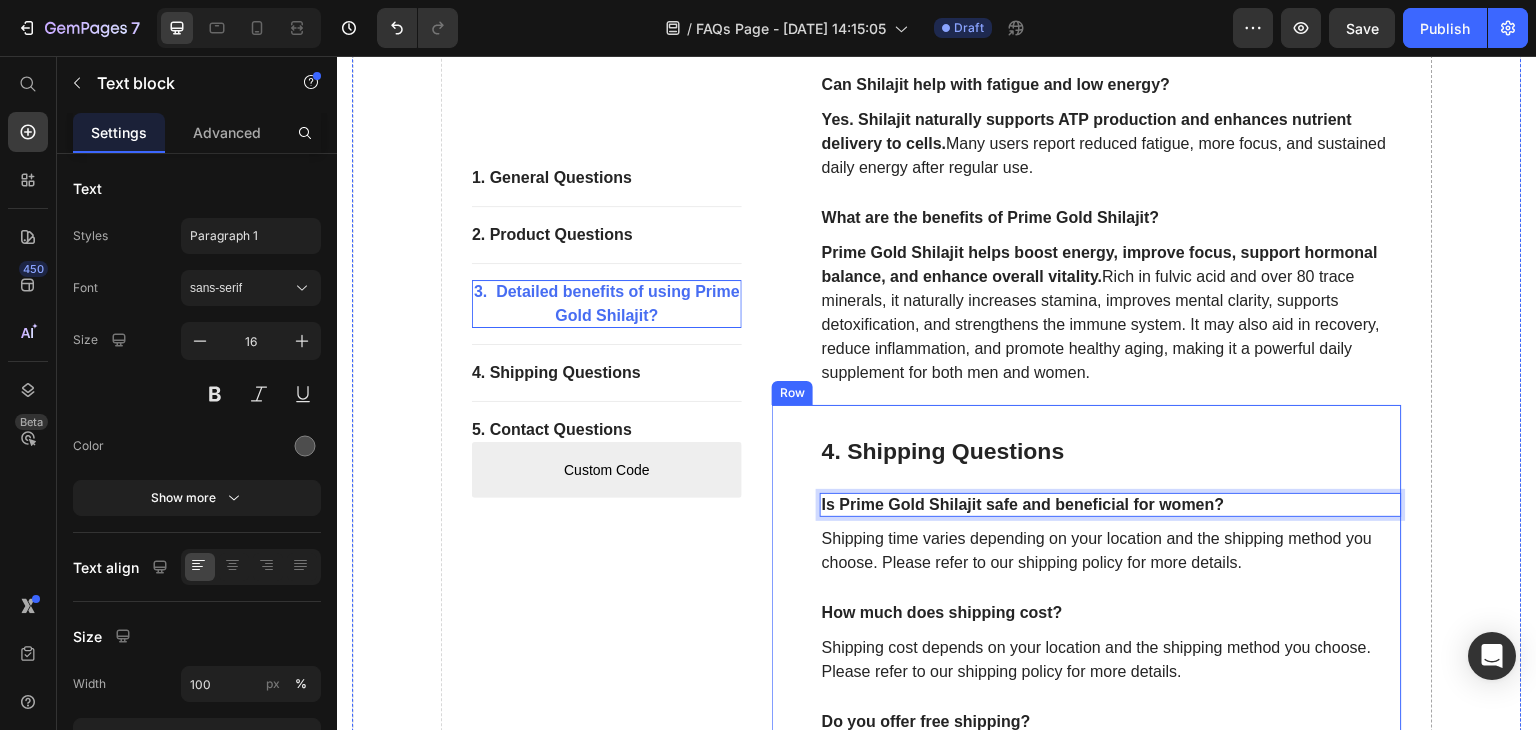 click on "Shipping time varies depending on your location and the shipping method you choose. Please refer to our shipping policy for more details." at bounding box center (1111, 551) 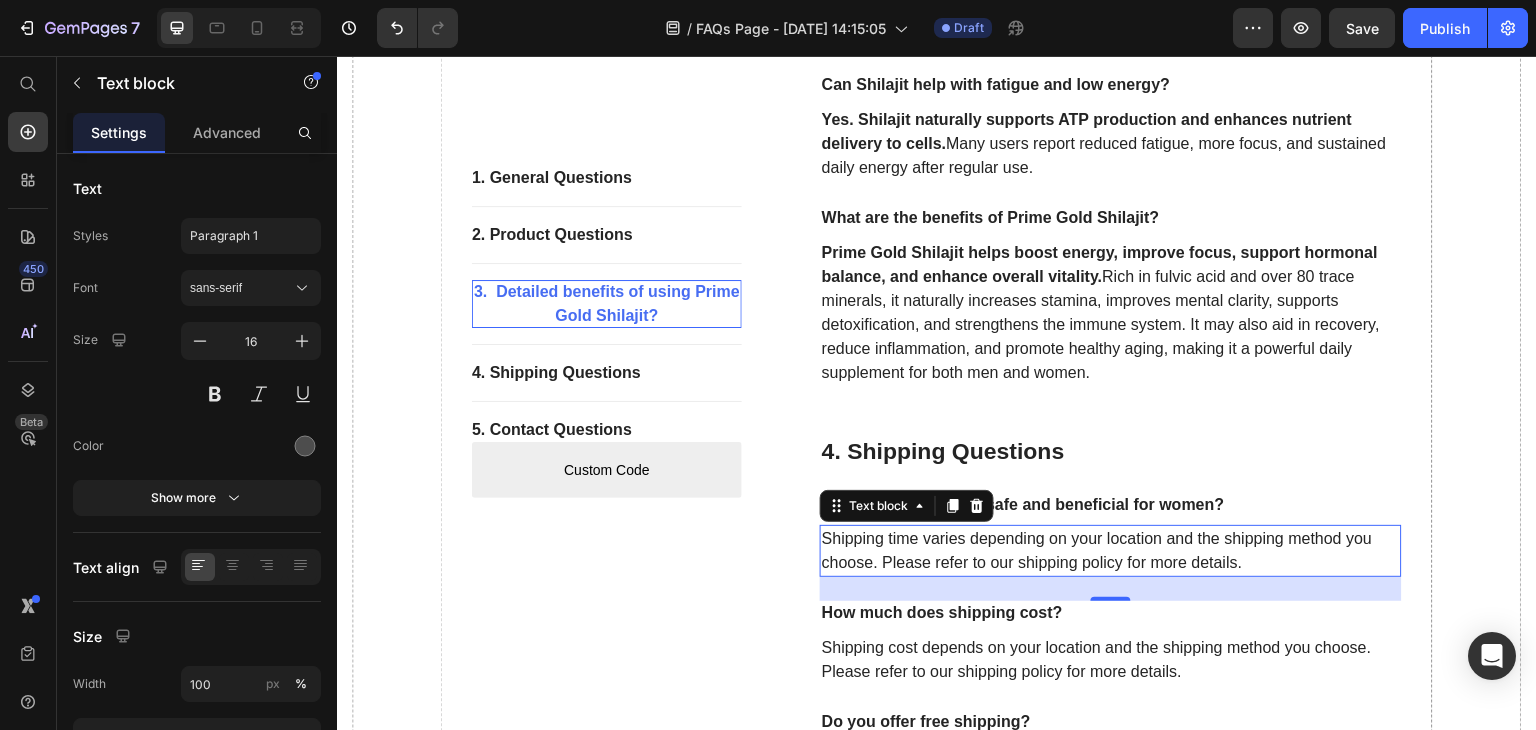 click on "Shipping time varies depending on your location and the shipping method you choose. Please refer to our shipping policy for more details." at bounding box center (1111, 551) 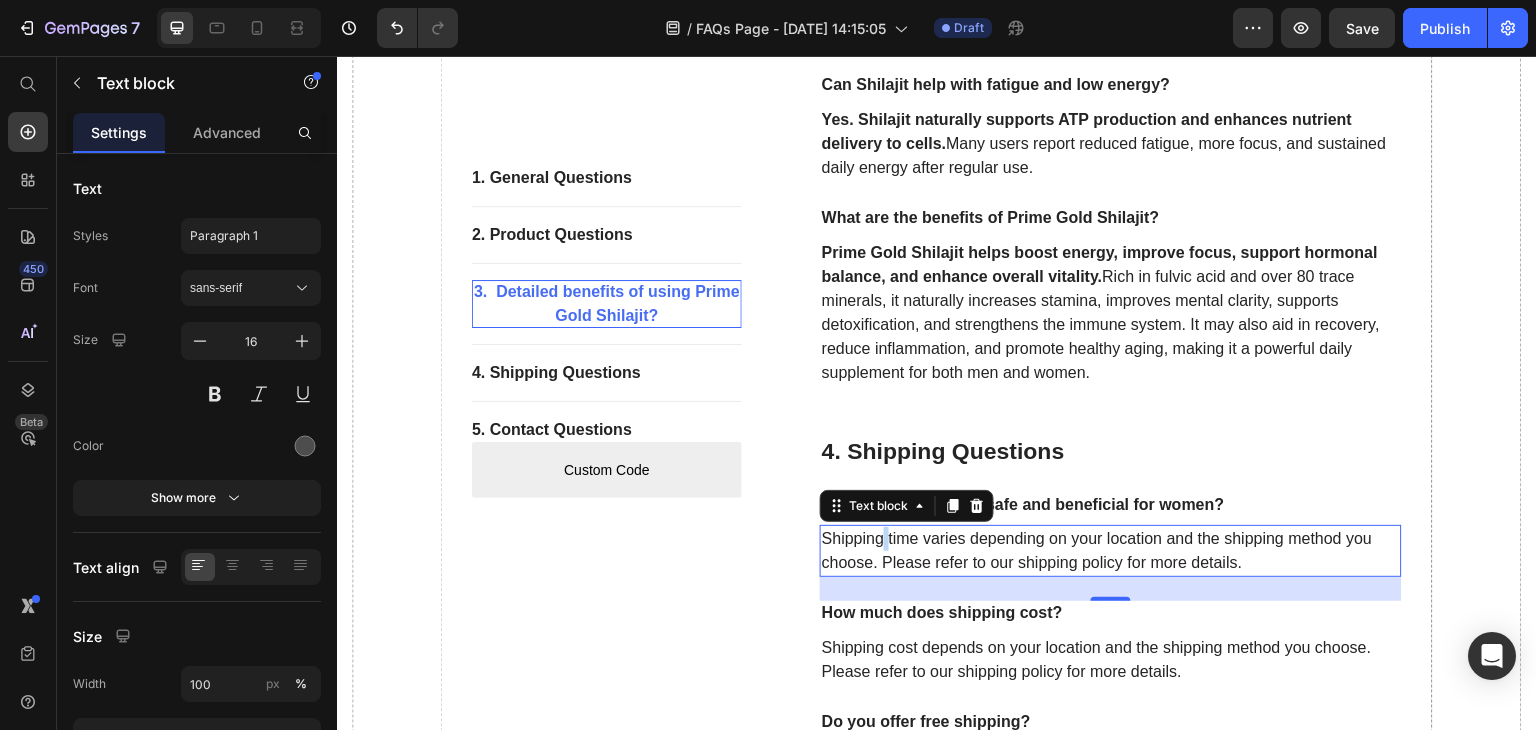 click on "Shipping time varies depending on your location and the shipping method you choose. Please refer to our shipping policy for more details." at bounding box center (1111, 551) 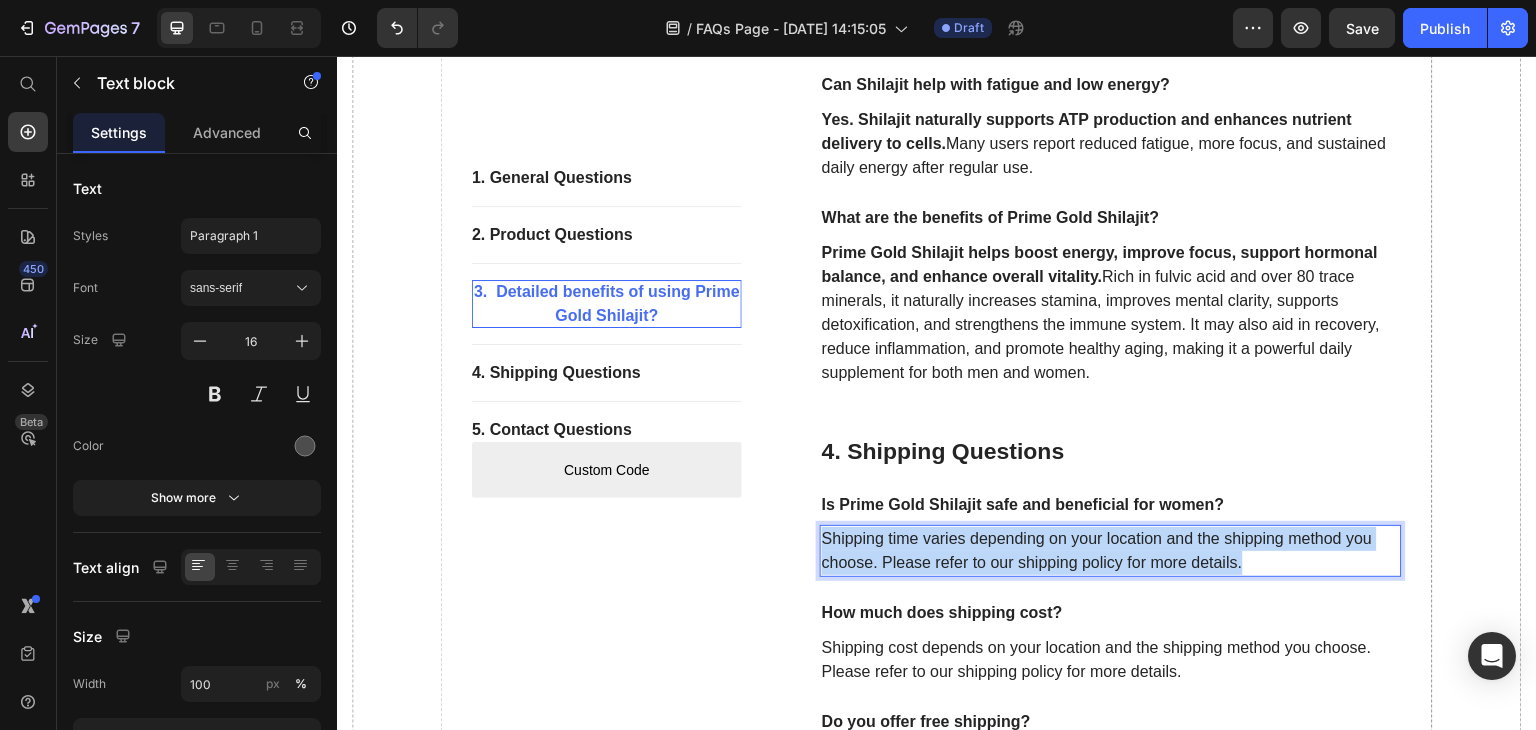 click on "Shipping time varies depending on your location and the shipping method you choose. Please refer to our shipping policy for more details." at bounding box center [1111, 551] 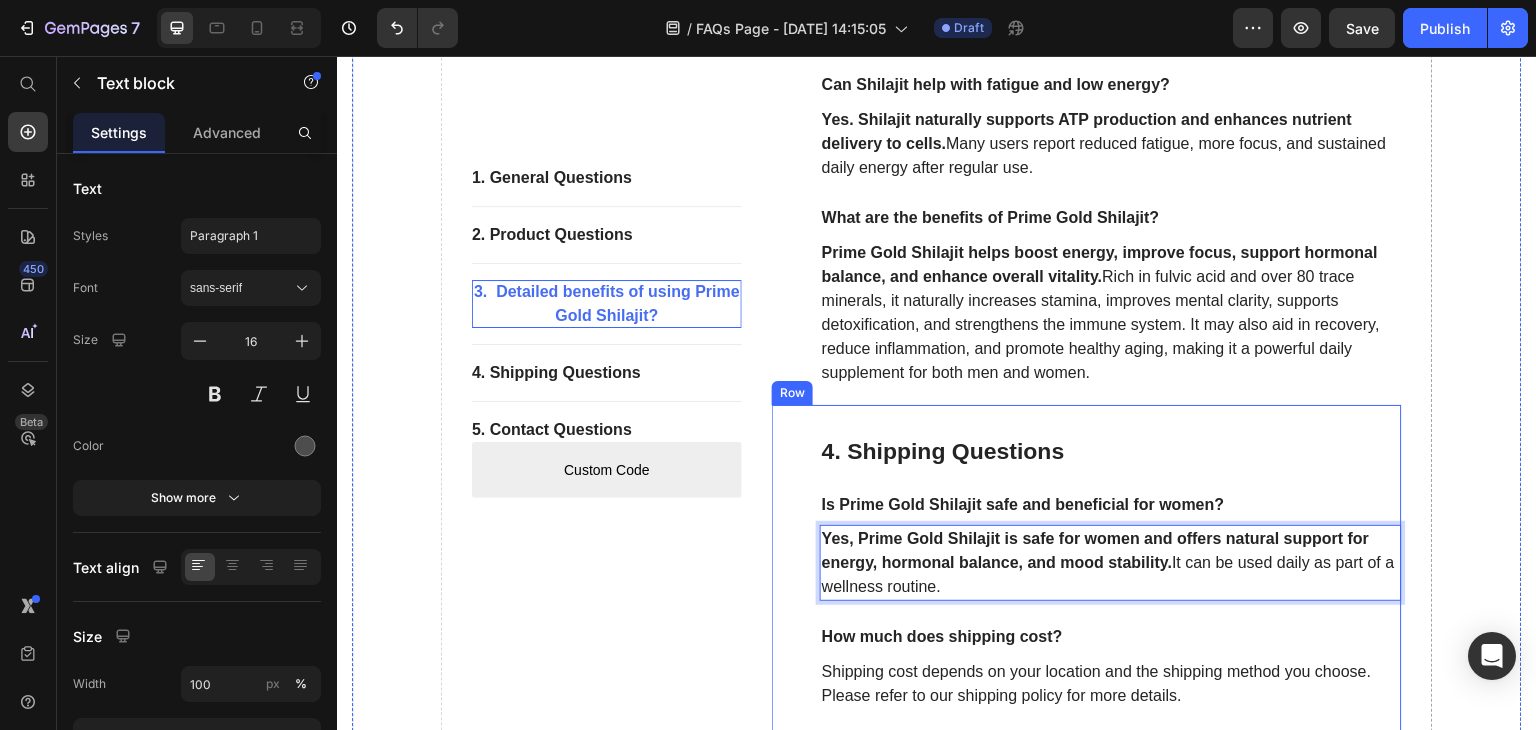 click on "4. Shipping Questions Heading Is Prime Gold Shilajit safe and beneficial for women? Text block Yes, Prime Gold Shilajit is safe for women and offers natural support for energy, hormonal balance, and mood stability.  It can be used daily as part of a wellness routine. Text block   24 How much does shipping cost? Text block Shipping cost depends on your location and the shipping method you choose. Please refer to our shipping policy for more details. Text block Do you offer free shipping? Text block Yes, we offer free shipping on orders above a certain amount. Please refer to our shipping policy for more details. Text block Do you ship to P.O. boxes? Text block Yes, we ship to P.O. boxes. Please make sure to provide your complete and accurate shipping address to avoid any delays in delivery. Text block Row" at bounding box center [1087, 675] 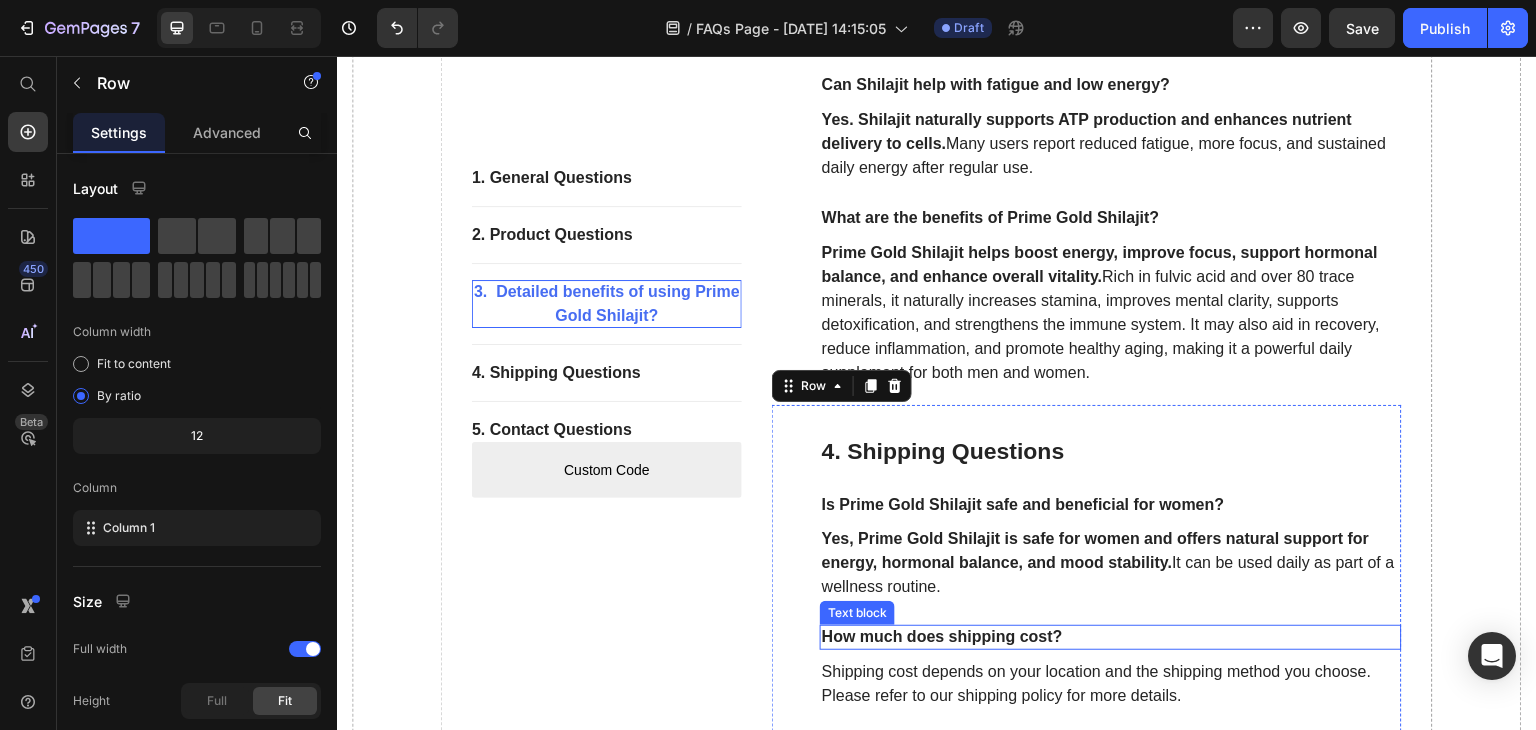 click on "How much does shipping cost?" at bounding box center [1111, 637] 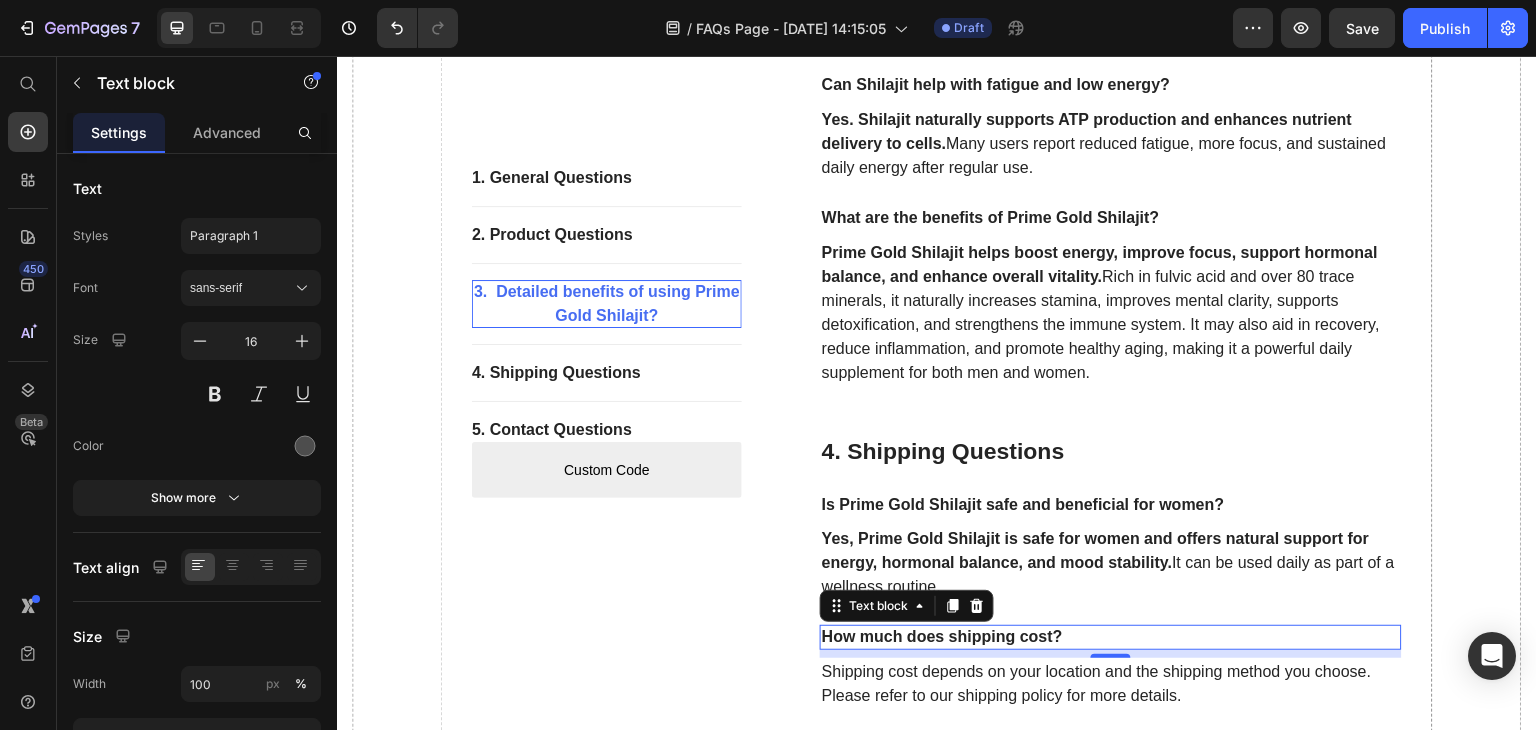 click on "How much does shipping cost?" at bounding box center (1111, 637) 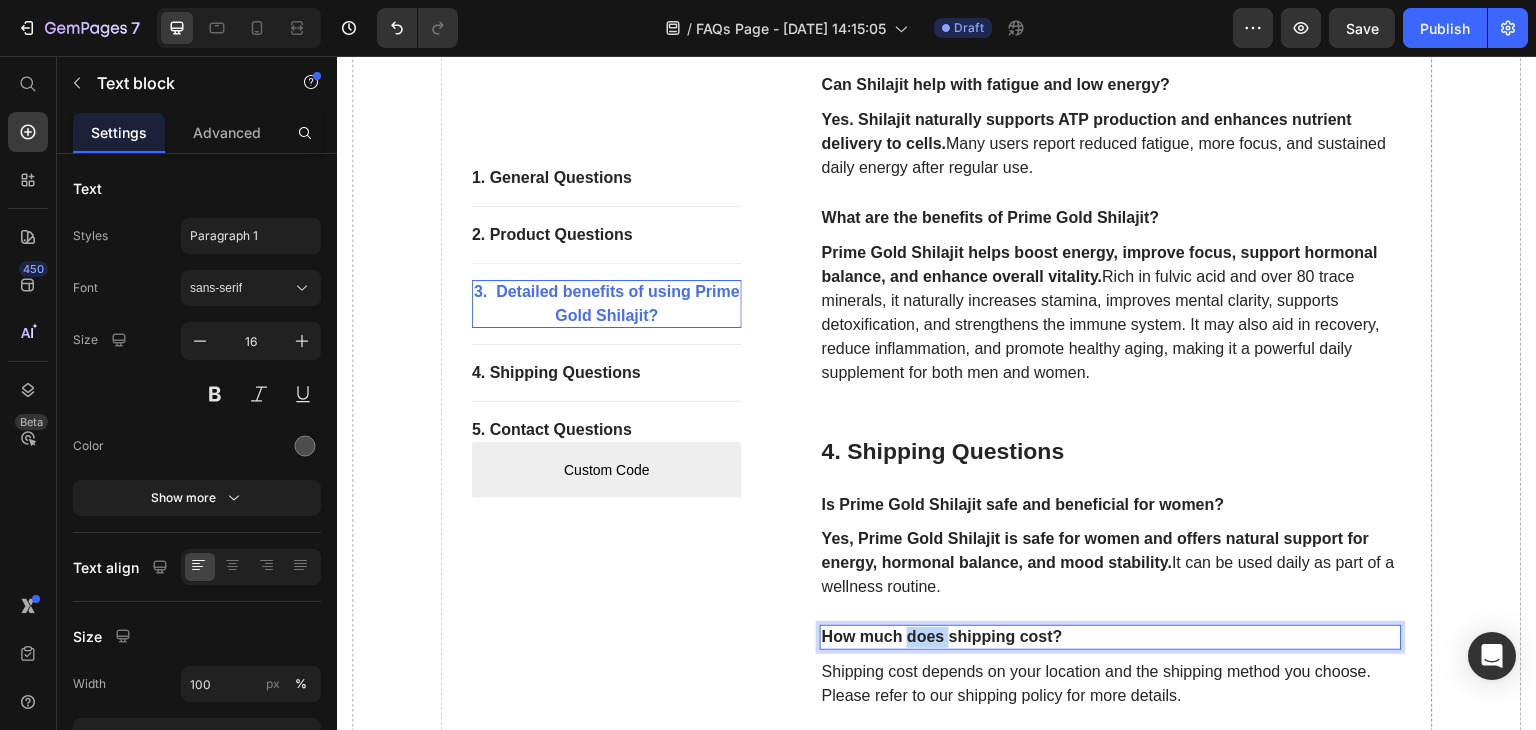 click on "How much does shipping cost?" at bounding box center (1111, 637) 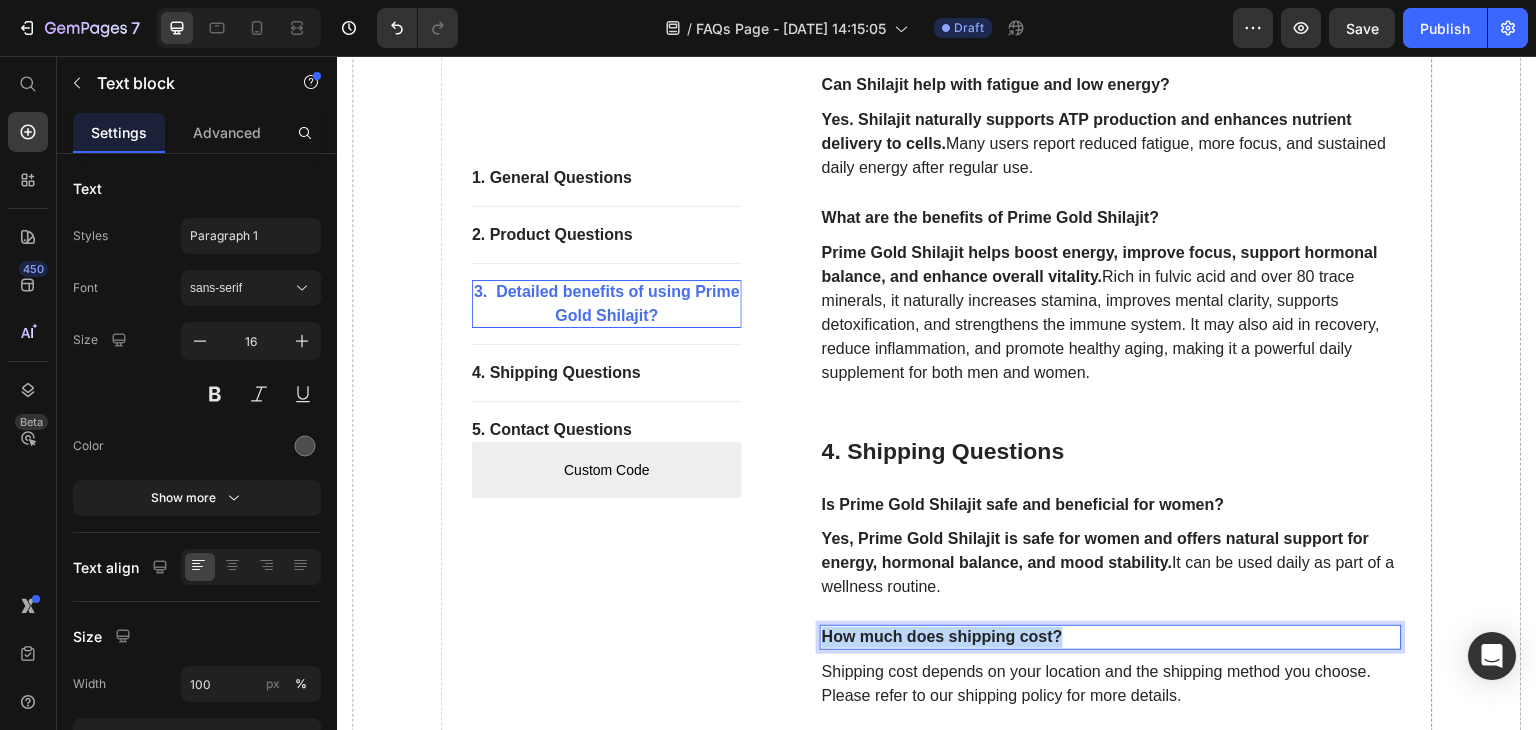 click on "How much does shipping cost?" at bounding box center [1111, 637] 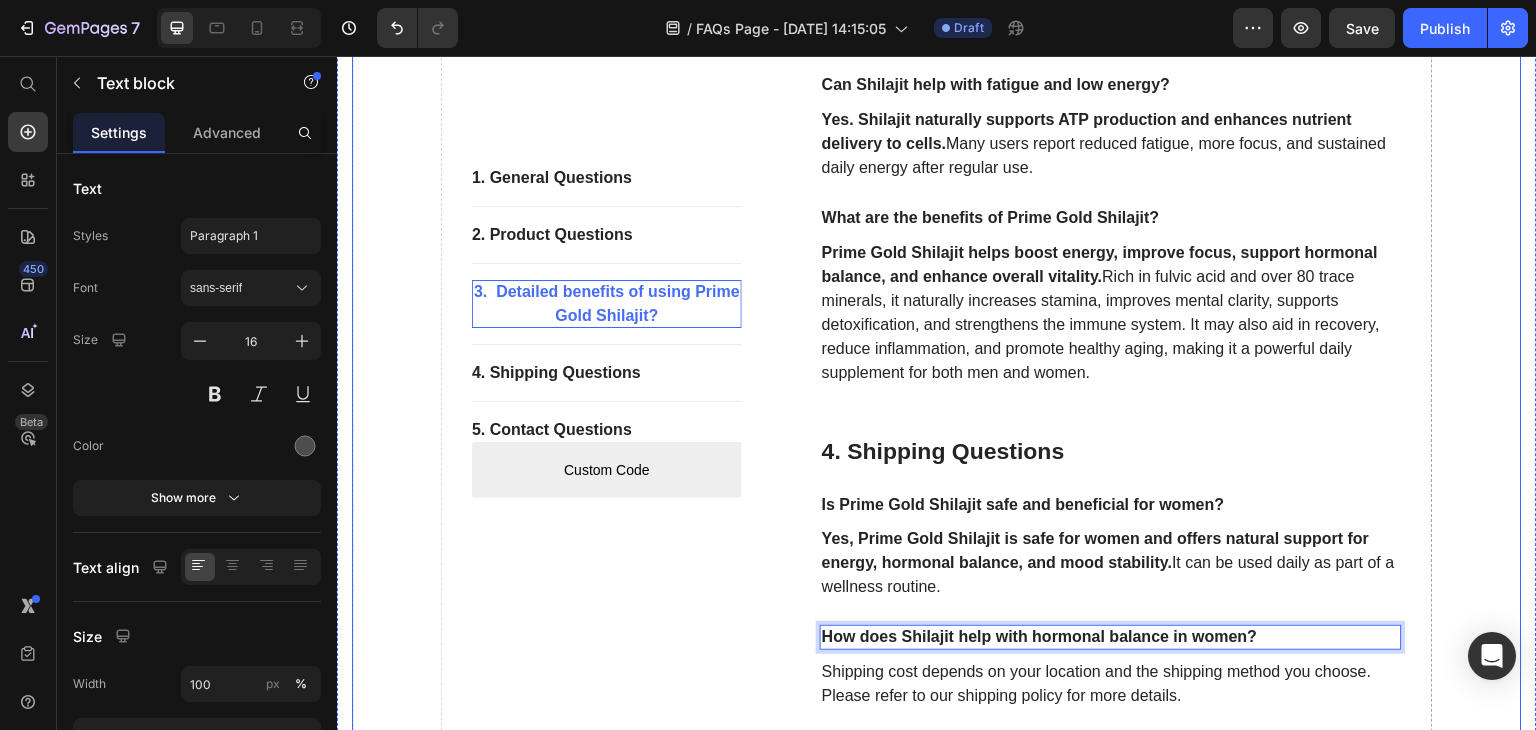 click on "1. General Questions Button                Title Line 2. Product Questions Button                Title Line 3.  Detailed benefits of using Prime Gold Shilajit? Button                Title Line 4. Shipping Questions Button                Title Line 5. Contact Questions Button
Custom Code
Custom Menu Active Row 1. General Questions Heading What is Shilajit? Text block Shilajit is a natural, mineral-rich resin that forms over centuries from decomposed plant matter in high mountain rocks.  It contains fulvic acid, humic substances, and over 80 trace minerals. Used in traditional medicine for thousands of years, Shilajit is known to support energy, vitality, and cognitive health. Text block What is Prime Gold Shilajit? Text block Prime Gold Shilajit is a premium-grade resin purified through a modern 7-step nano-filtration process with no heat. Text block What does research say about Shilajit? Text block Modern research supports [PERSON_NAME]’s traditional uses. Studies show that  ( )" at bounding box center [937, -133] 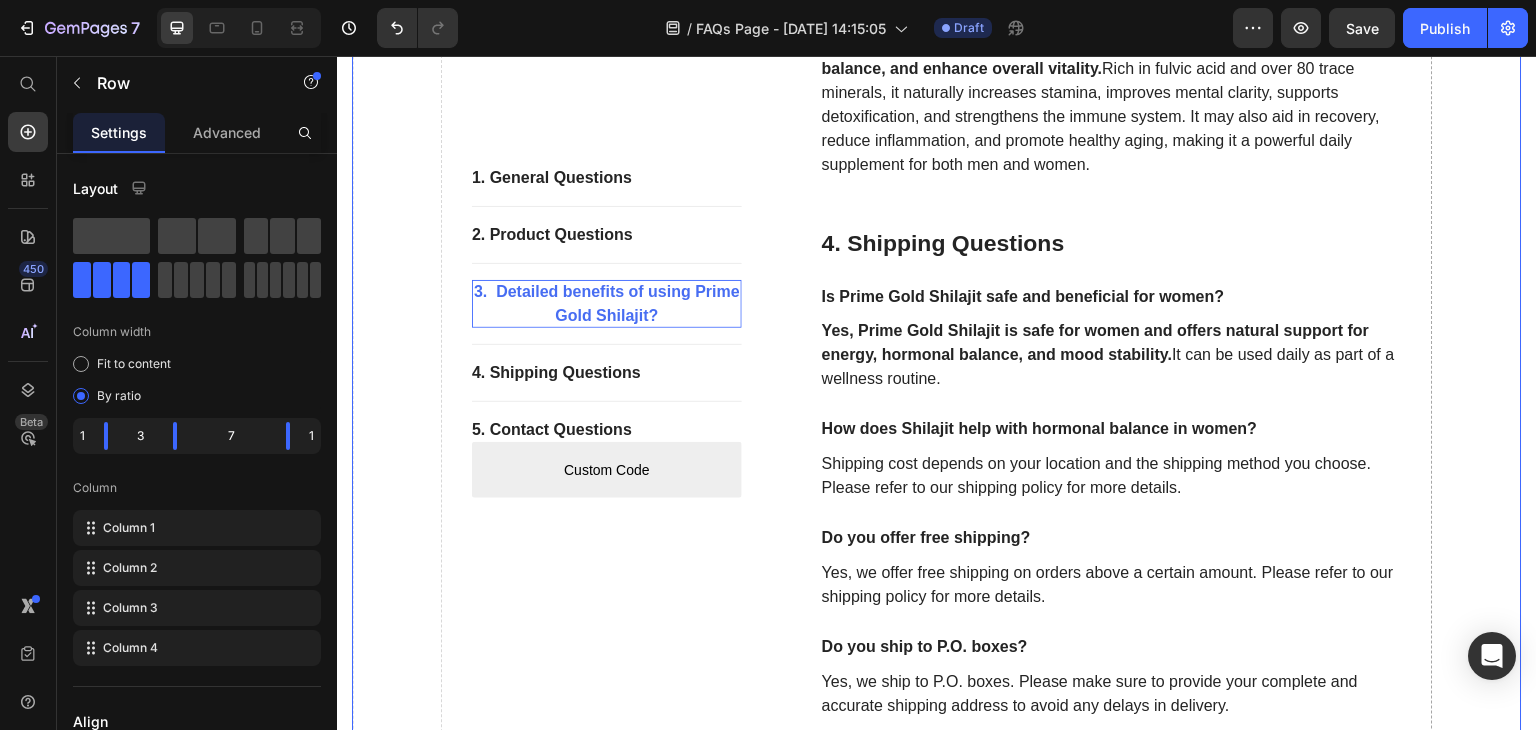 scroll, scrollTop: 2364, scrollLeft: 0, axis: vertical 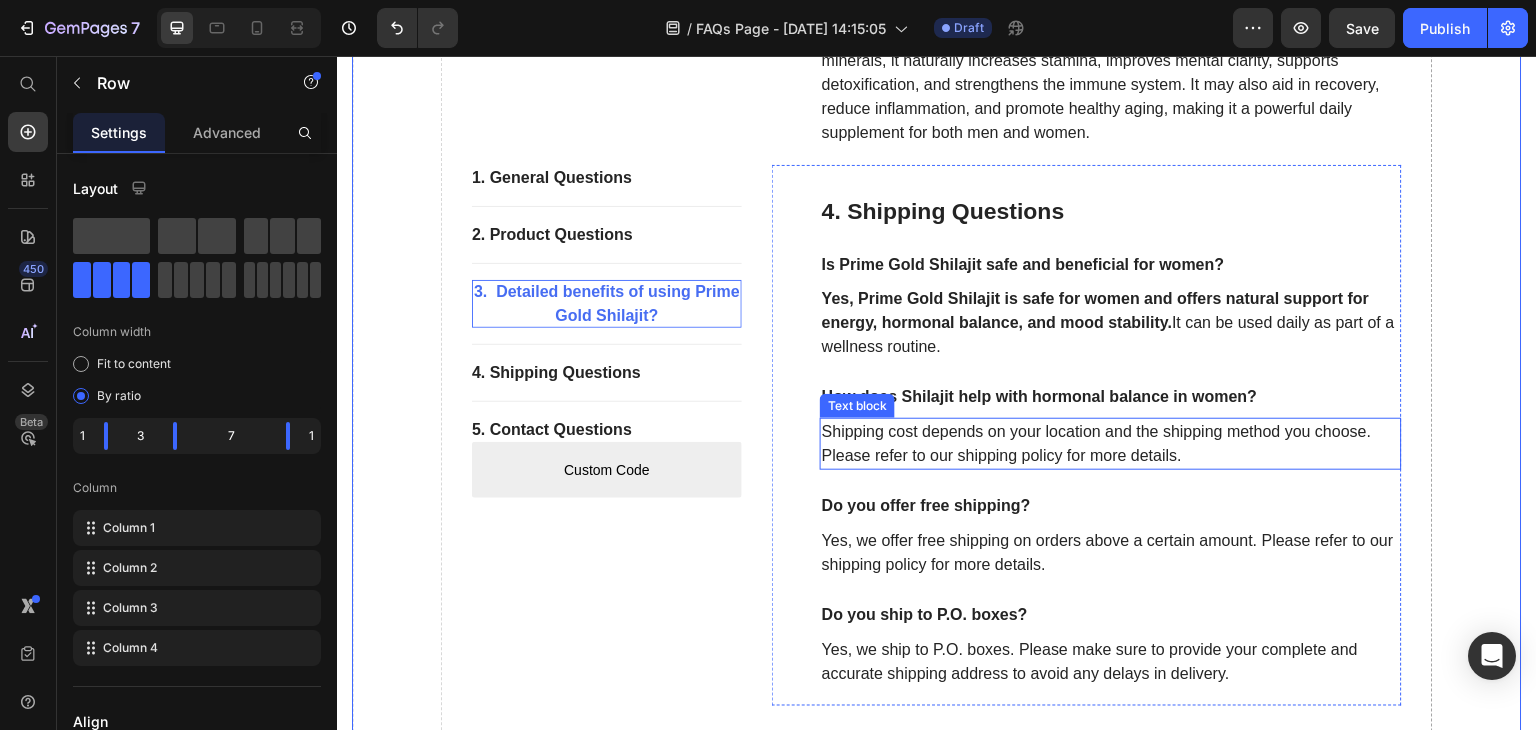 click on "Shipping cost depends on your location and the shipping method you choose. Please refer to our shipping policy for more details." at bounding box center [1111, 444] 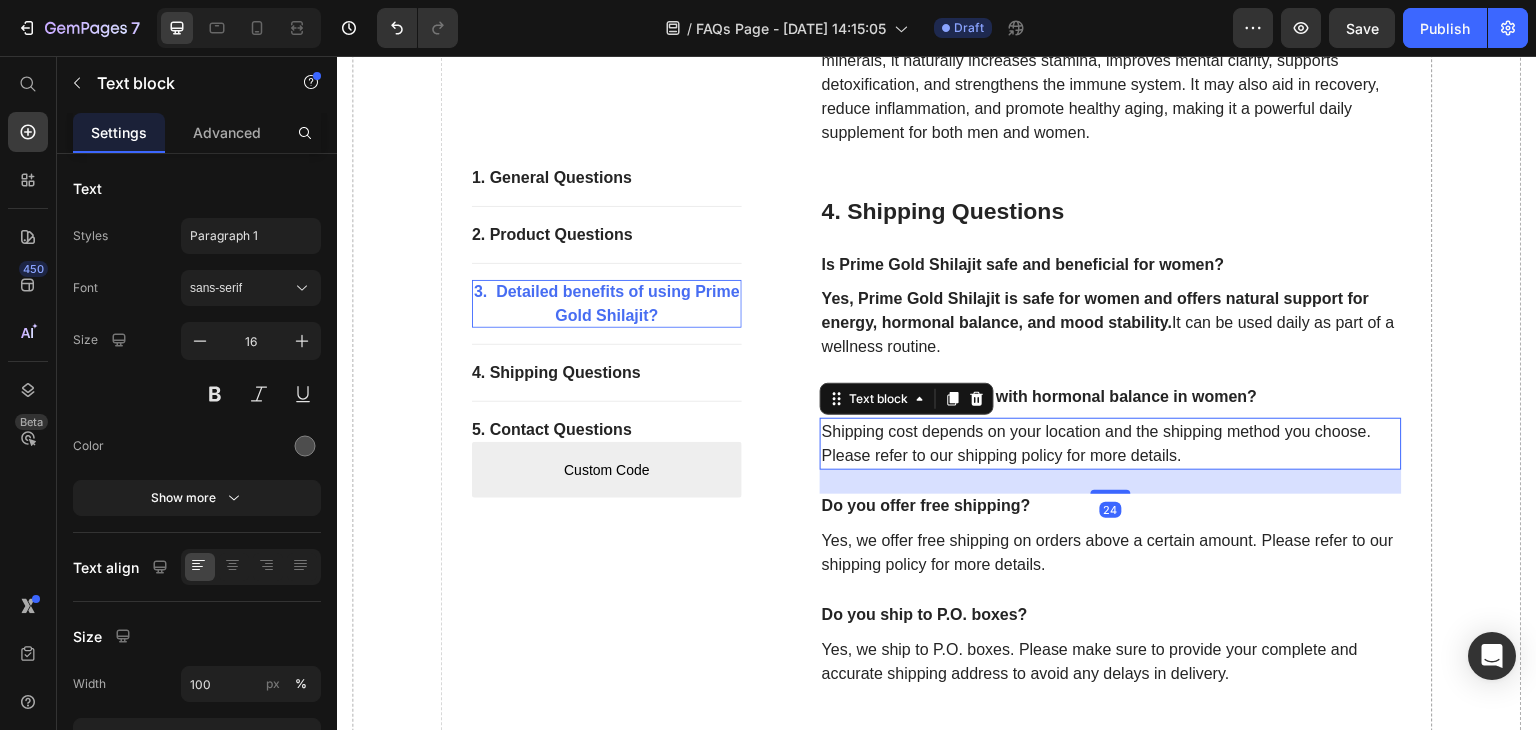 click on "Shipping cost depends on your location and the shipping method you choose. Please refer to our shipping policy for more details." at bounding box center [1111, 444] 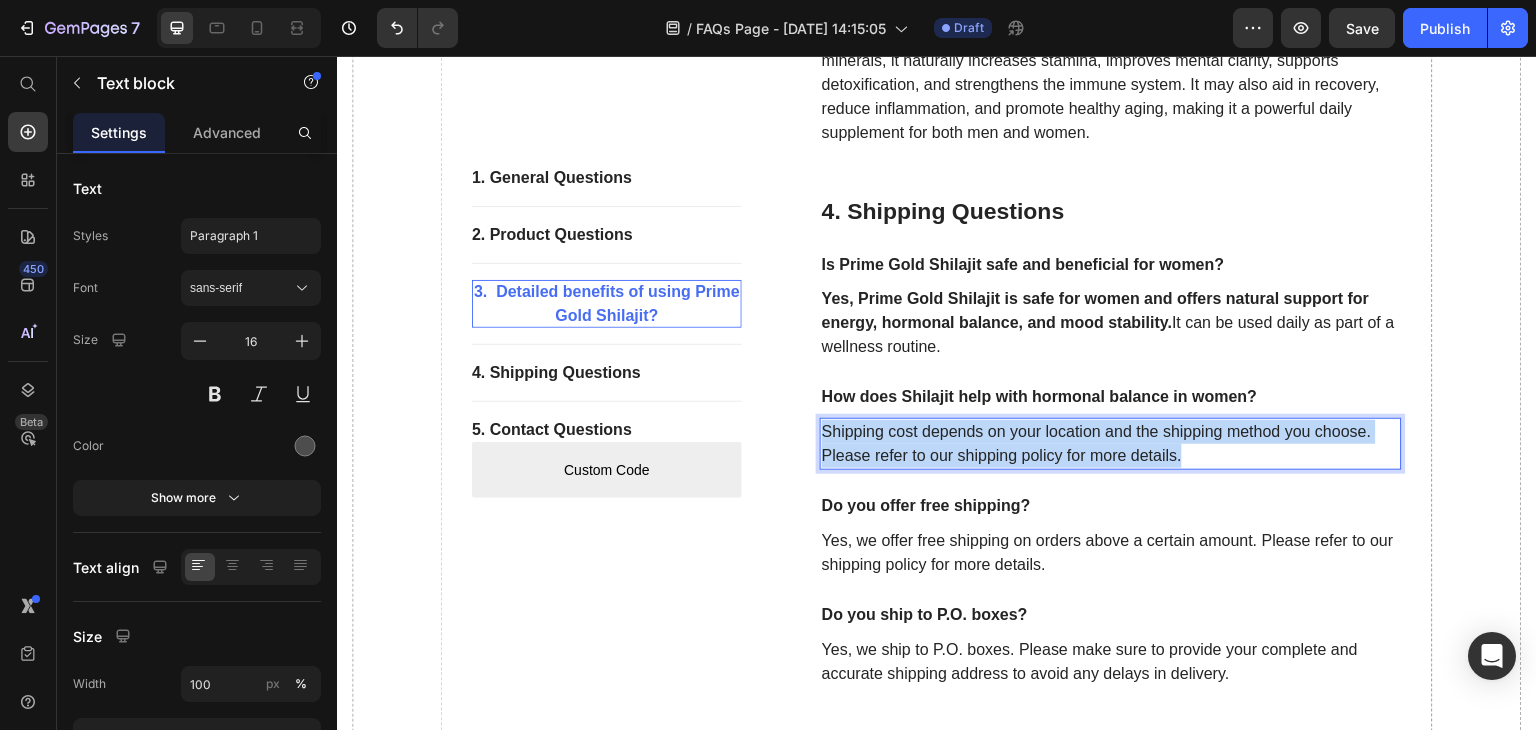 click on "Shipping cost depends on your location and the shipping method you choose. Please refer to our shipping policy for more details." at bounding box center [1111, 444] 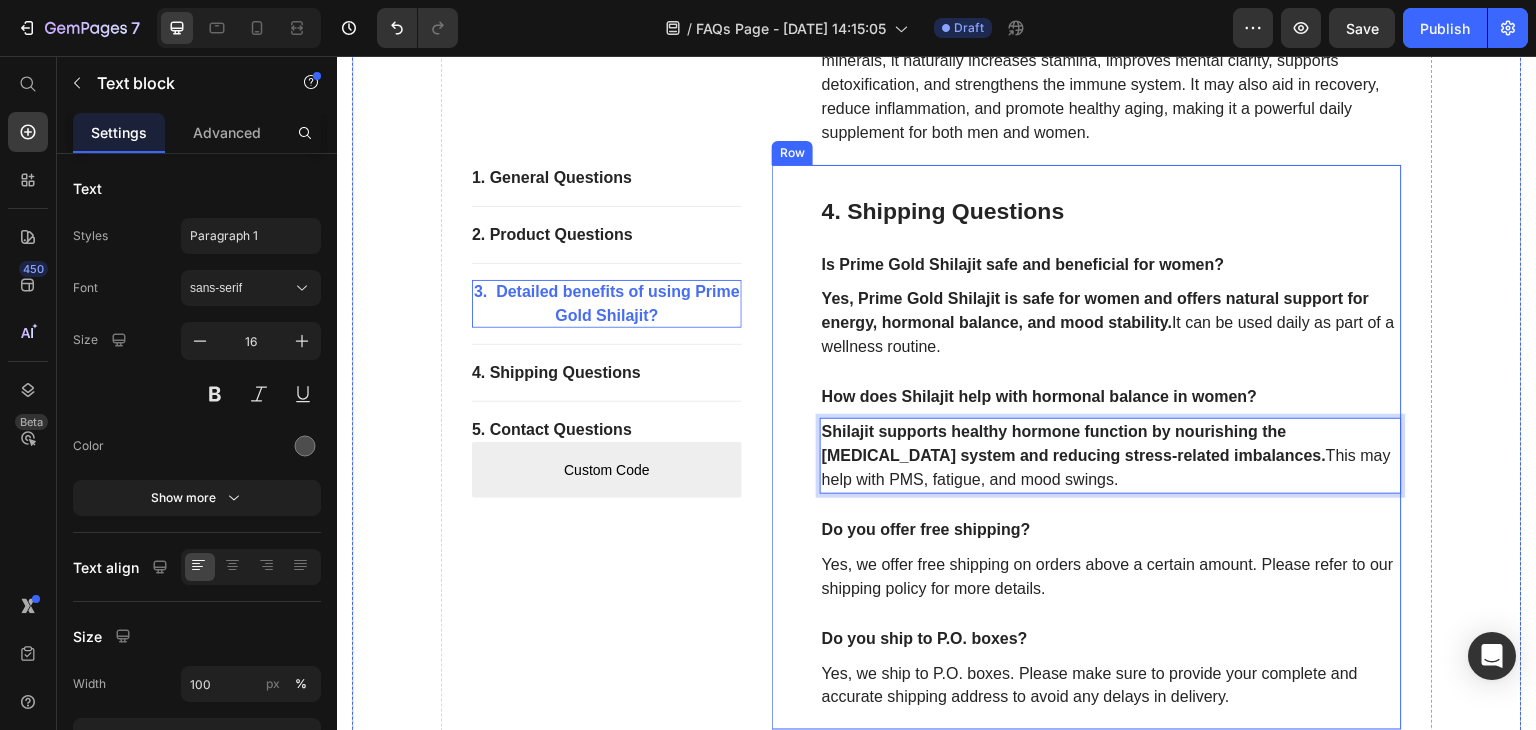 click on "4. Shipping Questions Heading Is Prime Gold Shilajit safe and beneficial for women? Text block Yes, Prime Gold Shilajit is safe for women and offers natural support for energy, hormonal balance, and mood stability.  It can be used daily as part of a wellness routine. Text block How does Shilajit help with hormonal balance in women? Text block Shilajit supports healthy hormone function by nourishing the [MEDICAL_DATA] system and reducing stress-related imbalances.  This may help with PMS, fatigue, and mood swings. Text block   24 Do you offer free shipping? Text block Yes, we offer free shipping on orders above a certain amount. Please refer to our shipping policy for more details. Text block Do you ship to P.O. boxes? Text block Yes, we ship to P.O. boxes. Please make sure to provide your complete and accurate shipping address to avoid any delays in delivery. Text block Row" at bounding box center (1087, 447) 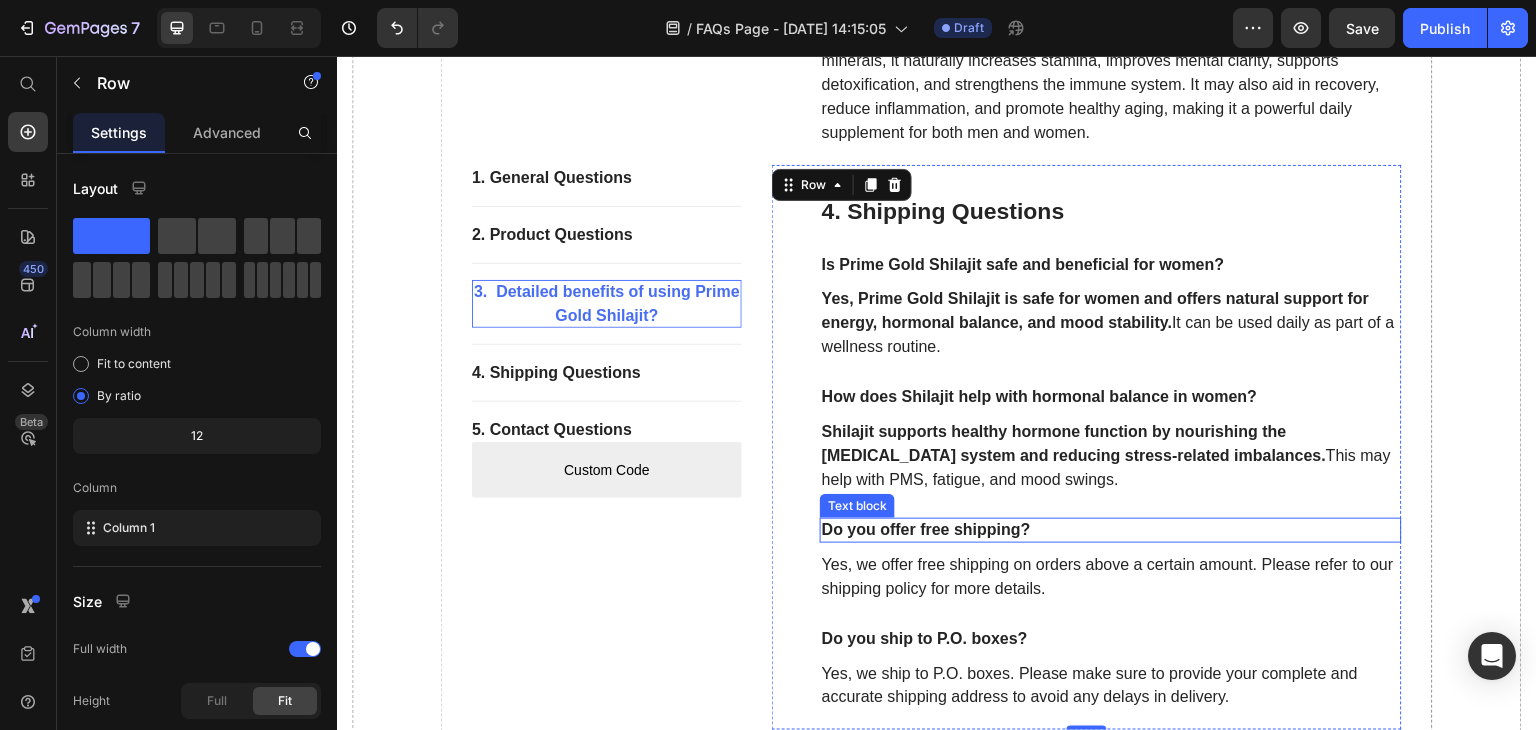 click on "Do you offer free shipping?" at bounding box center (1111, 530) 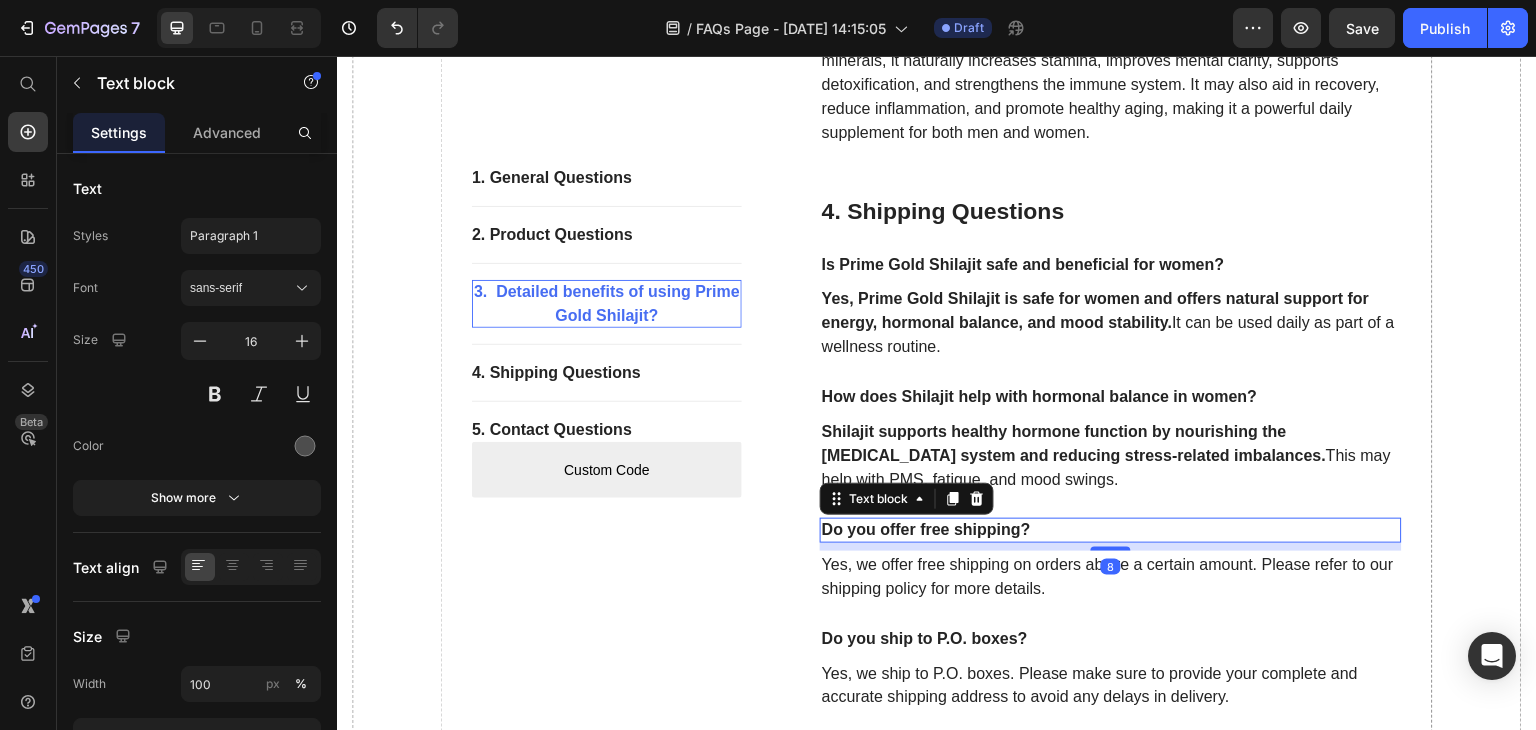click on "Do you offer free shipping?" at bounding box center [1111, 530] 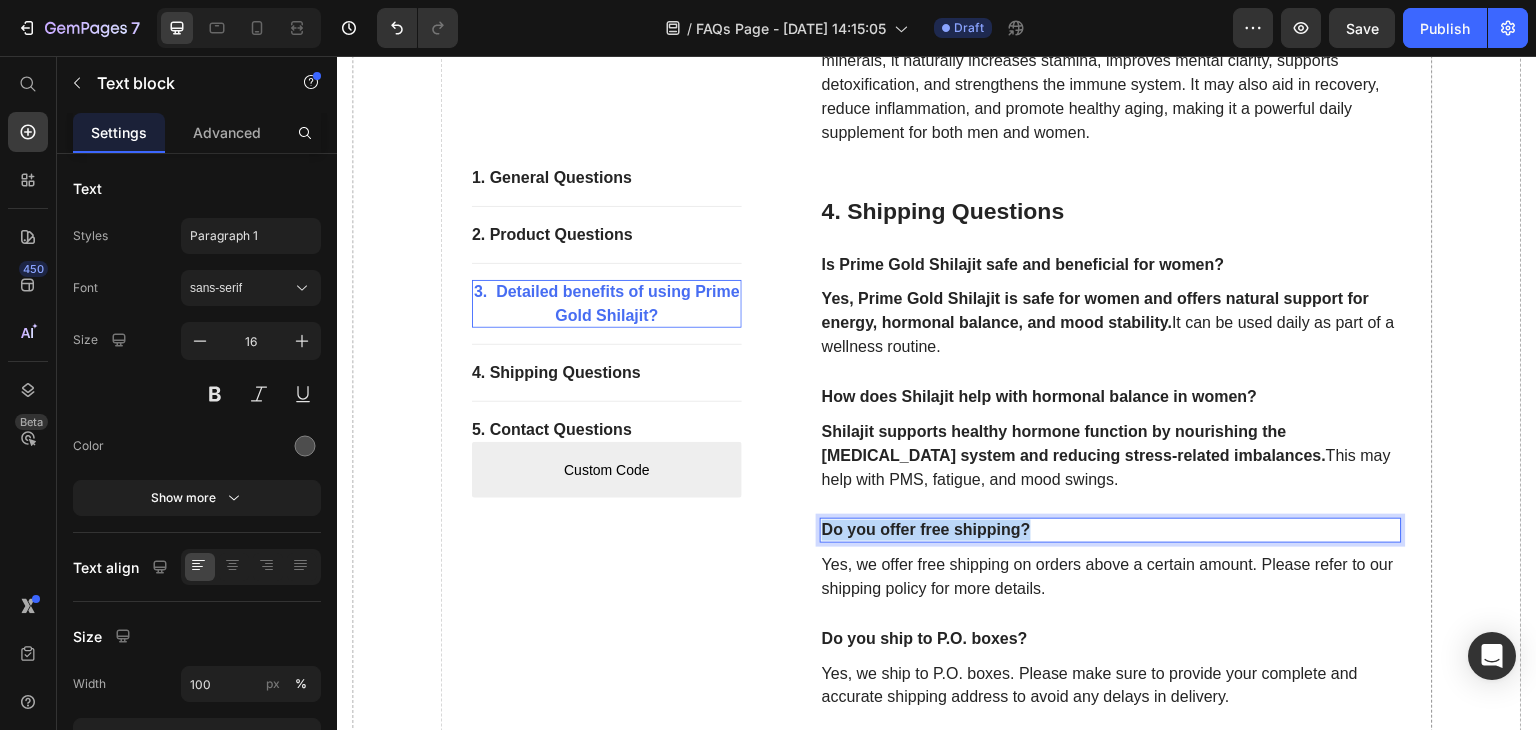 click on "Do you offer free shipping?" at bounding box center [1111, 530] 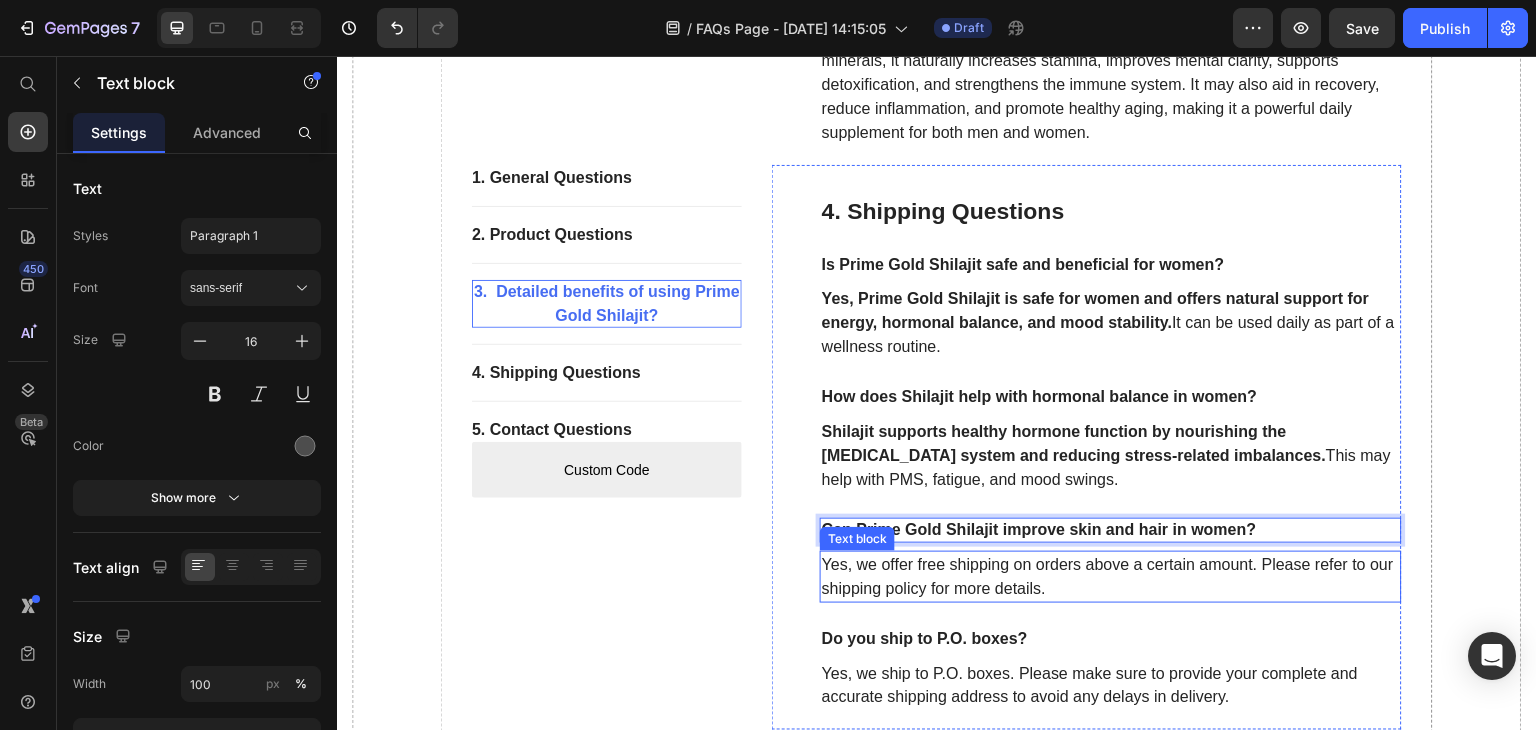 click on "Yes, we offer free shipping on orders above a certain amount. Please refer to our shipping policy for more details." at bounding box center (1111, 577) 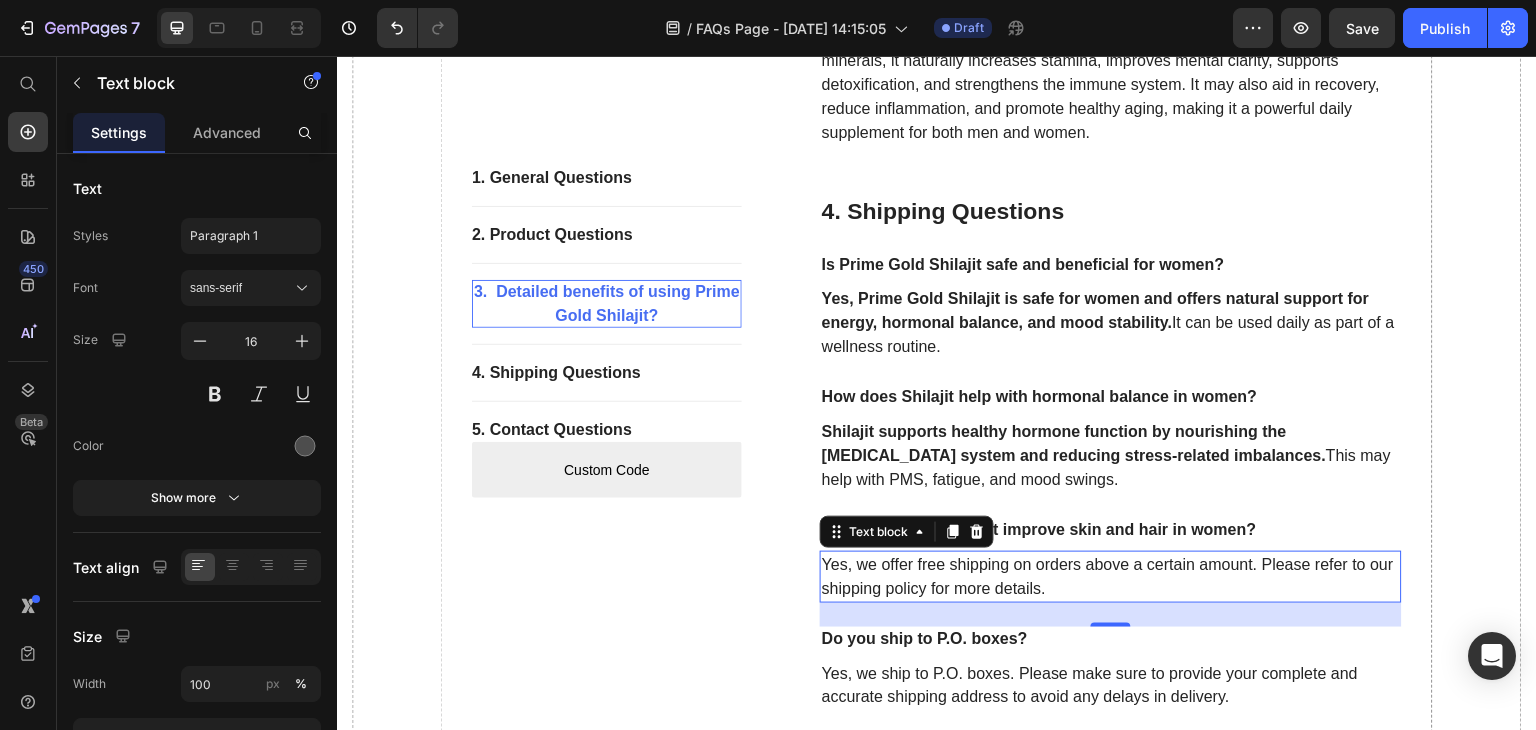 click on "Yes, we offer free shipping on orders above a certain amount. Please refer to our shipping policy for more details." at bounding box center [1111, 577] 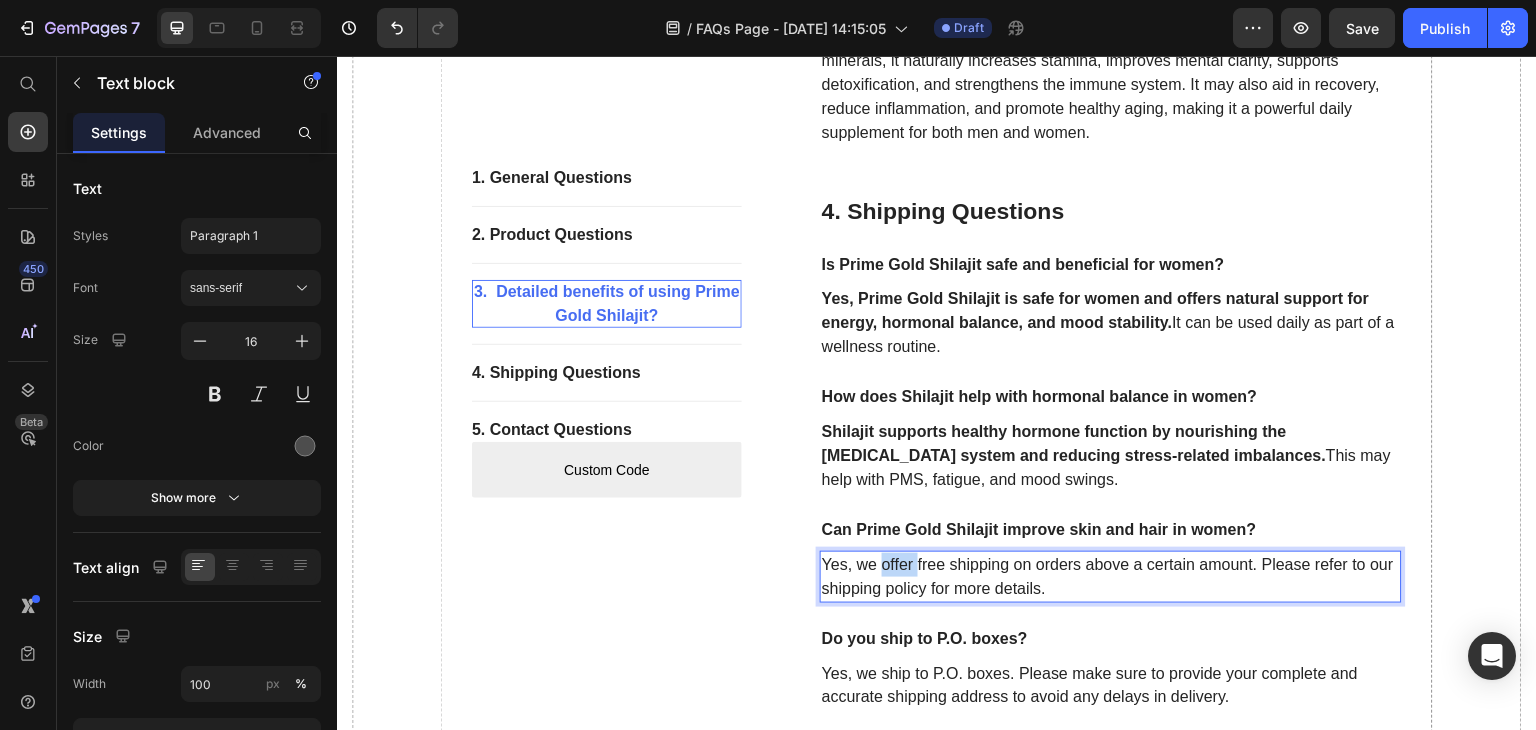 click on "Yes, we offer free shipping on orders above a certain amount. Please refer to our shipping policy for more details." at bounding box center (1111, 577) 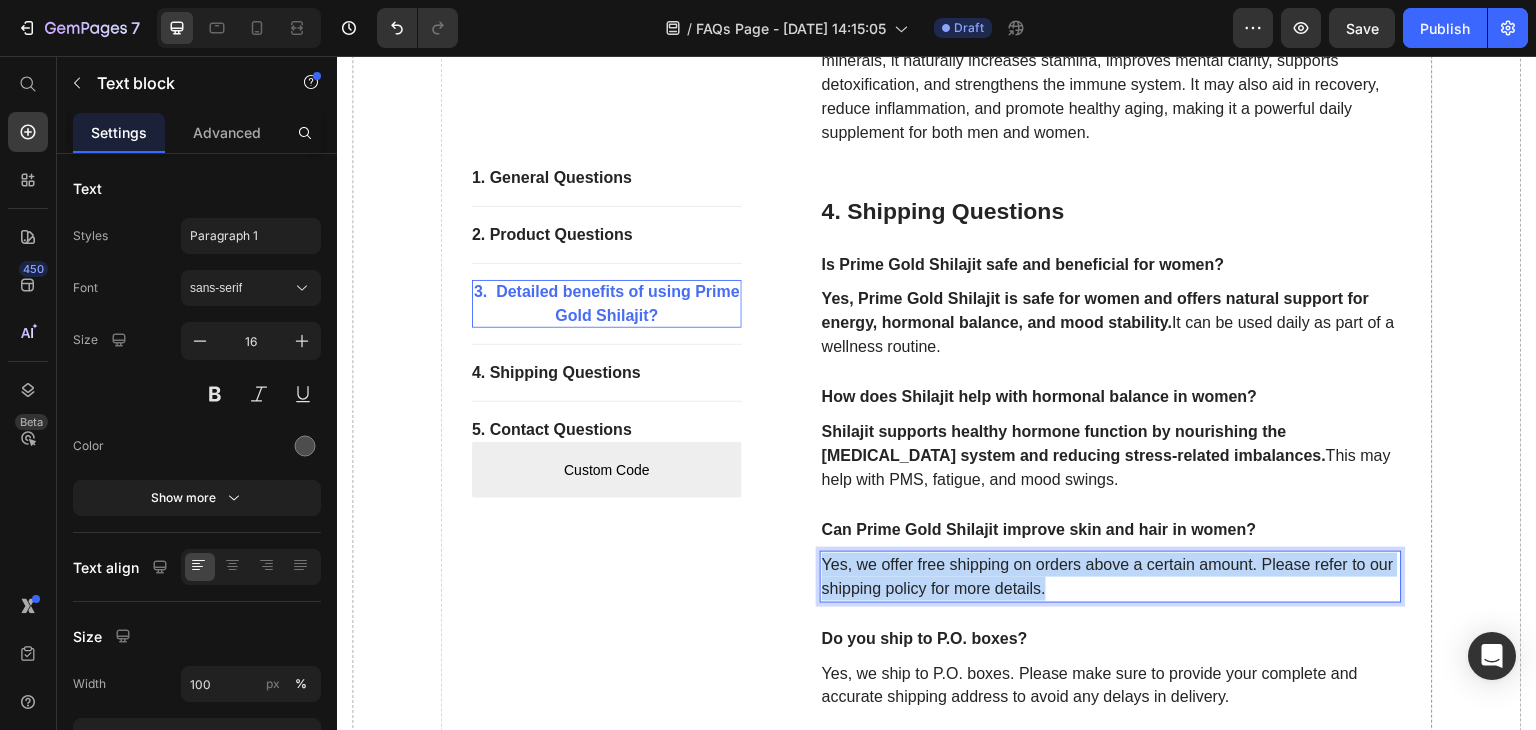 click on "Yes, we offer free shipping on orders above a certain amount. Please refer to our shipping policy for more details." at bounding box center [1111, 577] 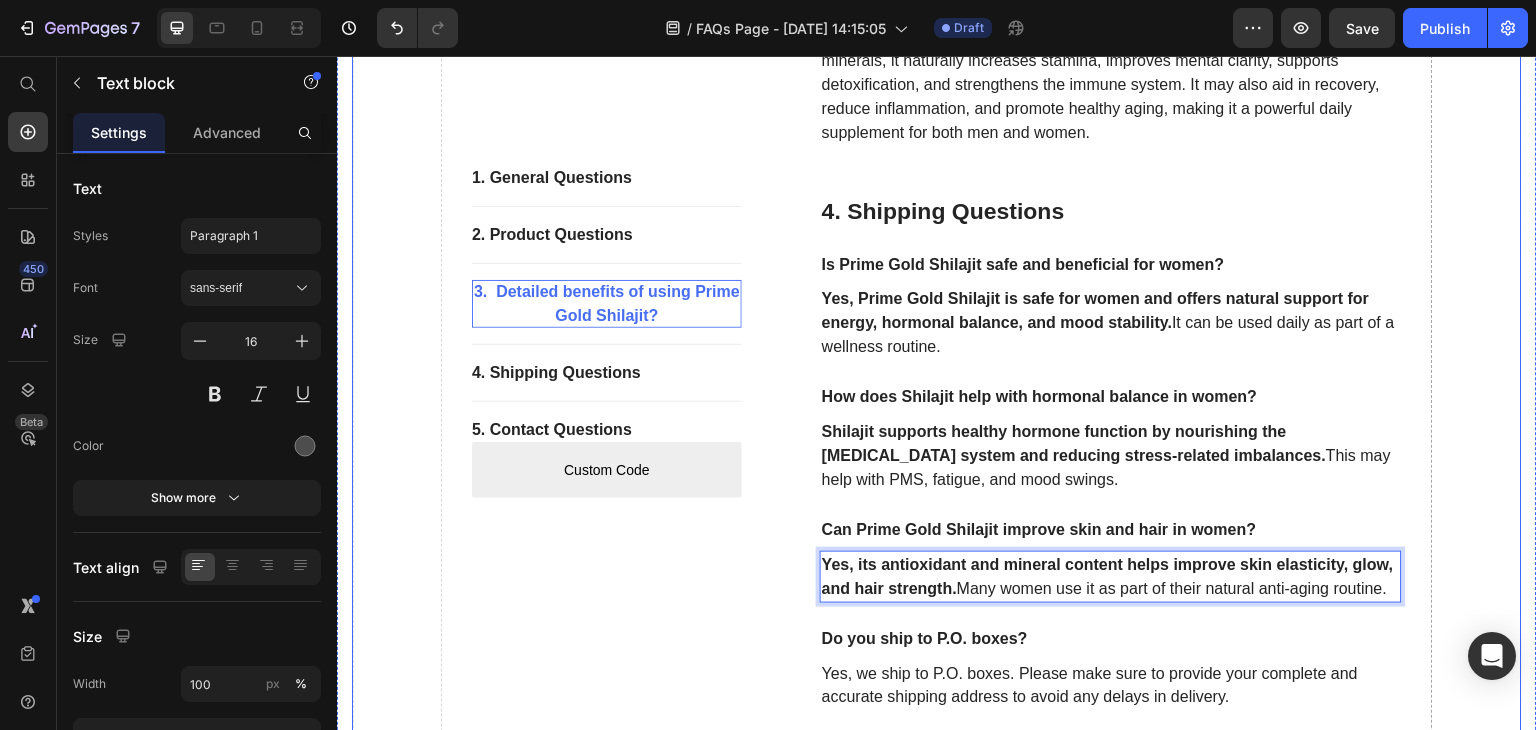 click on "1. General Questions Button                Title Line 2. Product Questions Button                Title Line 3.  Detailed benefits of using Prime Gold Shilajit? Button                Title Line 4. Shipping Questions Button                Title Line 5. Contact Questions Button
Custom Code
Custom Menu Active Row 1. General Questions Heading What is Shilajit? Text block Shilajit is a natural, mineral-rich resin that forms over centuries from decomposed plant matter in high mountain rocks.  It contains fulvic acid, humic substances, and over 80 trace minerals. Used in traditional medicine for thousands of years, Shilajit is known to support energy, vitality, and cognitive health. Text block What is Prime Gold Shilajit? Text block Prime Gold Shilajit is a premium-grade resin purified through a modern 7-step nano-filtration process with no heat. Text block What does research say about Shilajit? Text block Modern research supports [PERSON_NAME]’s traditional uses. Studies show that  ( )" at bounding box center (937, -361) 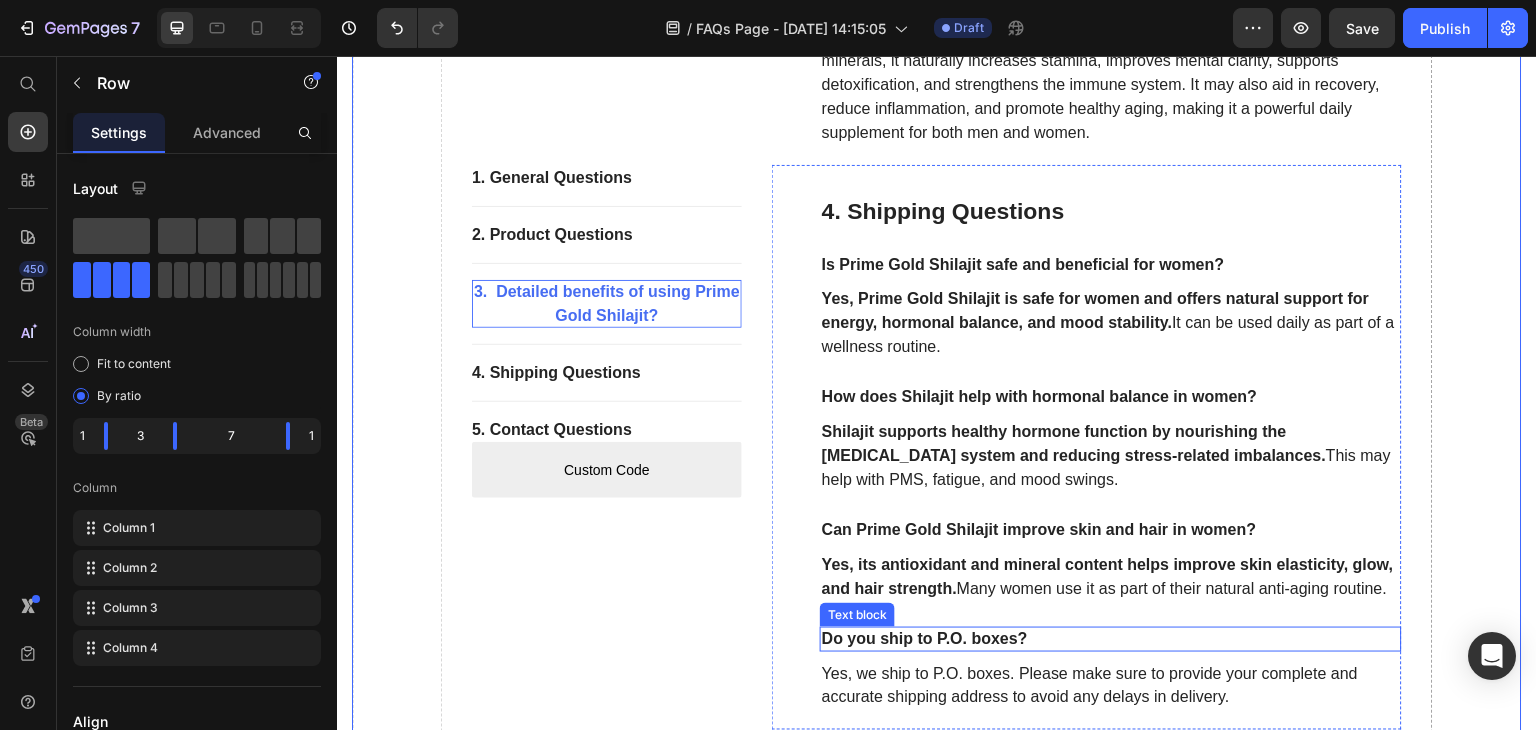 click on "Do you ship to P.O. boxes?" at bounding box center [1111, 639] 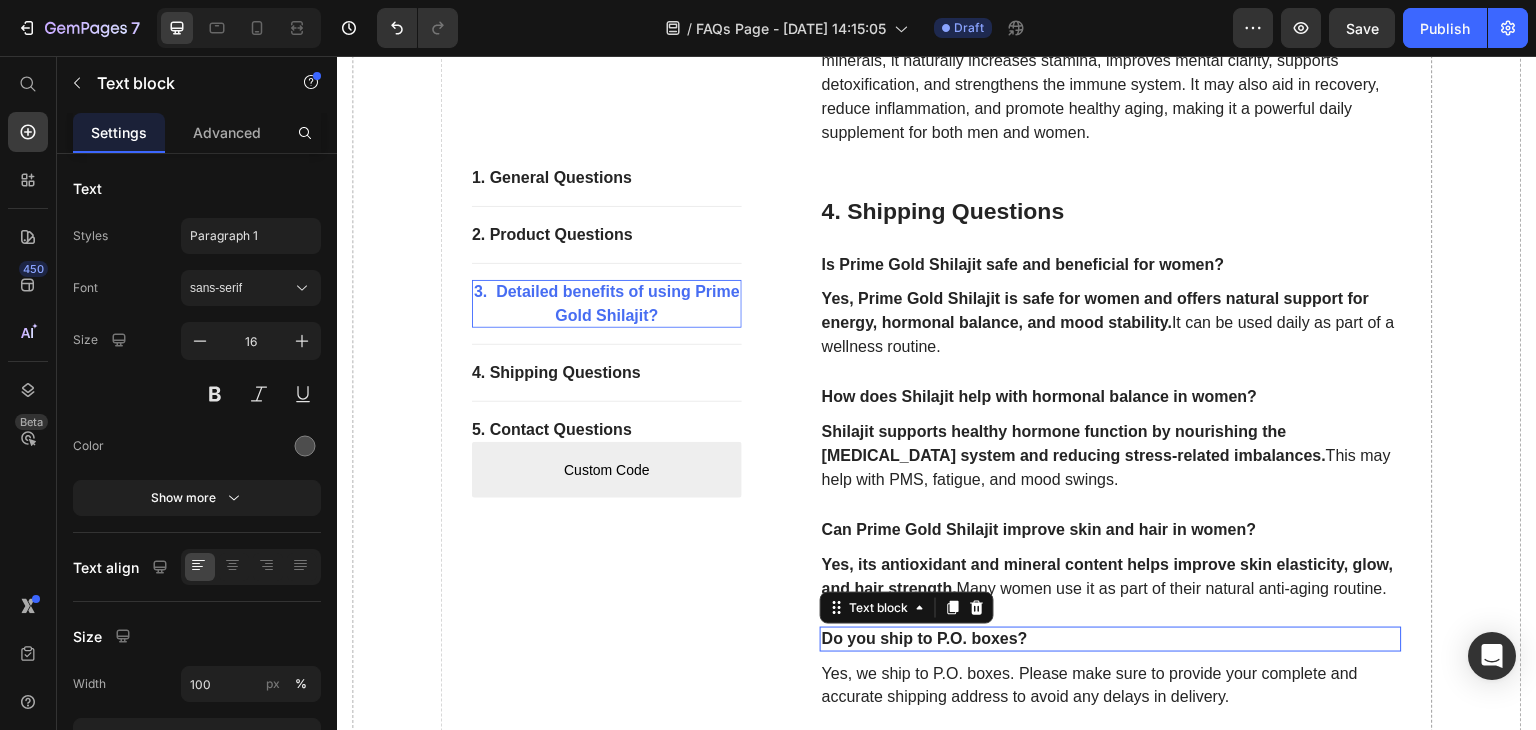 click on "Do you ship to P.O. boxes?" at bounding box center (1111, 639) 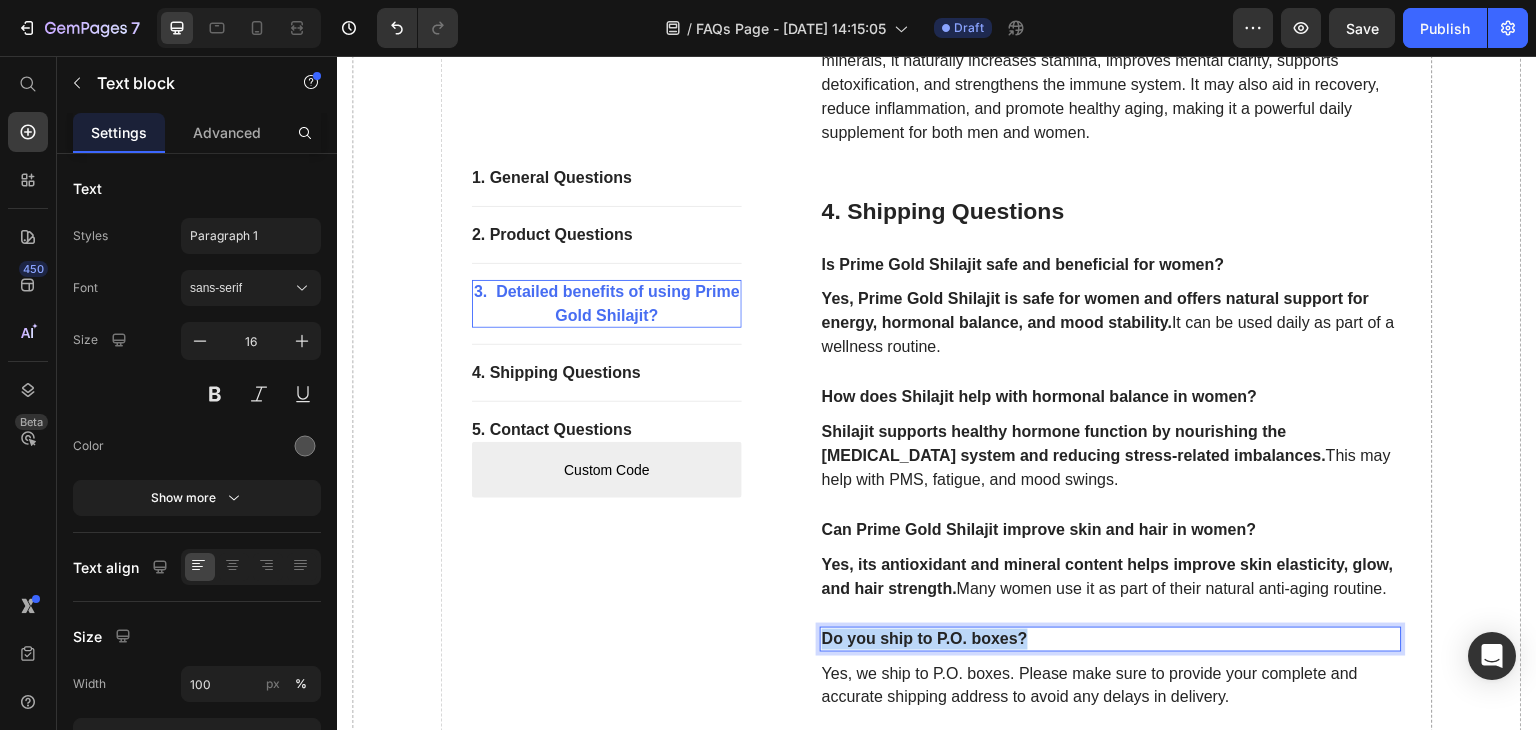 click on "Do you ship to P.O. boxes?" at bounding box center [1111, 639] 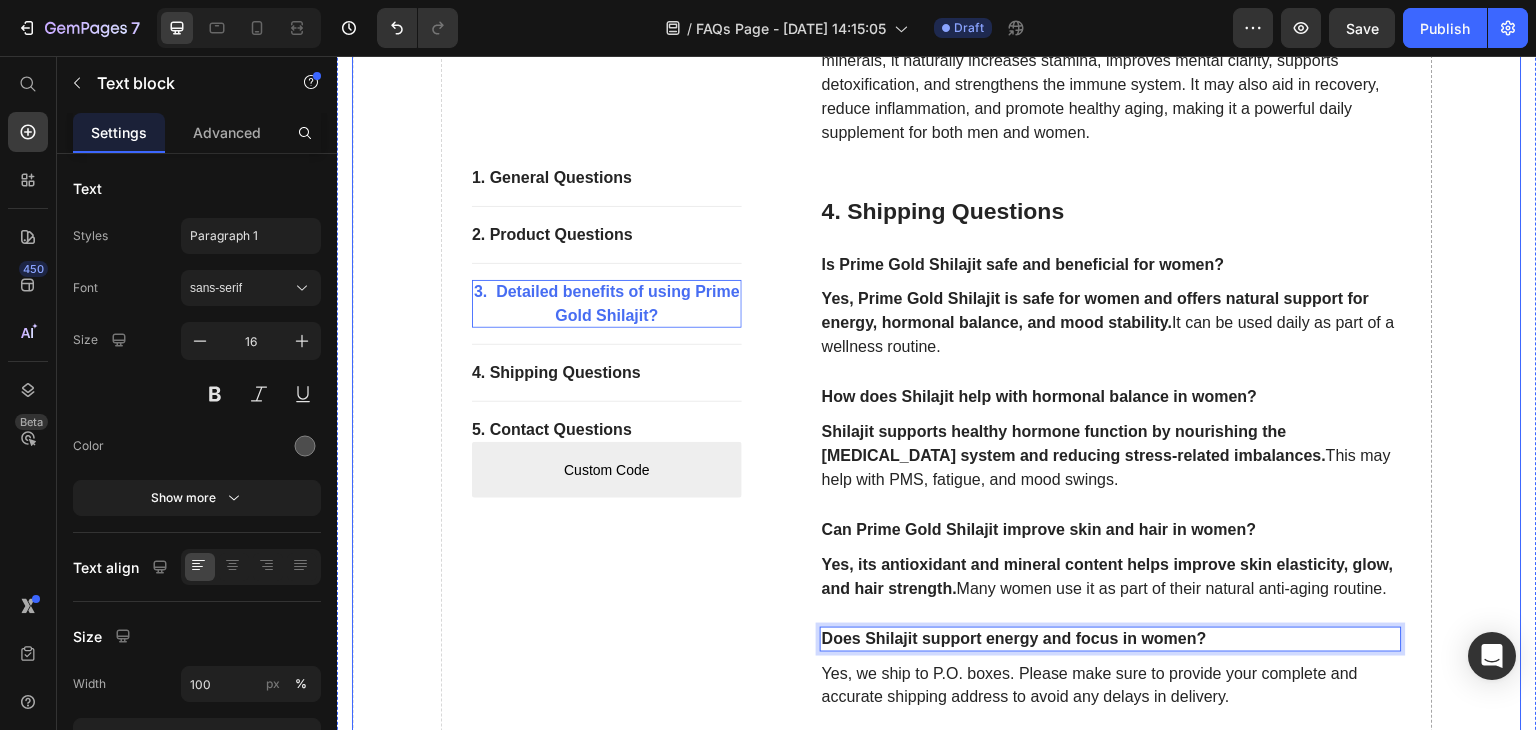 click on "1. General Questions Button                Title Line 2. Product Questions Button                Title Line 3.  Detailed benefits of using Prime Gold Shilajit? Button                Title Line 4. Shipping Questions Button                Title Line 5. Contact Questions Button
Custom Code
Custom Menu Active Row 1. General Questions Heading What is Shilajit? Text block Shilajit is a natural, mineral-rich resin that forms over centuries from decomposed plant matter in high mountain rocks.  It contains fulvic acid, humic substances, and over 80 trace minerals. Used in traditional medicine for thousands of years, Shilajit is known to support energy, vitality, and cognitive health. Text block What is Prime Gold Shilajit? Text block Prime Gold Shilajit is a premium-grade resin purified through a modern 7-step nano-filtration process with no heat. Text block What does research say about Shilajit? Text block Modern research supports [PERSON_NAME]’s traditional uses. Studies show that  ( )" at bounding box center (937, -361) 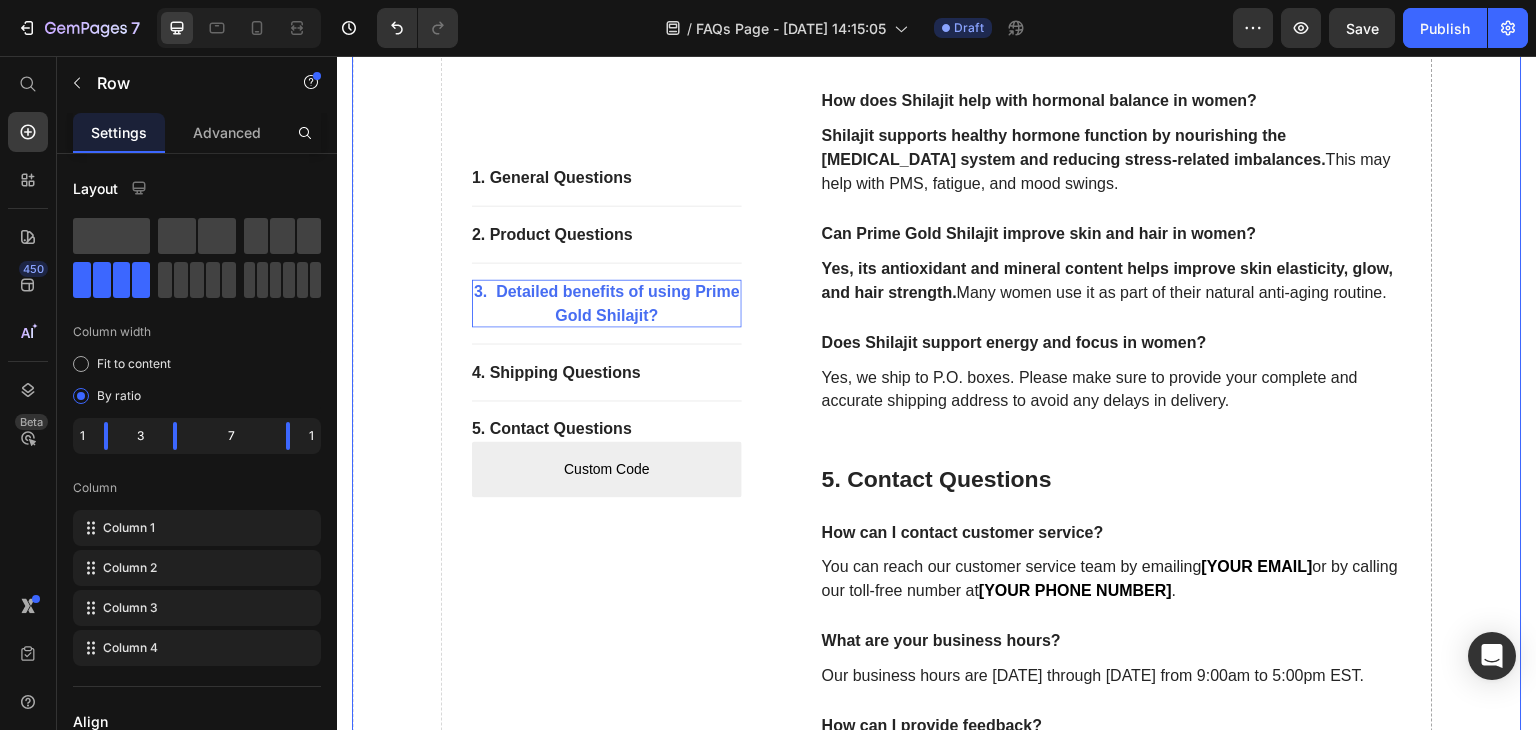 scroll, scrollTop: 2684, scrollLeft: 0, axis: vertical 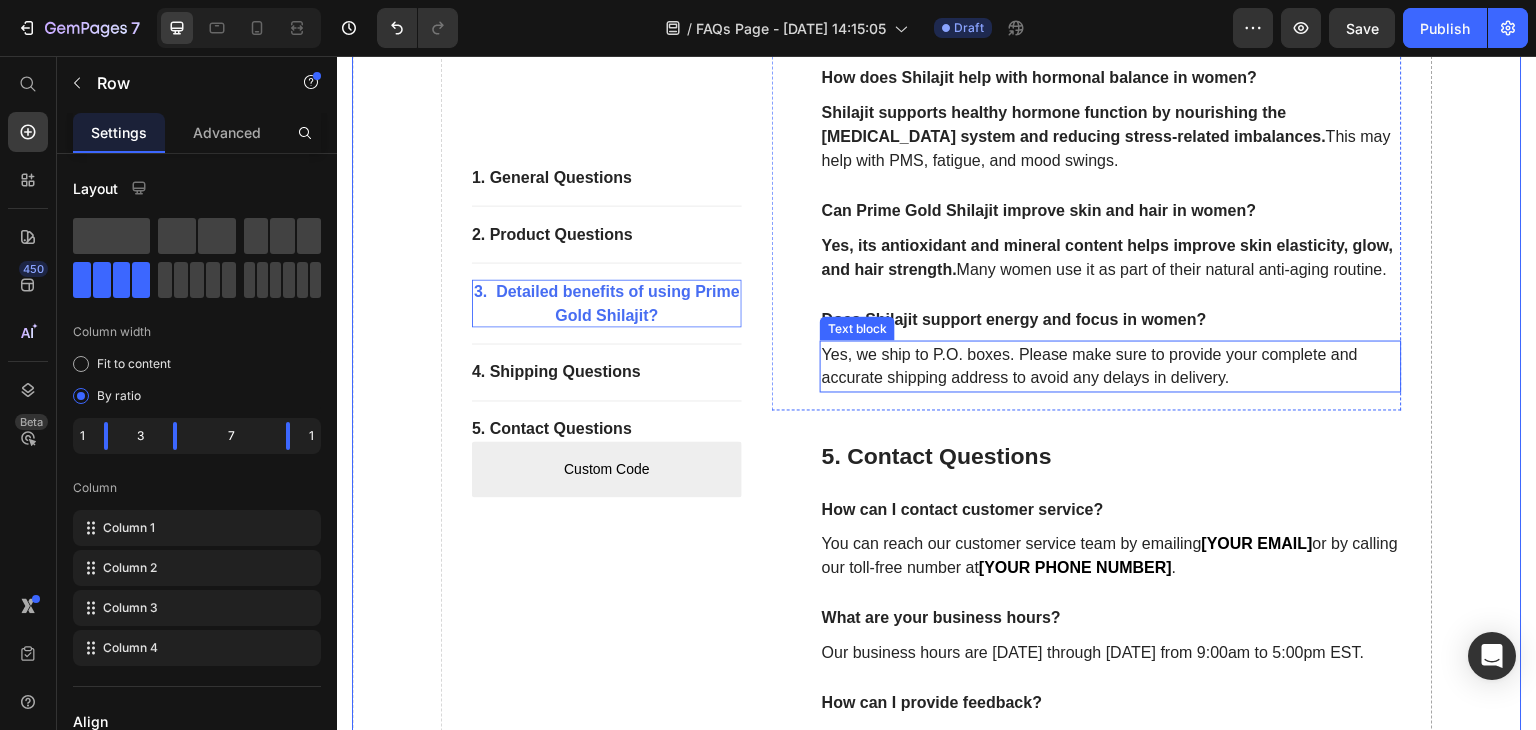 click on "Yes, we ship to P.O. boxes. Please make sure to provide your complete and accurate shipping address to avoid any delays in delivery." at bounding box center (1111, 366) 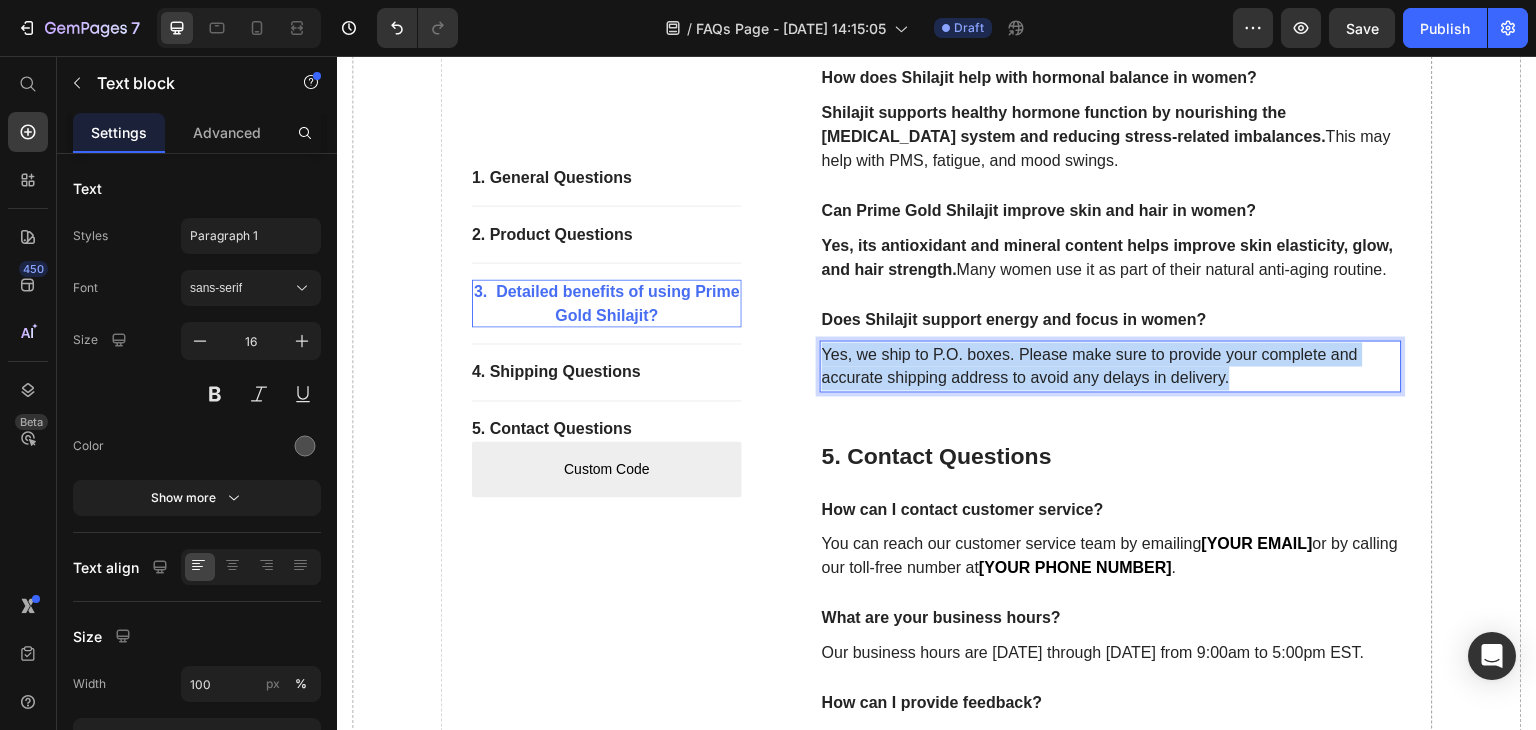 click on "Yes, we ship to P.O. boxes. Please make sure to provide your complete and accurate shipping address to avoid any delays in delivery." at bounding box center (1111, 366) 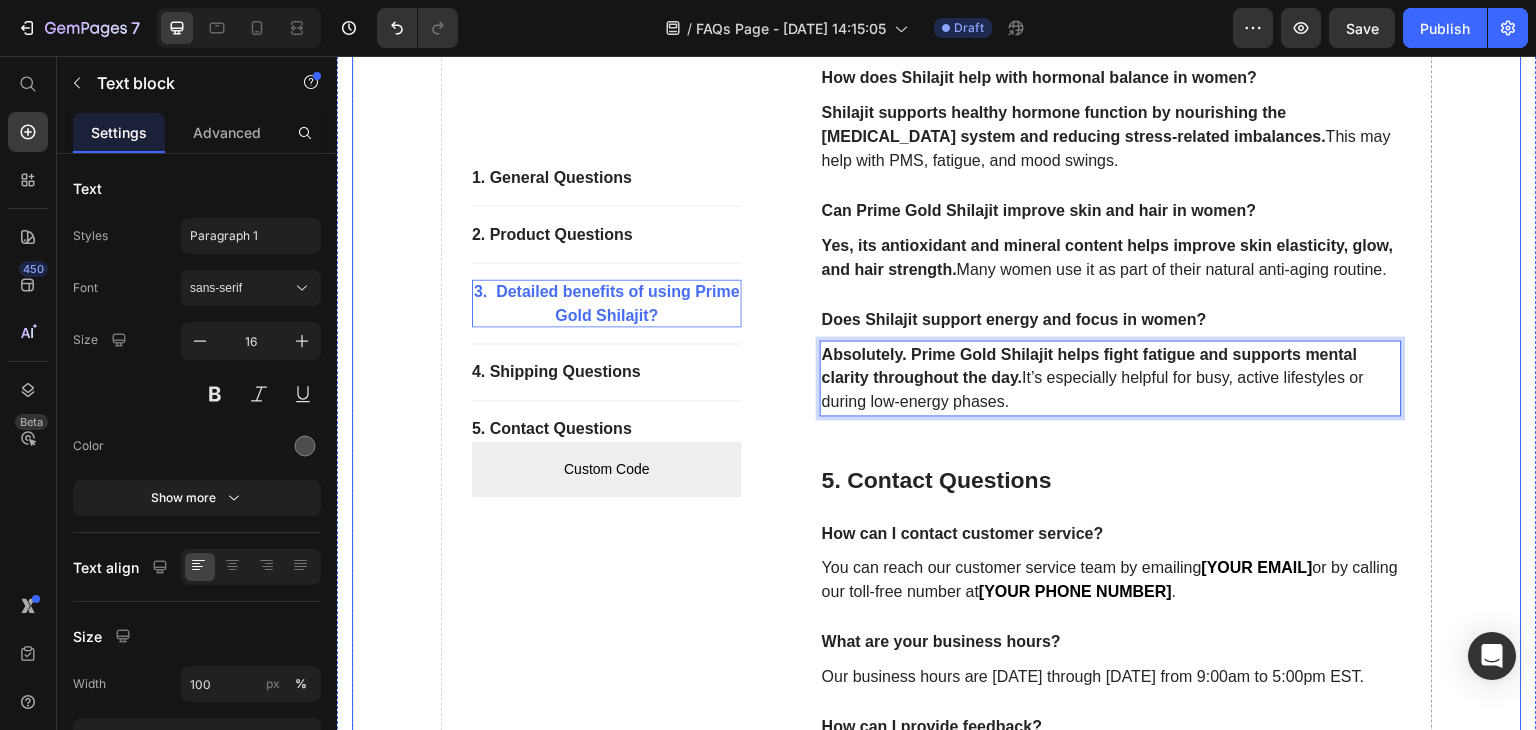 click on "1. General Questions Button                Title Line 2. Product Questions Button                Title Line 3.  Detailed benefits of using Prime Gold Shilajit? Button                Title Line 4. Shipping Questions Button                Title Line 5. Contact Questions Button
Custom Code
Custom Menu Active Row" at bounding box center (607, -669) 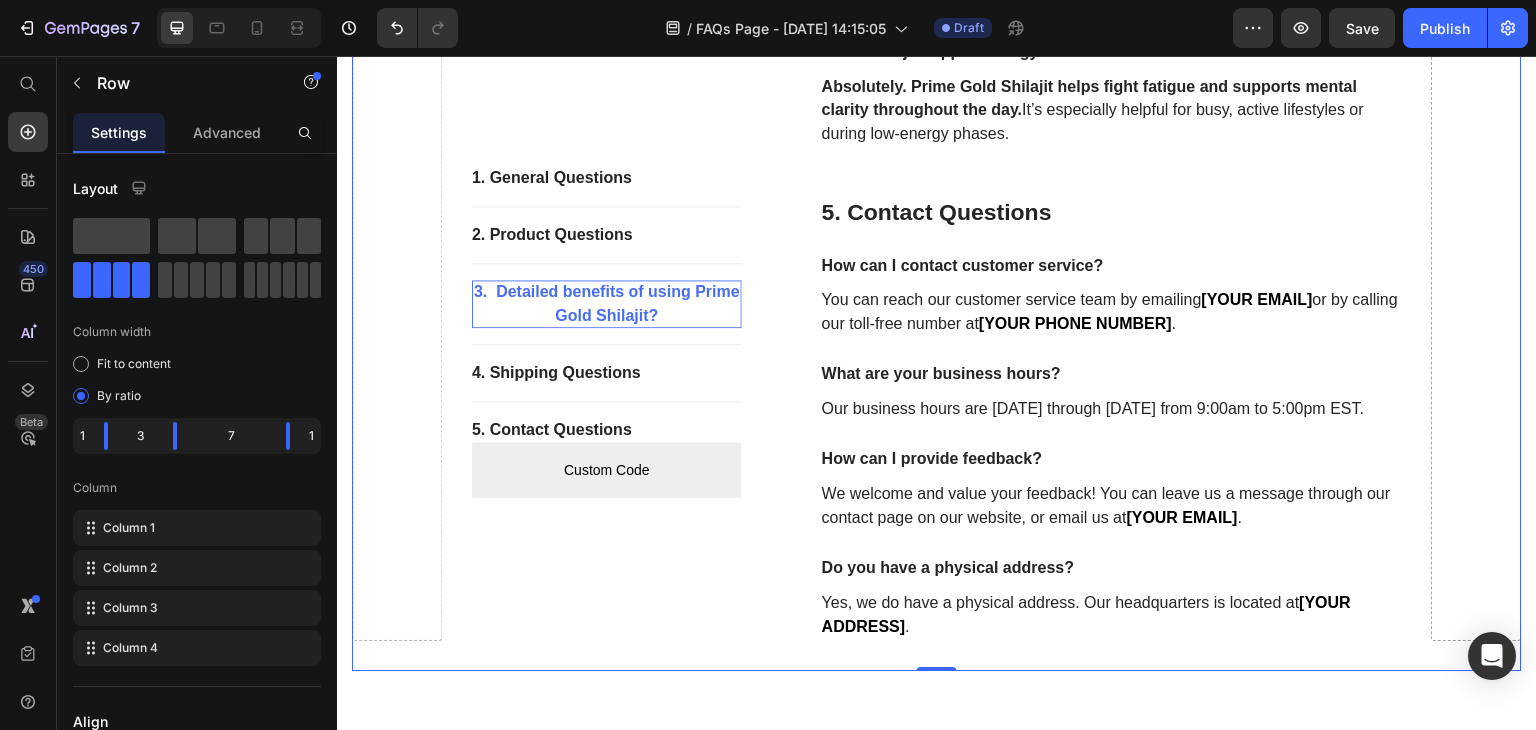 scroll, scrollTop: 2964, scrollLeft: 0, axis: vertical 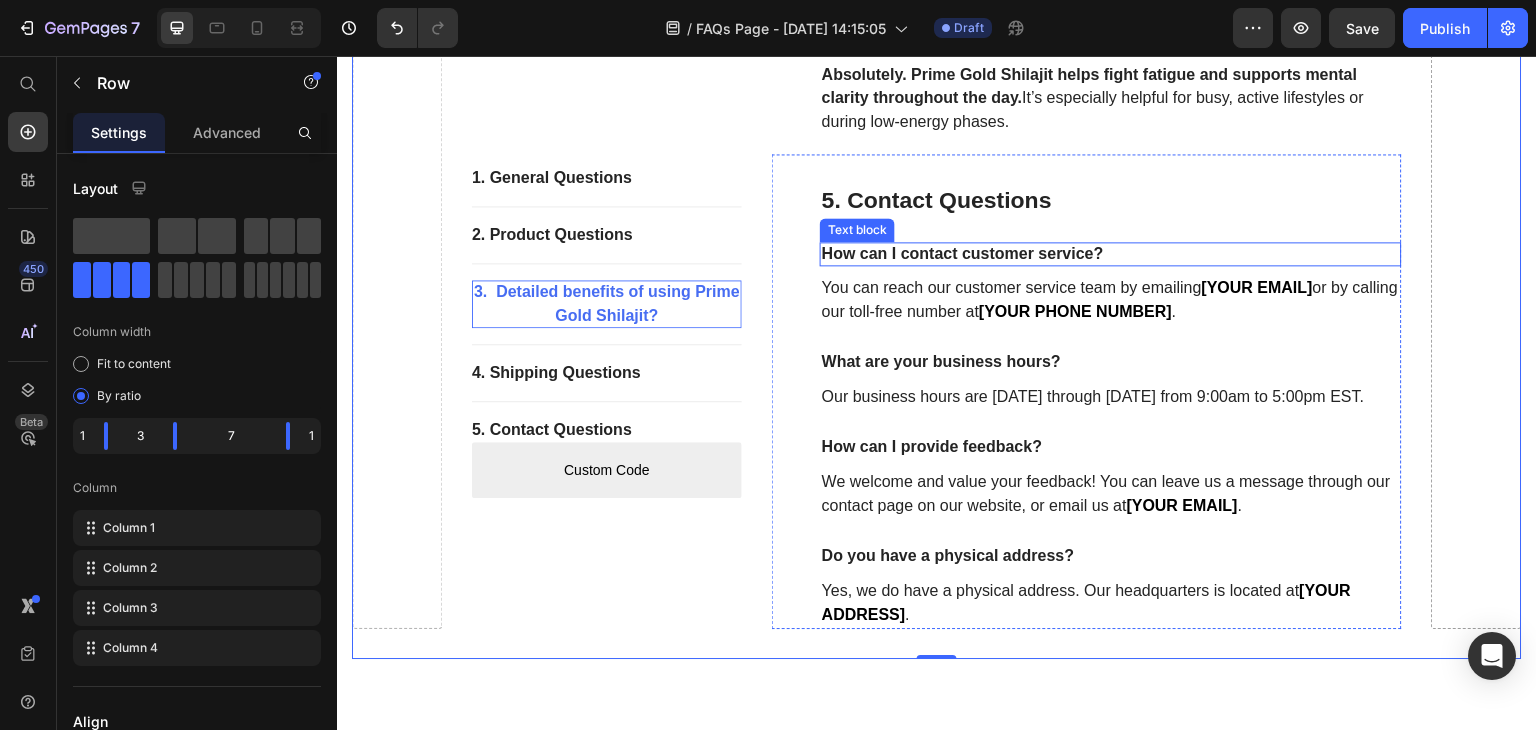 click on "How can I contact customer service?" at bounding box center (1111, 254) 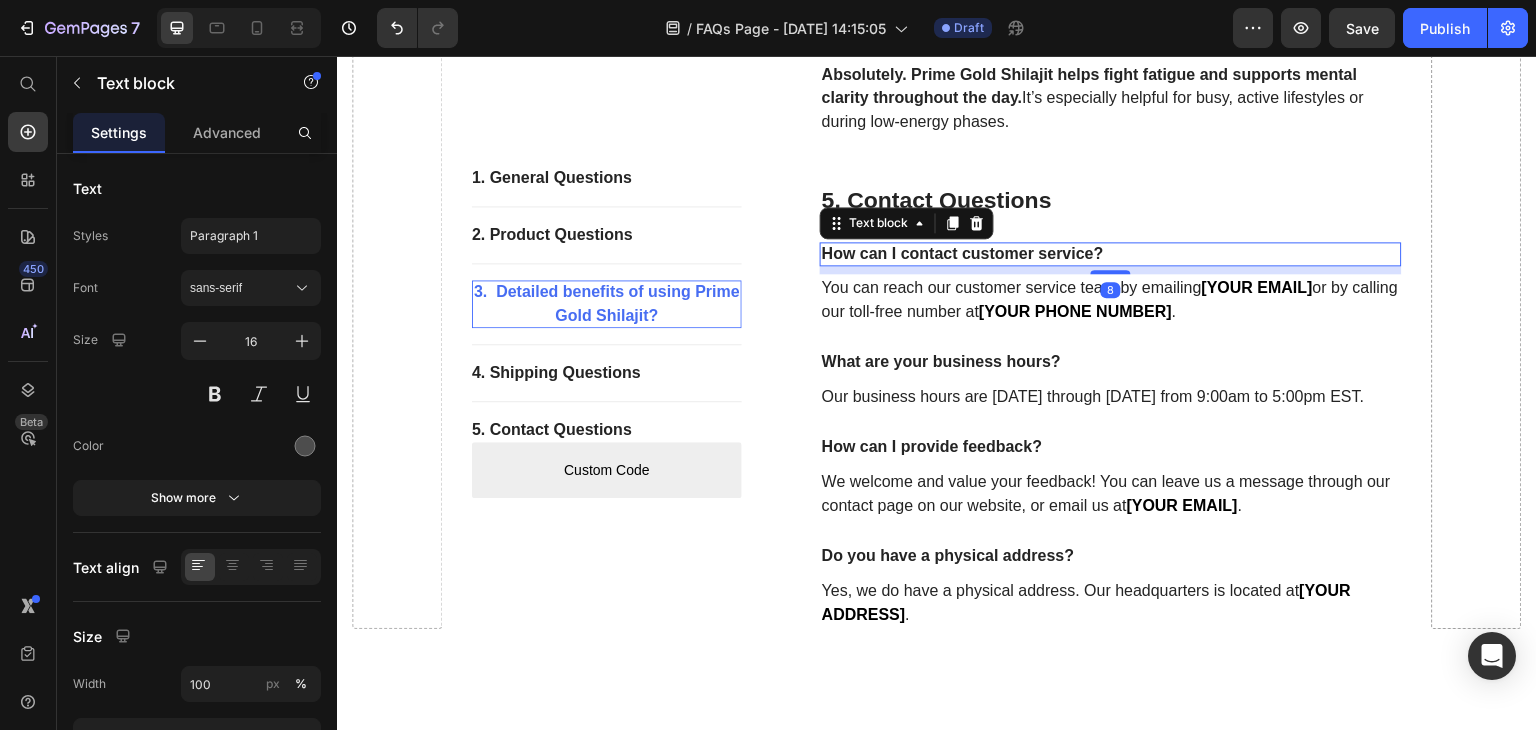click on "How can I contact customer service?" at bounding box center (1111, 254) 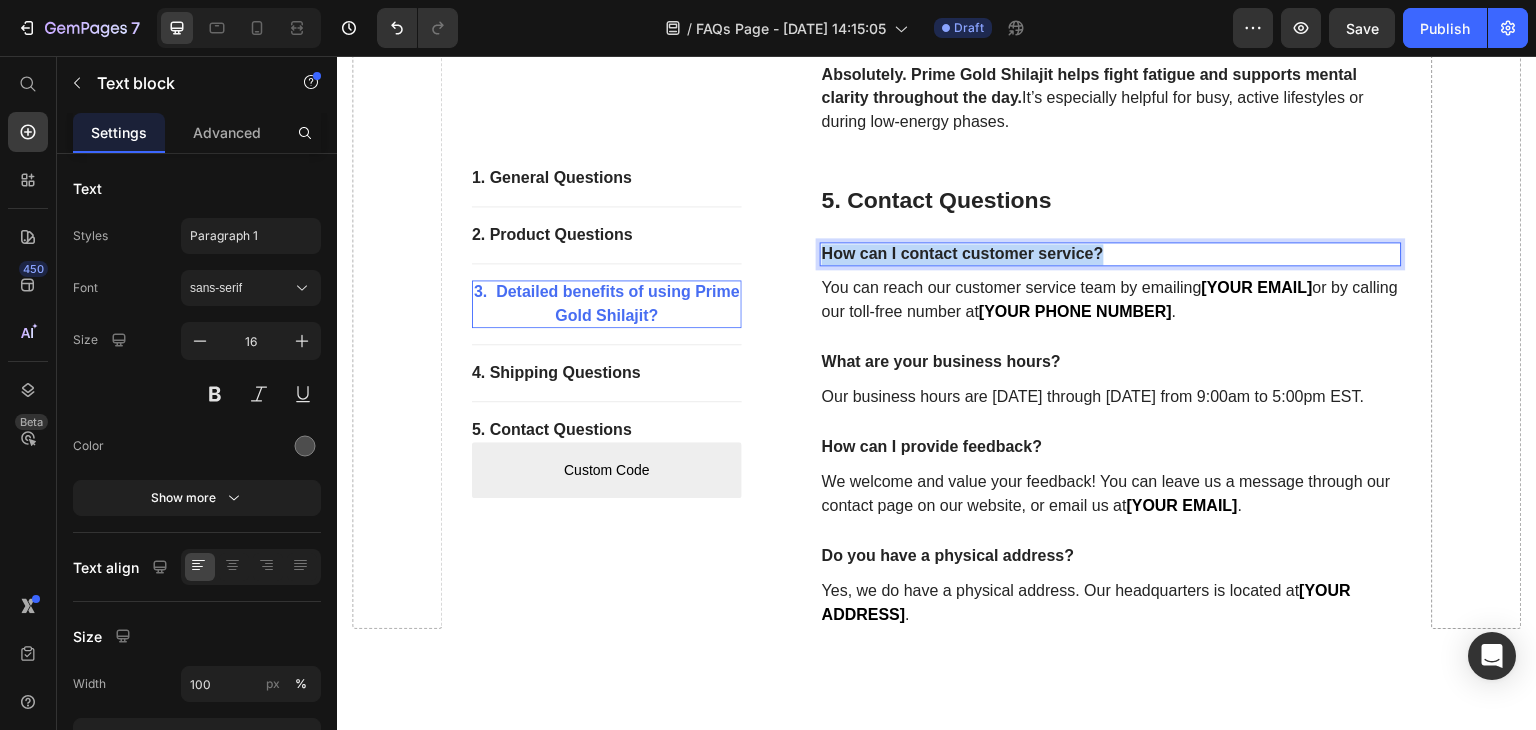 click on "How can I contact customer service?" at bounding box center (1111, 254) 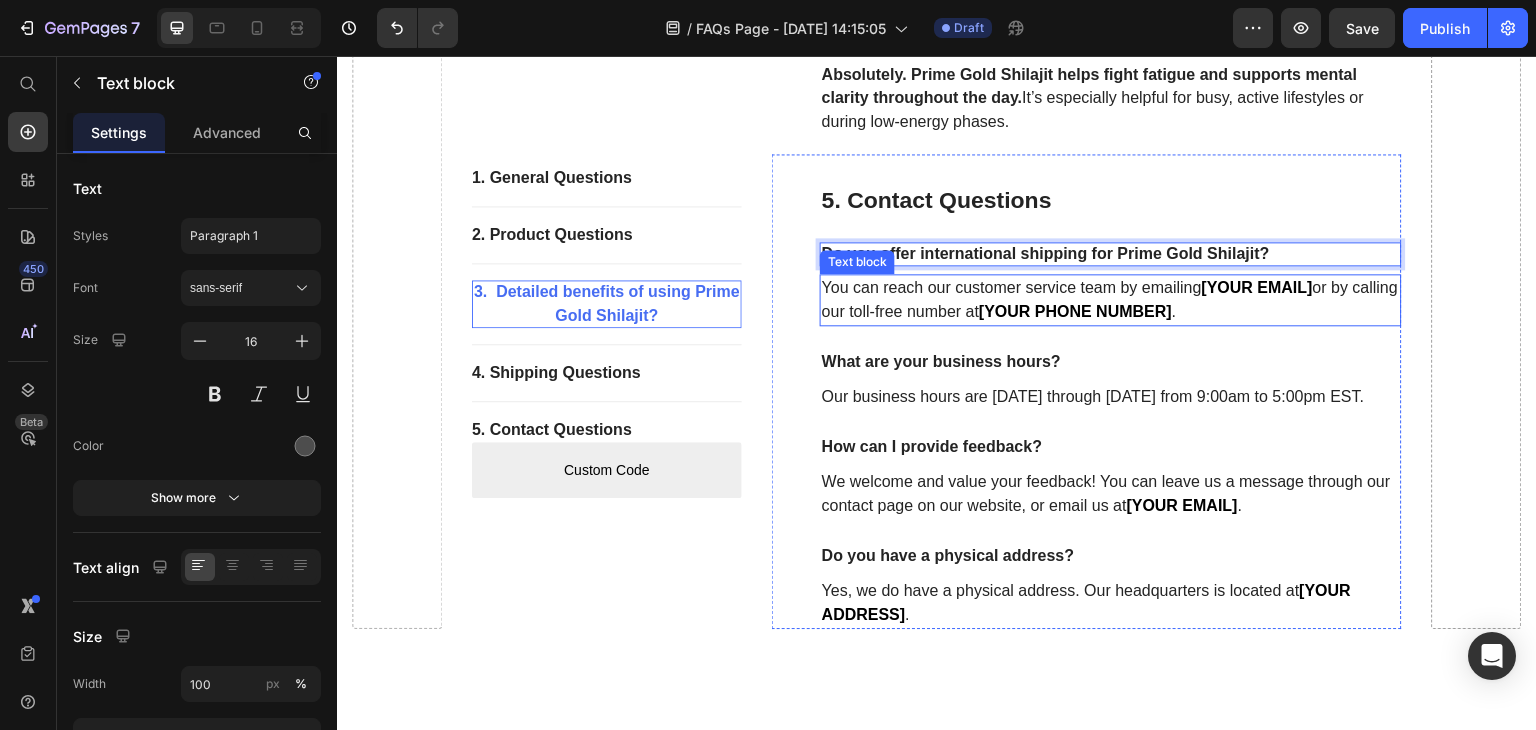 click on "You can reach our customer service team by emailing  [YOUR EMAIL]  or by calling our toll-free number at  [YOUR PHONE NUMBER] ." at bounding box center [1111, 300] 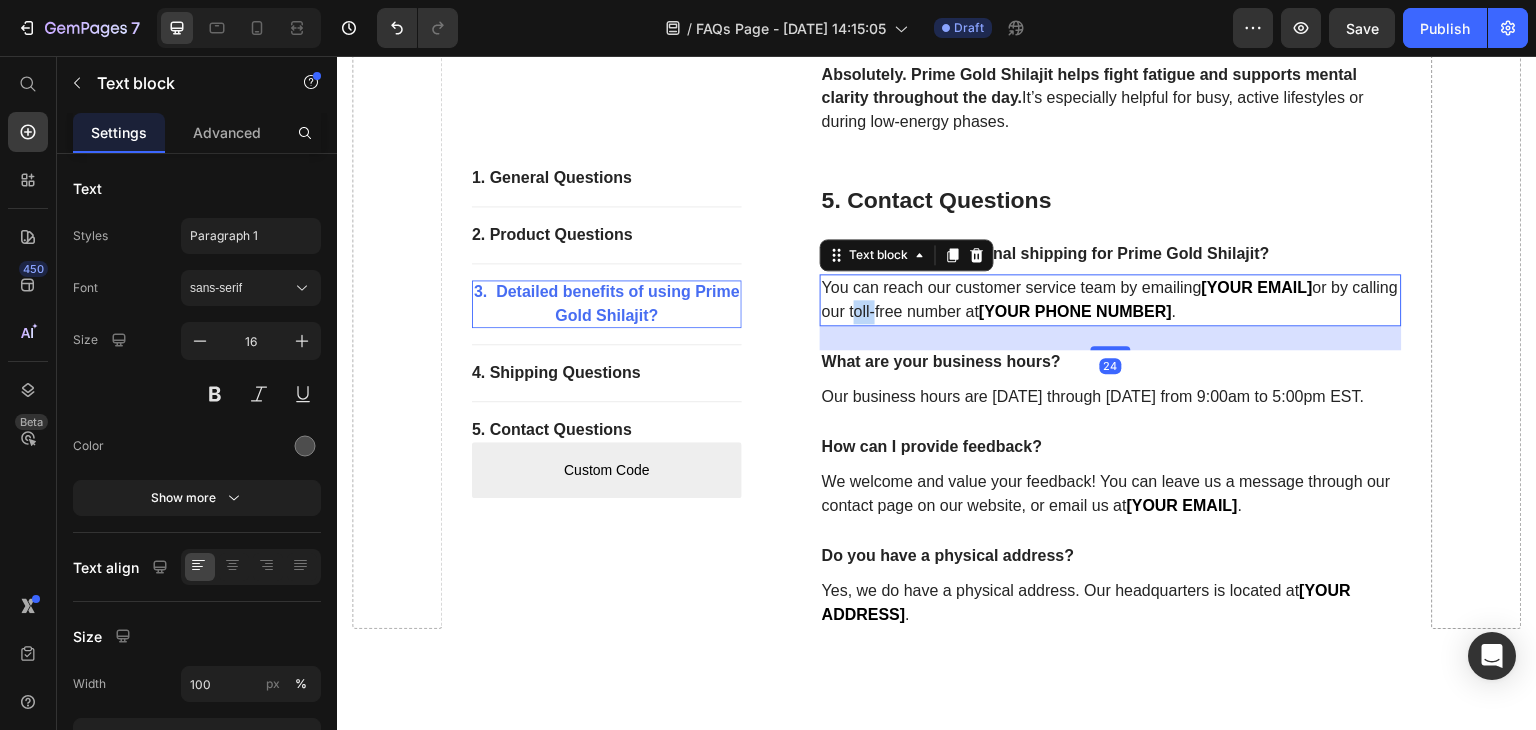 click on "You can reach our customer service team by emailing  [YOUR EMAIL]  or by calling our toll-free number at  [YOUR PHONE NUMBER] ." at bounding box center [1111, 300] 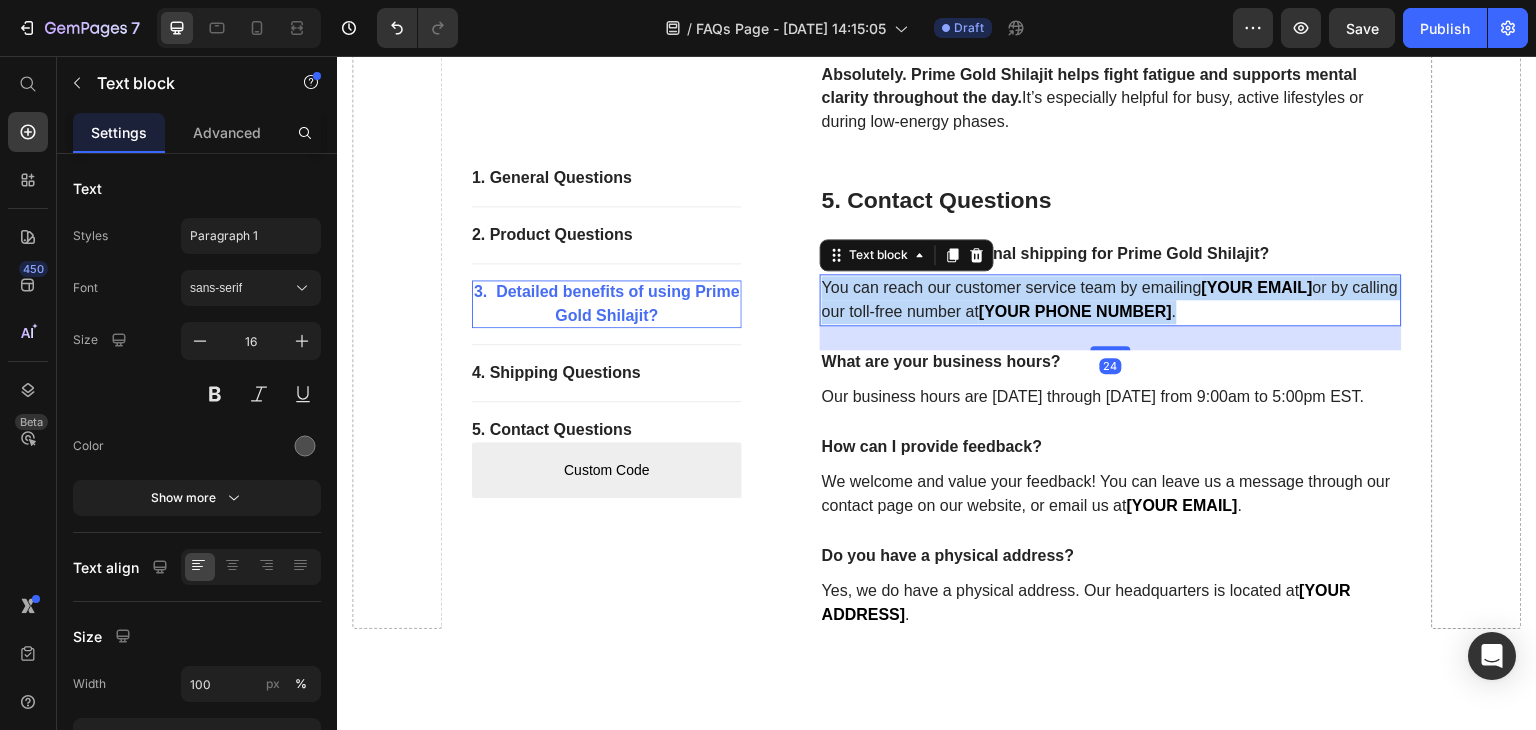 click on "You can reach our customer service team by emailing  [YOUR EMAIL]  or by calling our toll-free number at  [YOUR PHONE NUMBER] ." at bounding box center [1111, 300] 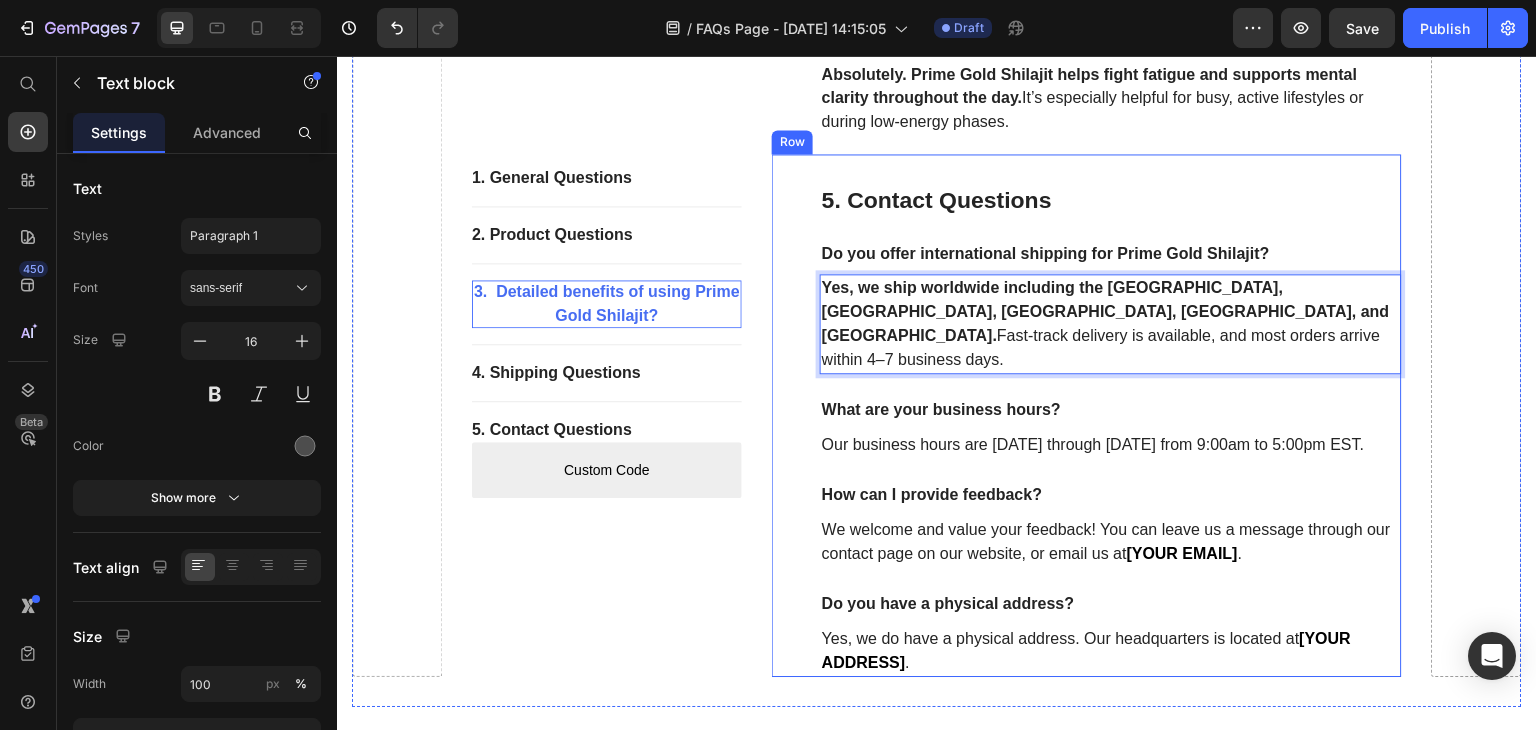 click on "5. Contact Questions Heading Do you offer international shipping for Prime Gold Shilajit? Text block Yes, we ship worldwide including the [GEOGRAPHIC_DATA], [GEOGRAPHIC_DATA], [GEOGRAPHIC_DATA], [GEOGRAPHIC_DATA], and [GEOGRAPHIC_DATA].  Fast-track delivery is available, and most orders arrive within 4–7 business days. Text block   24 What are your business hours? Text block Our business hours are [DATE] through [DATE] from 9:00am to 5:00pm EST. Text block How can I provide feedback? Text block We welcome and value your feedback! You can leave us a message through our contact page on our website, or email us at  [YOUR EMAIL] . Text block Do you have a physical address? Text block Yes, we do have a physical address. Our headquarters is located at  [YOUR ADDRESS] . Text block Row" at bounding box center (1087, 415) 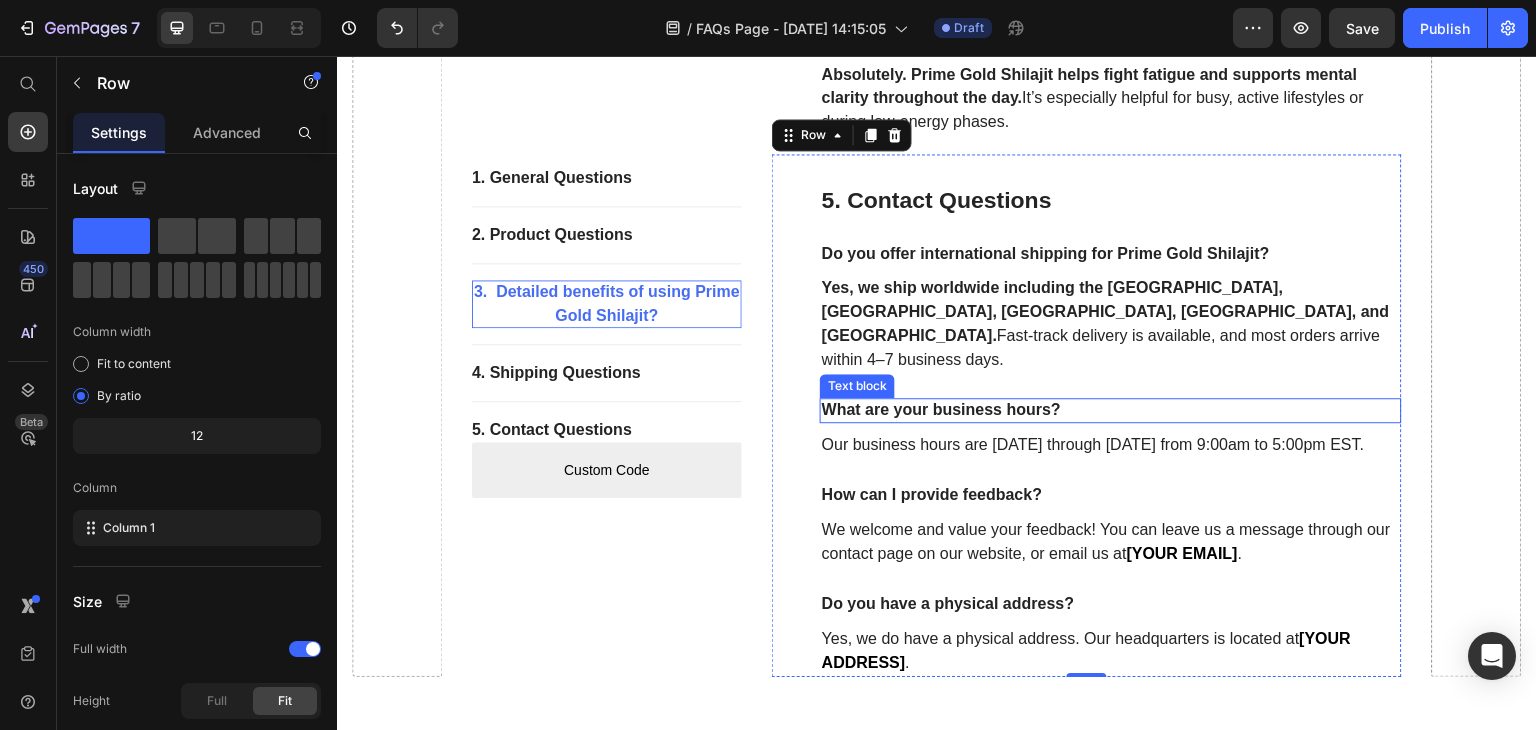click on "What are your business hours?" at bounding box center [1111, 410] 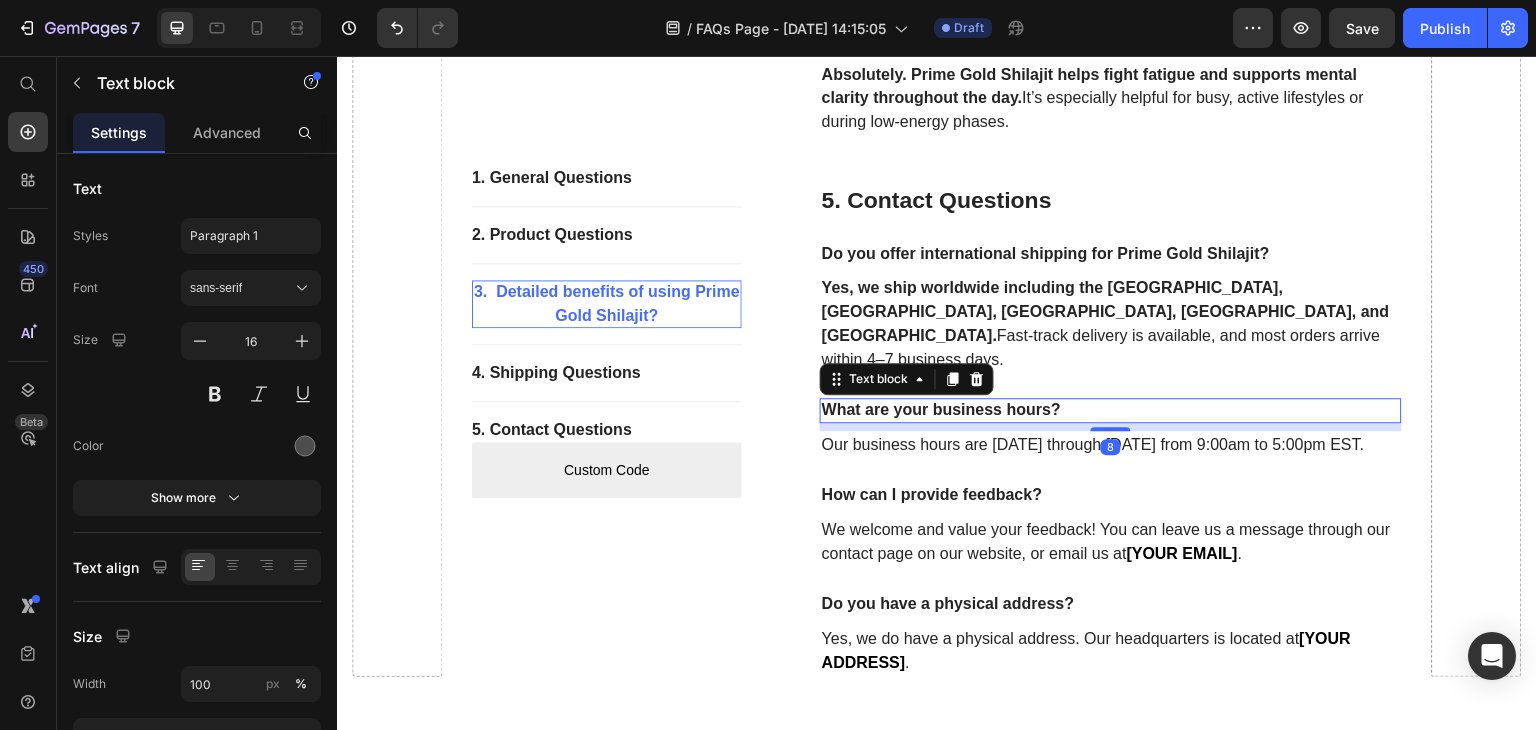 click on "What are your business hours?" at bounding box center [1111, 410] 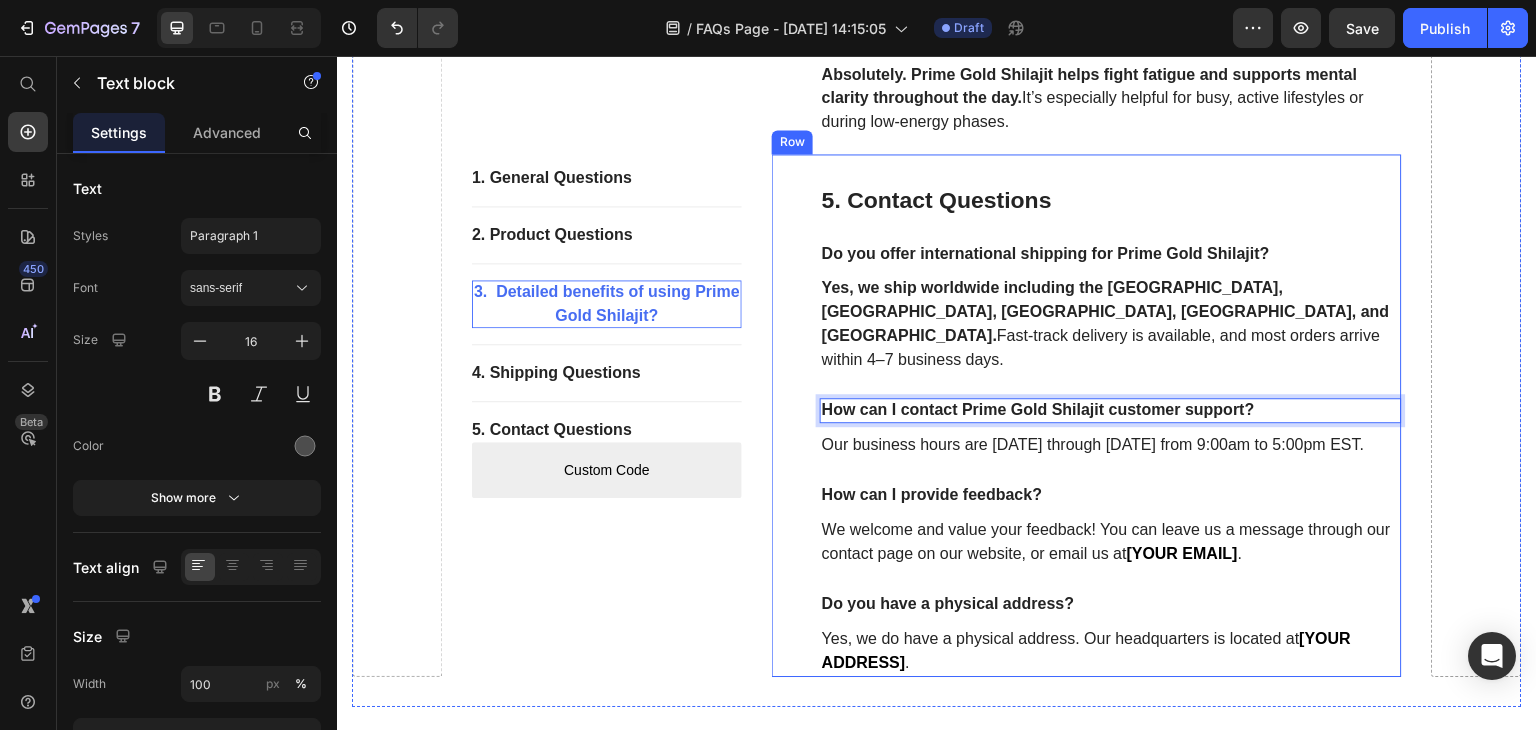 click on "Our business hours are [DATE] through [DATE] from 9:00am to 5:00pm EST." at bounding box center (1111, 445) 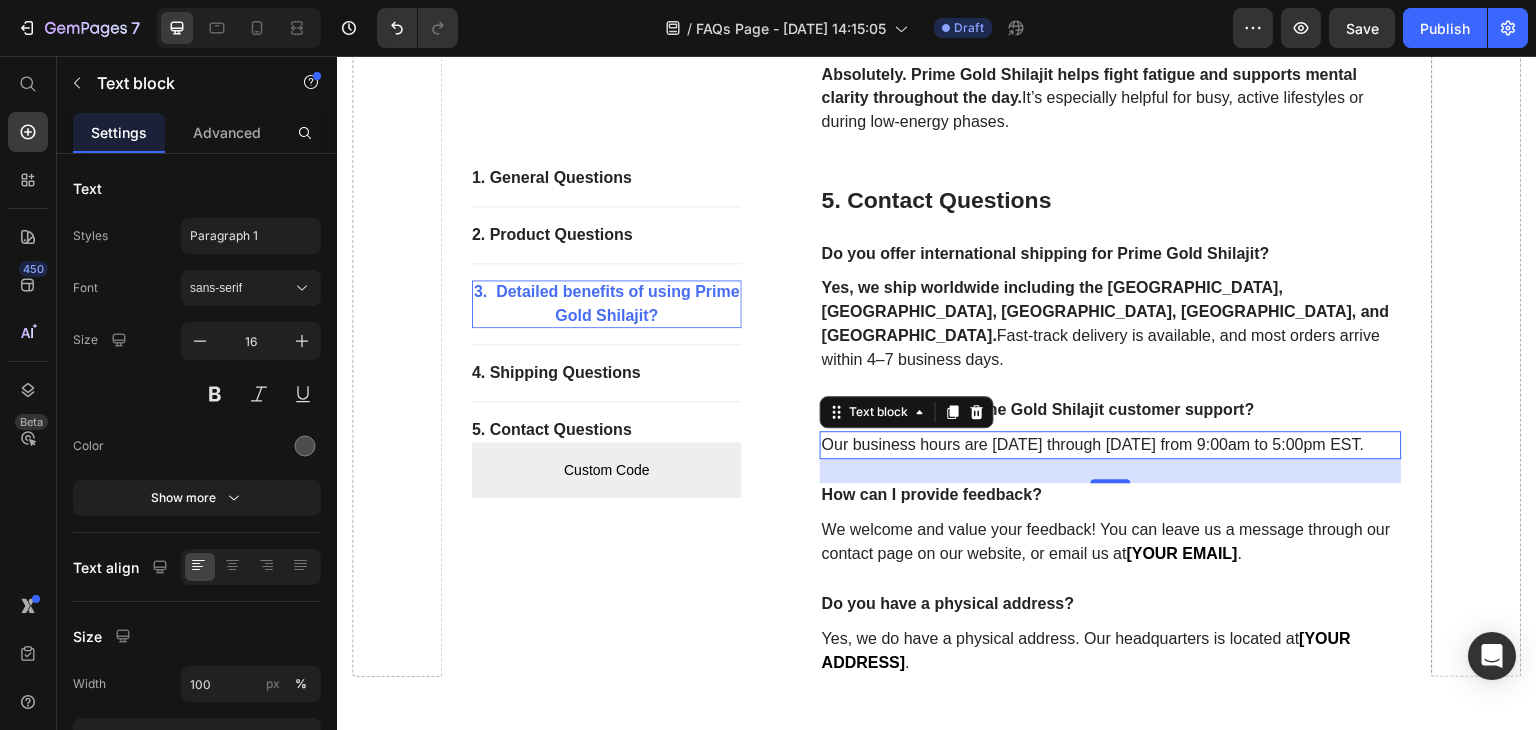 click on "Our business hours are [DATE] through [DATE] from 9:00am to 5:00pm EST." at bounding box center (1111, 445) 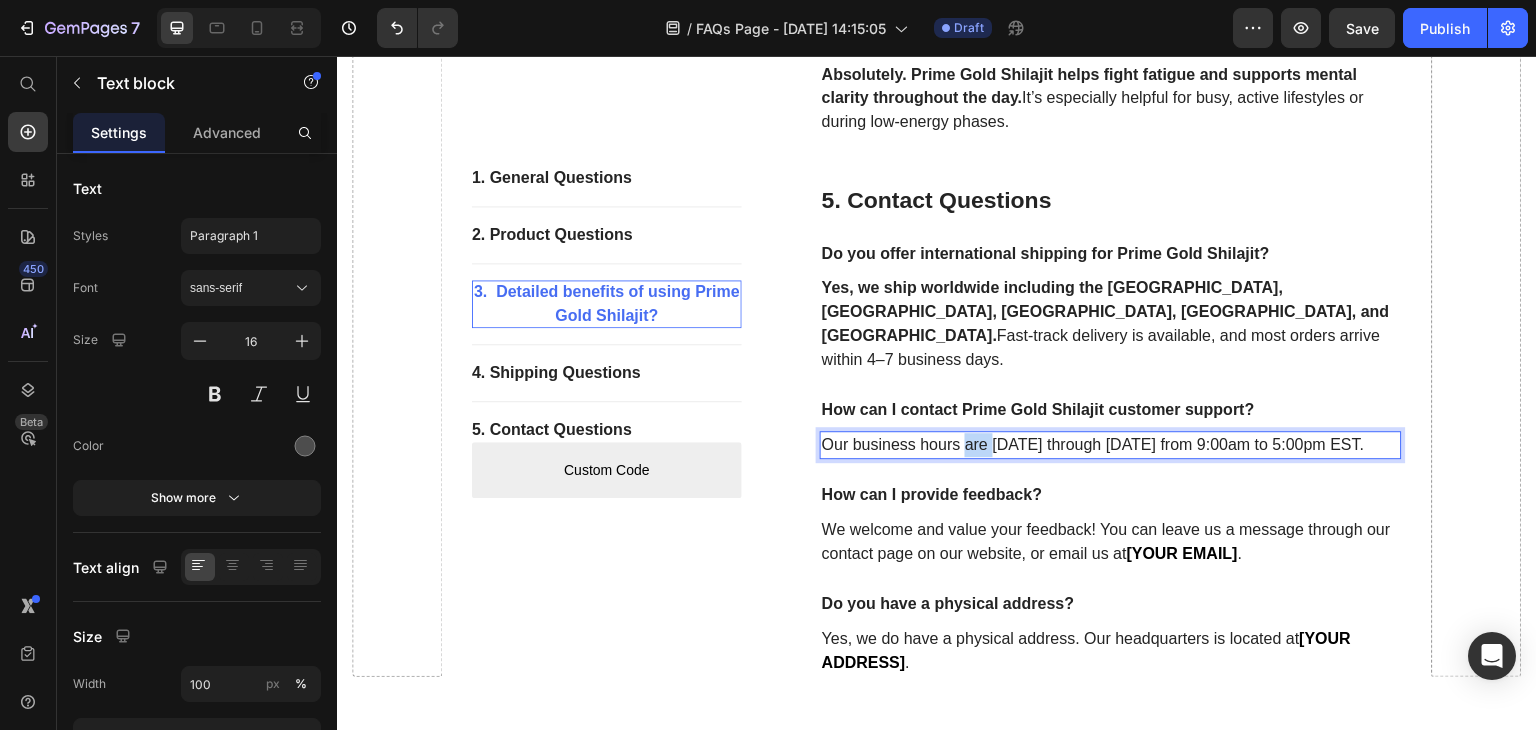 click on "Our business hours are [DATE] through [DATE] from 9:00am to 5:00pm EST." at bounding box center [1111, 445] 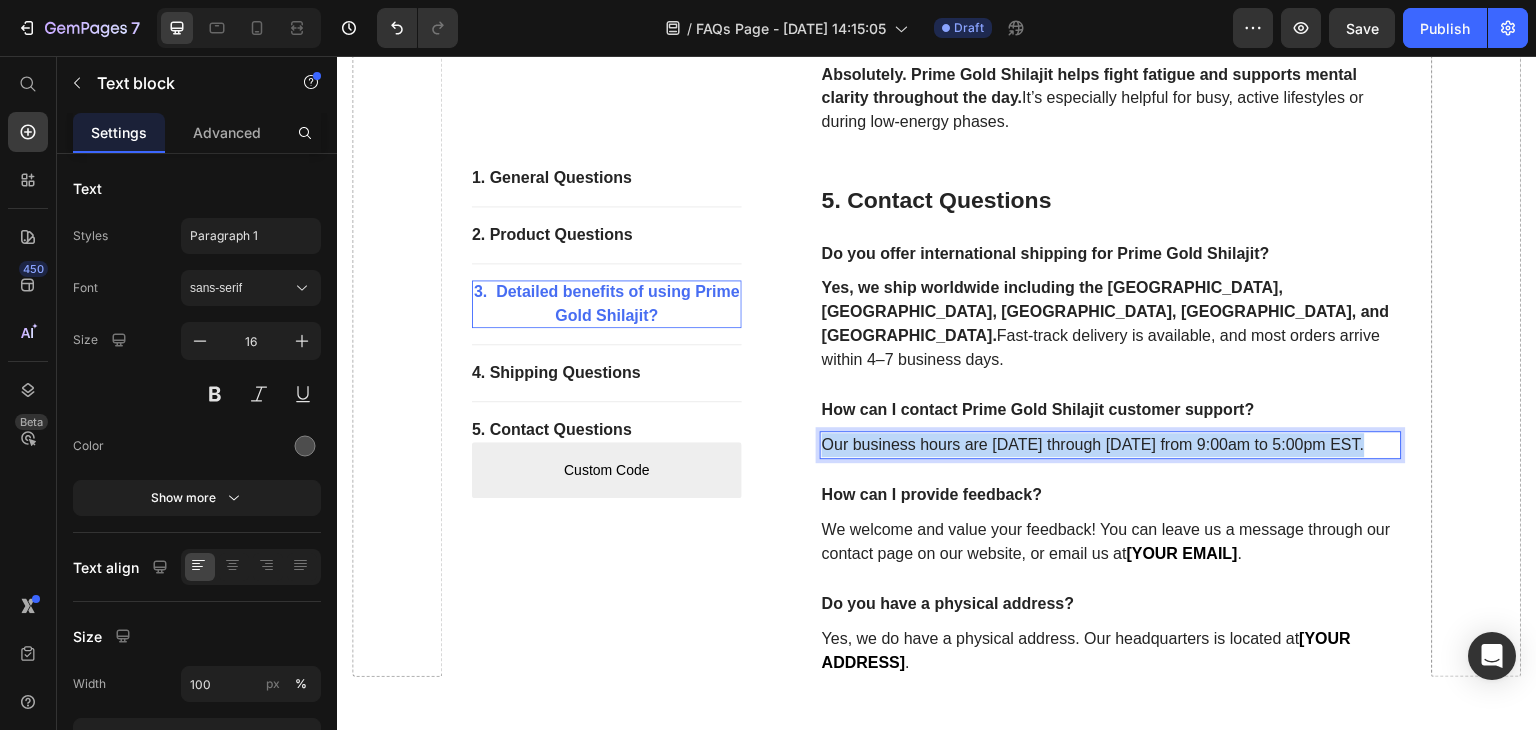 click on "Our business hours are [DATE] through [DATE] from 9:00am to 5:00pm EST." at bounding box center (1111, 445) 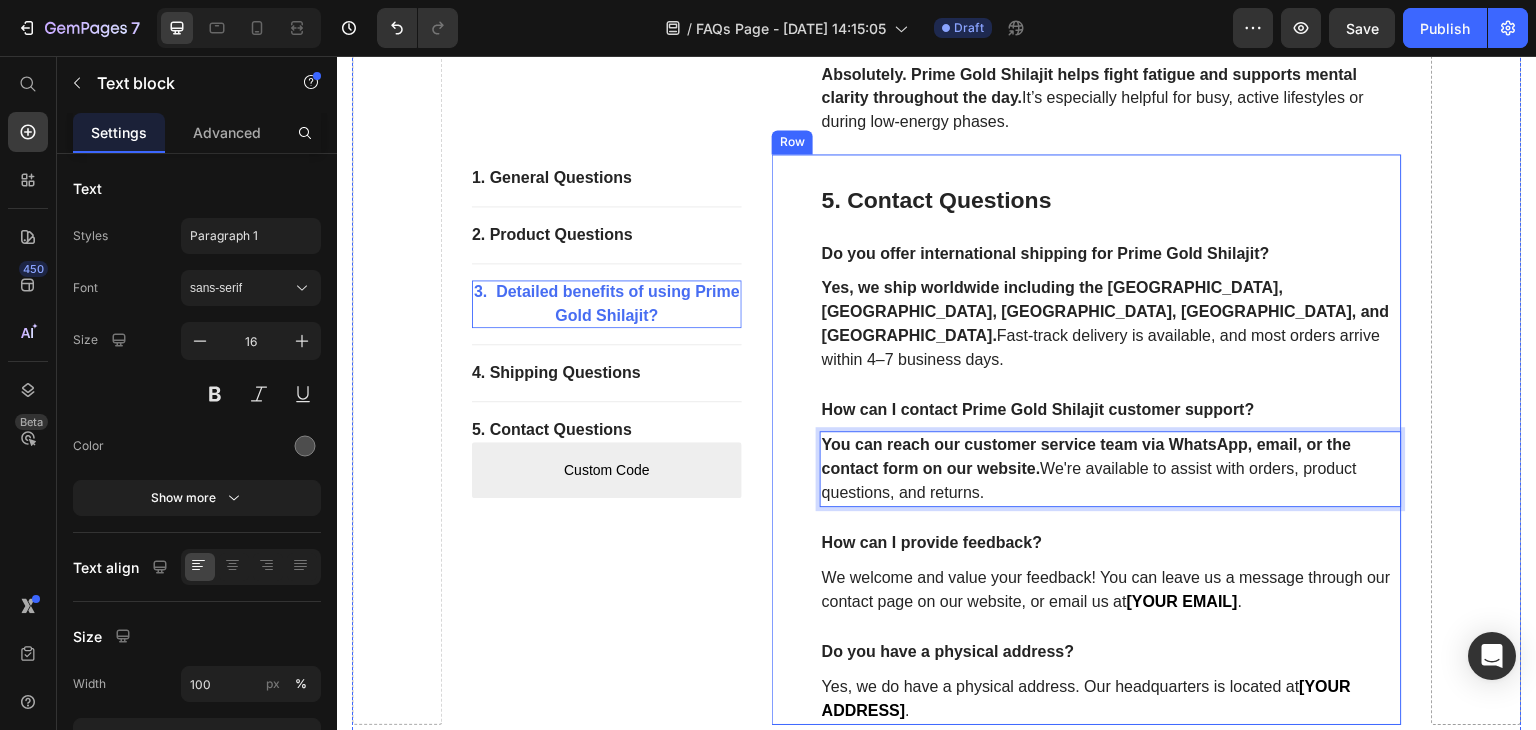 click on "1. General Questions Button                Title Line 2. Product Questions Button                Title Line 3.  Detailed benefits of using Prime Gold Shilajit? Button                Title Line 4. Shipping Questions Button                Title Line 5. Contact Questions Button
Custom Code
Custom Menu Active Row 1. General Questions Heading What is Shilajit? Text block Shilajit is a natural, mineral-rich resin that forms over centuries from decomposed plant matter in high mountain rocks.  It contains fulvic acid, humic substances, and over 80 trace minerals. Used in traditional medicine for thousands of years, Shilajit is known to support energy, vitality, and cognitive health. Text block What is Prime Gold Shilajit? Text block Prime Gold Shilajit is a premium-grade resin purified through a modern 7-step nano-filtration process with no heat. Text block What does research say about Shilajit? Text block Modern research supports [PERSON_NAME]’s traditional uses. Studies show that  ( )" at bounding box center (937, -901) 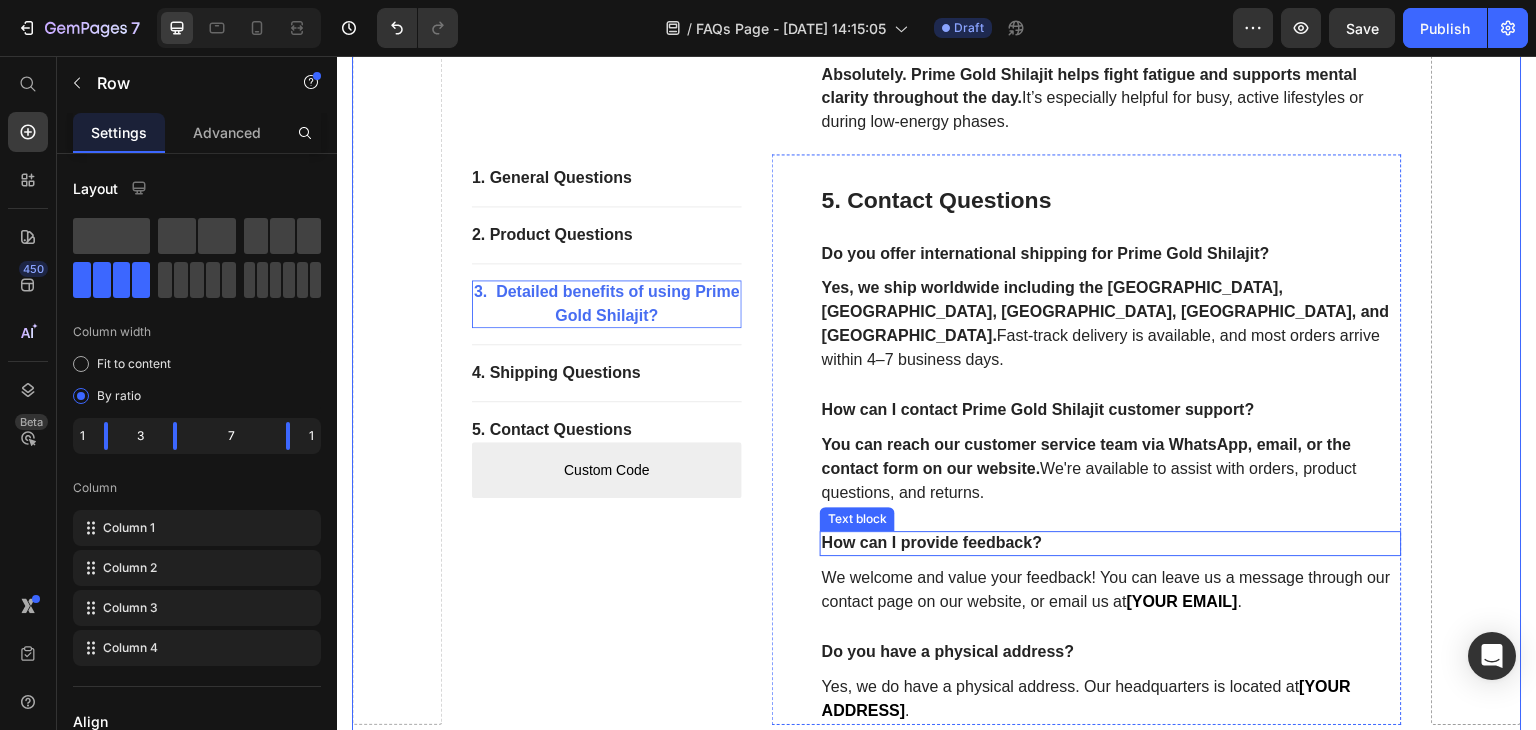 click on "How can I provide feedback?" at bounding box center [1111, 543] 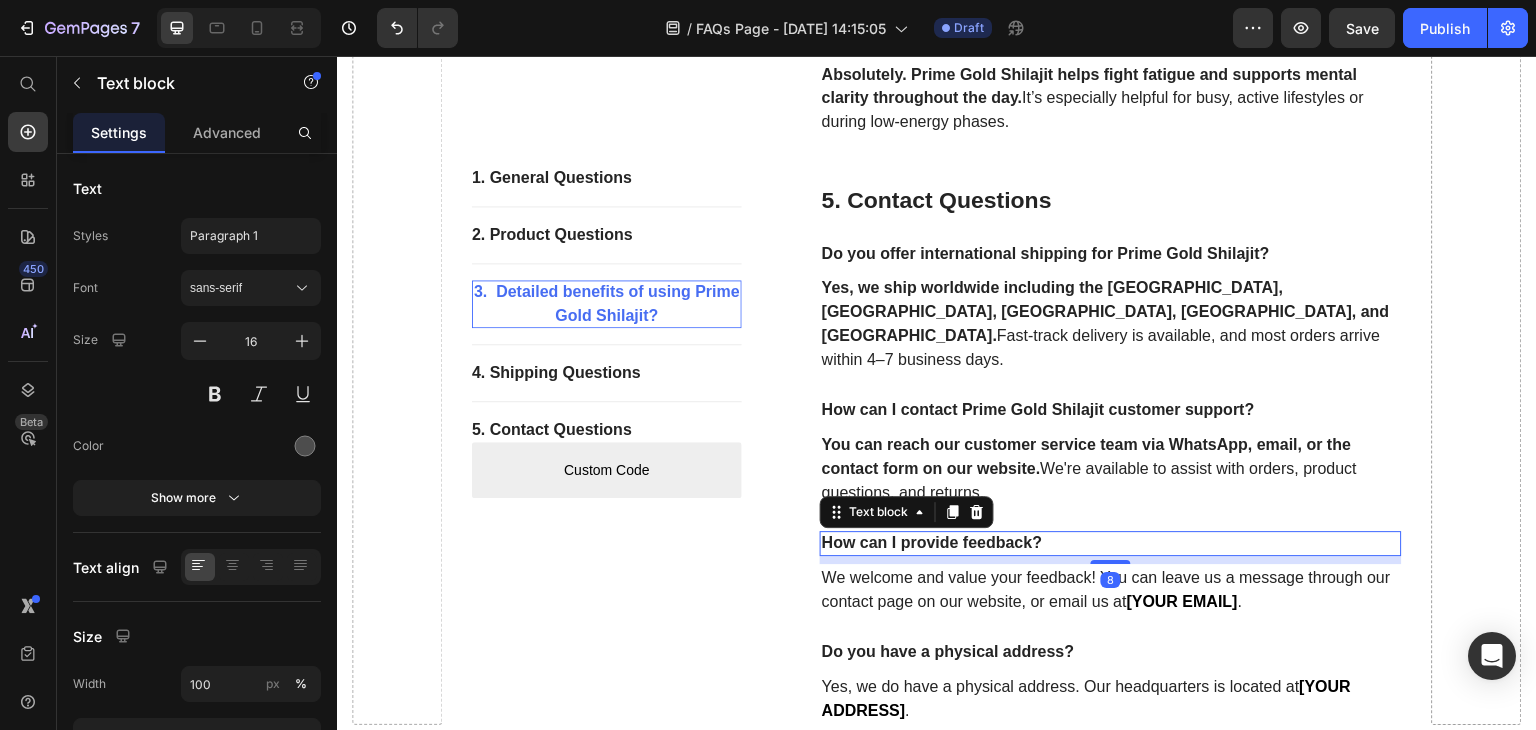 click on "How can I provide feedback?" at bounding box center (1111, 543) 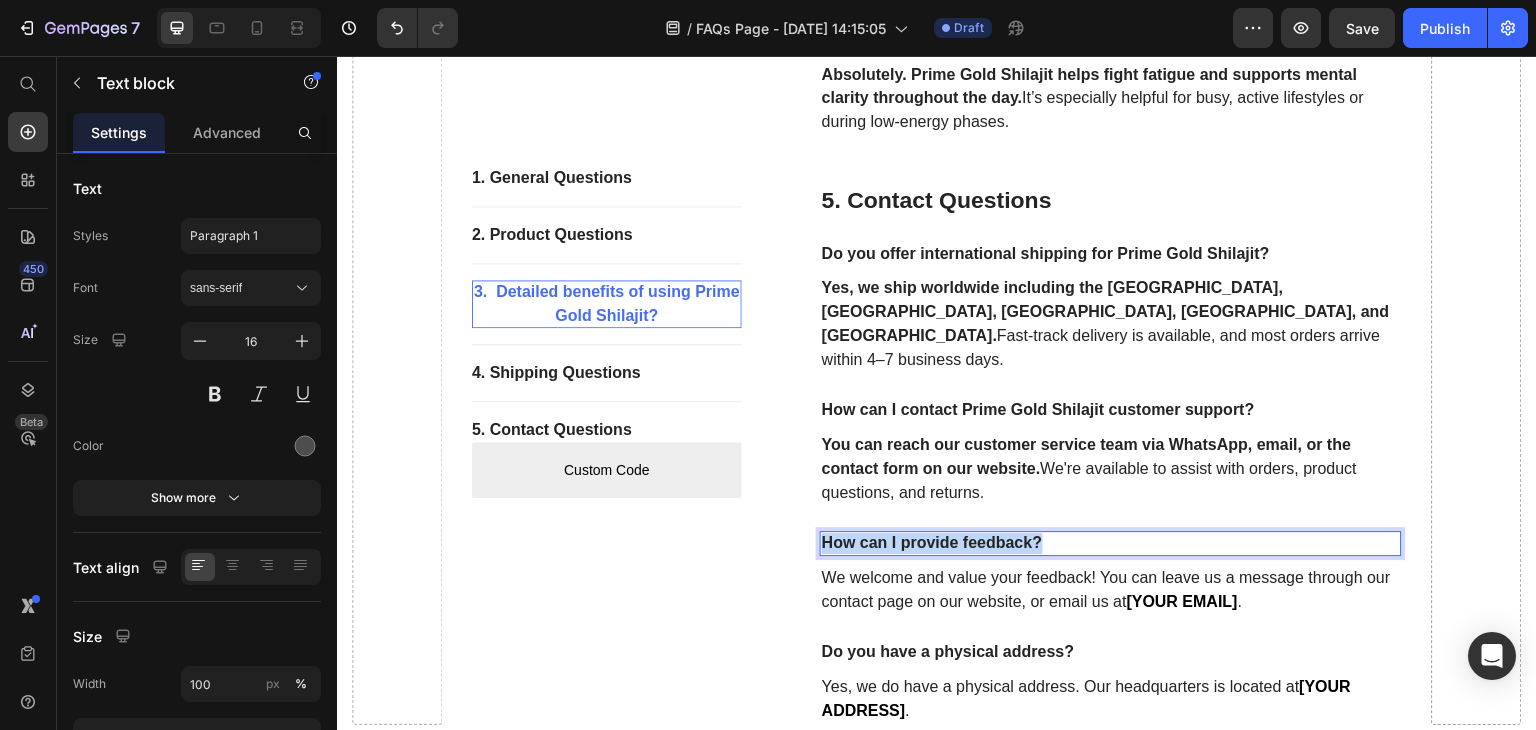 click on "How can I provide feedback?" at bounding box center (1111, 543) 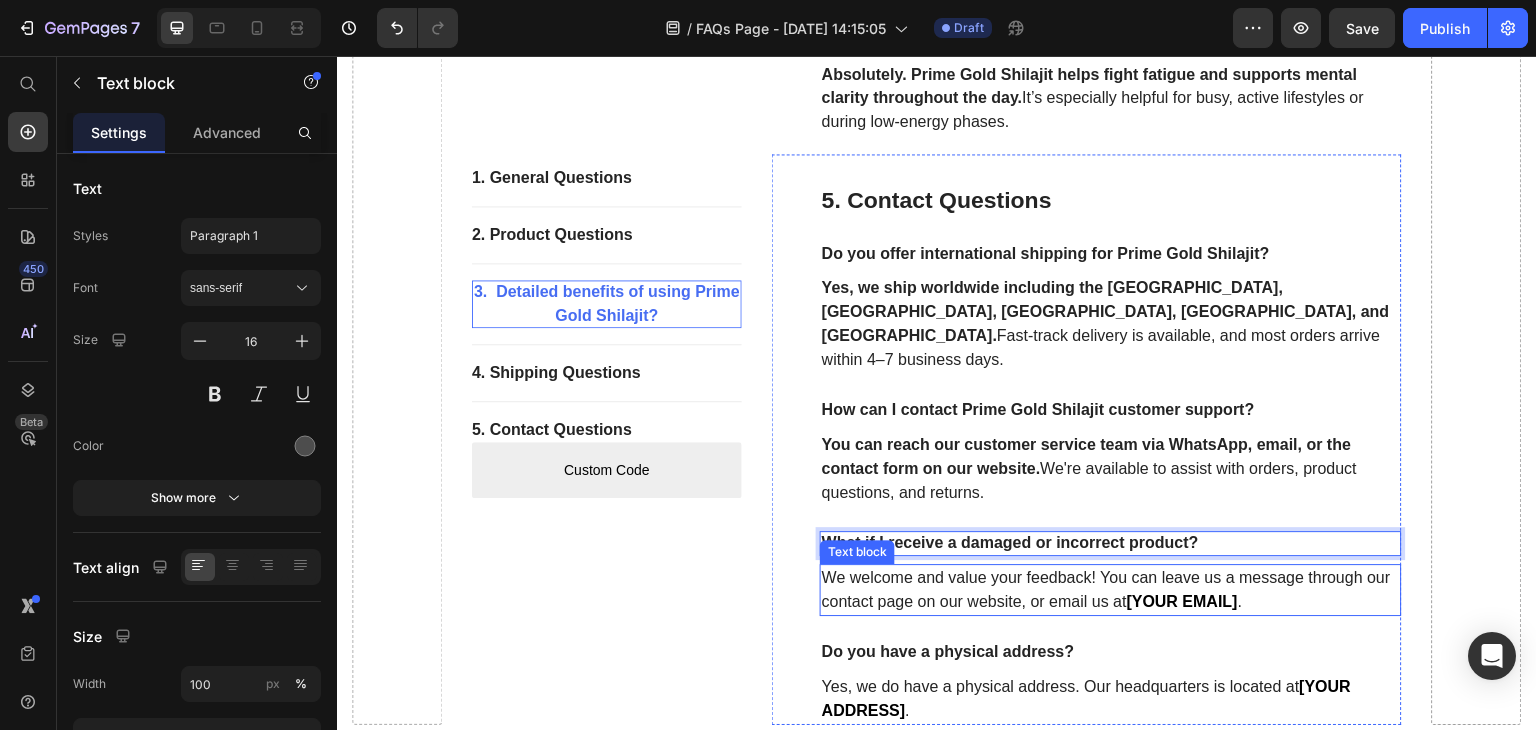 click on "We welcome and value your feedback! You can leave us a message through our contact page on our website, or email us at  [YOUR EMAIL] ." at bounding box center (1111, 590) 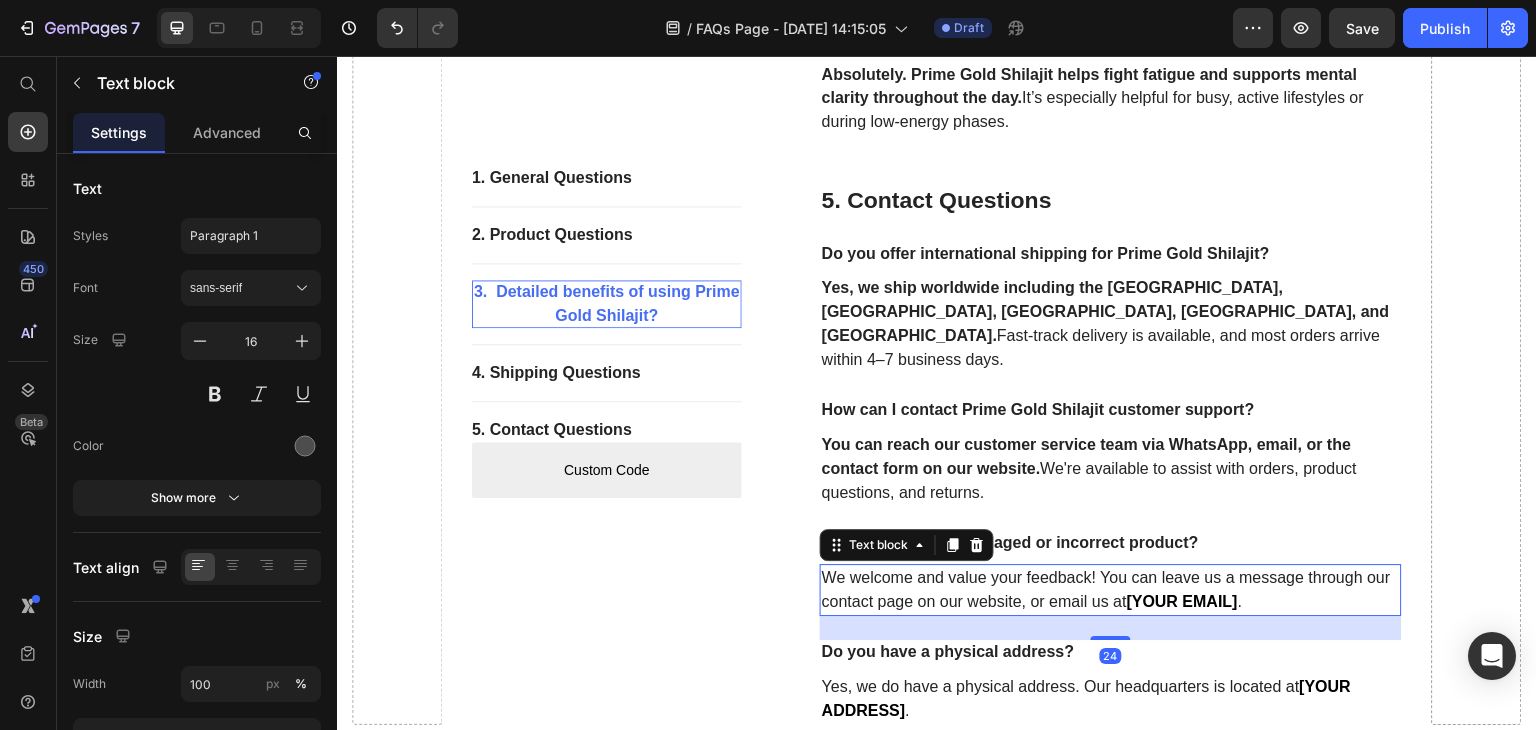 click on "We welcome and value your feedback! You can leave us a message through our contact page on our website, or email us at  [YOUR EMAIL] ." at bounding box center [1111, 590] 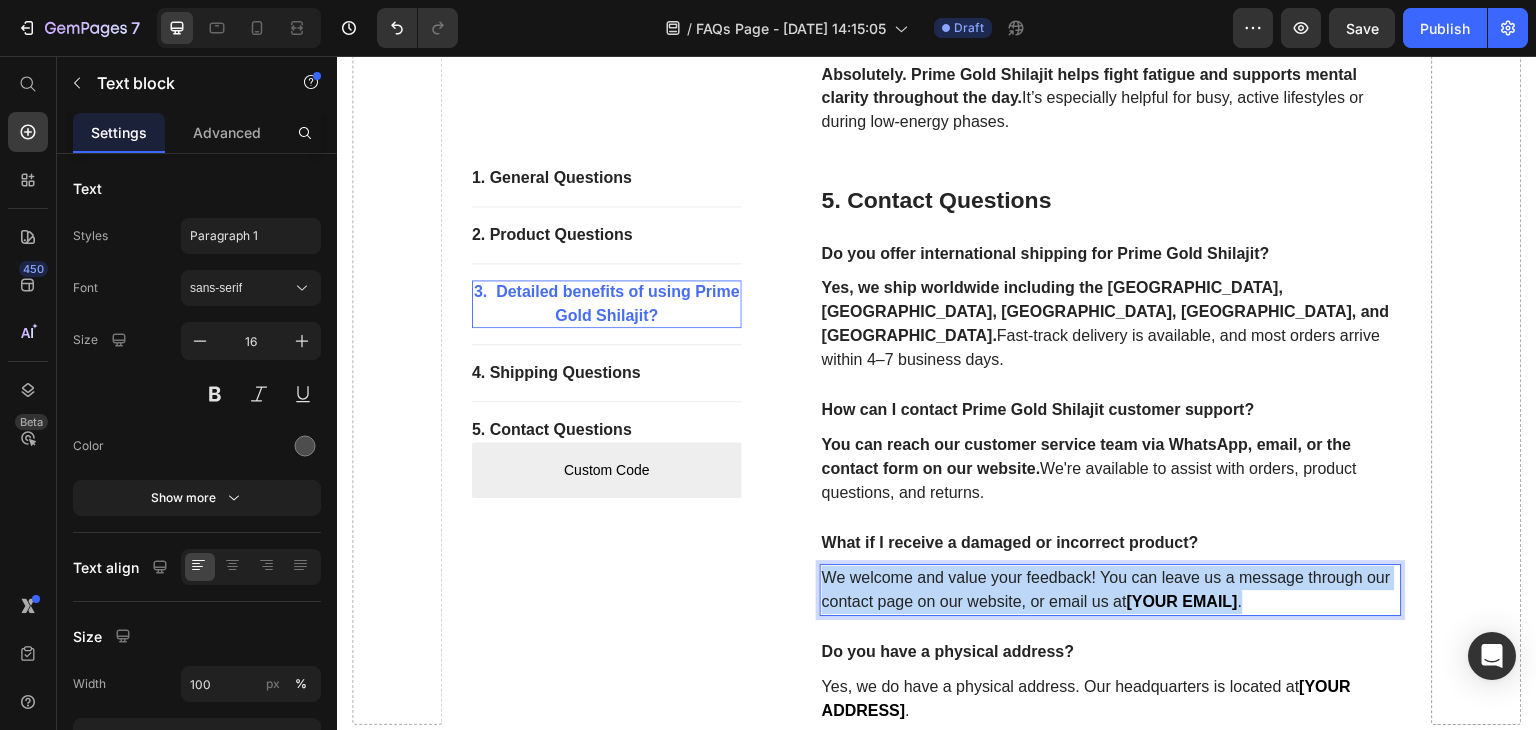 click on "We welcome and value your feedback! You can leave us a message through our contact page on our website, or email us at  [YOUR EMAIL] ." at bounding box center (1111, 590) 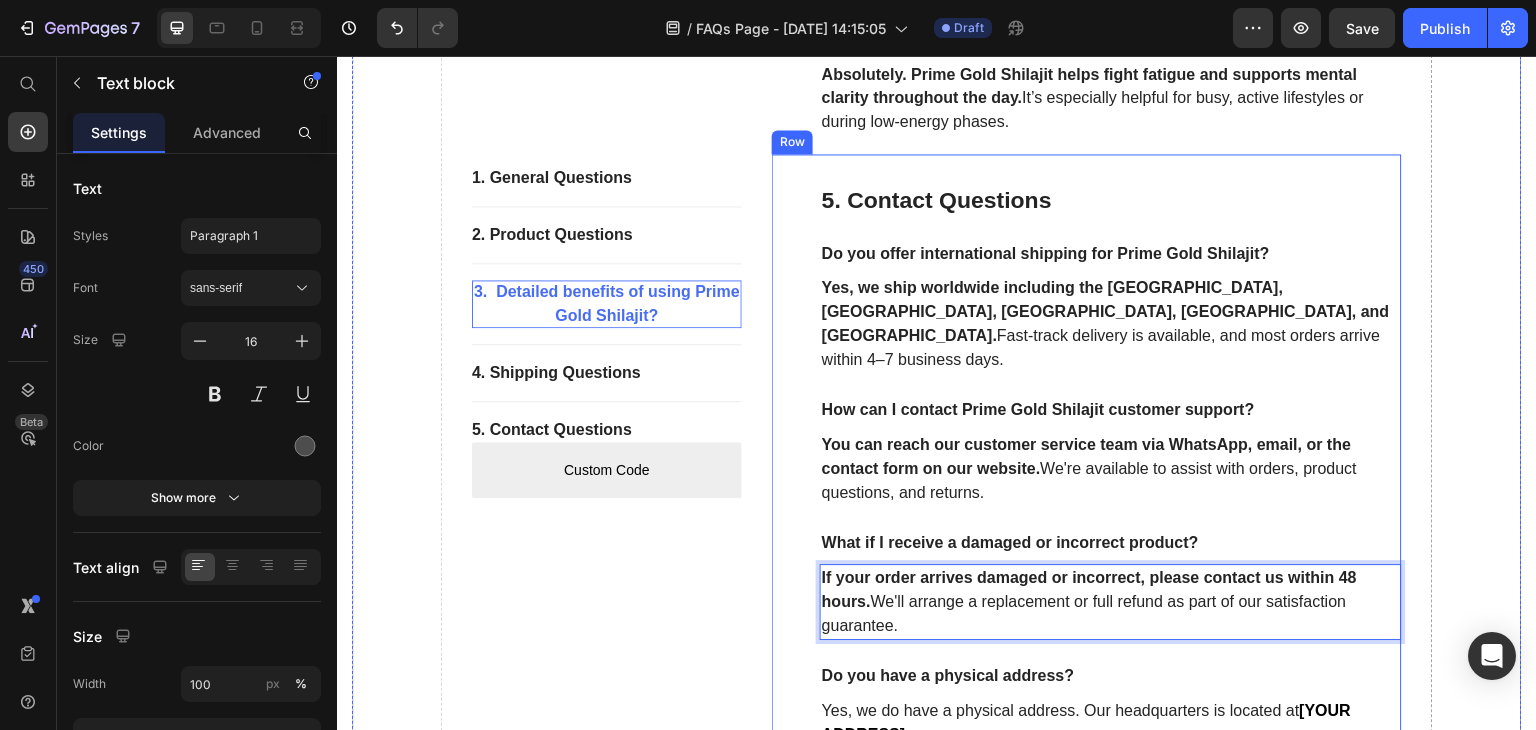 click on "5. Contact Questions Heading Do you offer international shipping for Prime Gold Shilajit? Text block Yes, we ship worldwide including the [GEOGRAPHIC_DATA], [GEOGRAPHIC_DATA], [GEOGRAPHIC_DATA], [GEOGRAPHIC_DATA], and [GEOGRAPHIC_DATA].  Fast-track delivery is available, and most orders arrive within 4–7 business days. Text block How can I contact Prime Gold Shilajit customer support? Text block You can reach our customer service team via WhatsApp, email, or the contact form on our website.  We're available to assist with orders, product questions, and returns. Text block What if I receive a damaged or incorrect product? Text block If your order arrives damaged or incorrect, please contact us within 48 hours.  We'll arrange a replacement or full refund as part of our satisfaction guarantee. Text block   24 Do you have a physical address? Text block Yes, we do have a physical address. Our headquarters is located at  [YOUR ADDRESS] . Text block Row" at bounding box center (1087, 451) 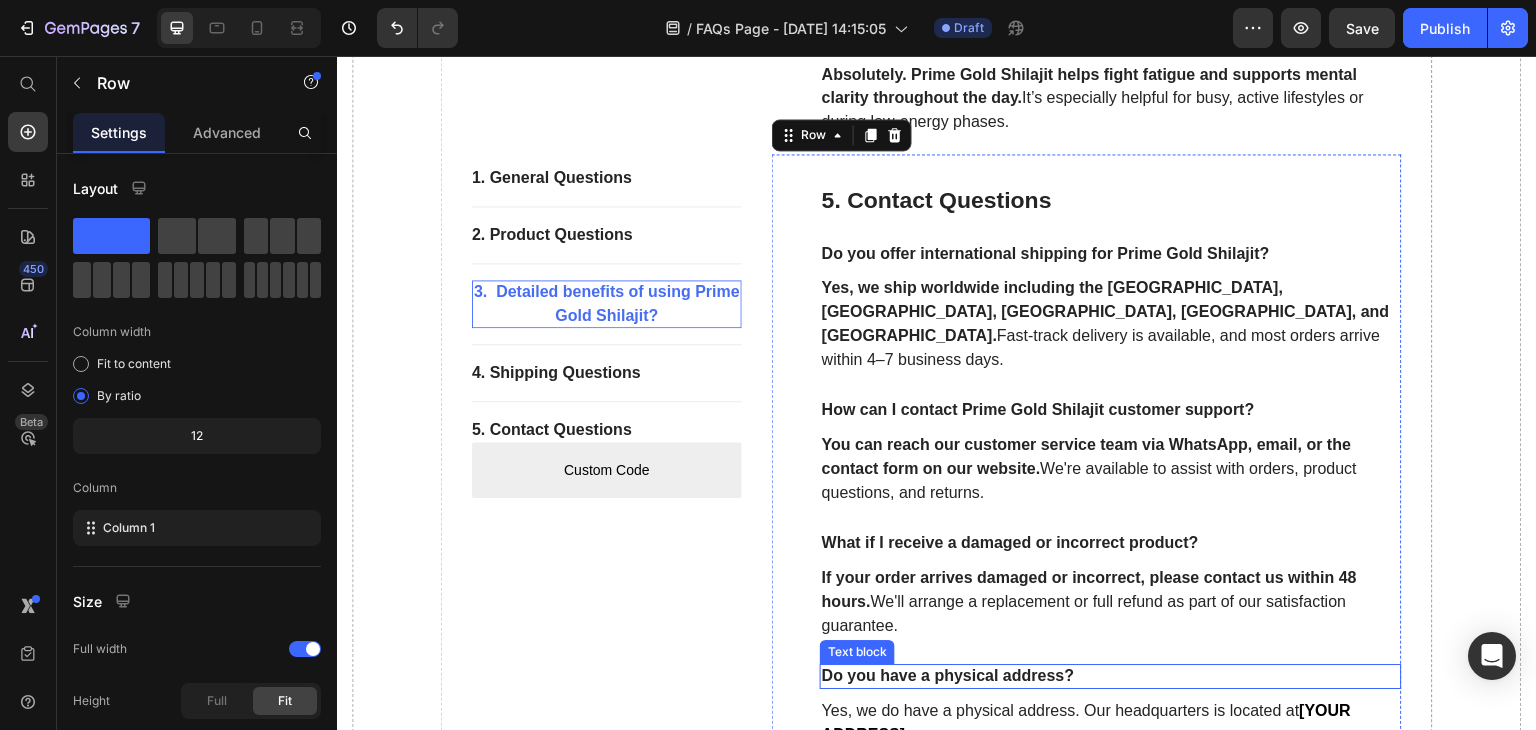click on "Do you have a physical address?" at bounding box center (1111, 676) 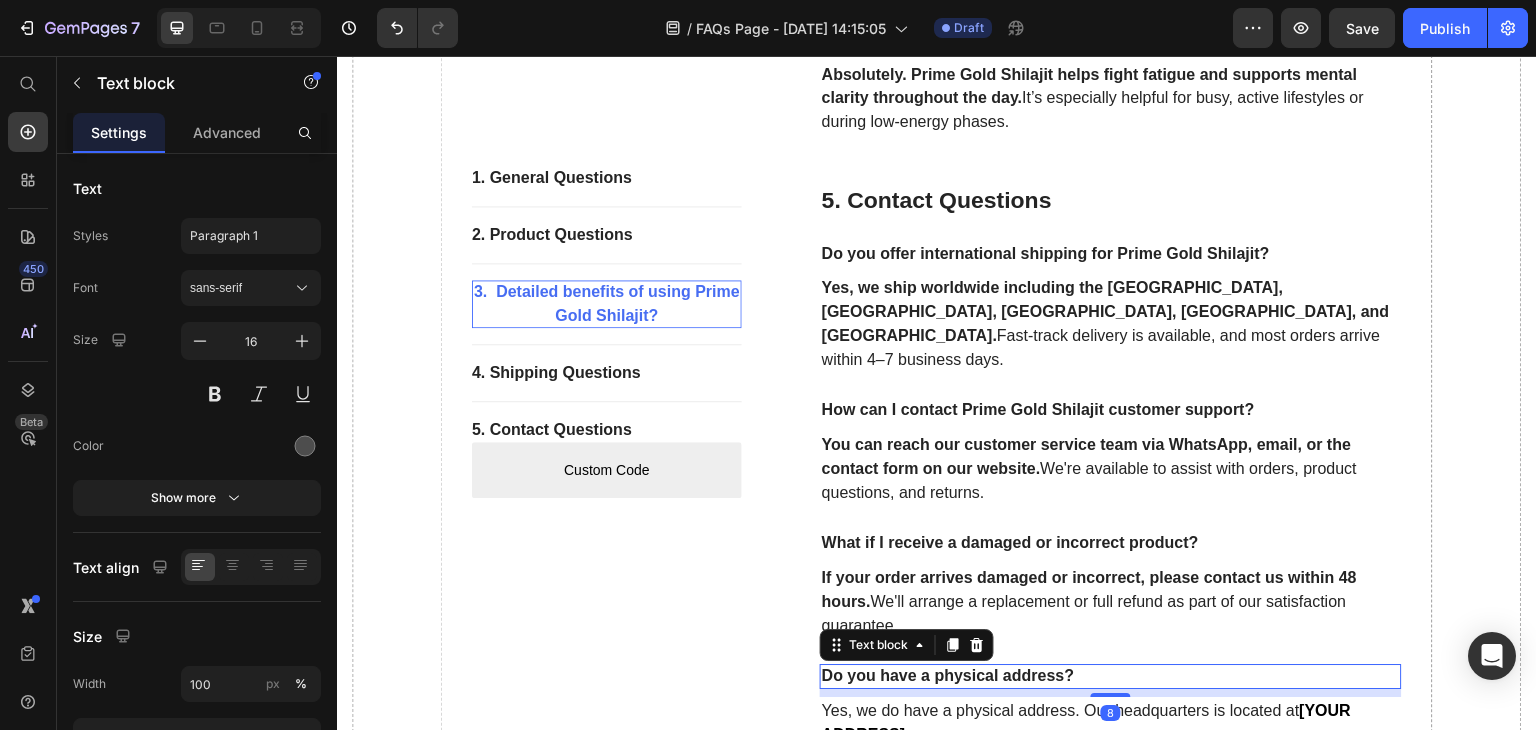 click on "Do you have a physical address?" at bounding box center [1111, 676] 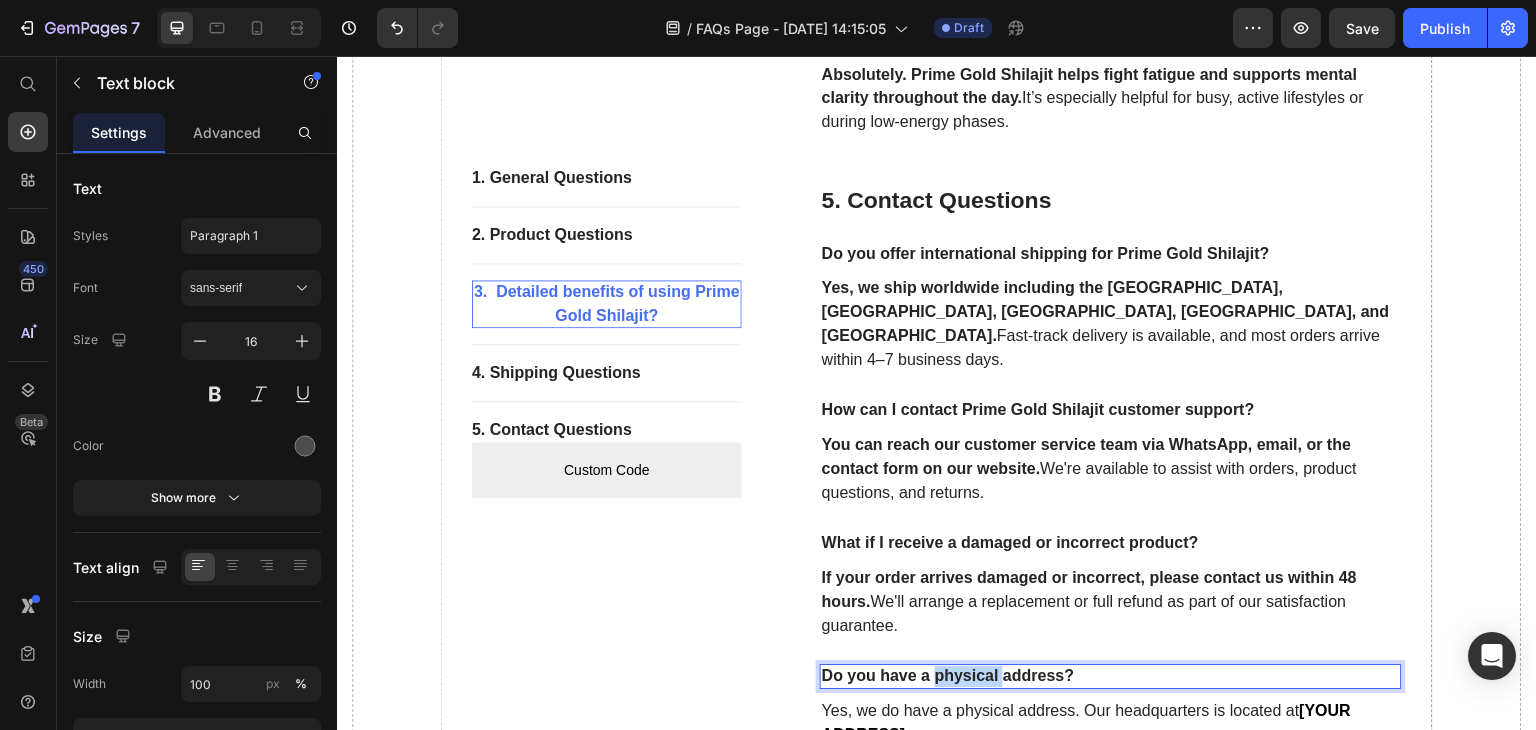 click on "Do you have a physical address?" at bounding box center [1111, 676] 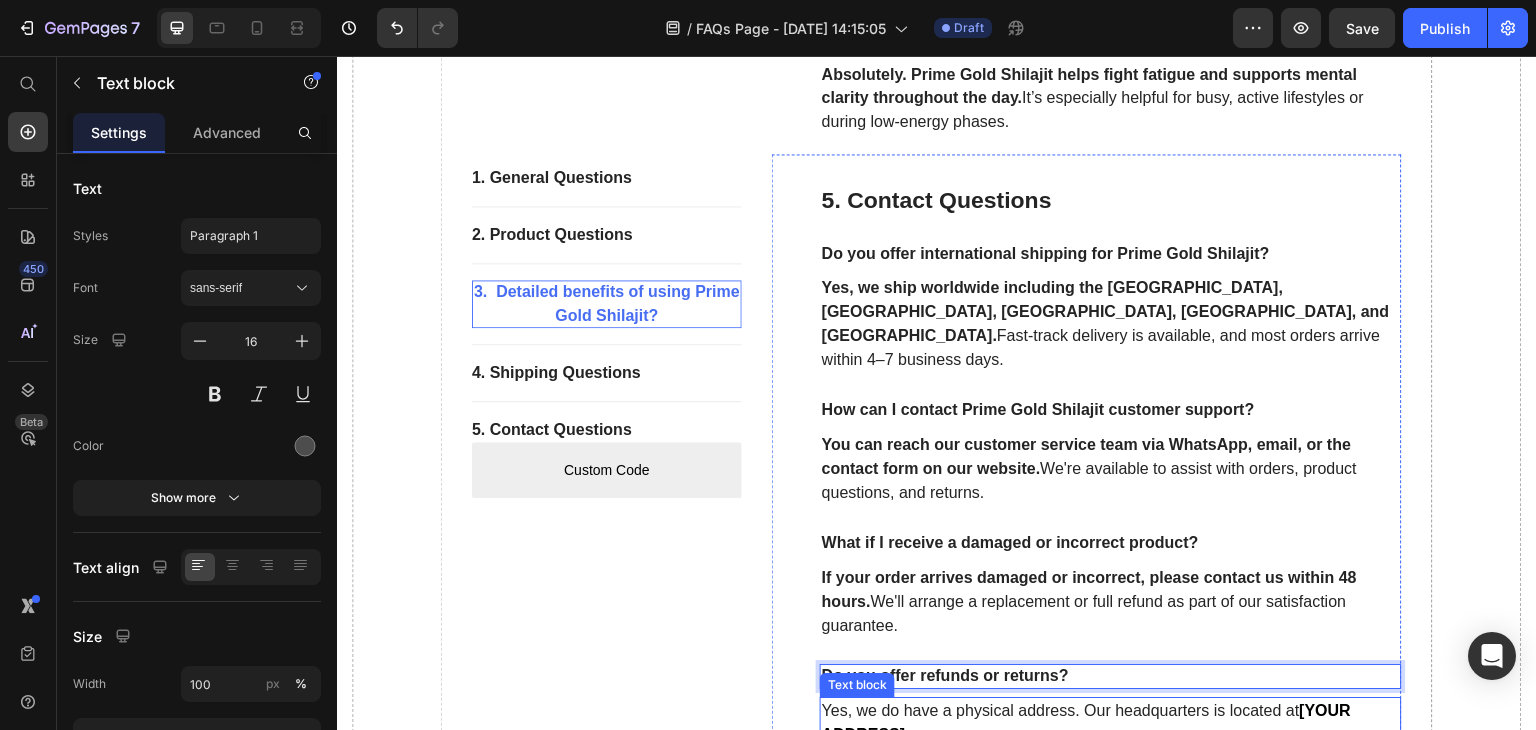 click on "Yes, we do have a physical address. Our headquarters is located at  [YOUR ADDRESS] ." at bounding box center (1111, 723) 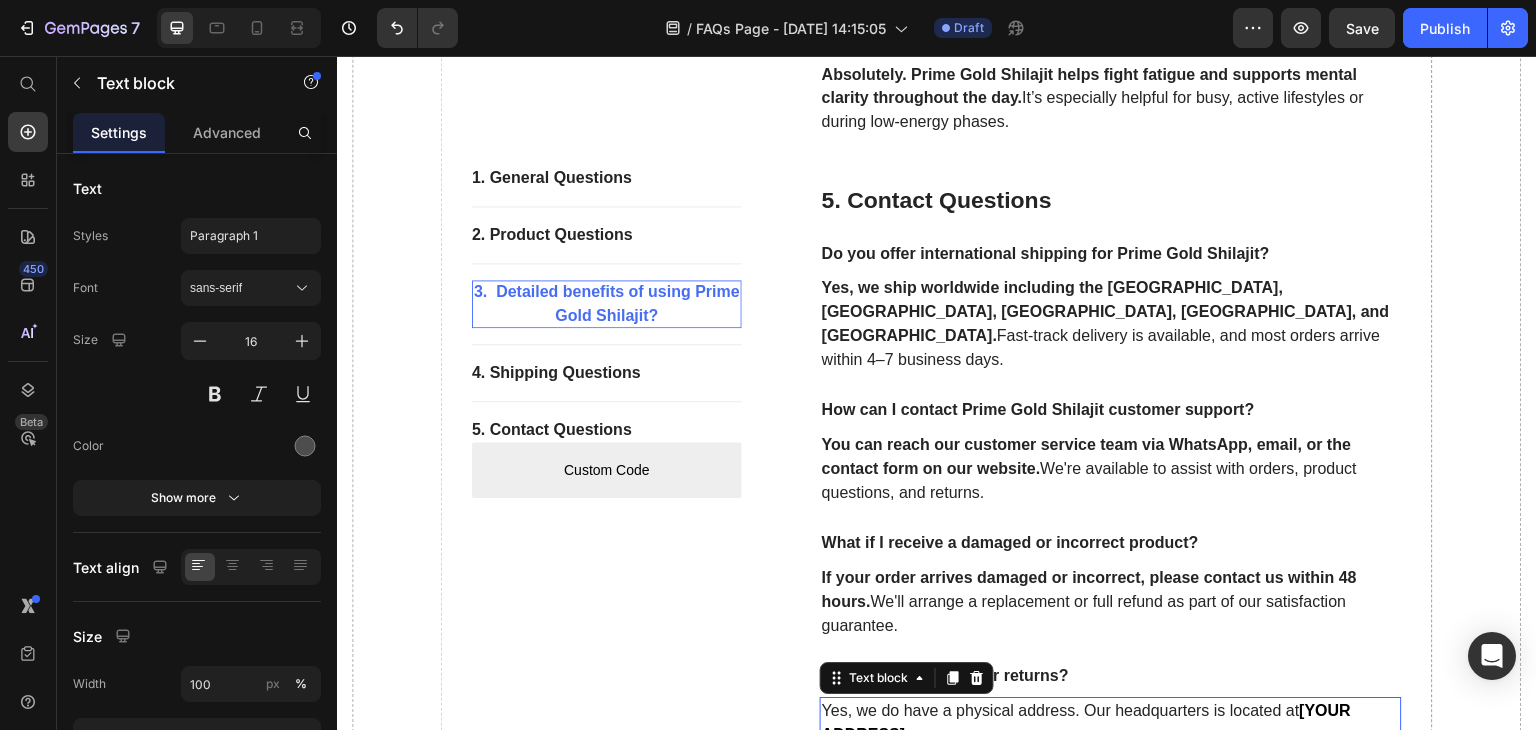 click on "Yes, we do have a physical address. Our headquarters is located at  [YOUR ADDRESS] ." at bounding box center (1111, 723) 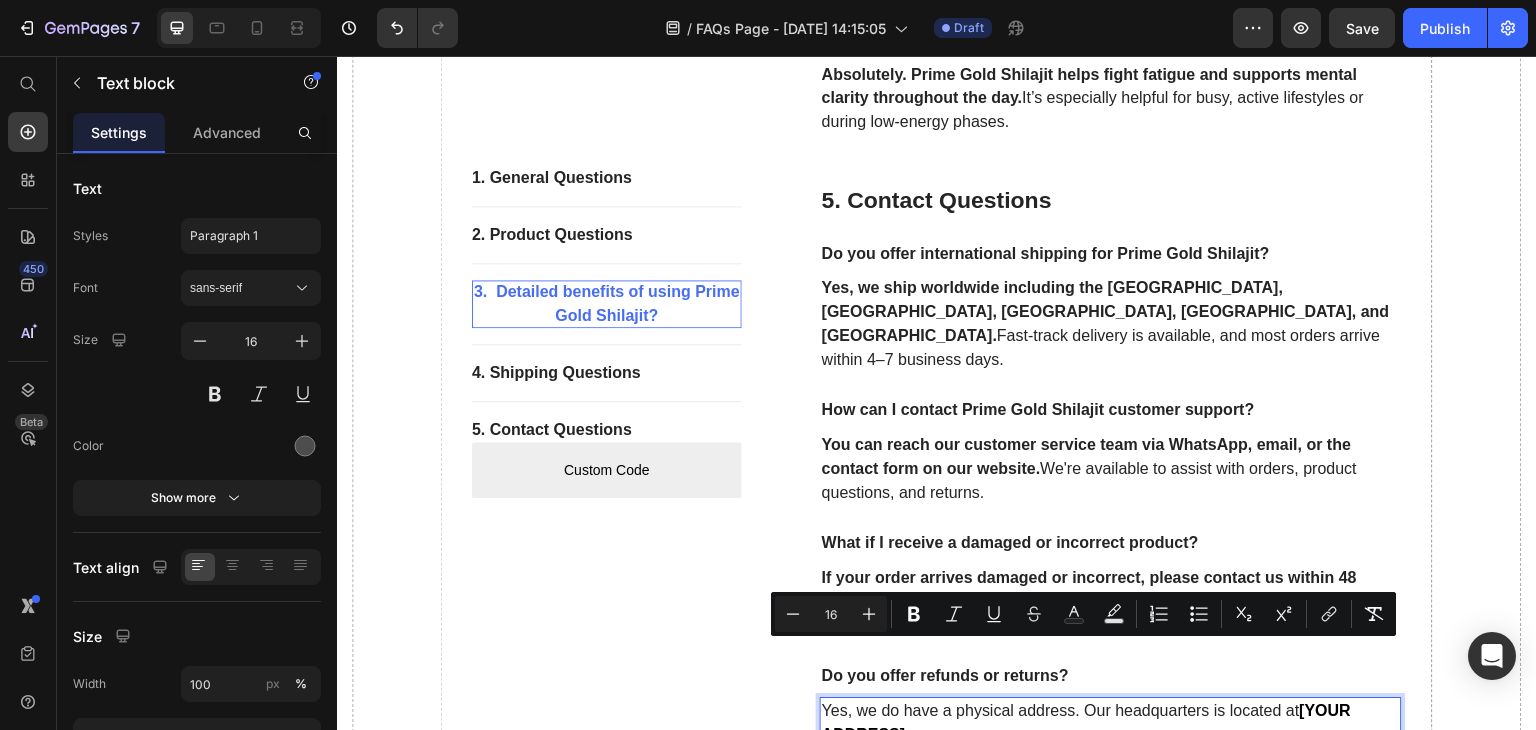 scroll, scrollTop: 2973, scrollLeft: 0, axis: vertical 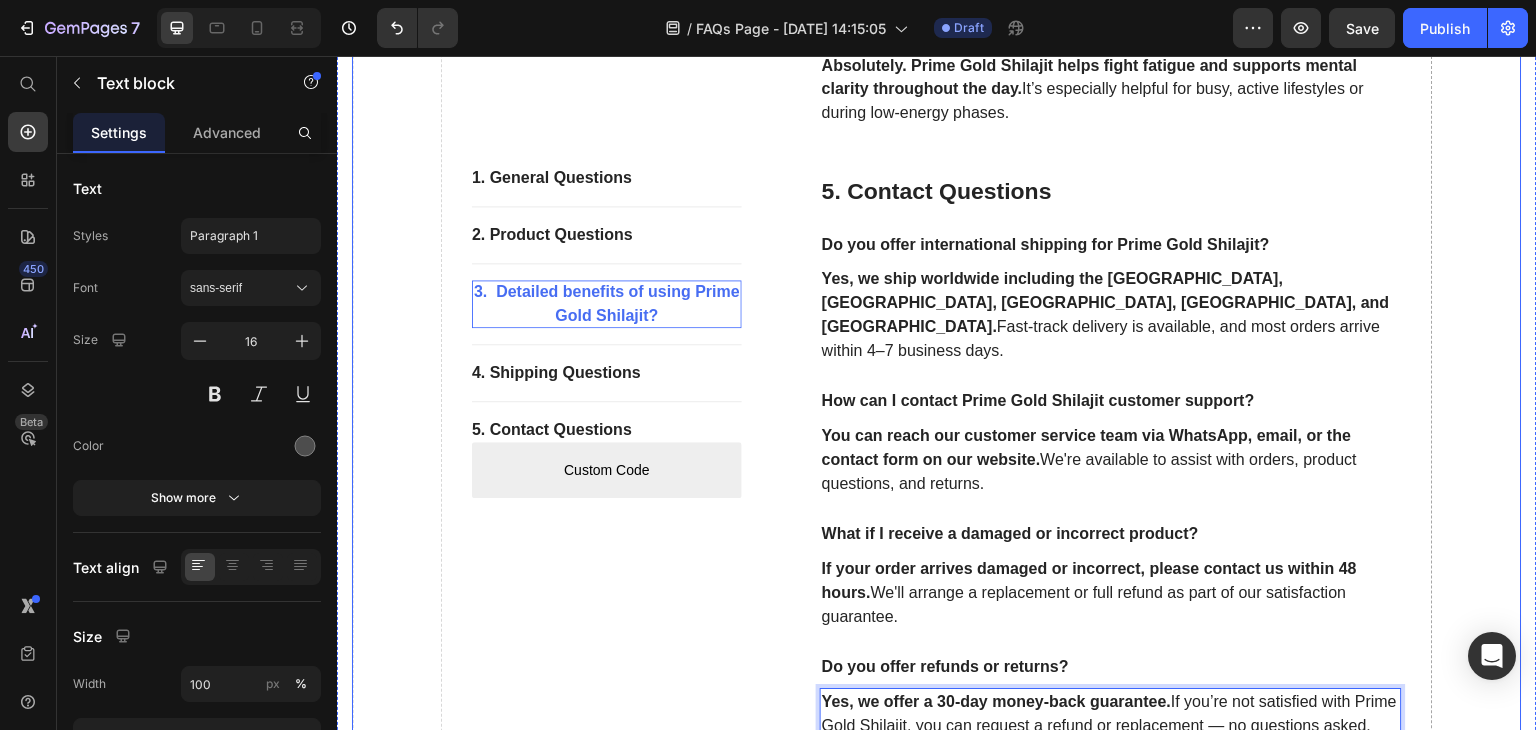 click on "1. General Questions Button                Title Line 2. Product Questions Button                Title Line 3.  Detailed benefits of using Prime Gold Shilajit? Button                Title Line 4. Shipping Questions Button                Title Line 5. Contact Questions Button
Custom Code
Custom Menu Active Row 1. General Questions Heading What is Shilajit? Text block Shilajit is a natural, mineral-rich resin that forms over centuries from decomposed plant matter in high mountain rocks.  It contains fulvic acid, humic substances, and over 80 trace minerals. Used in traditional medicine for thousands of years, Shilajit is known to support energy, vitality, and cognitive health. Text block What is Prime Gold Shilajit? Text block Prime Gold Shilajit is a premium-grade resin purified through a modern 7-step nano-filtration process with no heat. Text block What does research say about Shilajit? Text block Modern research supports [PERSON_NAME]’s traditional uses. Studies show that  ( )" at bounding box center [937, -898] 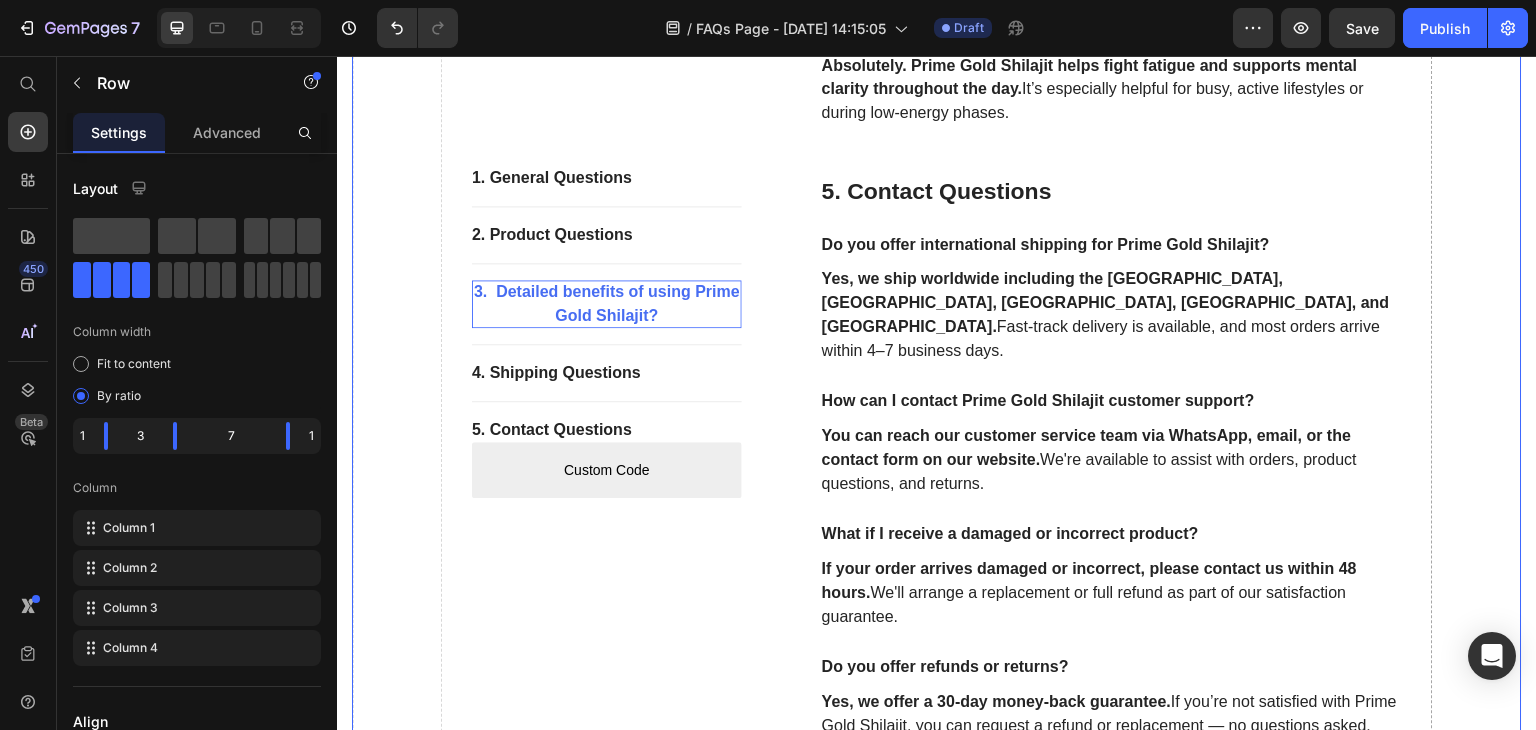 click on "1. General Questions Button                Title Line 2. Product Questions Button                Title Line 3.  Detailed benefits of using Prime Gold Shilajit? Button                Title Line 4. Shipping Questions Button                Title Line 5. Contact Questions Button
Custom Code
Custom Menu Active Row" at bounding box center [607, -898] 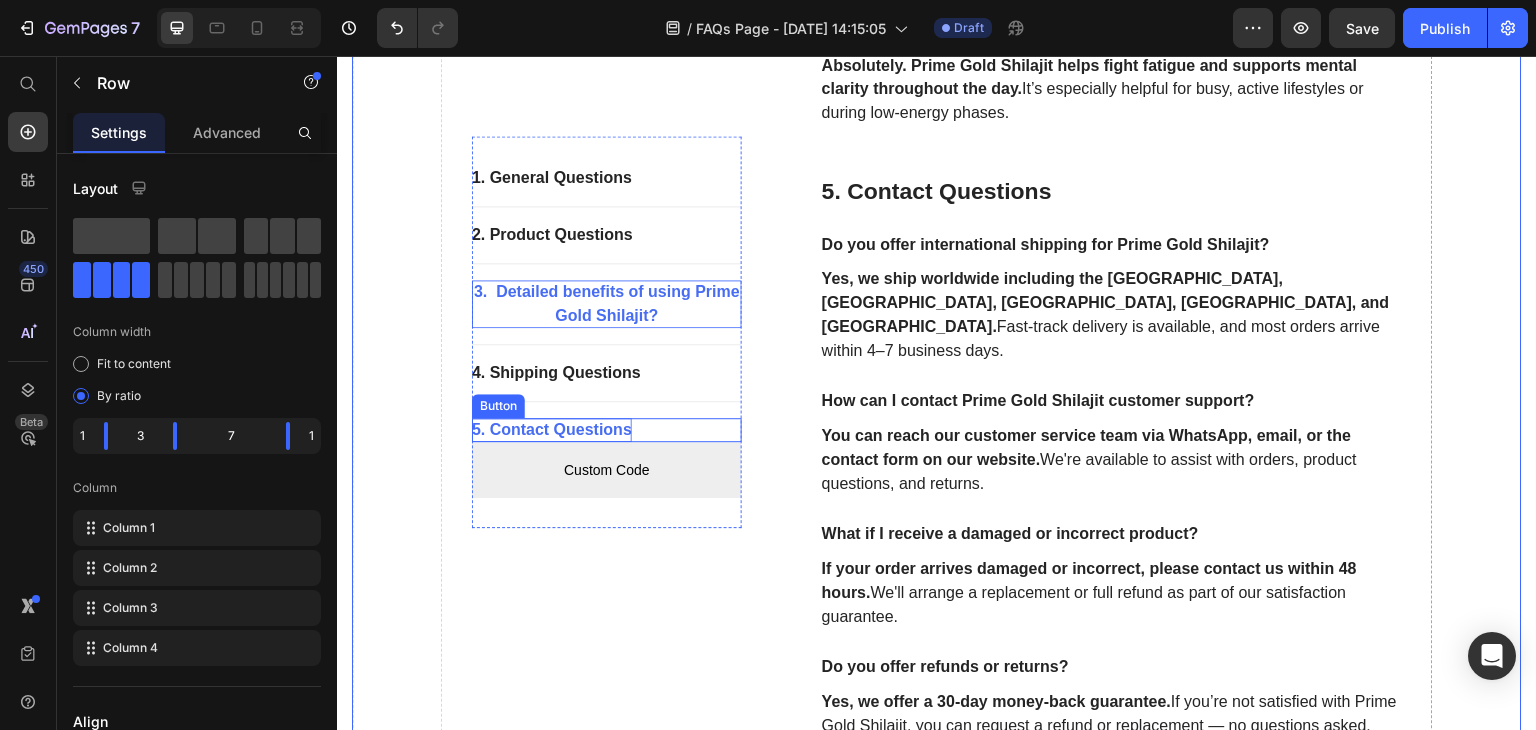 click on "5. Contact Questions" at bounding box center [552, 430] 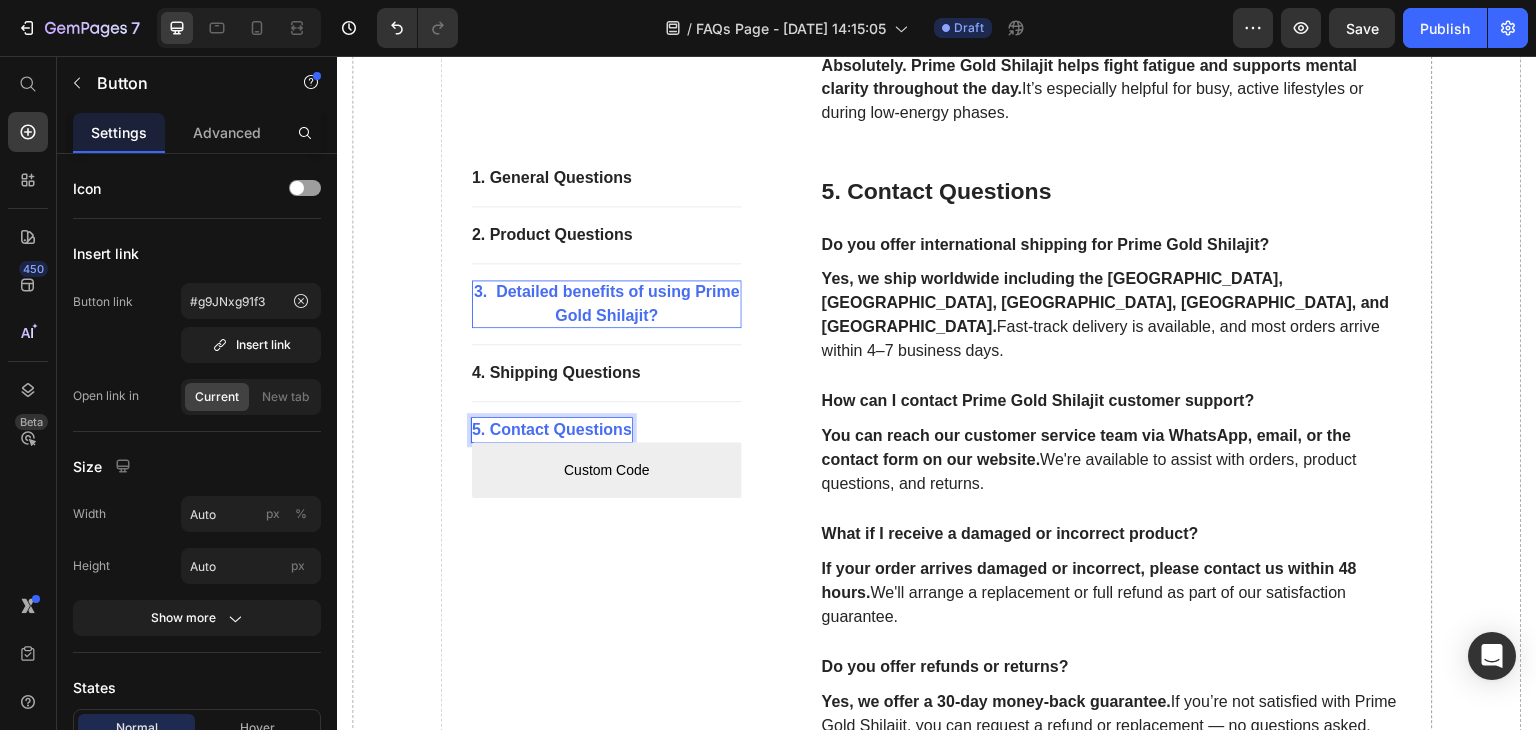 click on "5. Contact Questions" at bounding box center [552, 430] 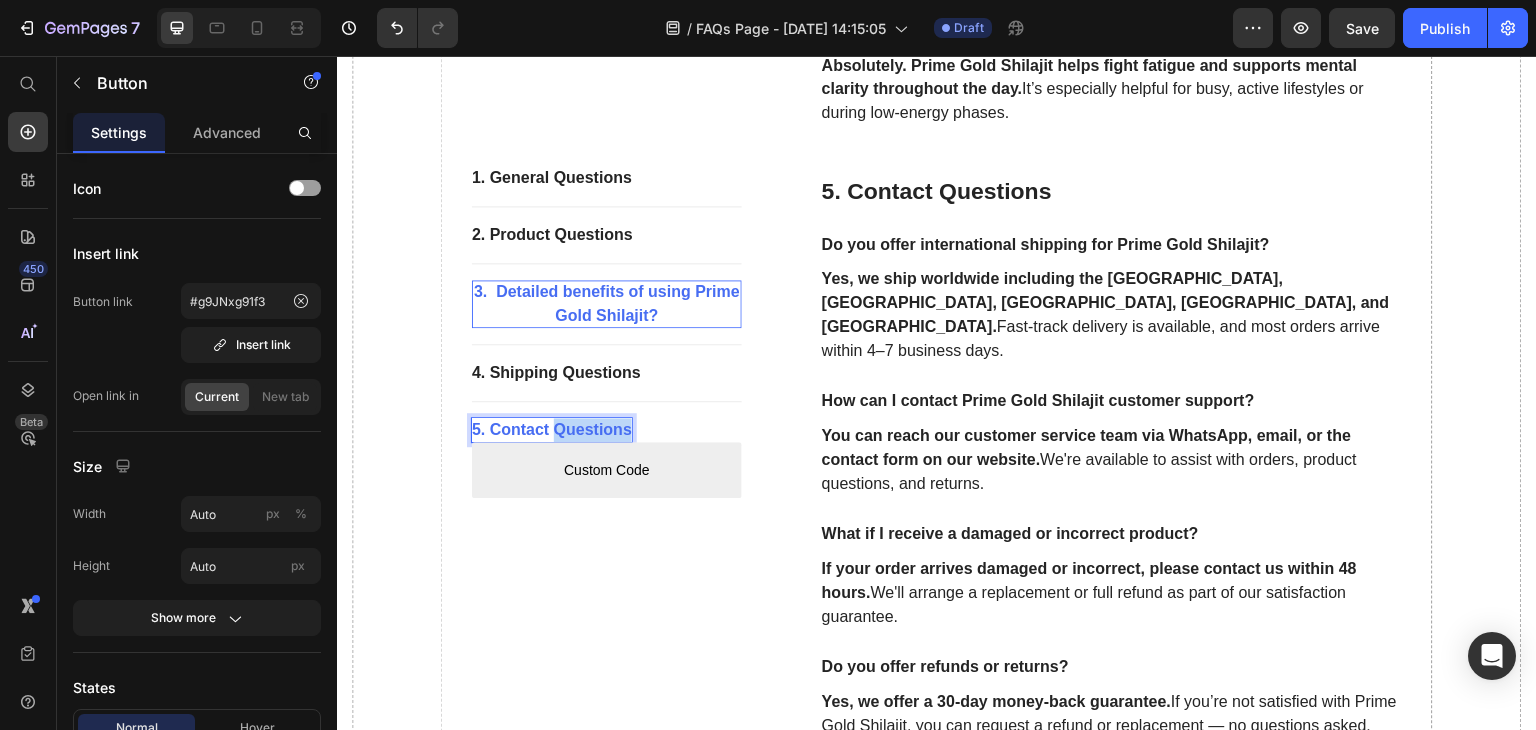 click on "5. Contact Questions" at bounding box center [552, 430] 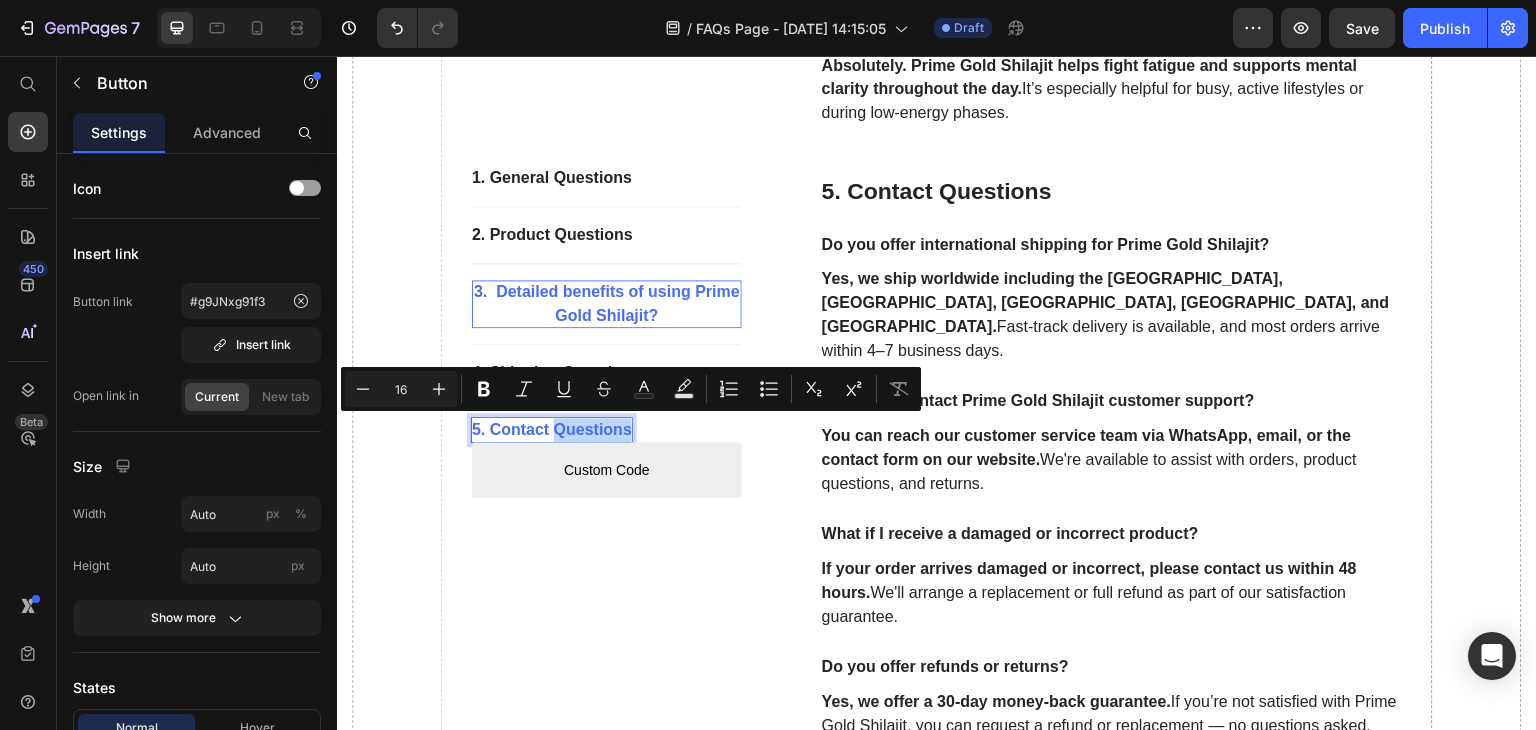 click on "5. Contact Questions" at bounding box center (552, 430) 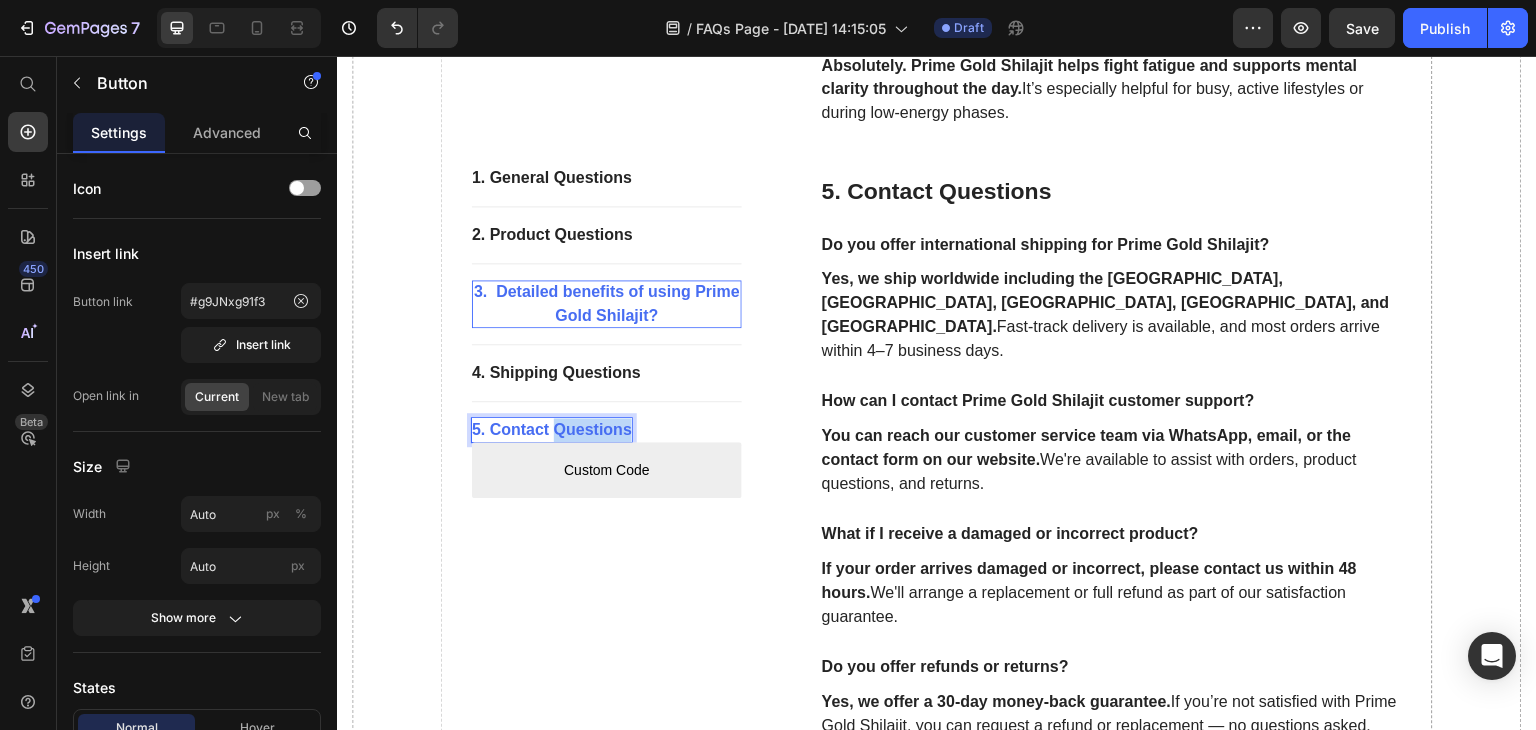 click on "5. Contact Questions" at bounding box center [552, 430] 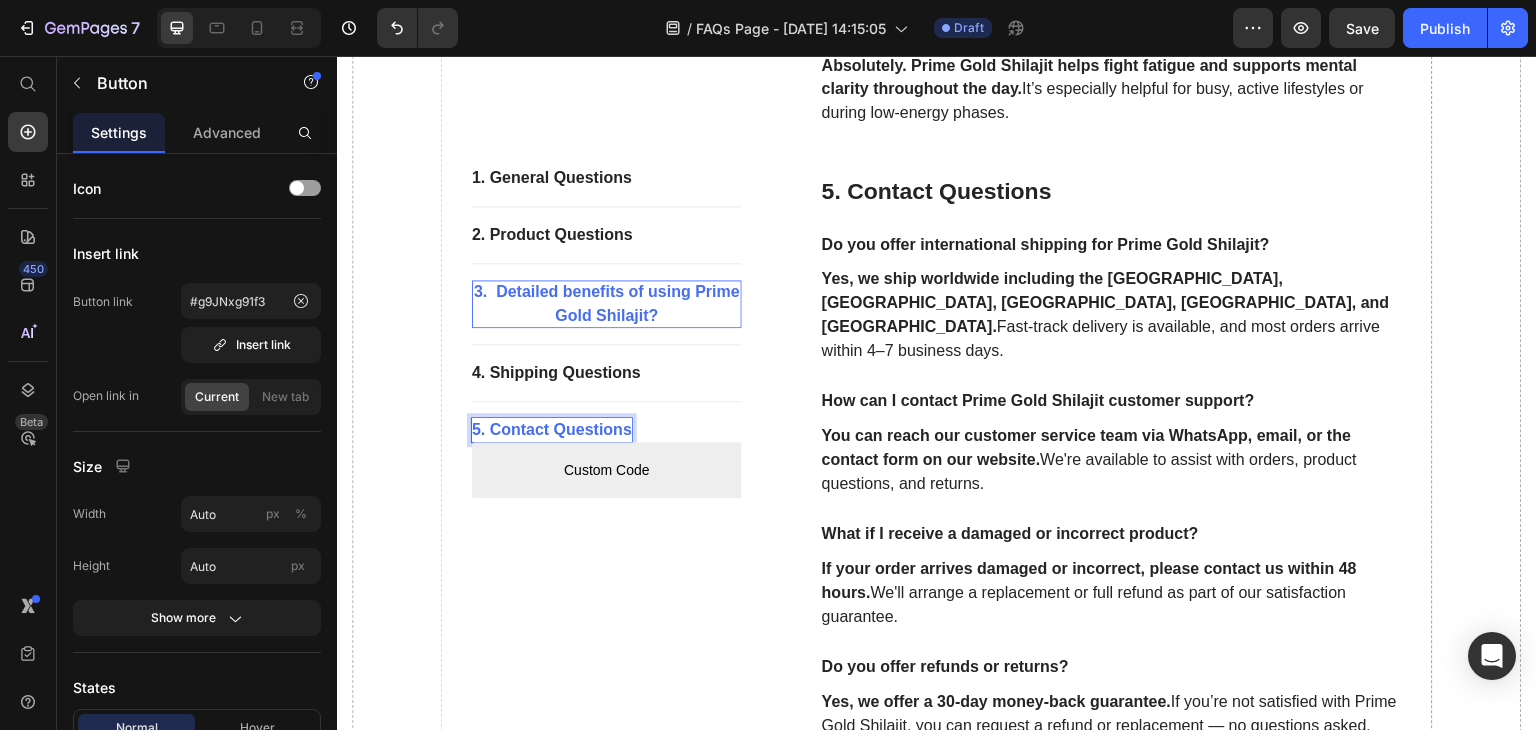click on "5. Contact Questions" at bounding box center [552, 430] 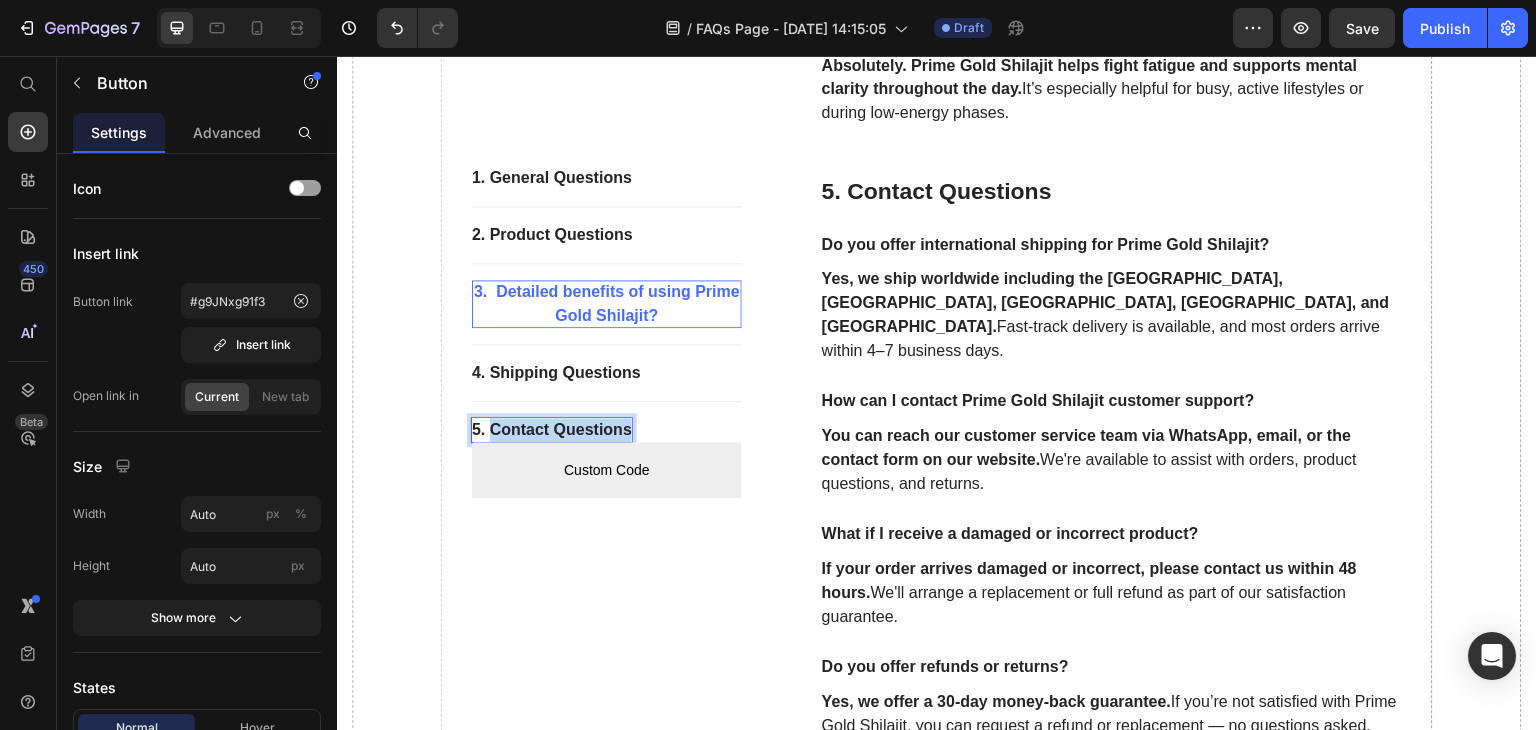drag, startPoint x: 488, startPoint y: 430, endPoint x: 632, endPoint y: 437, distance: 144.17004 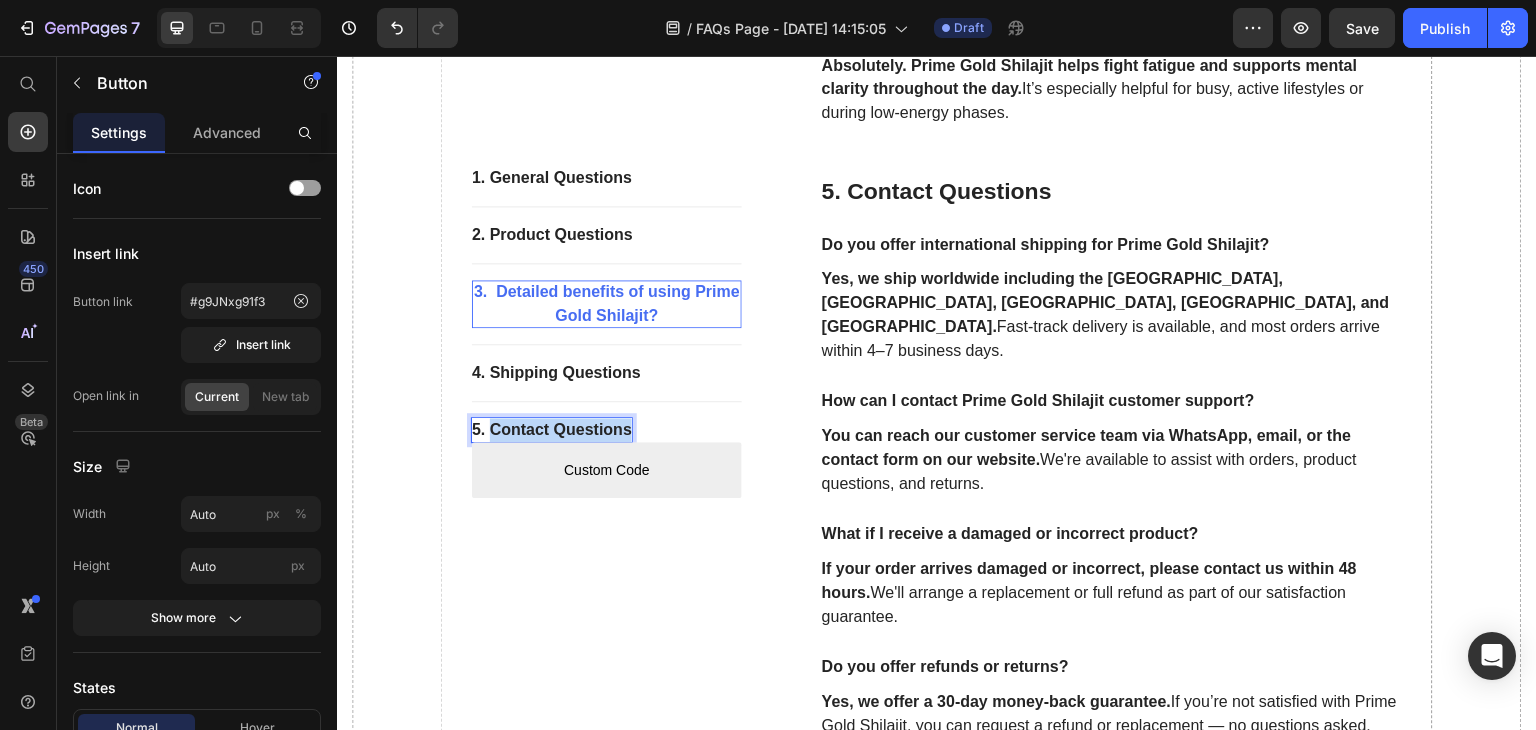click on "5. Contact Questions Button   0" at bounding box center [607, 430] 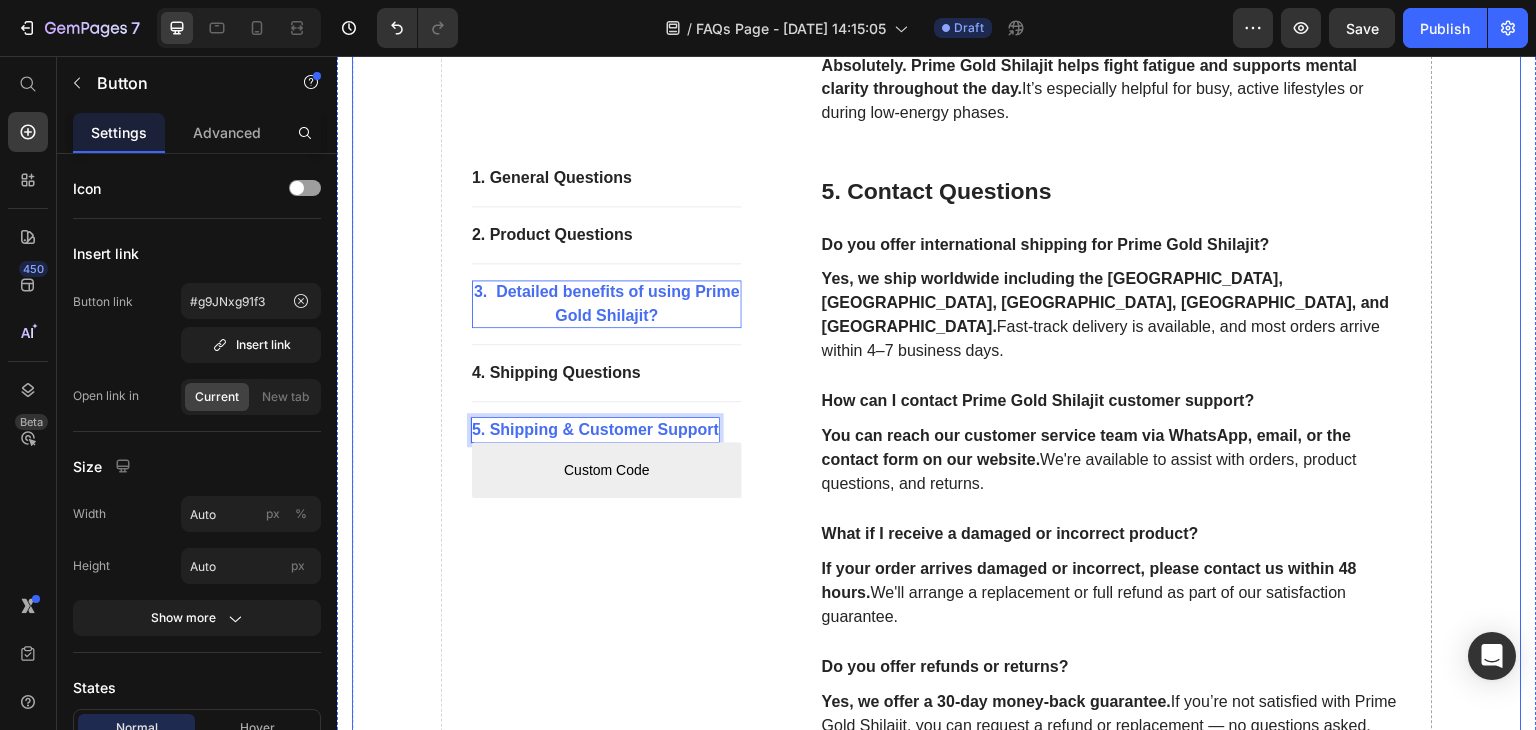 click on "1. General Questions Button                Title Line 2. Product Questions Button                Title Line 3.  Detailed benefits of using Prime Gold Shilajit? Button                Title Line 4. Shipping Questions Button                Title Line 5. Shipping & Customer Support Button   0
Custom Code
Custom Menu Active Row" at bounding box center [607, -898] 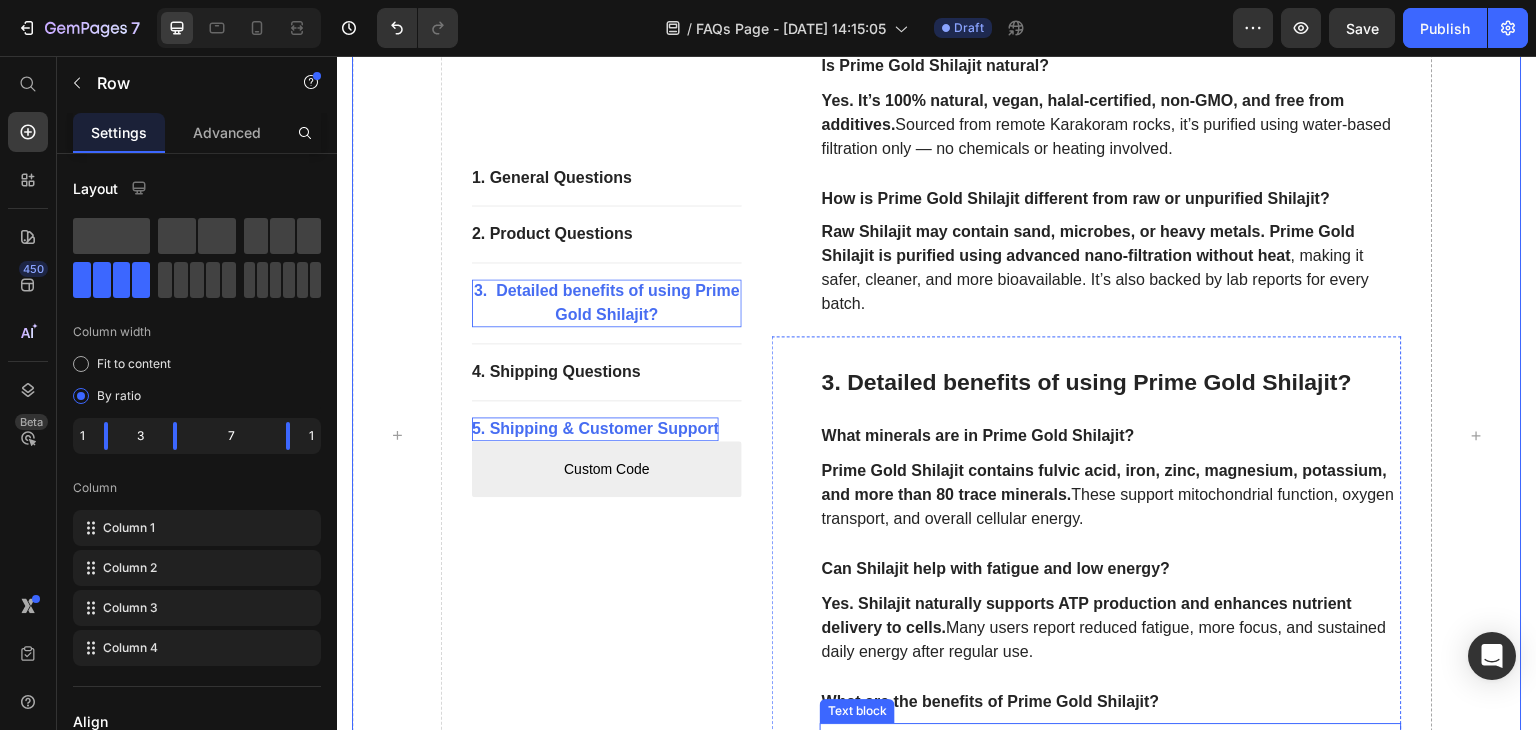 scroll, scrollTop: 2307, scrollLeft: 0, axis: vertical 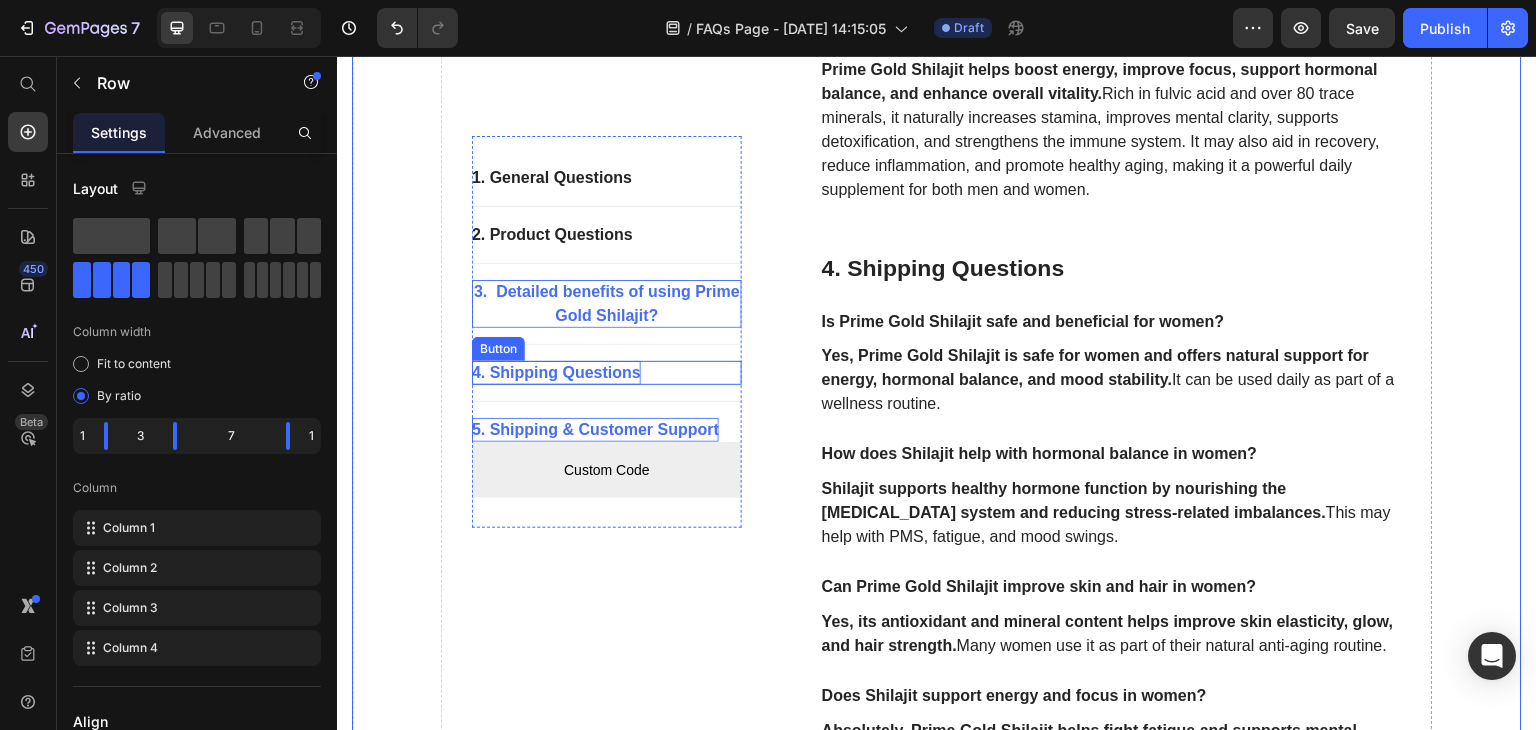 click on "4. Shipping Questions" at bounding box center (556, 373) 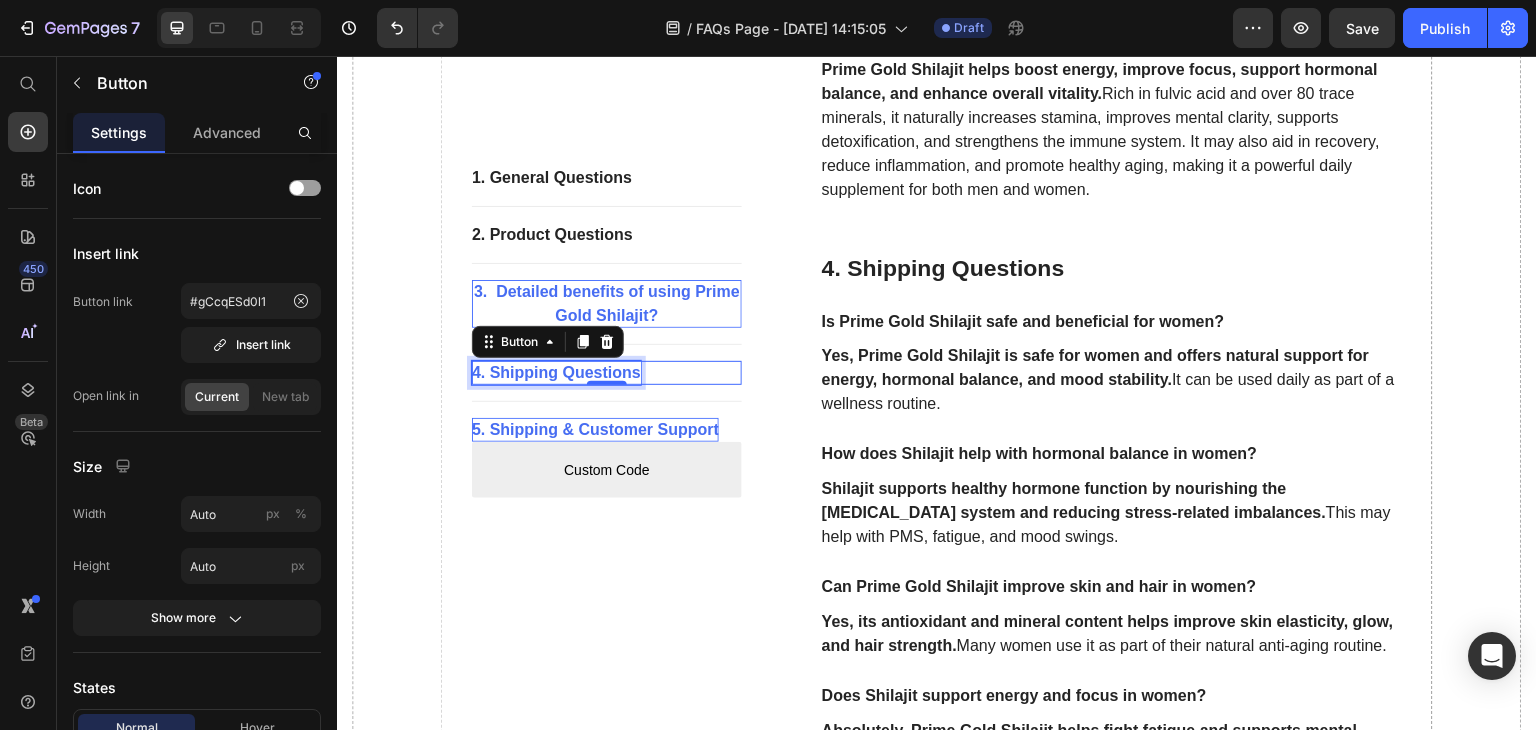 click on "4. Shipping Questions" at bounding box center [556, 373] 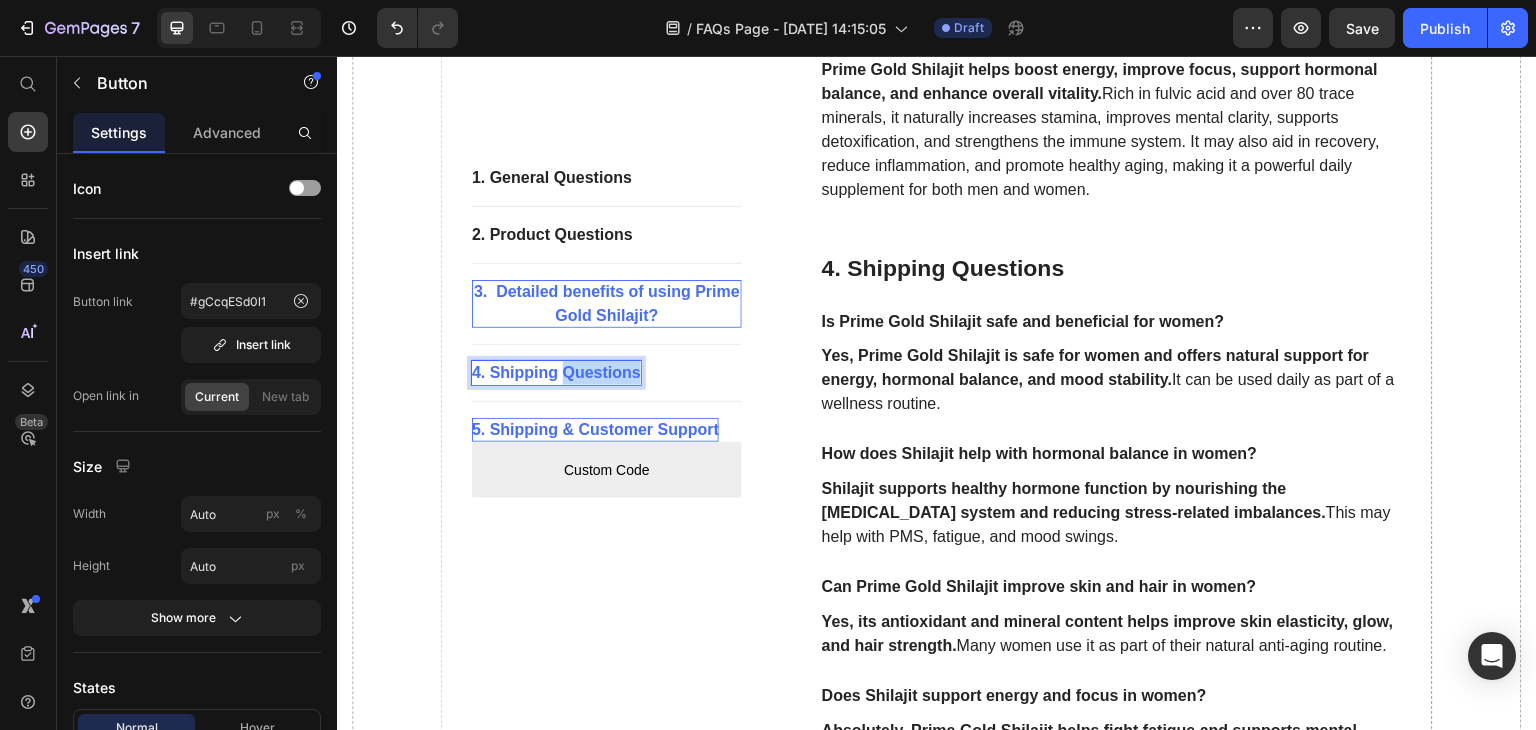 click on "4. Shipping Questions" at bounding box center (556, 373) 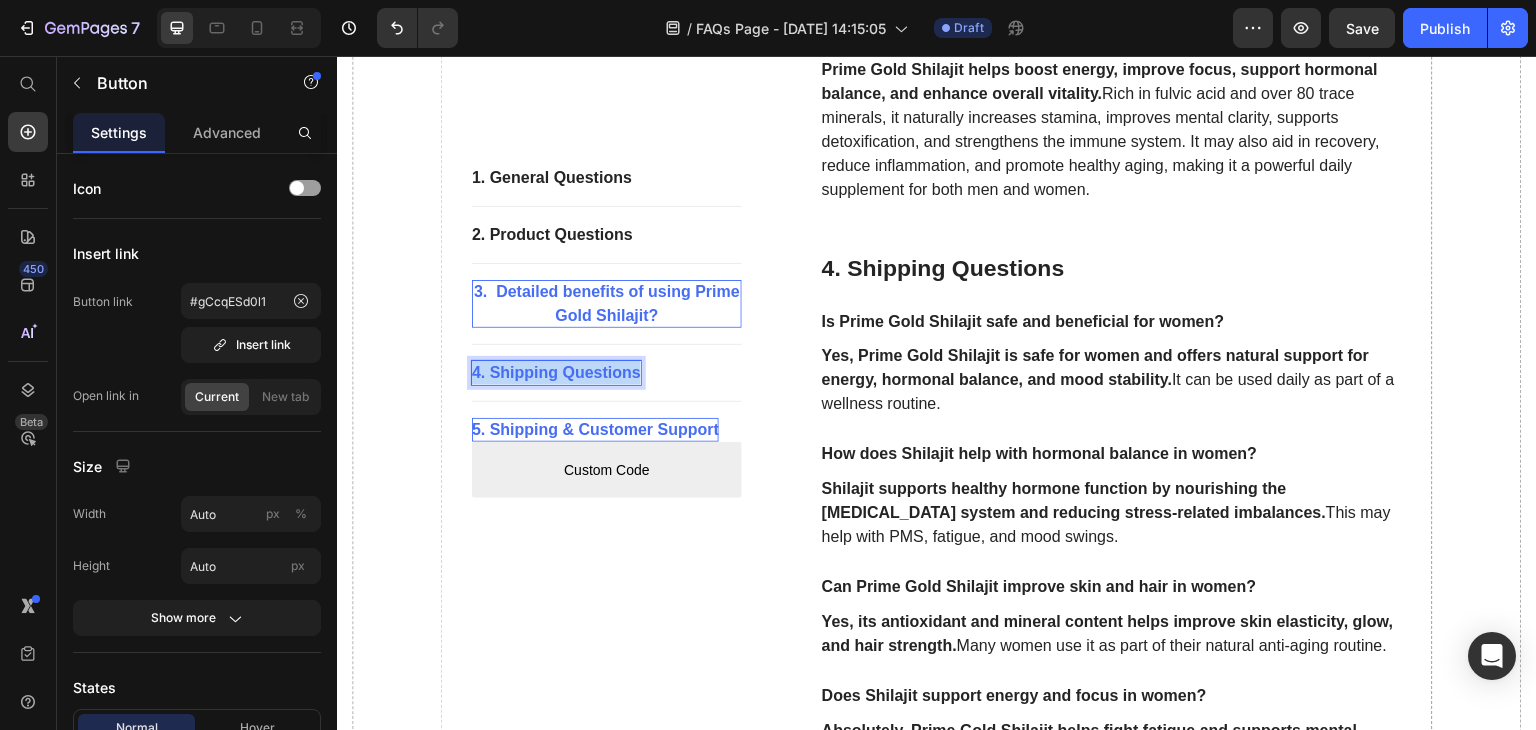 click on "4. Shipping Questions" at bounding box center (556, 373) 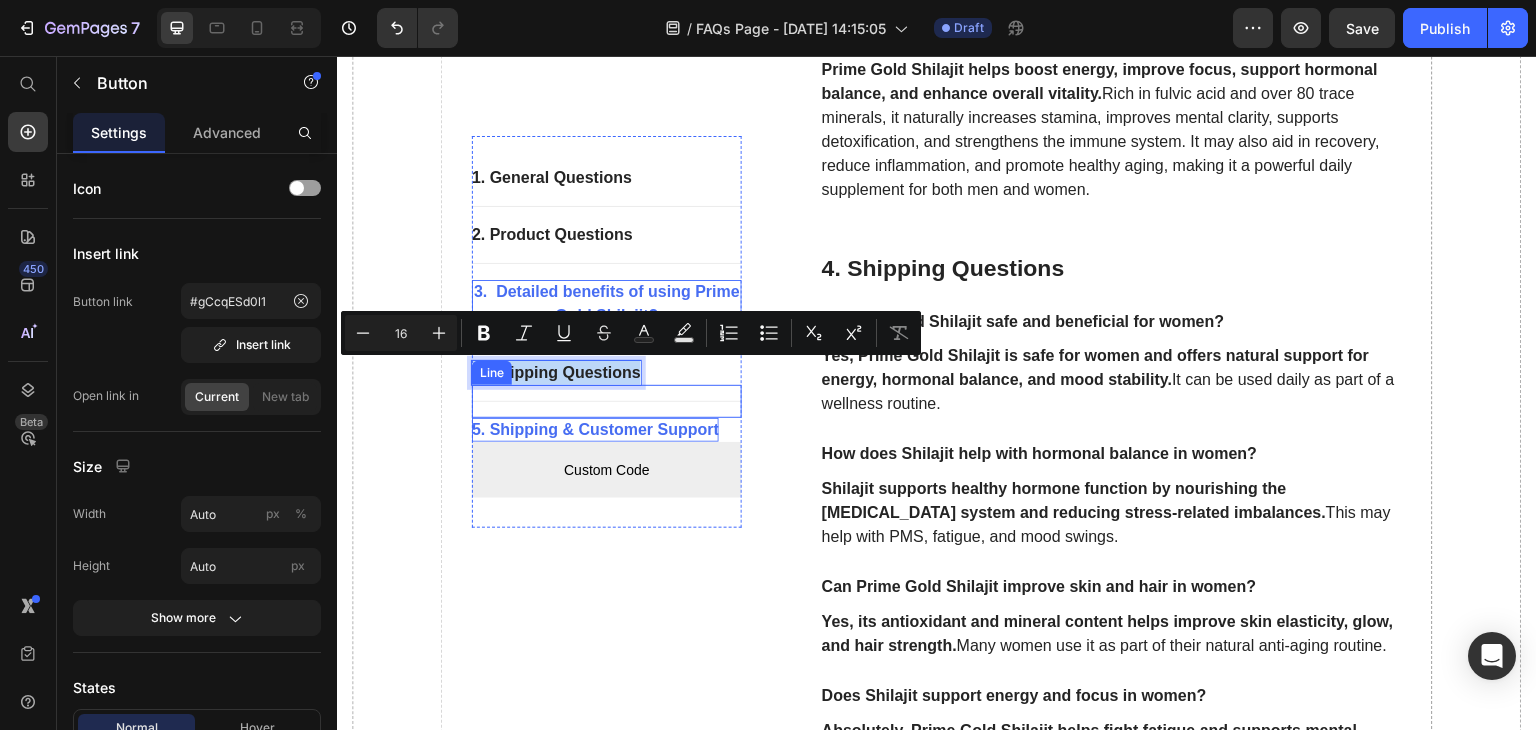 click on "Title Line" at bounding box center (607, 401) 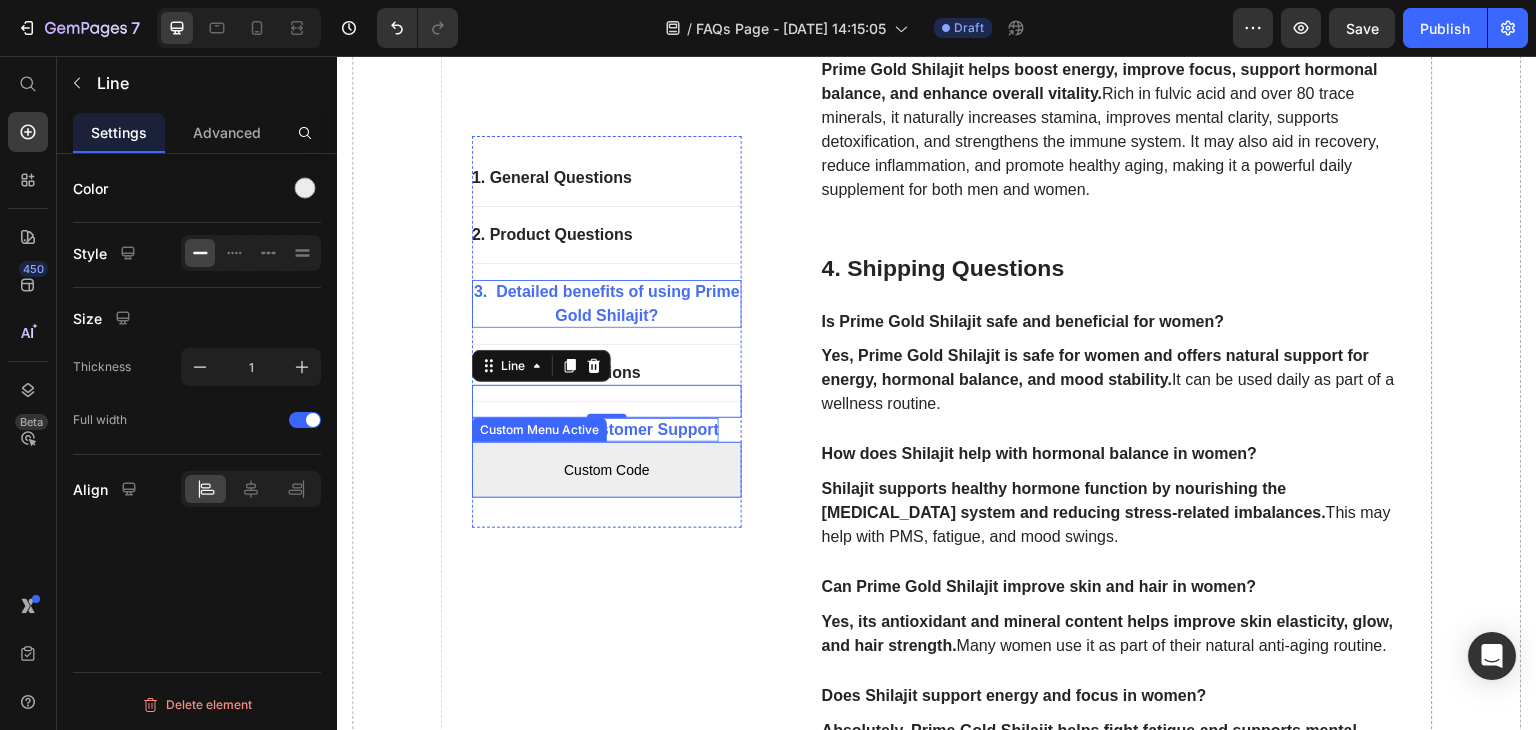 click on "1. General Questions Button                Title Line 2. Product Questions Button                Title Line 3.  Detailed benefits of using Prime Gold Shilajit? Button                Title Line 4. Shipping Questions Button                Title Line   0 5. Shipping & Customer Support Button
Custom Code
Custom Menu Active Row" at bounding box center (607, -232) 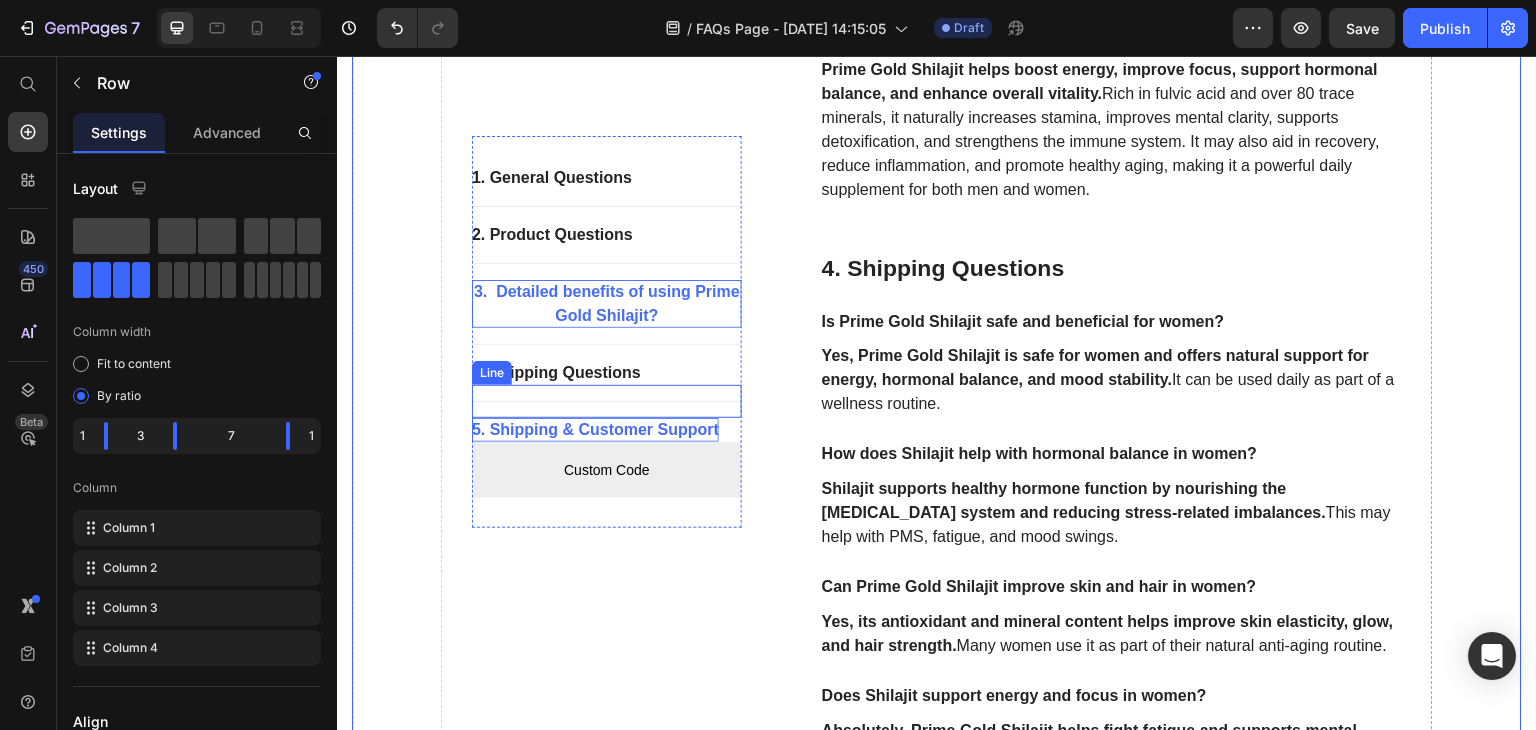 click on "Line" at bounding box center [492, 373] 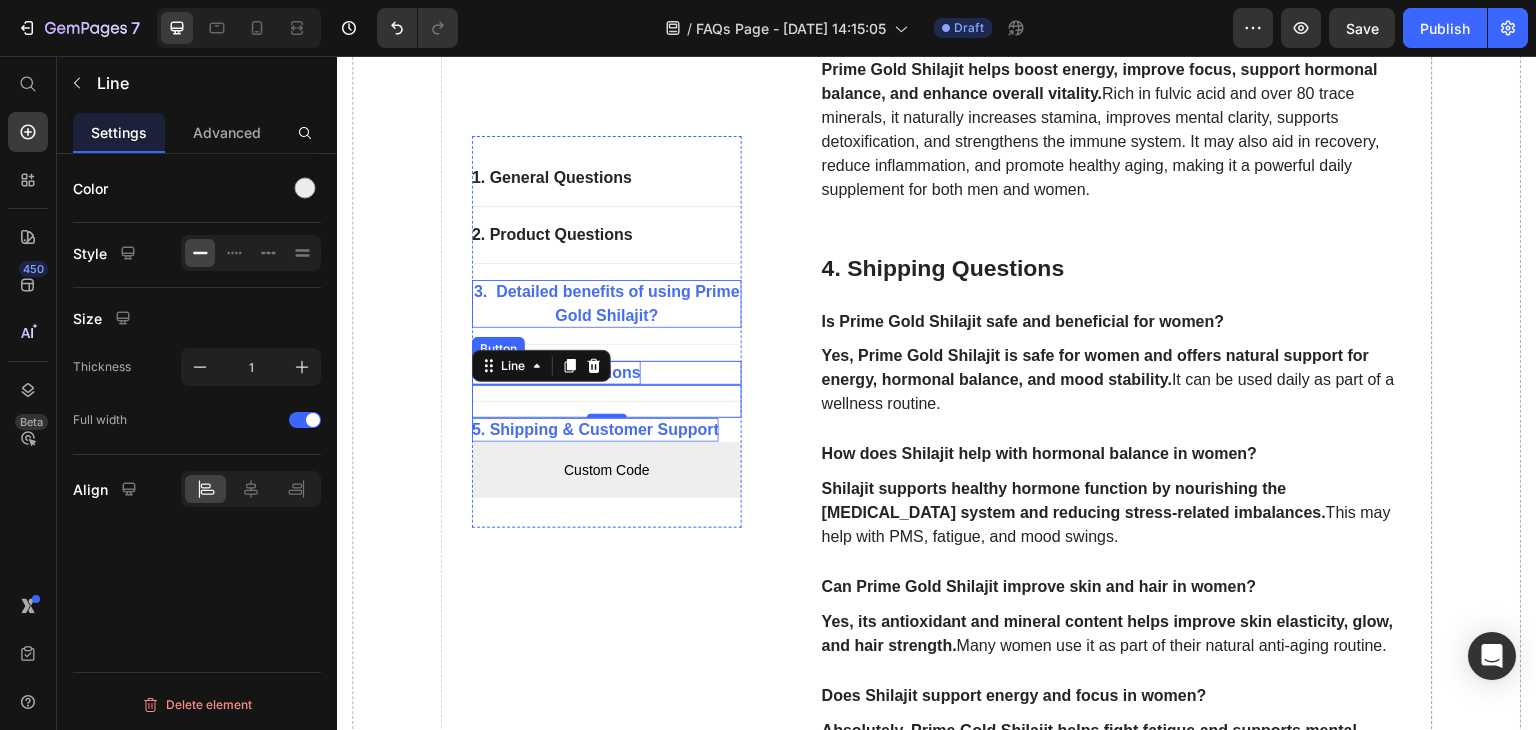 click on "4. Shipping Questions" at bounding box center [556, 373] 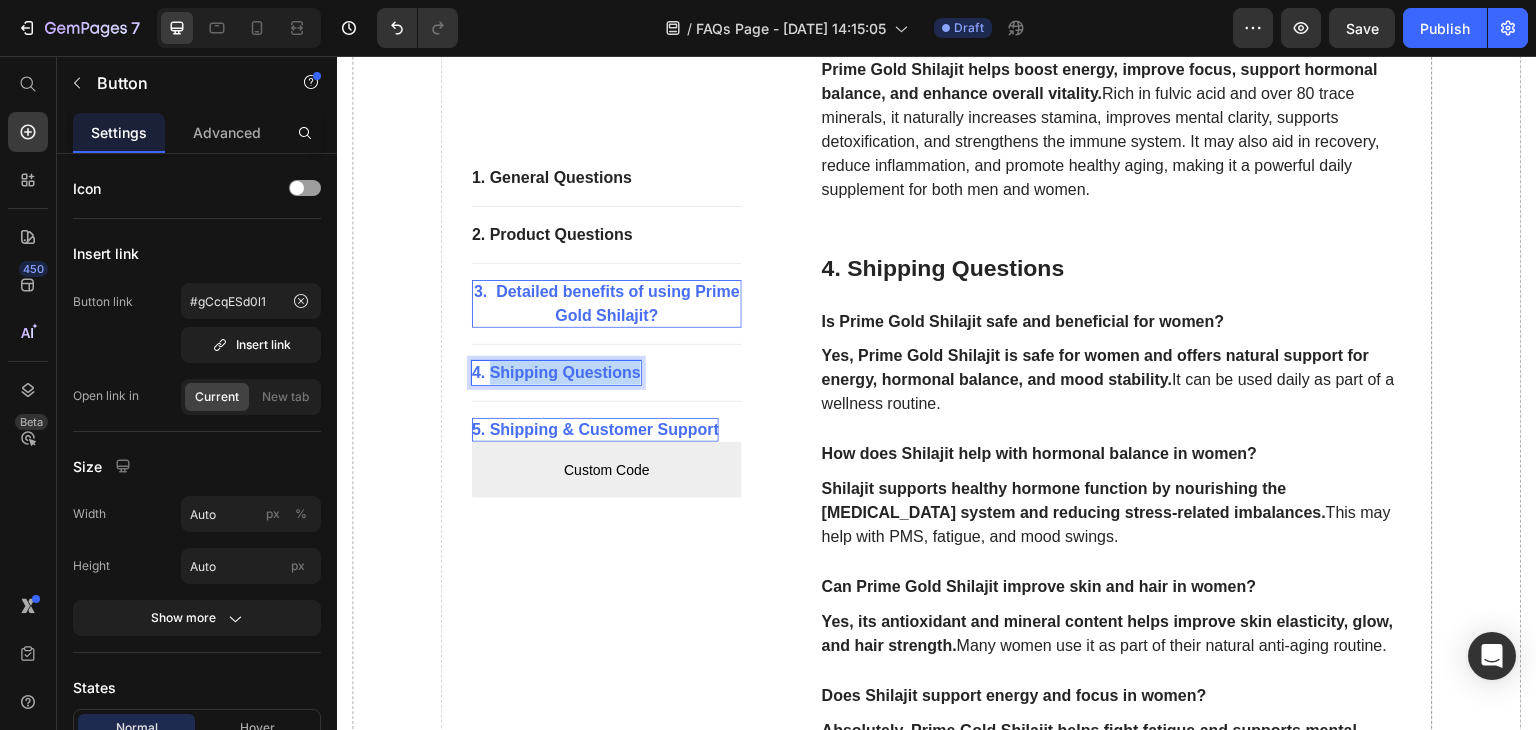 drag, startPoint x: 493, startPoint y: 374, endPoint x: 644, endPoint y: 376, distance: 151.01324 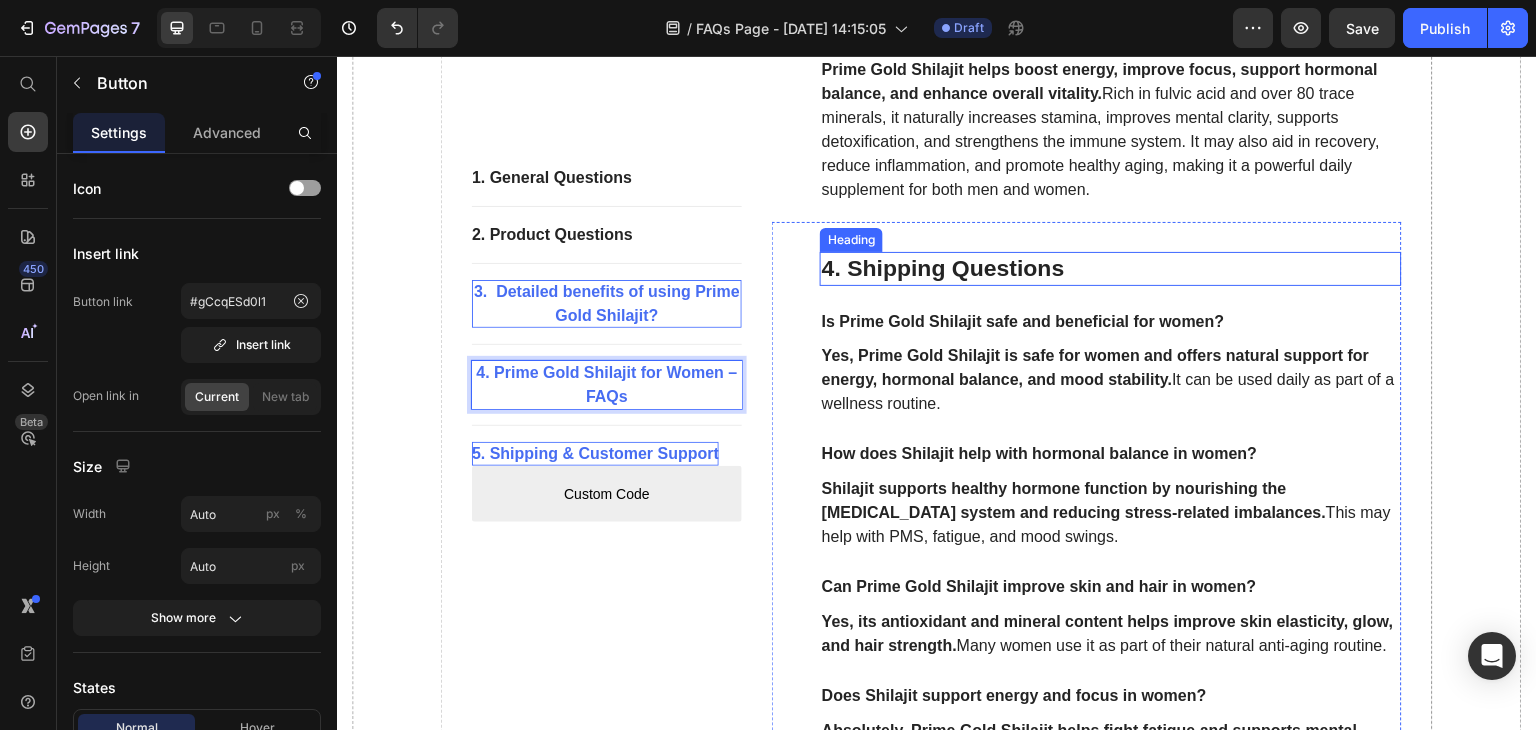 click on "4. Shipping Questions" at bounding box center [1111, 269] 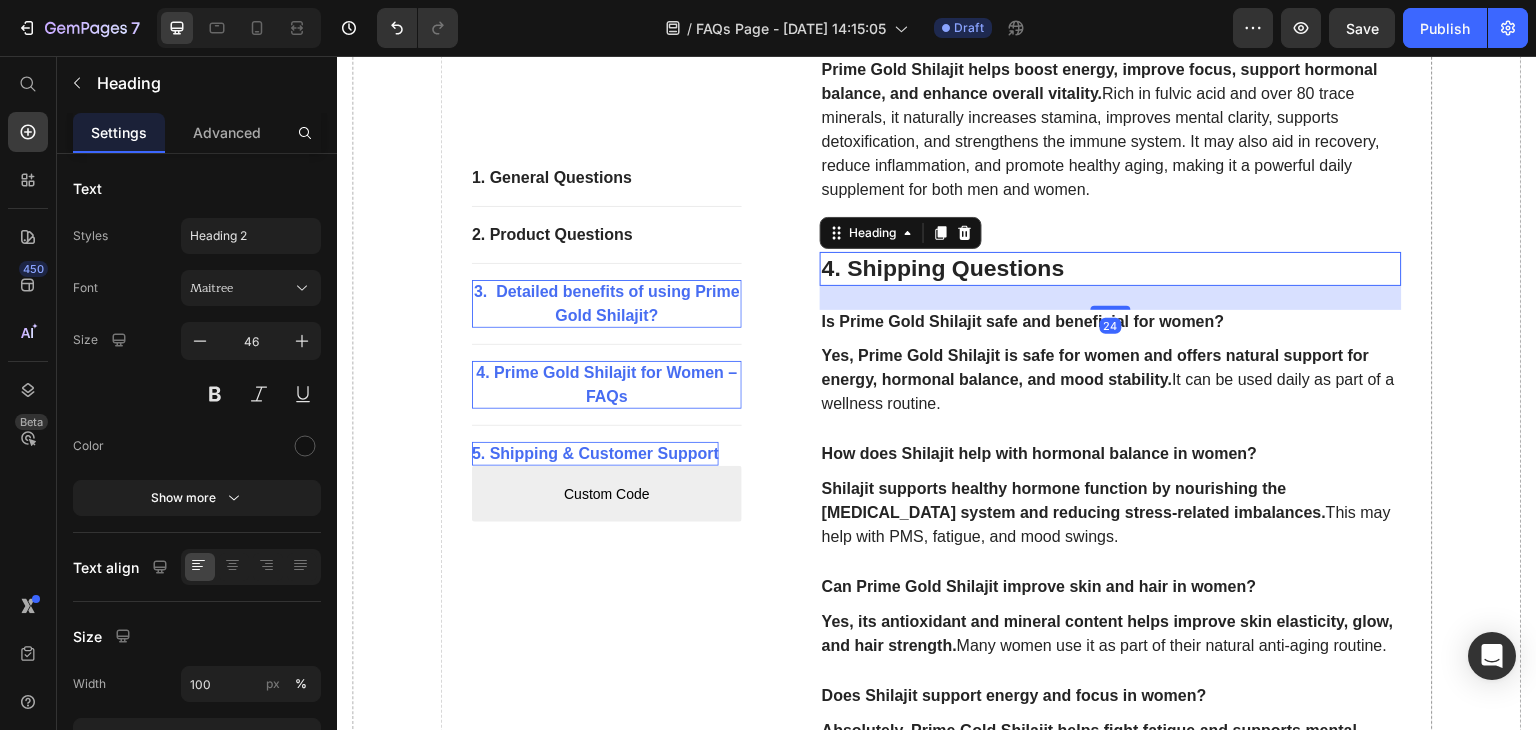 click on "4. Shipping Questions" at bounding box center (1111, 269) 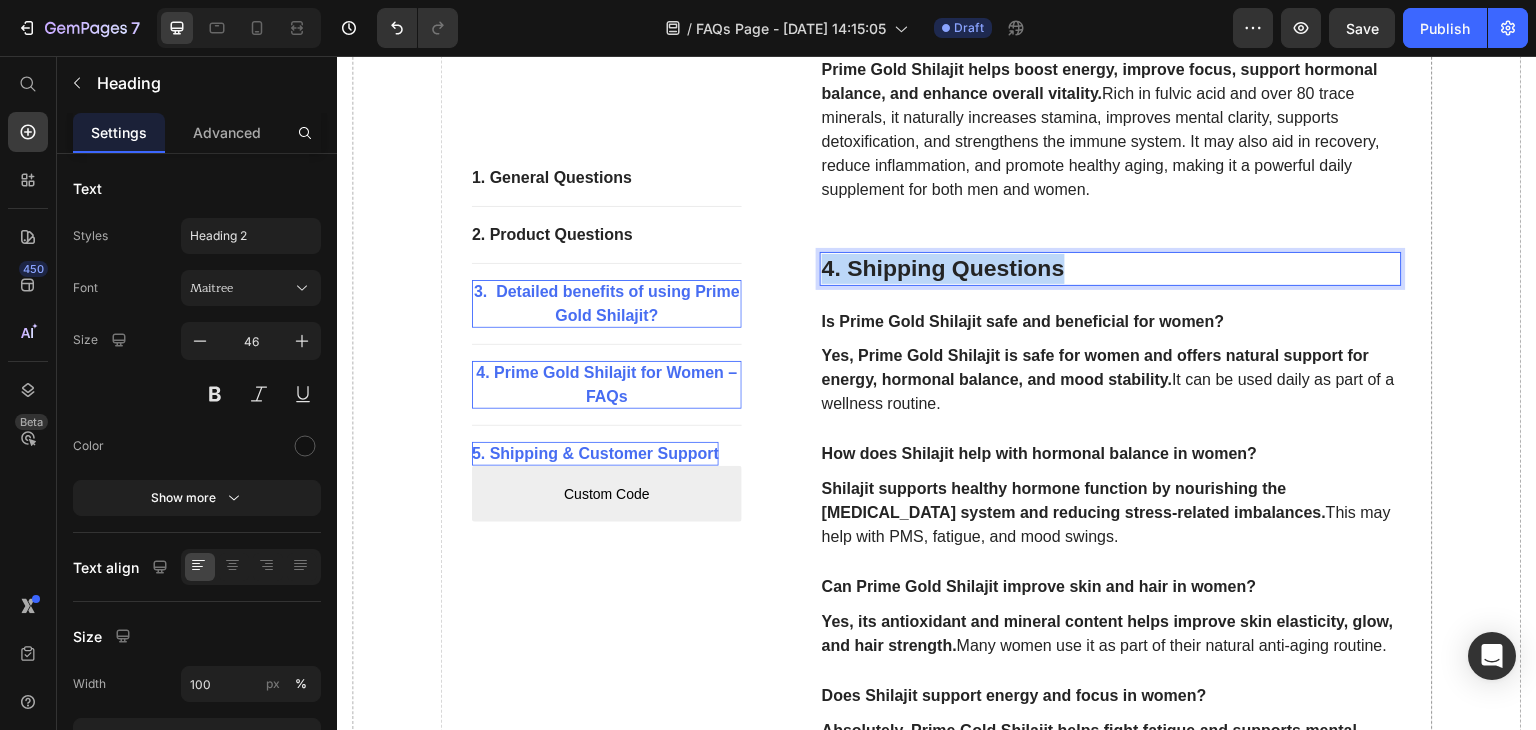 click on "4. Shipping Questions" at bounding box center (1111, 269) 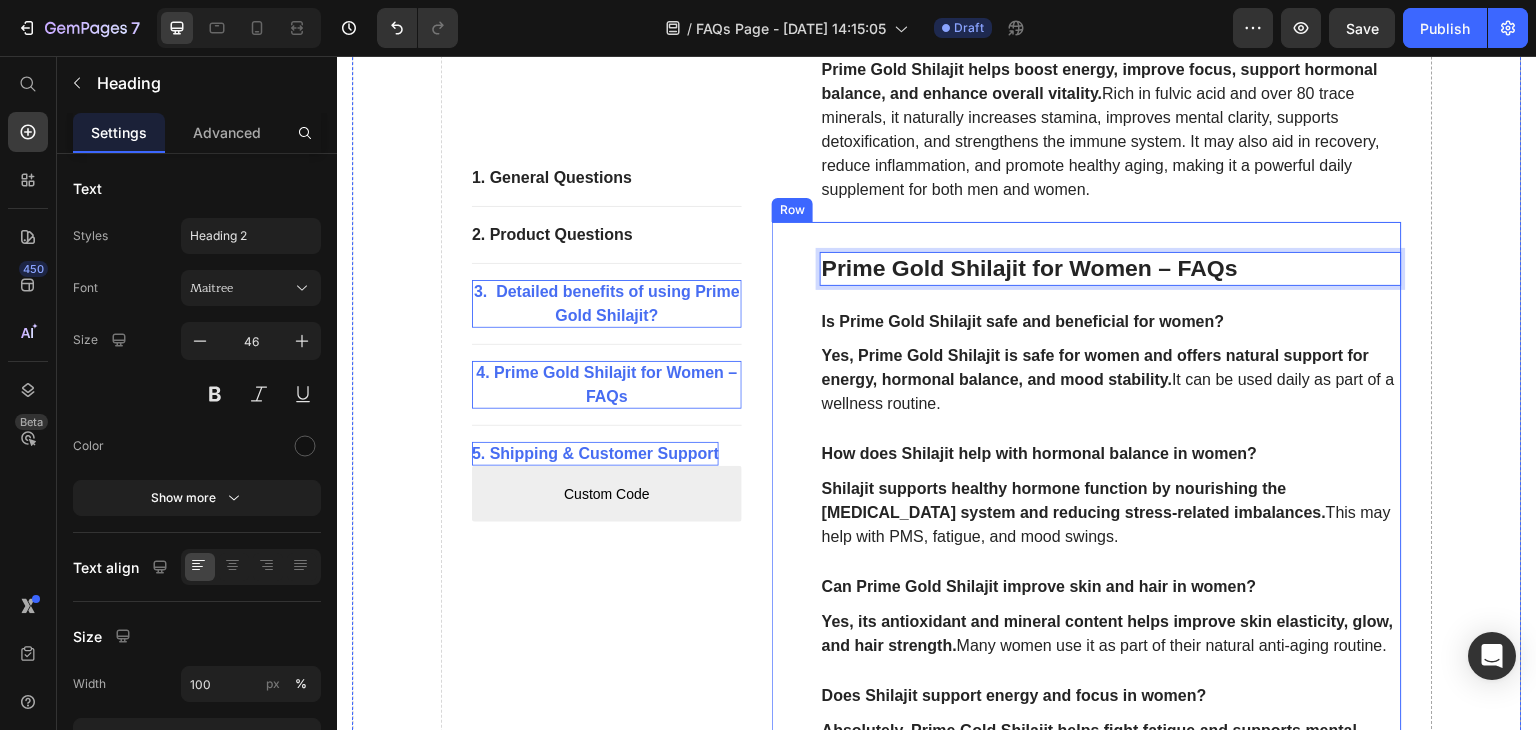 click on "Prime Gold Shilajit for Women – FAQs Heading   24 Is Prime Gold Shilajit safe and beneficial for women? Text block Yes, Prime Gold Shilajit is safe for women and offers natural support for energy, hormonal balance, and mood stability.  It can be used daily as part of a wellness routine. Text block How does Shilajit help with hormonal balance in women? Text block Shilajit supports healthy hormone function by nourishing the [MEDICAL_DATA] system and reducing stress-related imbalances.  This may help with PMS, fatigue, and mood swings. Text block Can Prime Gold Shilajit improve skin and hair in women? Text block Yes, its antioxidant and mineral content helps improve skin elasticity, glow, and hair strength.  Many women use it as part of their natural anti-aging routine. Text block Does Shilajit support energy and focus in women? Text block Absolutely. Prime Gold Shilajit helps fight fatigue and supports mental clarity throughout the day. Text block Row" at bounding box center (1087, 516) 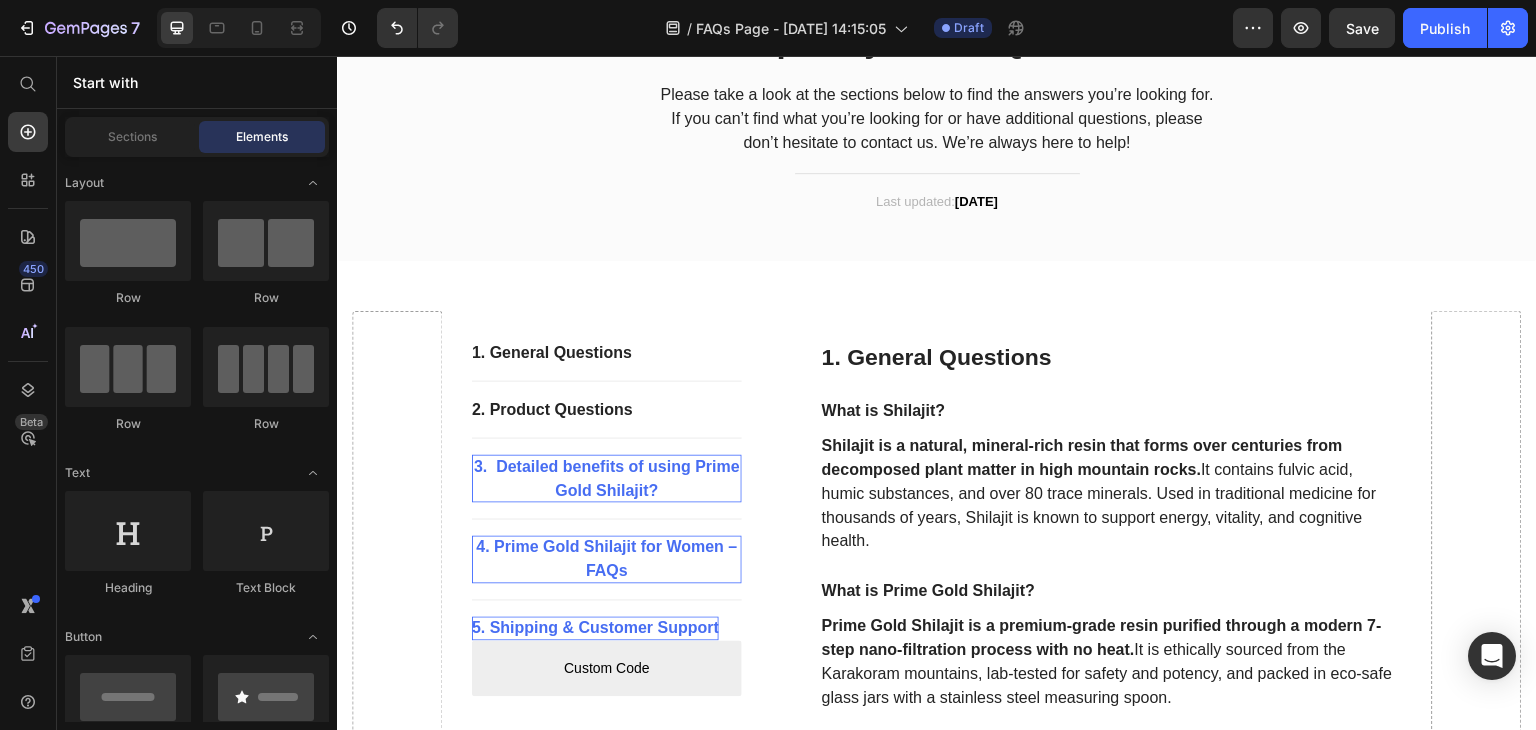 scroll, scrollTop: 0, scrollLeft: 0, axis: both 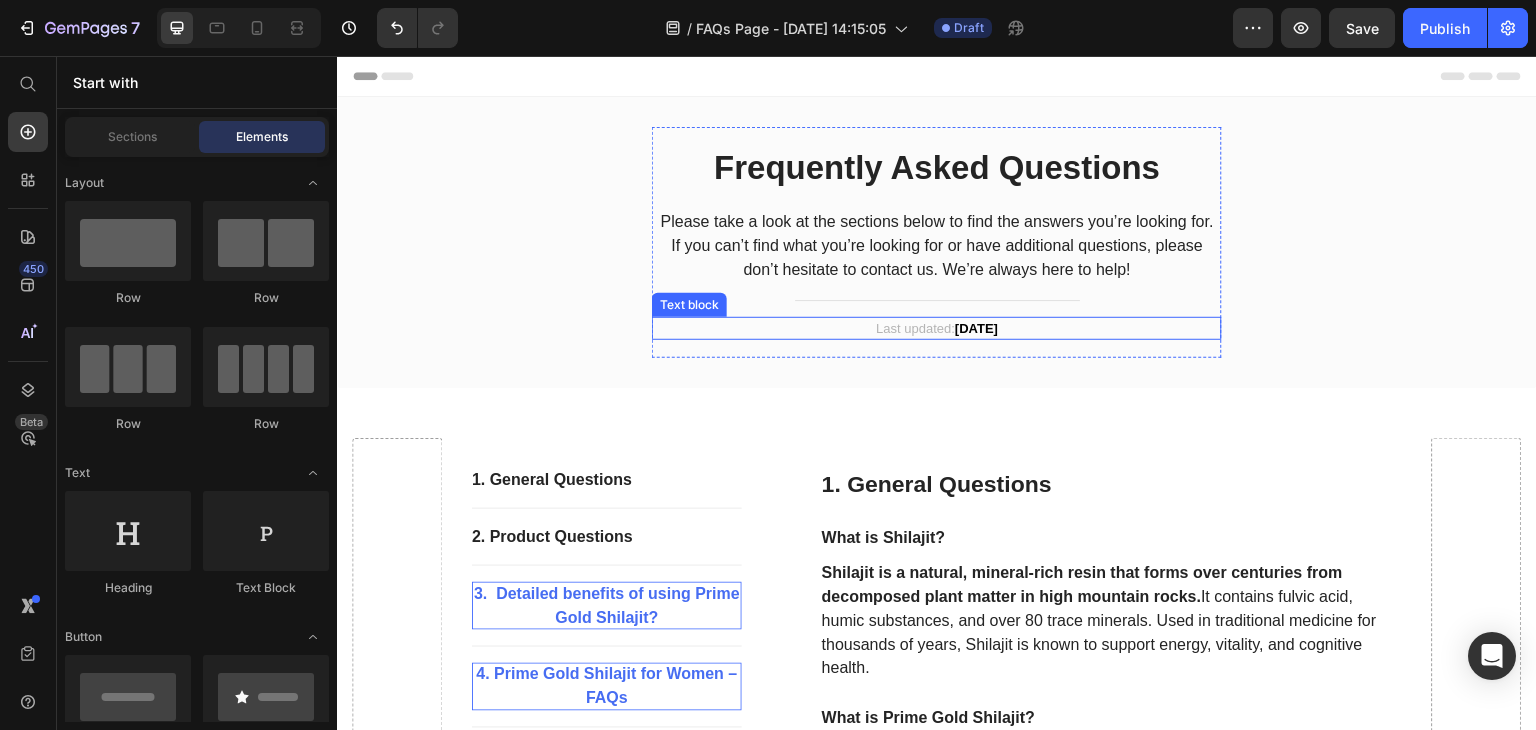 click on "Last updated:  [DATE]" at bounding box center (937, 329) 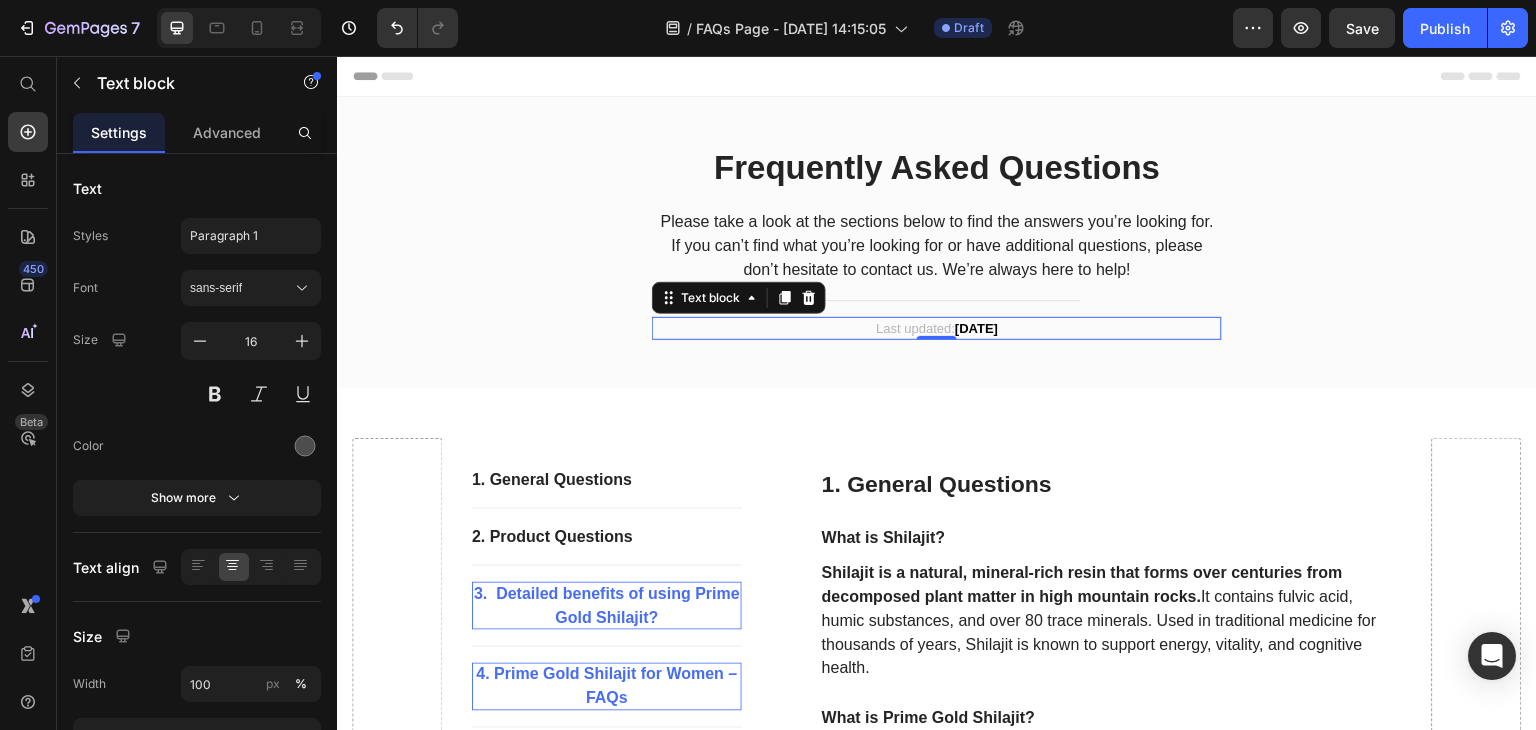 click on "Last updated:  [DATE]" at bounding box center [937, 329] 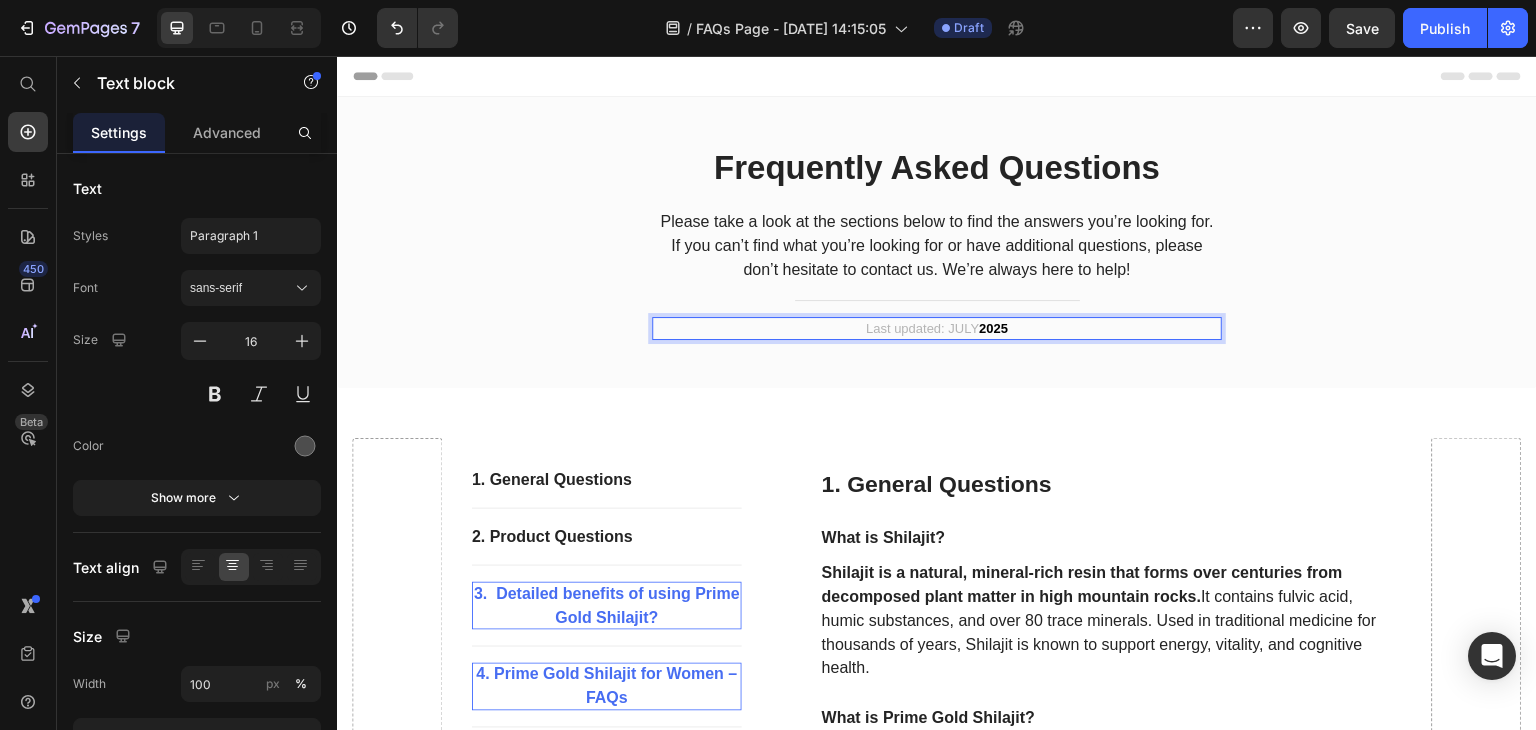 click on "2025" at bounding box center [993, 328] 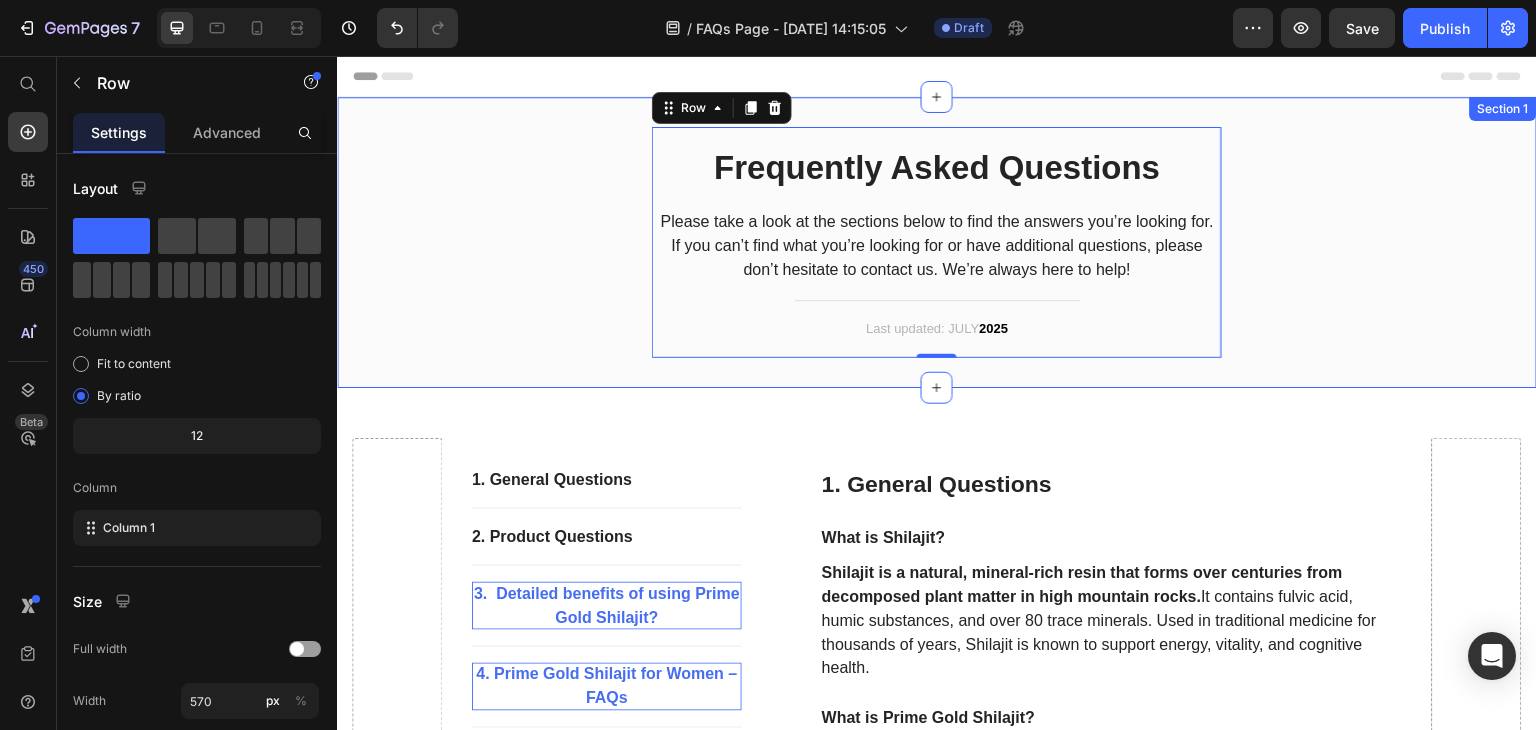 click on "Frequently Asked Questions Heading Please take a look at the sections below to find the answers you’re looking for. If you can’t find what you’re looking for or have additional questions, please don’t hesitate to contact us. We’re always here to help! Text block                Title Line Last updated: [DATE] Text block Row   0" at bounding box center (937, 242) 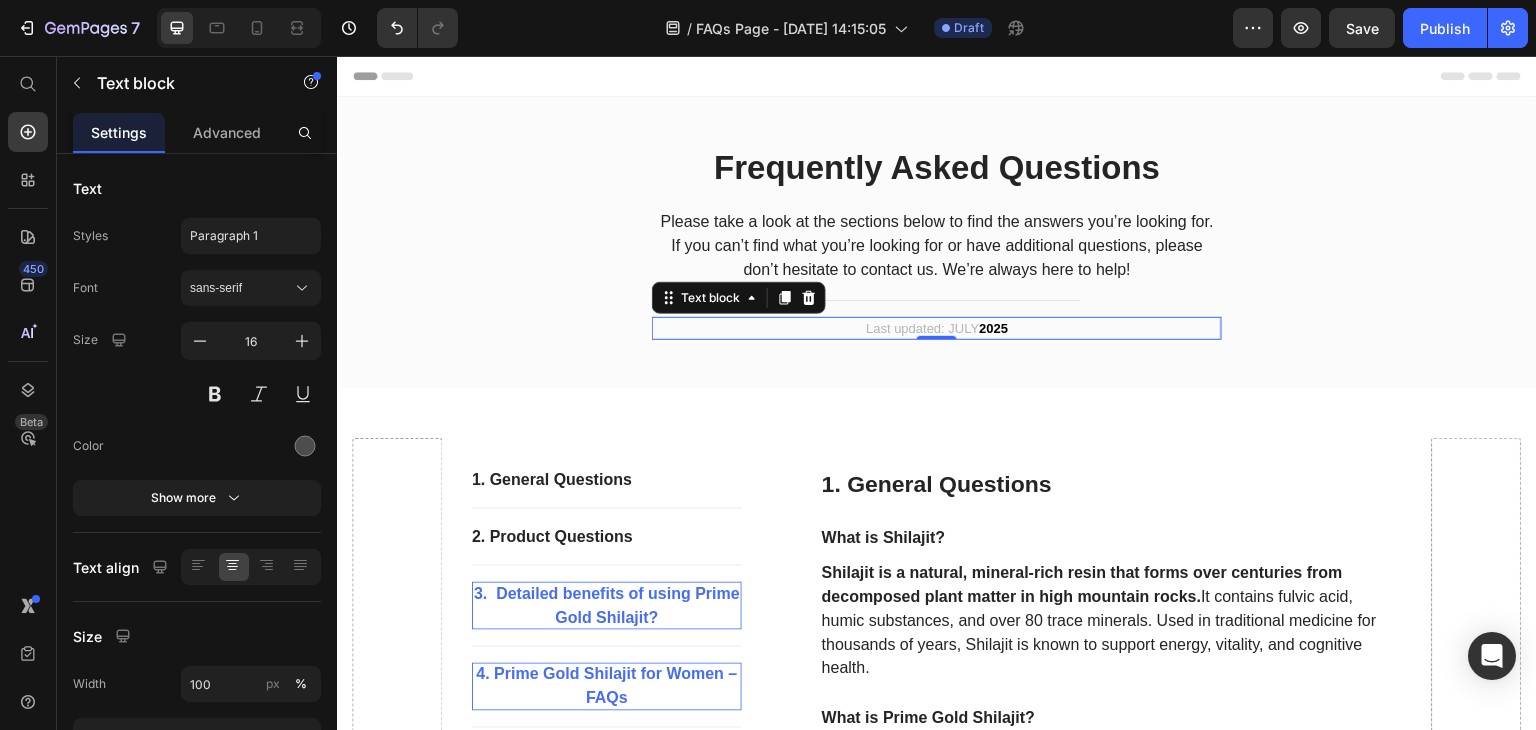click on "Last updated: [DATE]" at bounding box center [937, 329] 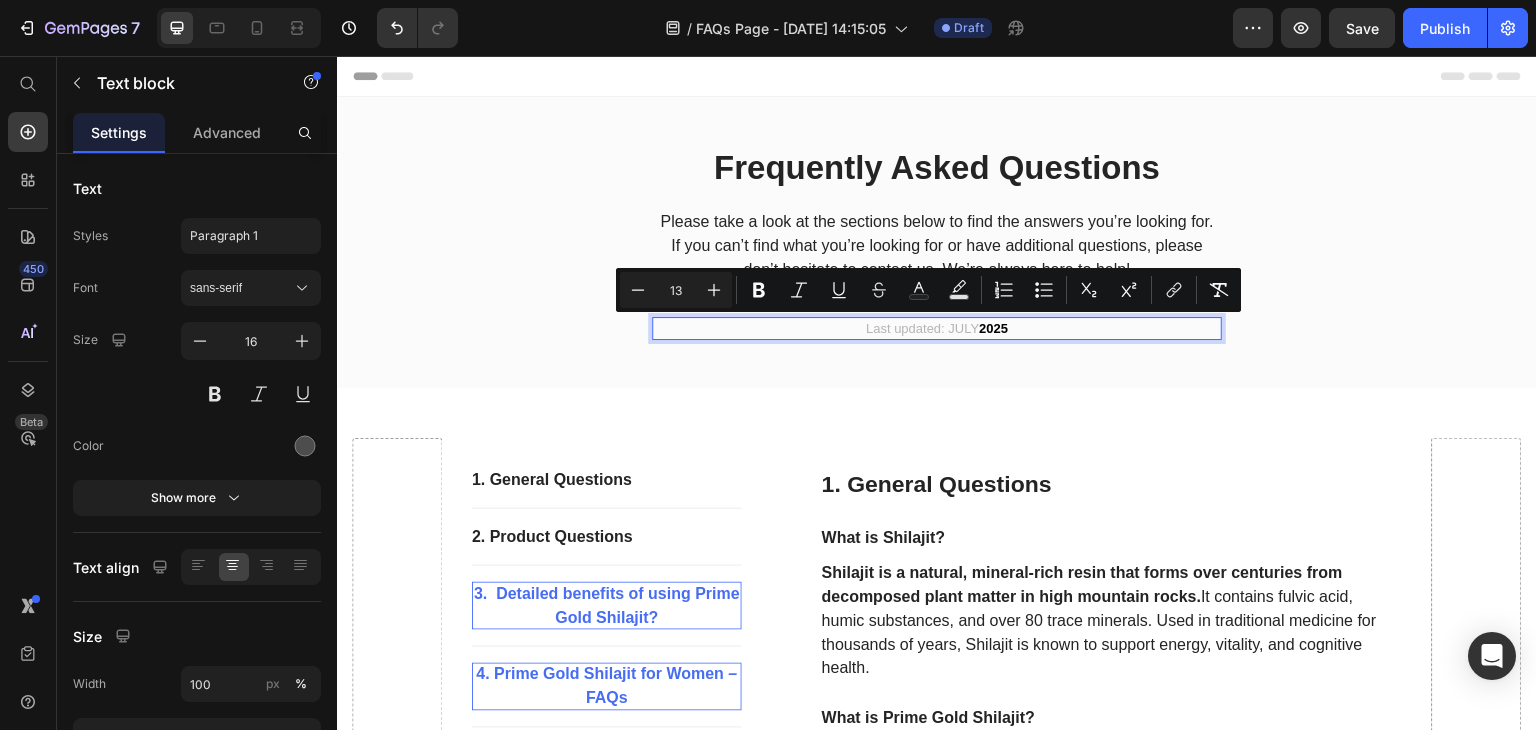 click on "Last updated: [DATE]" at bounding box center [937, 329] 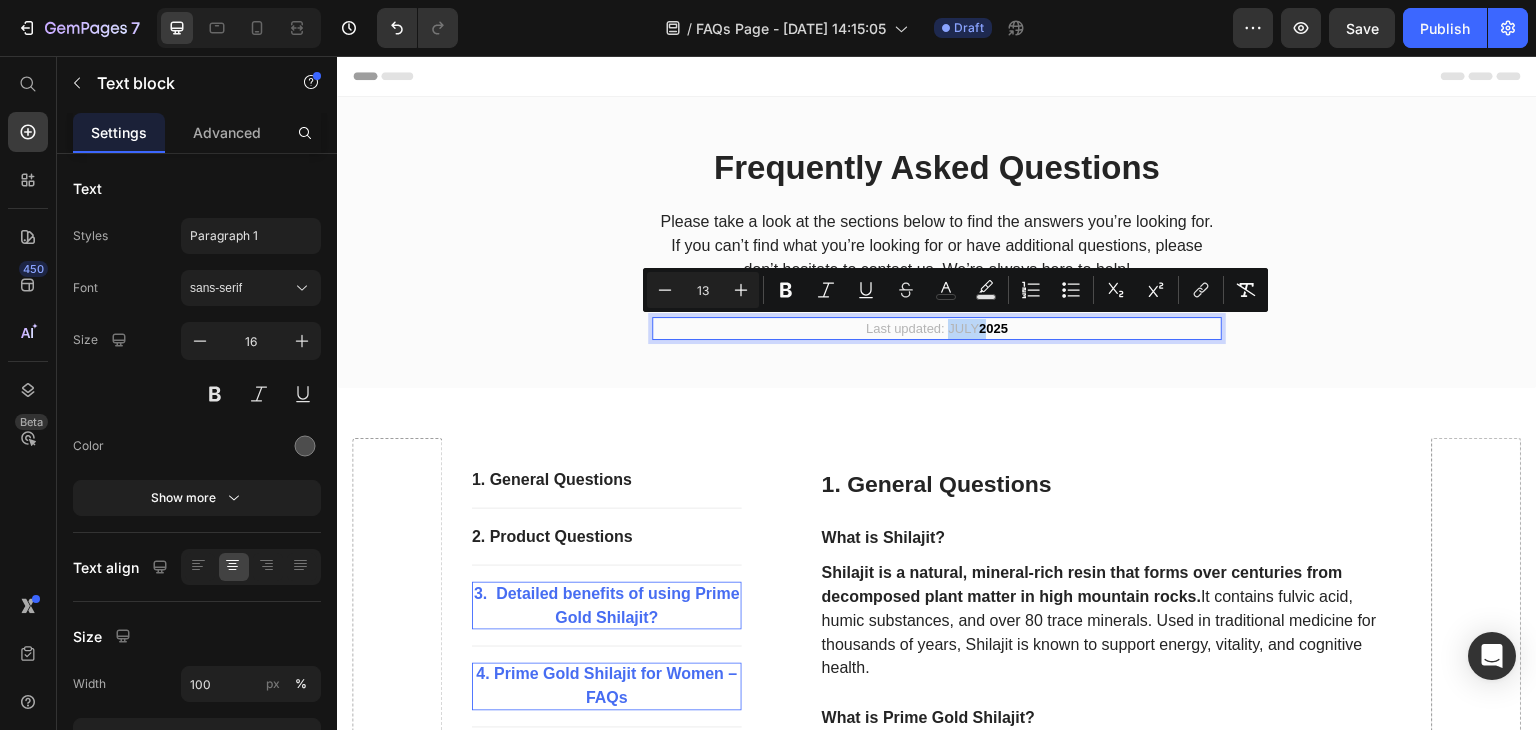 drag, startPoint x: 972, startPoint y: 326, endPoint x: 941, endPoint y: 330, distance: 31.257 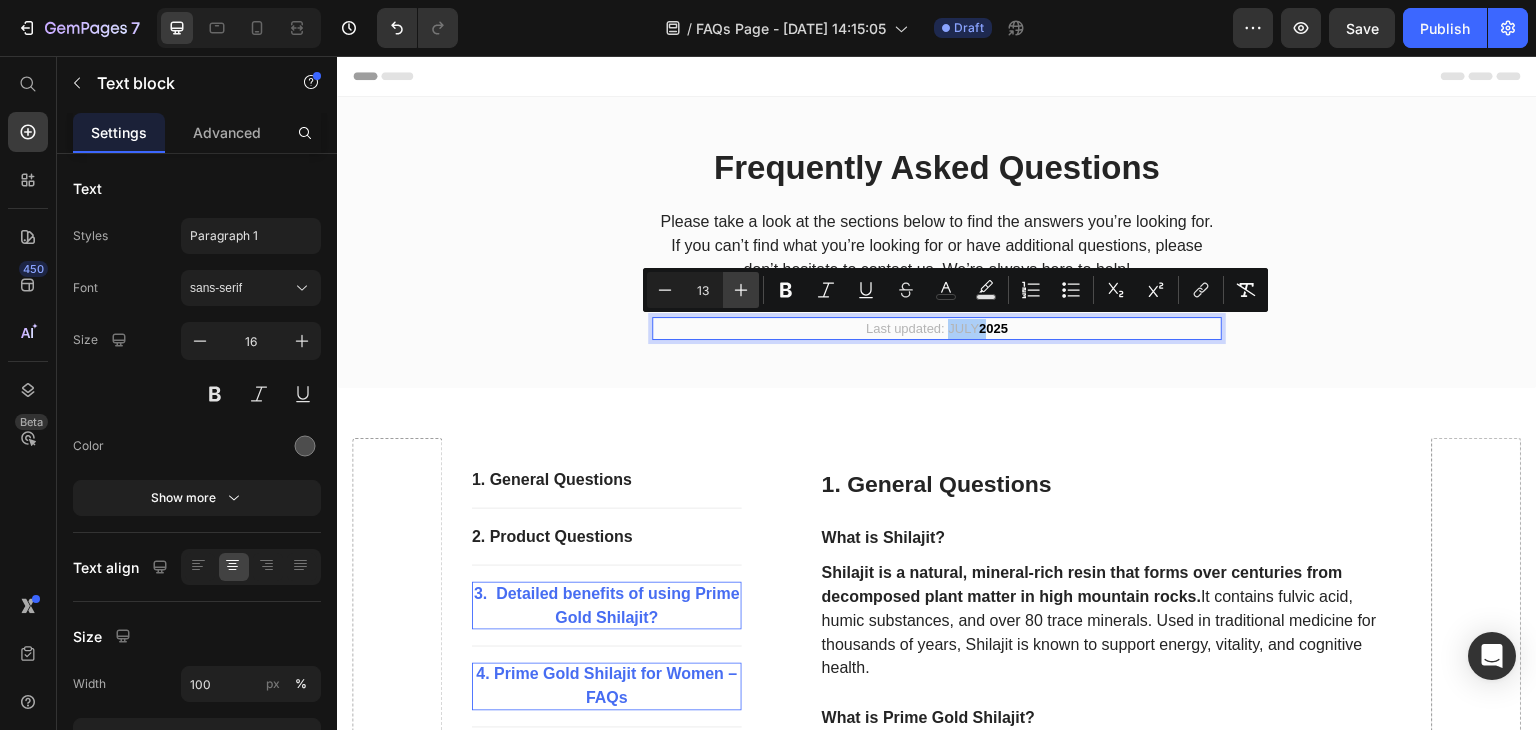 click 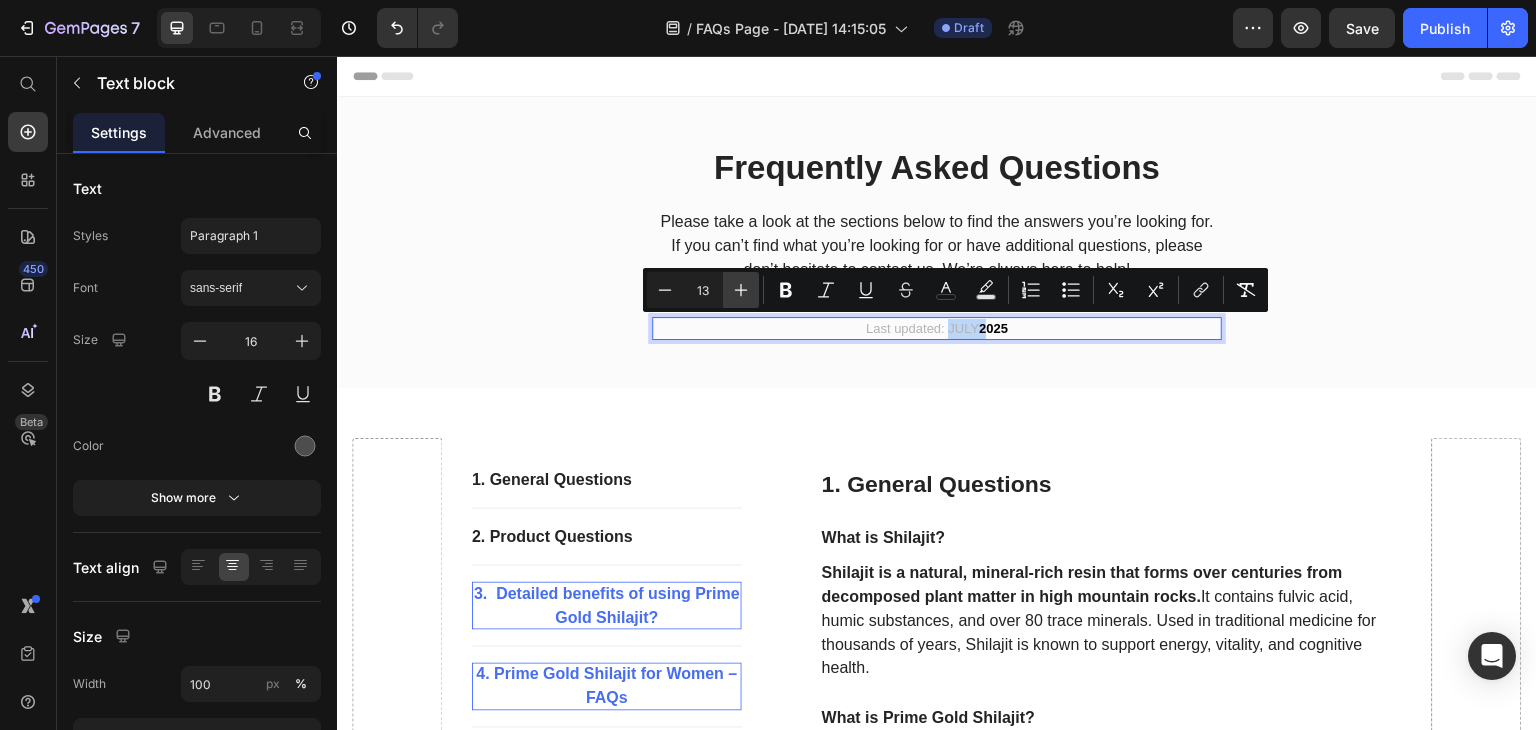 type on "14" 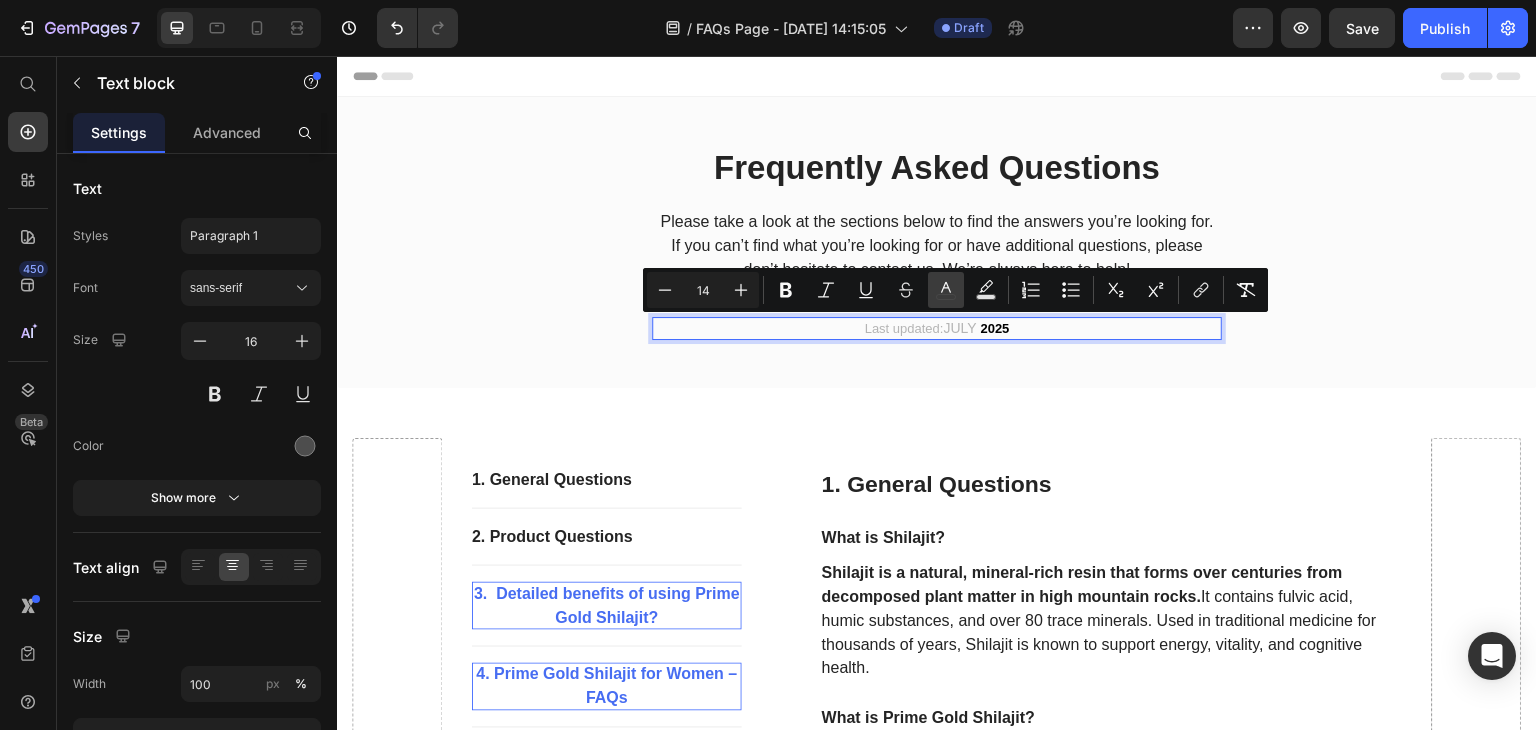 click 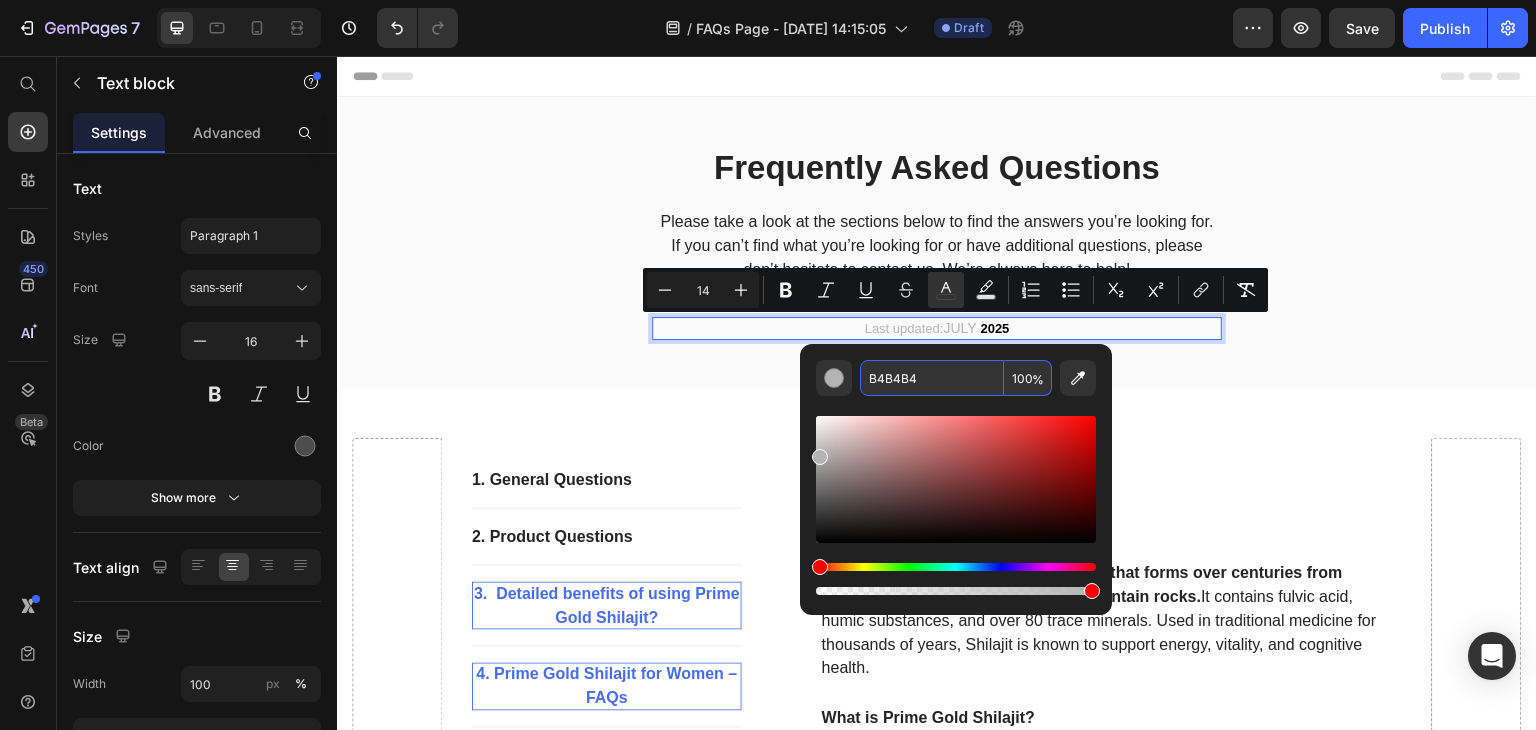 click on "B4B4B4" at bounding box center (932, 378) 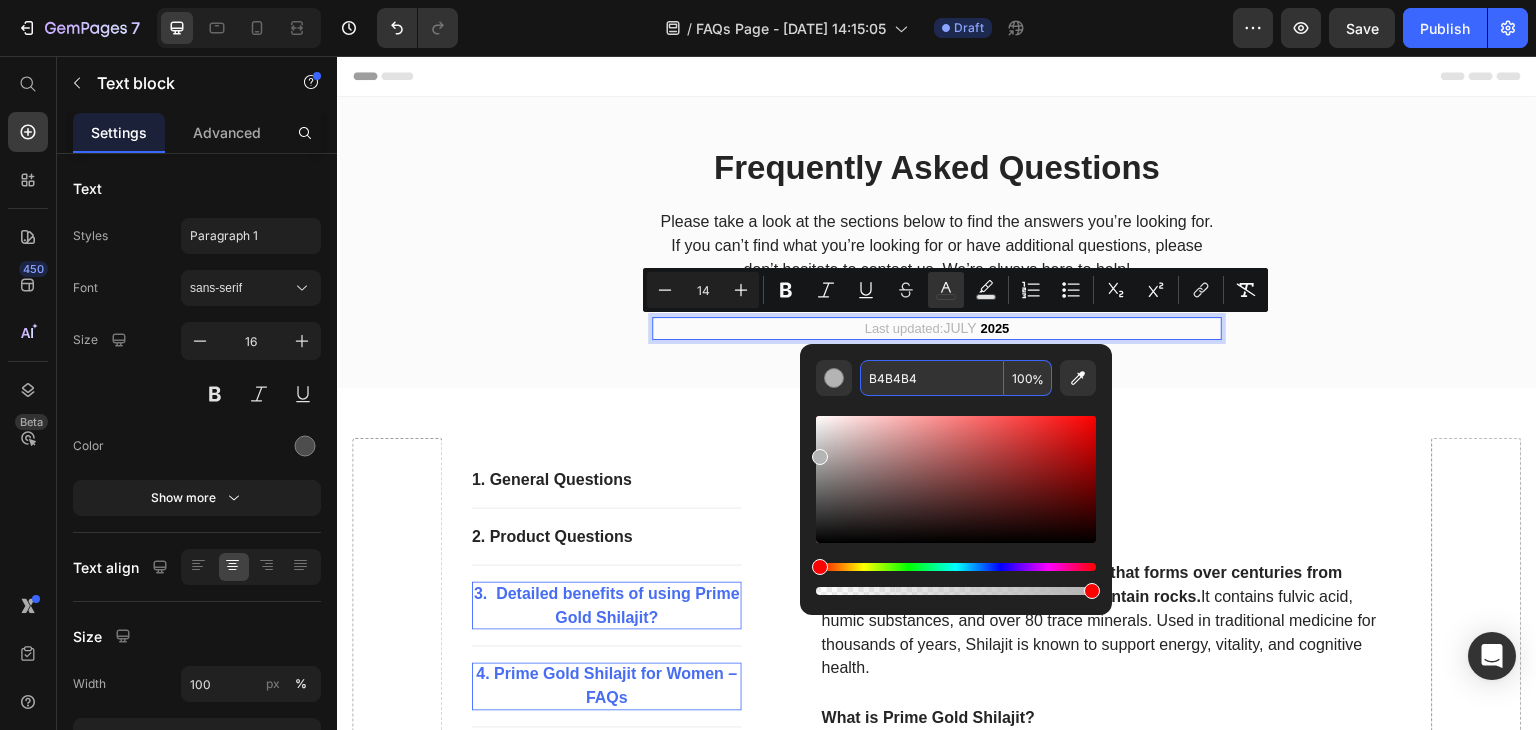 click at bounding box center (956, 479) 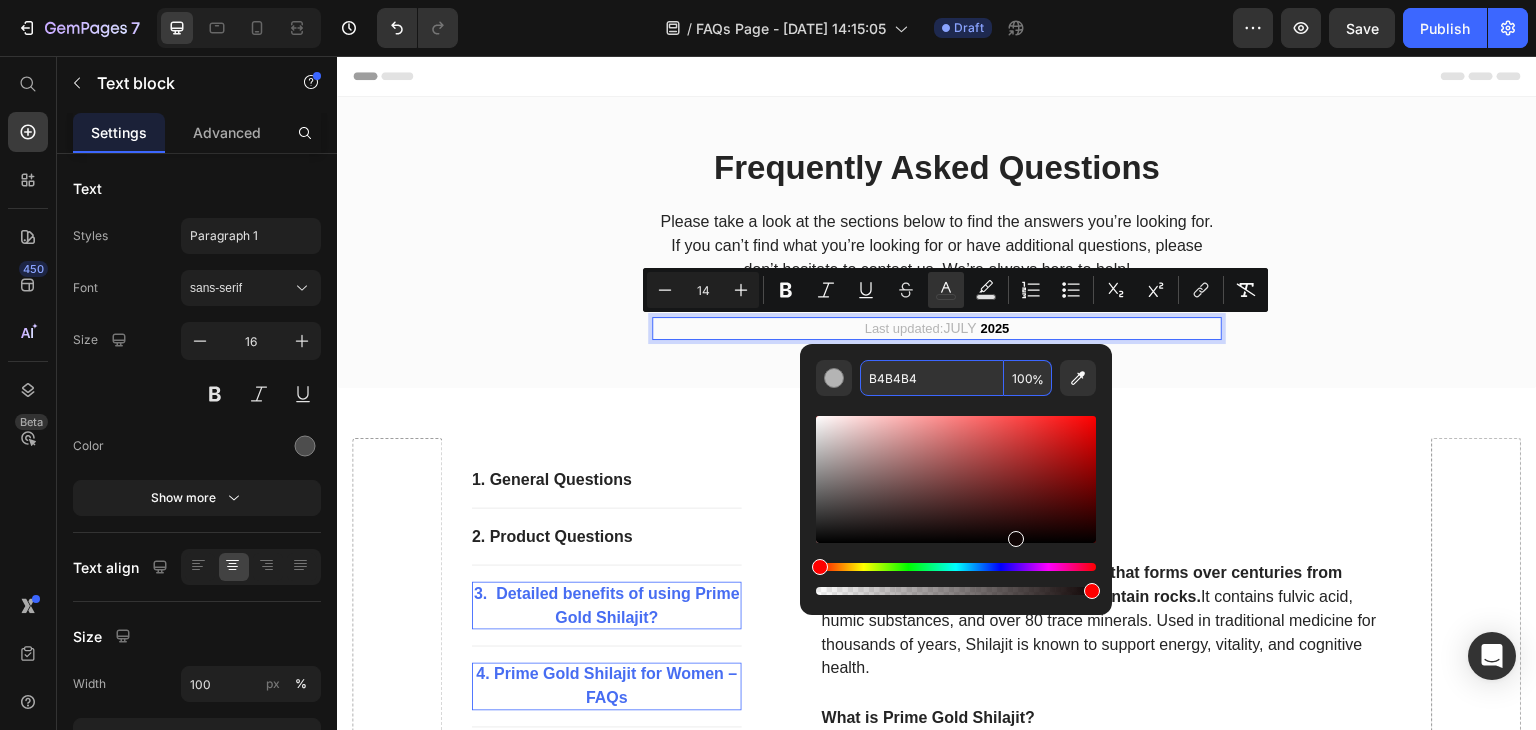 type on "0F0404" 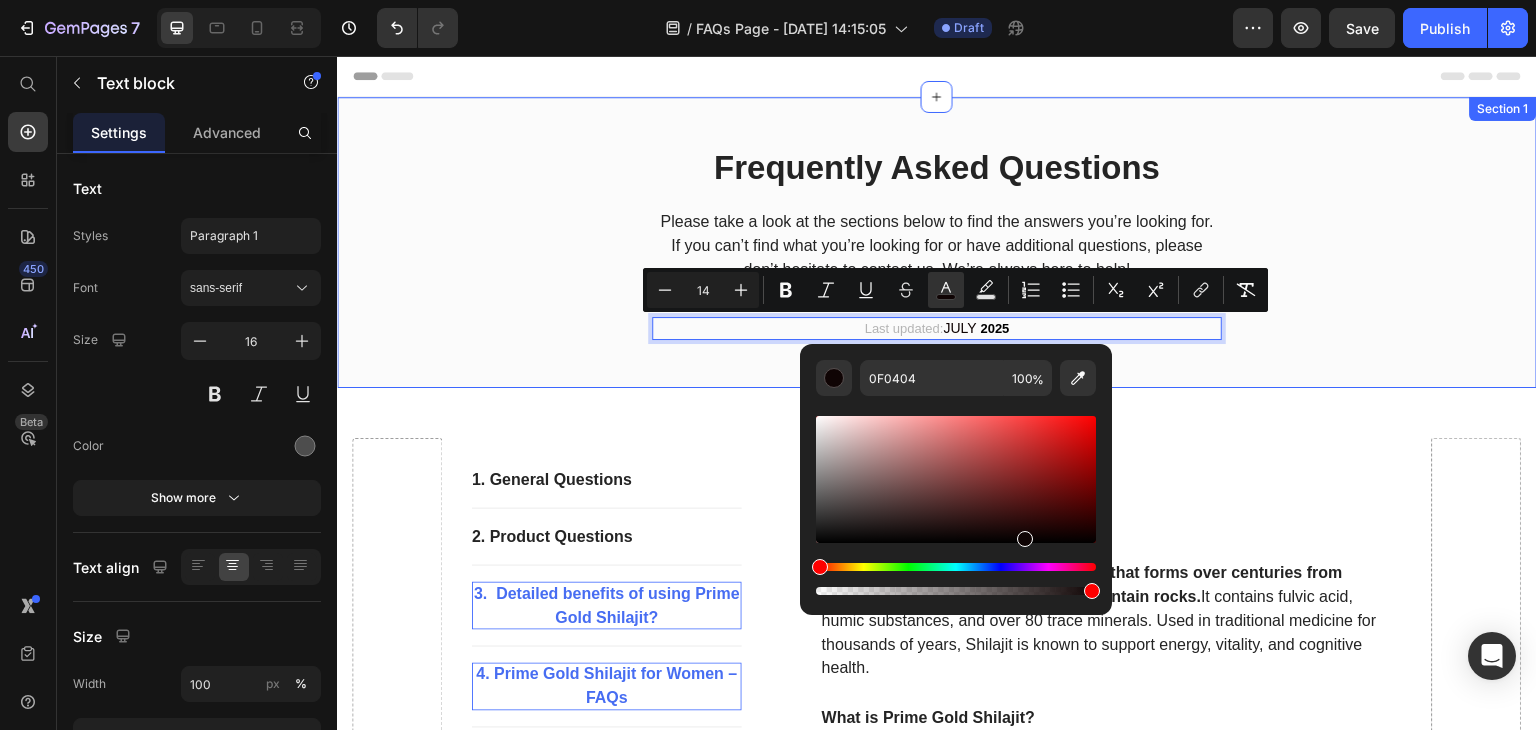click on "Frequently Asked Questions Heading Please take a look at the sections below to find the answers you’re looking for. If you can’t find what you’re looking for or have additional questions, please don’t hesitate to contact us. We’re always here to help! Text block                Title Line Last updated:  [DATE] Text block   0 Row Section 1" at bounding box center [937, 242] 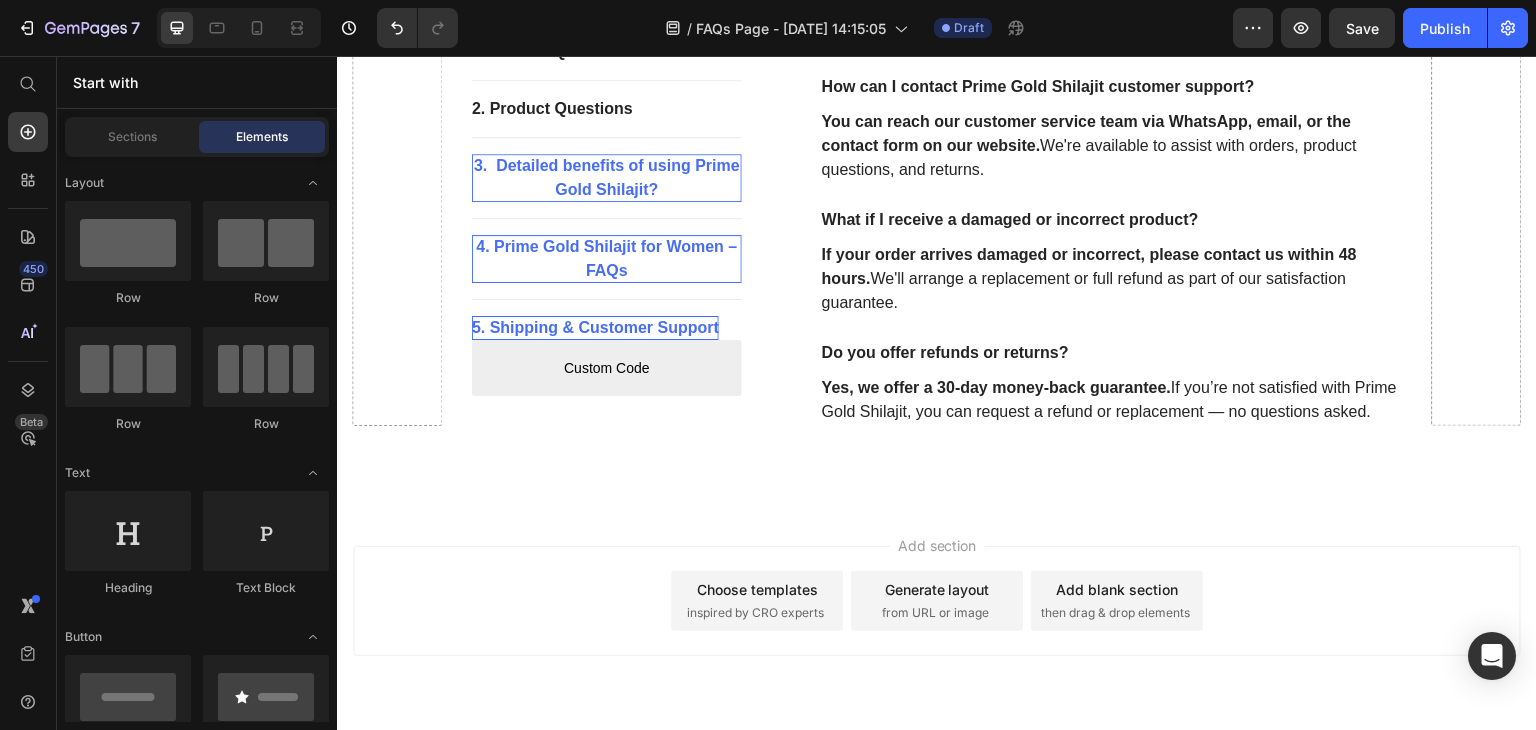 scroll, scrollTop: 3316, scrollLeft: 0, axis: vertical 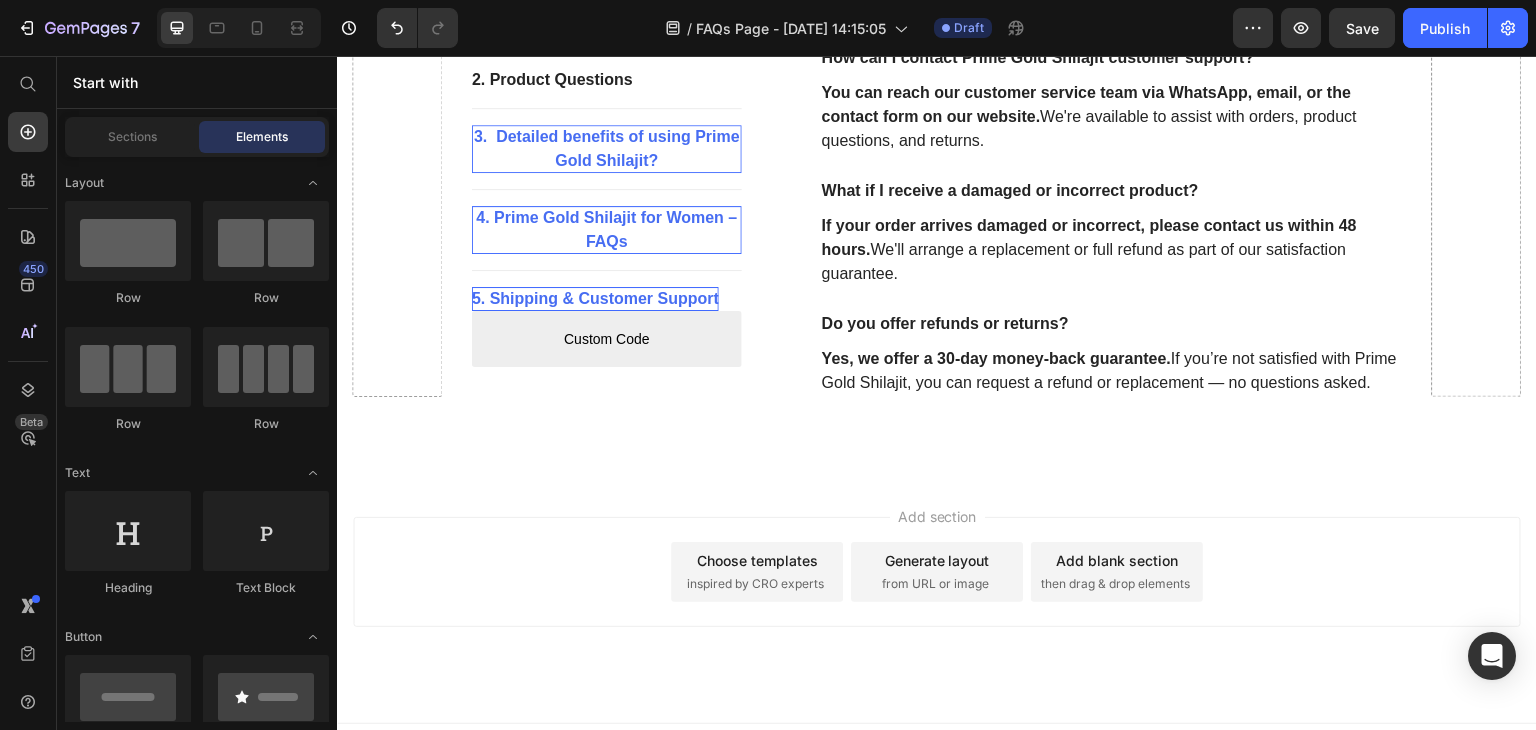 click on "Add section Choose templates inspired by CRO experts Generate layout from URL or image Add blank section then drag & drop elements" at bounding box center (937, 600) 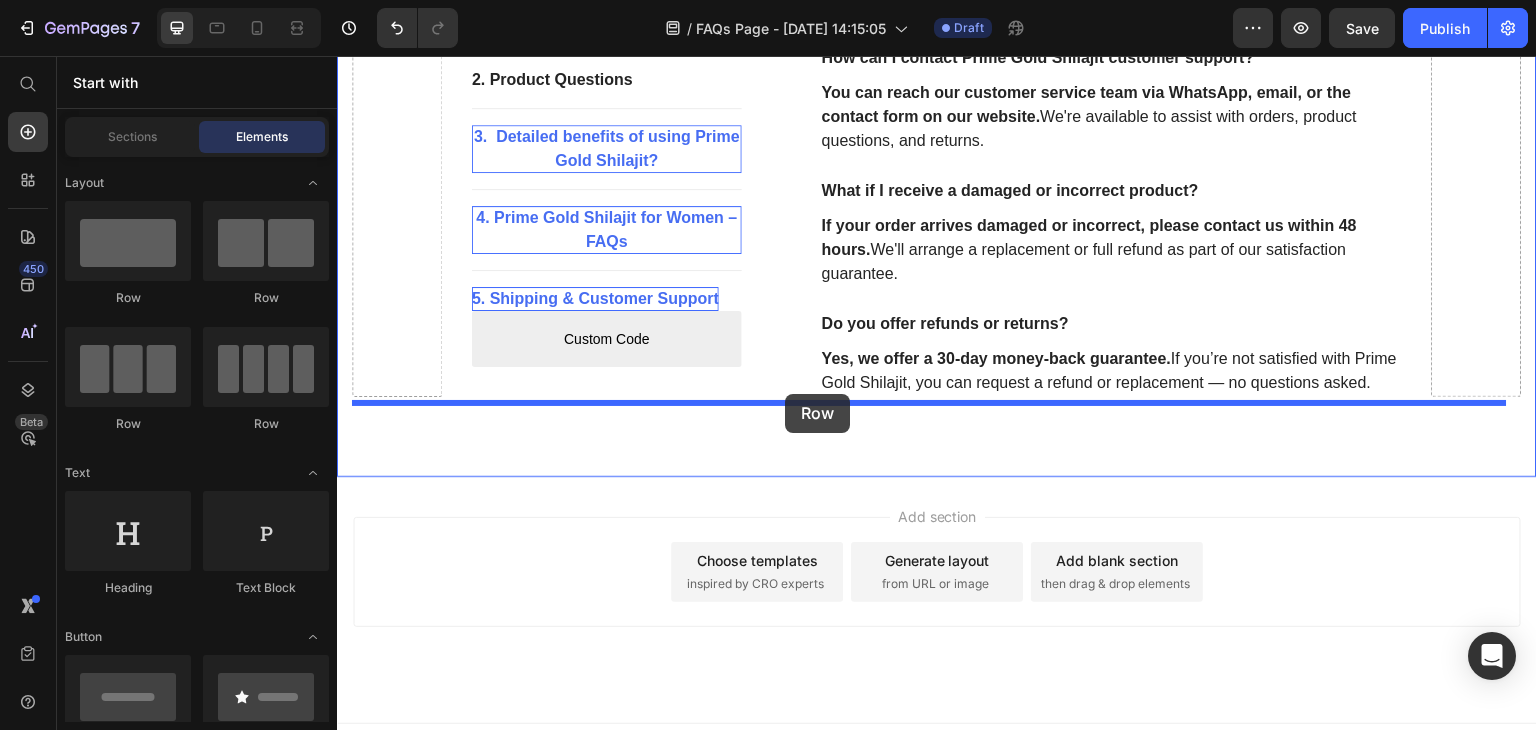 drag, startPoint x: 453, startPoint y: 298, endPoint x: 786, endPoint y: 394, distance: 346.56168 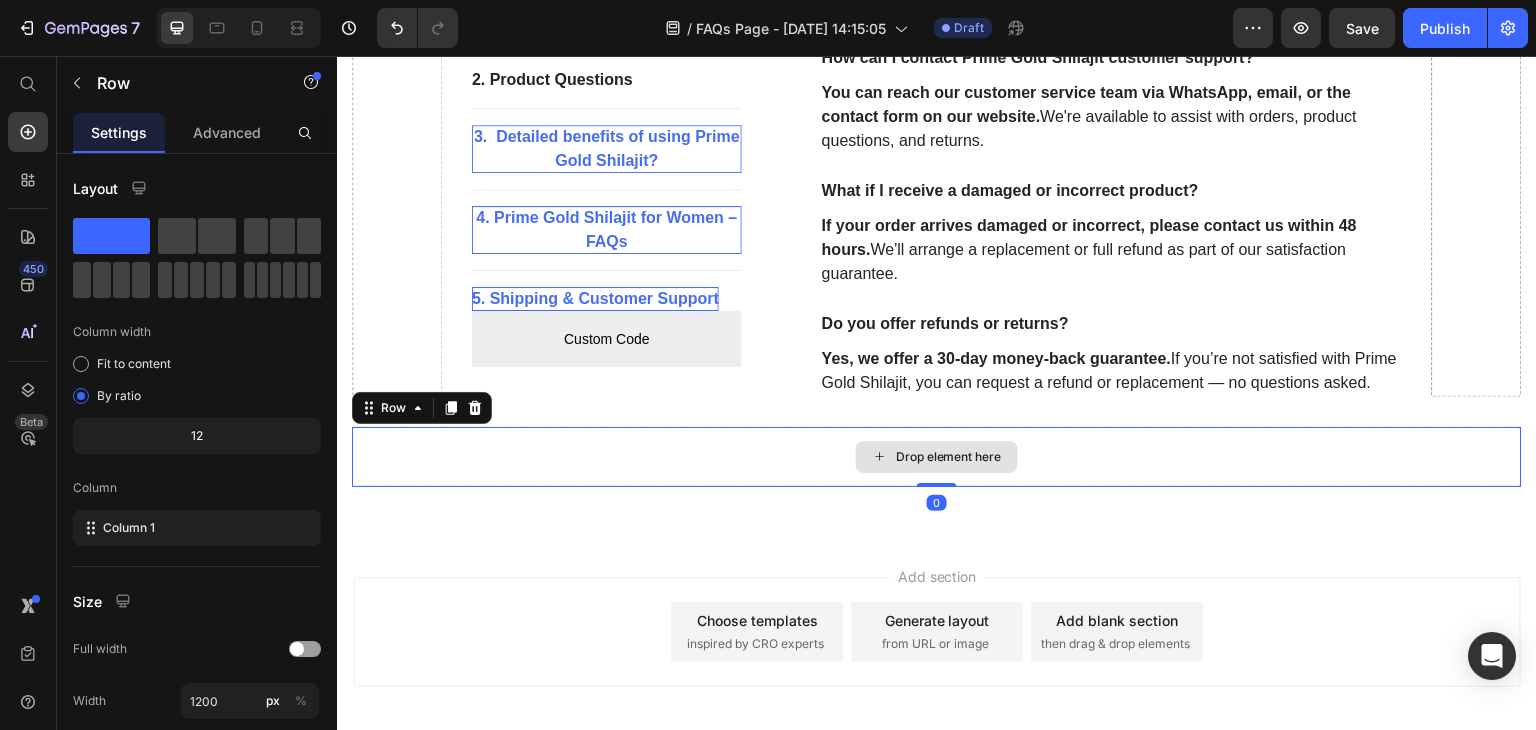 click on "Drop element here" at bounding box center [937, 457] 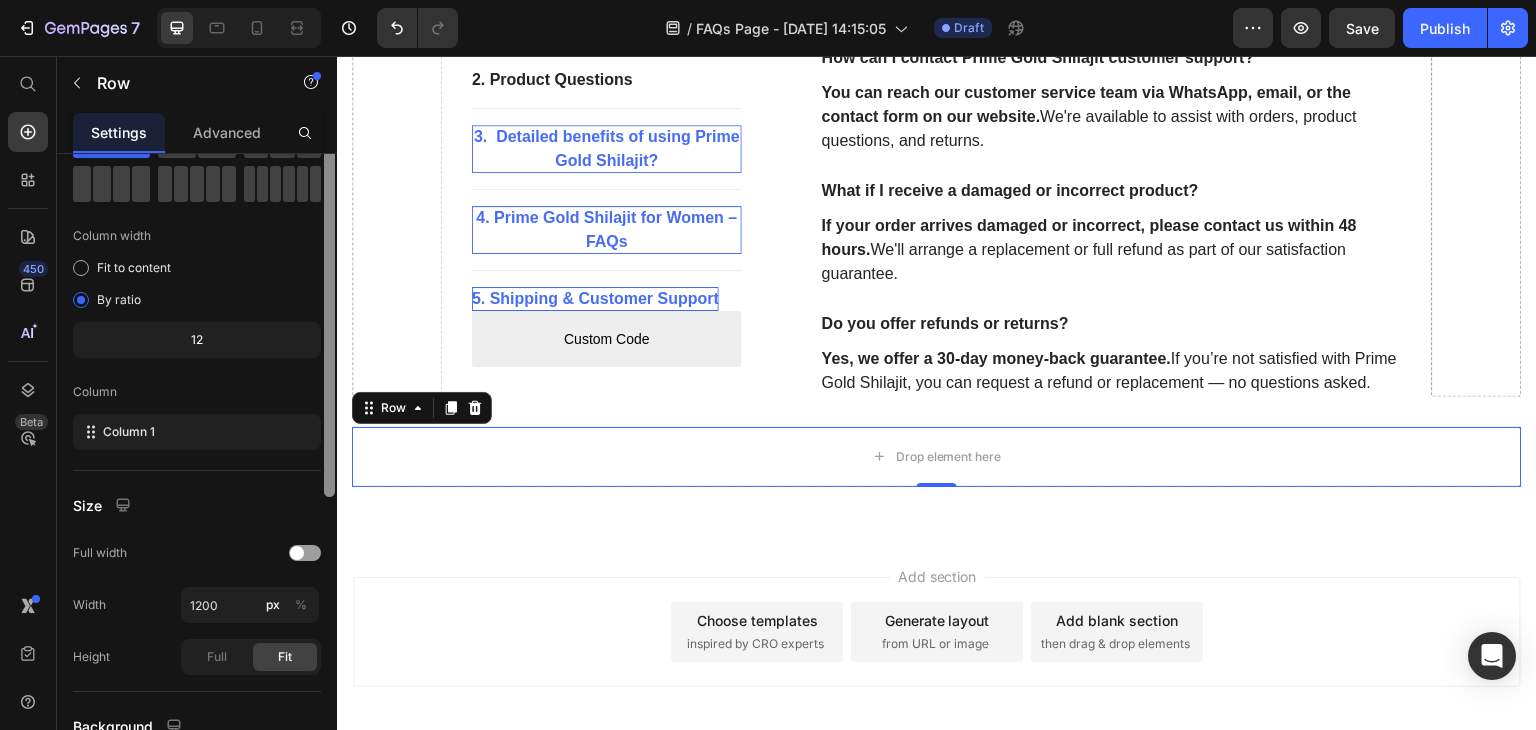 scroll, scrollTop: 0, scrollLeft: 0, axis: both 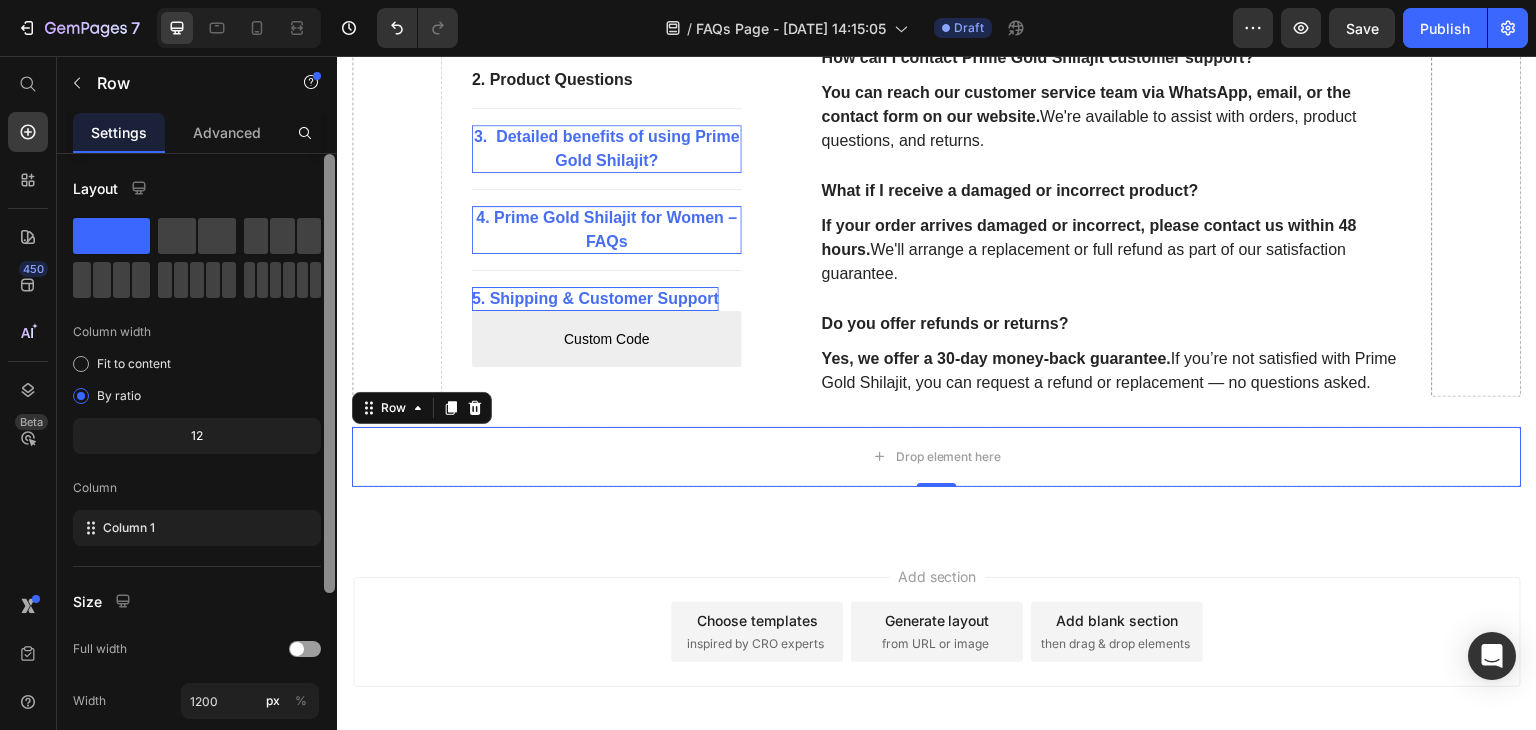 drag, startPoint x: 664, startPoint y: 341, endPoint x: 338, endPoint y: 188, distance: 360.11804 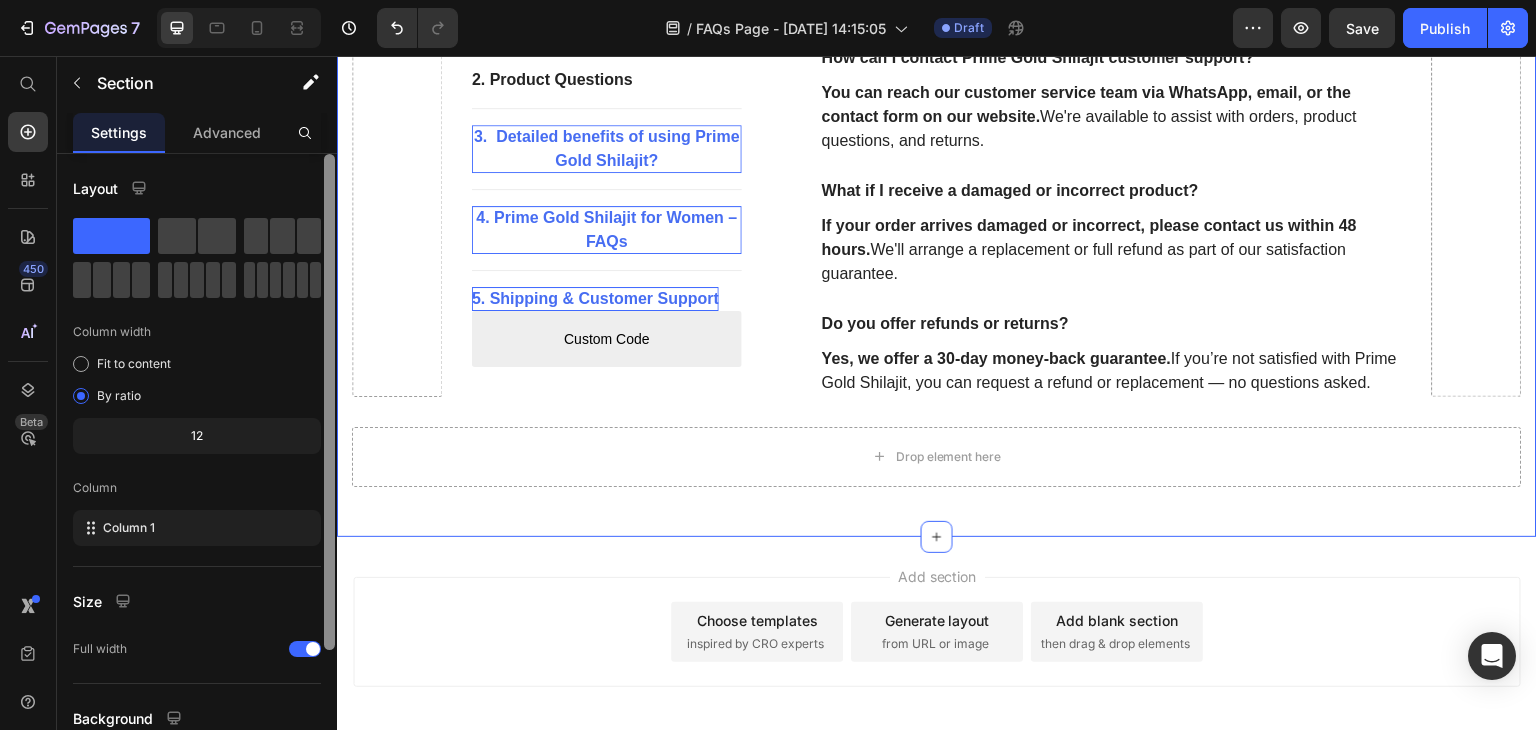 click on "1. General Questions Button                Title Line 2. Product Questions Button                Title Line 3.  Detailed benefits of using Prime Gold Shilajit? Button                Title Line 4. Prime Gold Shilajit for Women – FAQs Button                Title Line 5. Shipping & Customer Support Button
Custom Code
Custom Menu Active Row 1. General Questions Heading What is Shilajit? Text block Shilajit is a natural, mineral-rich resin that forms over centuries from decomposed plant matter in high mountain rocks.  It contains fulvic acid, humic substances, and over 80 trace minerals. Used in traditional medicine for thousands of years, Shilajit is known to support energy, vitality, and cognitive health. Text block What is Prime Gold Shilajit? Text block Prime Gold Shilajit is a premium-grade resin purified through a modern 7-step nano-filtration process with no heat. Text block What does research say about Shilajit? Text block ( Sources: NCBI, Journal of Ethnopharmacology ) Row" at bounding box center (937, -1196) 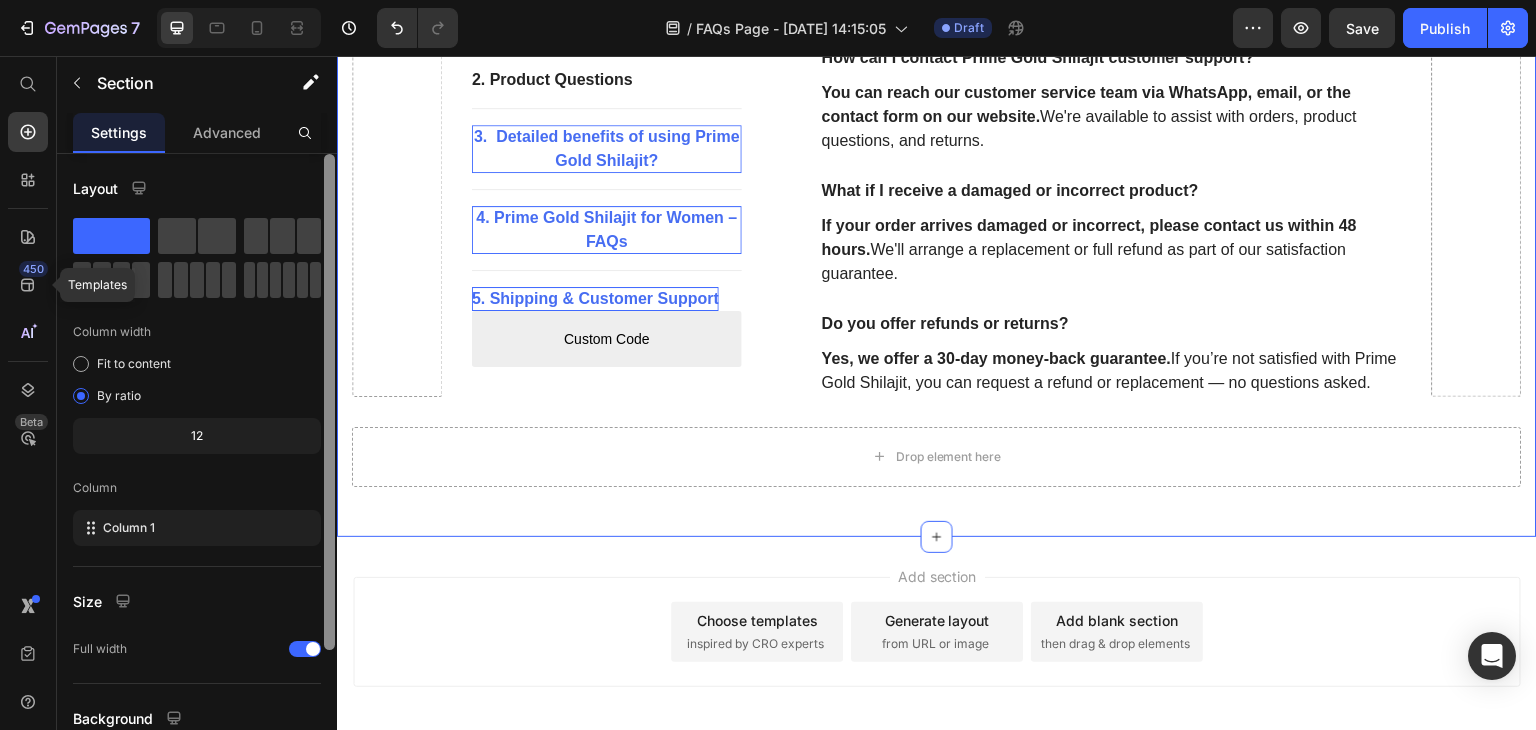 scroll, scrollTop: 0, scrollLeft: 0, axis: both 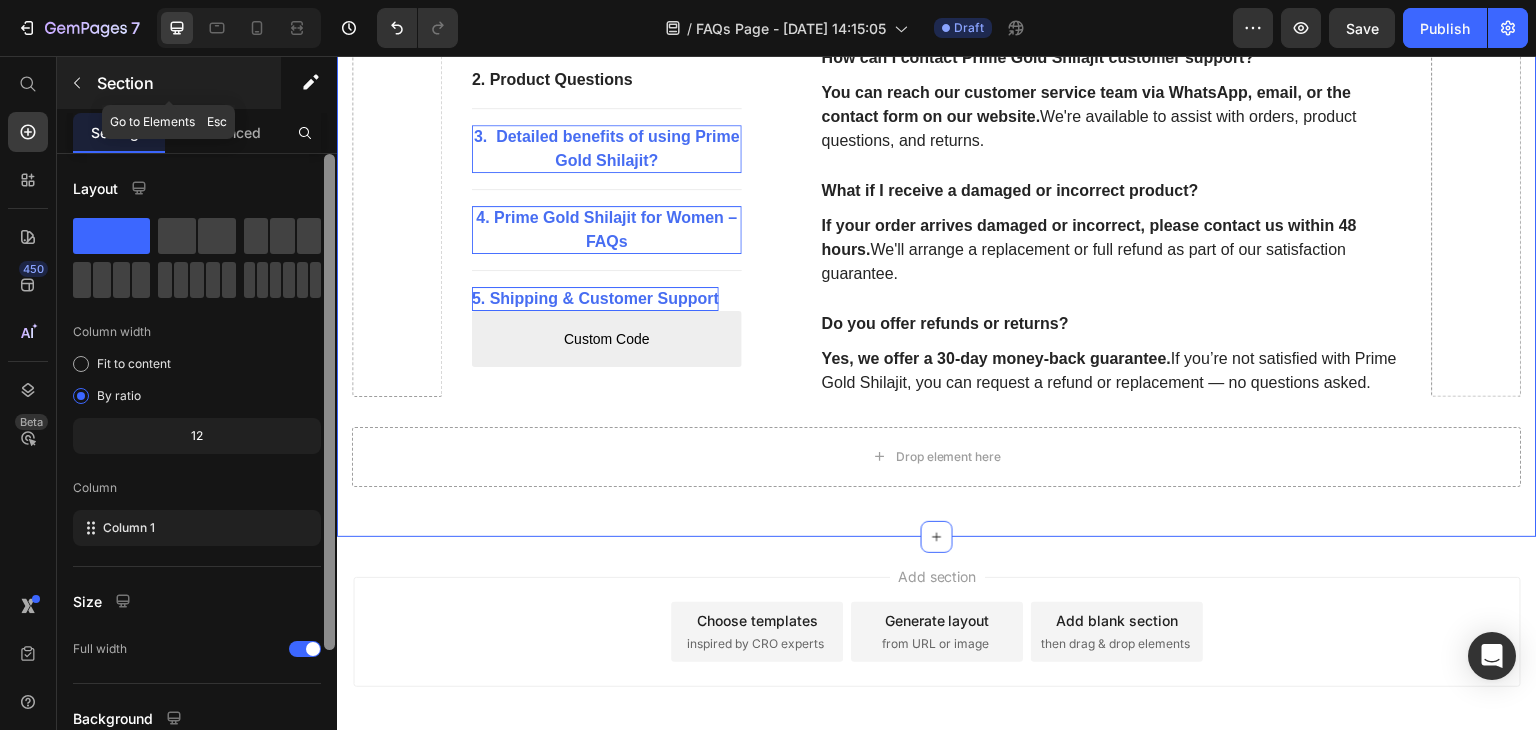 click at bounding box center (77, 83) 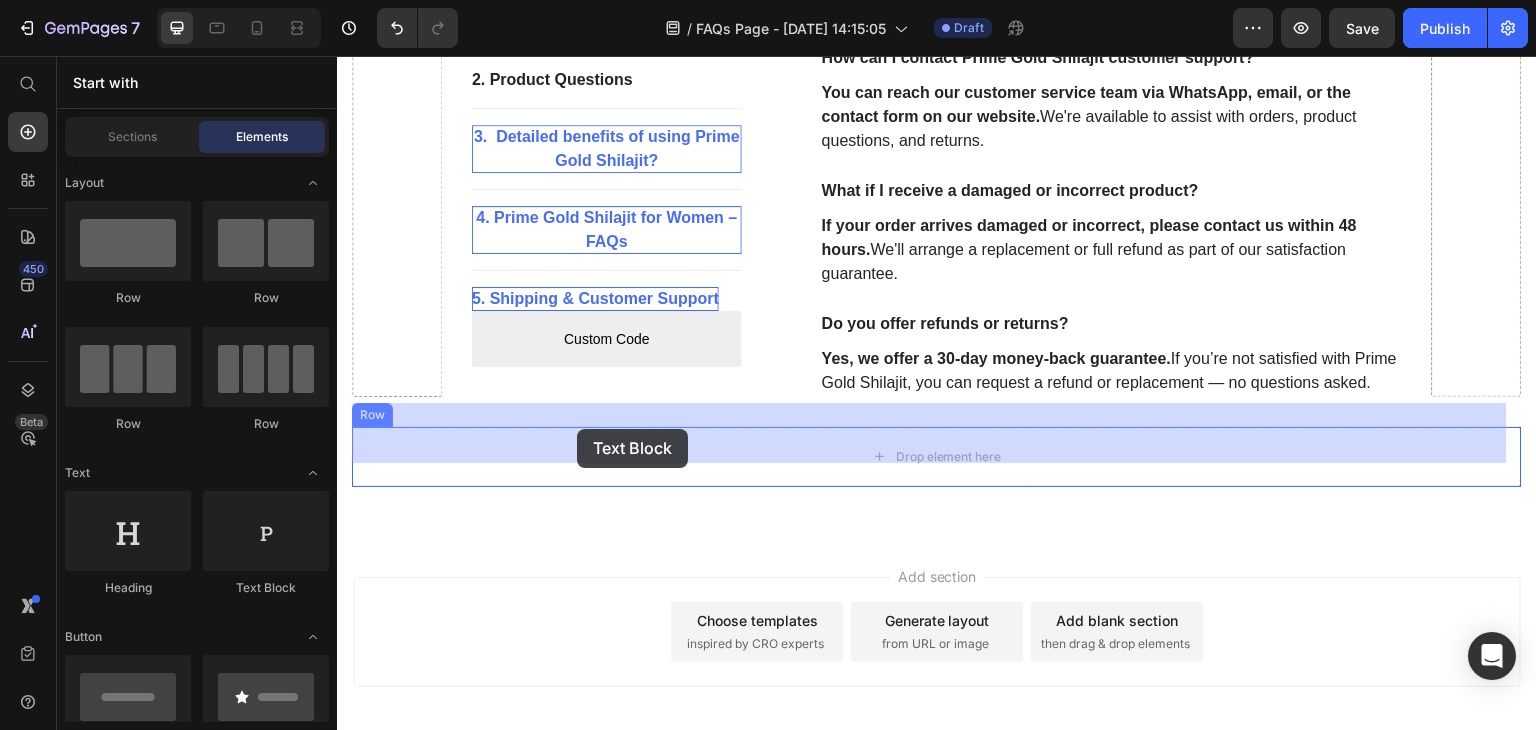 drag, startPoint x: 598, startPoint y: 593, endPoint x: 577, endPoint y: 429, distance: 165.33905 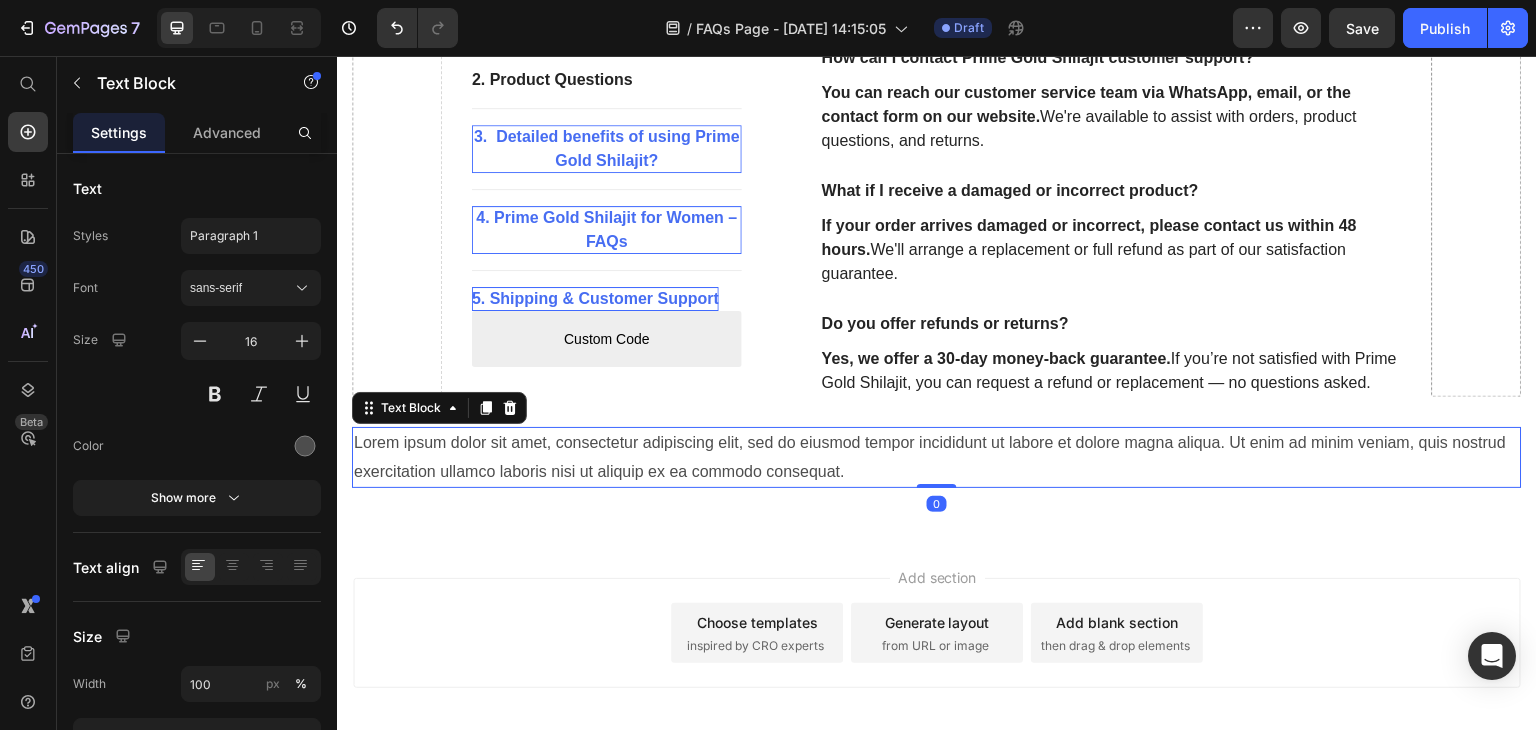 click on "Lorem ipsum dolor sit amet, consectetur adipiscing elit, sed do eiusmod tempor incididunt ut labore et dolore magna aliqua. Ut enim ad minim veniam, quis nostrud exercitation ullamco laboris nisi ut aliquip ex ea commodo consequat." at bounding box center (937, 458) 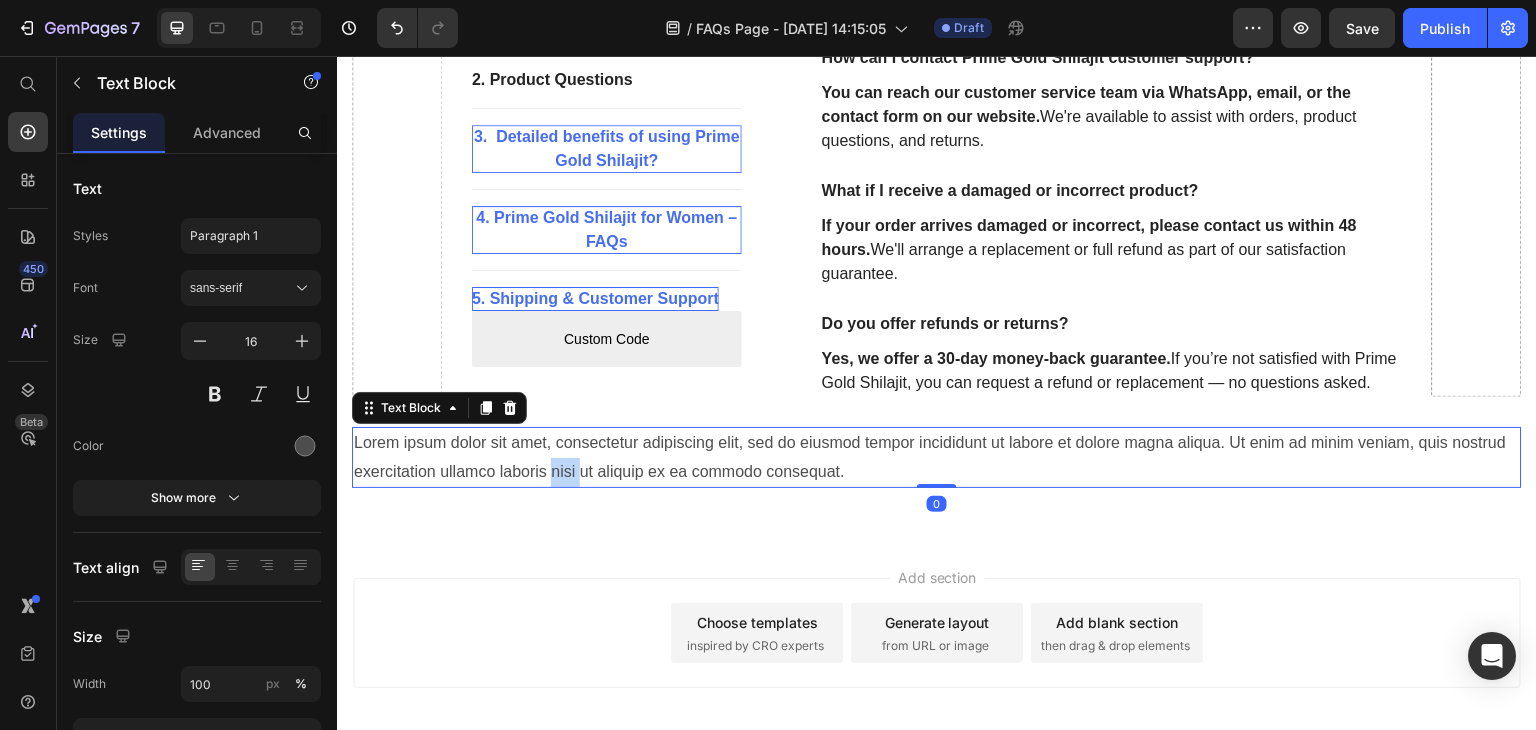 click on "Lorem ipsum dolor sit amet, consectetur adipiscing elit, sed do eiusmod tempor incididunt ut labore et dolore magna aliqua. Ut enim ad minim veniam, quis nostrud exercitation ullamco laboris nisi ut aliquip ex ea commodo consequat." at bounding box center (937, 458) 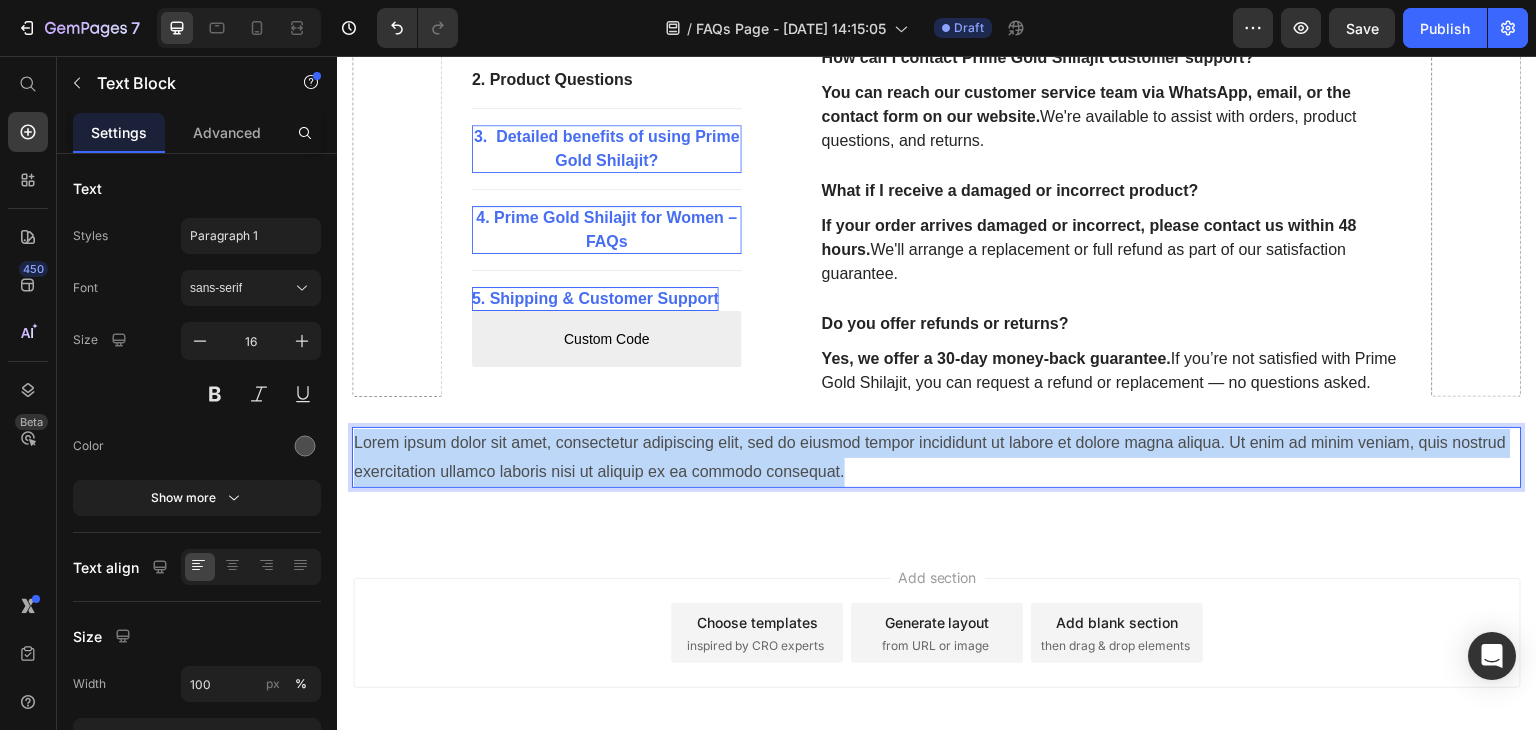 click on "Lorem ipsum dolor sit amet, consectetur adipiscing elit, sed do eiusmod tempor incididunt ut labore et dolore magna aliqua. Ut enim ad minim veniam, quis nostrud exercitation ullamco laboris nisi ut aliquip ex ea commodo consequat." at bounding box center (937, 458) 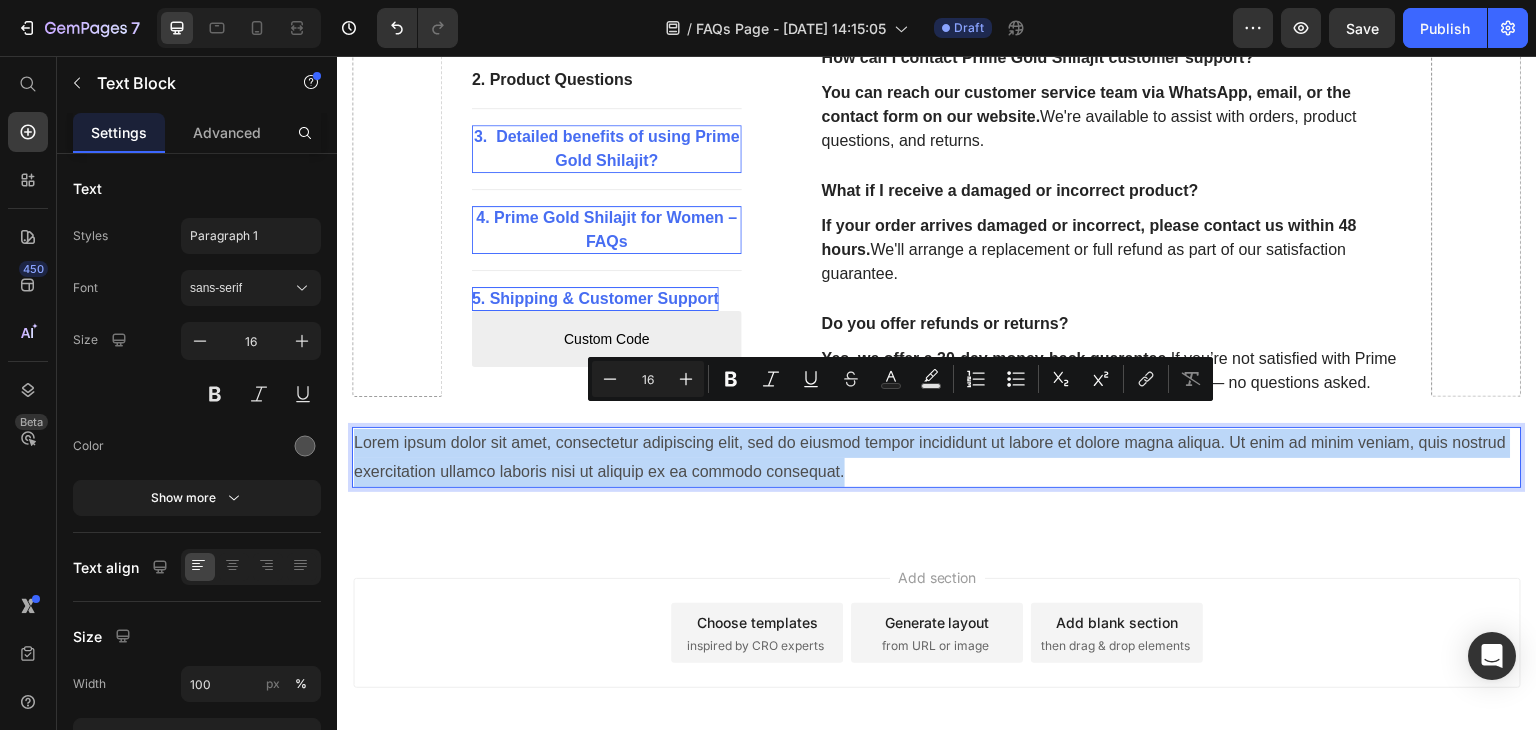 click on "Lorem ipsum dolor sit amet, consectetur adipiscing elit, sed do eiusmod tempor incididunt ut labore et dolore magna aliqua. Ut enim ad minim veniam, quis nostrud exercitation ullamco laboris nisi ut aliquip ex ea commodo consequat." at bounding box center [937, 458] 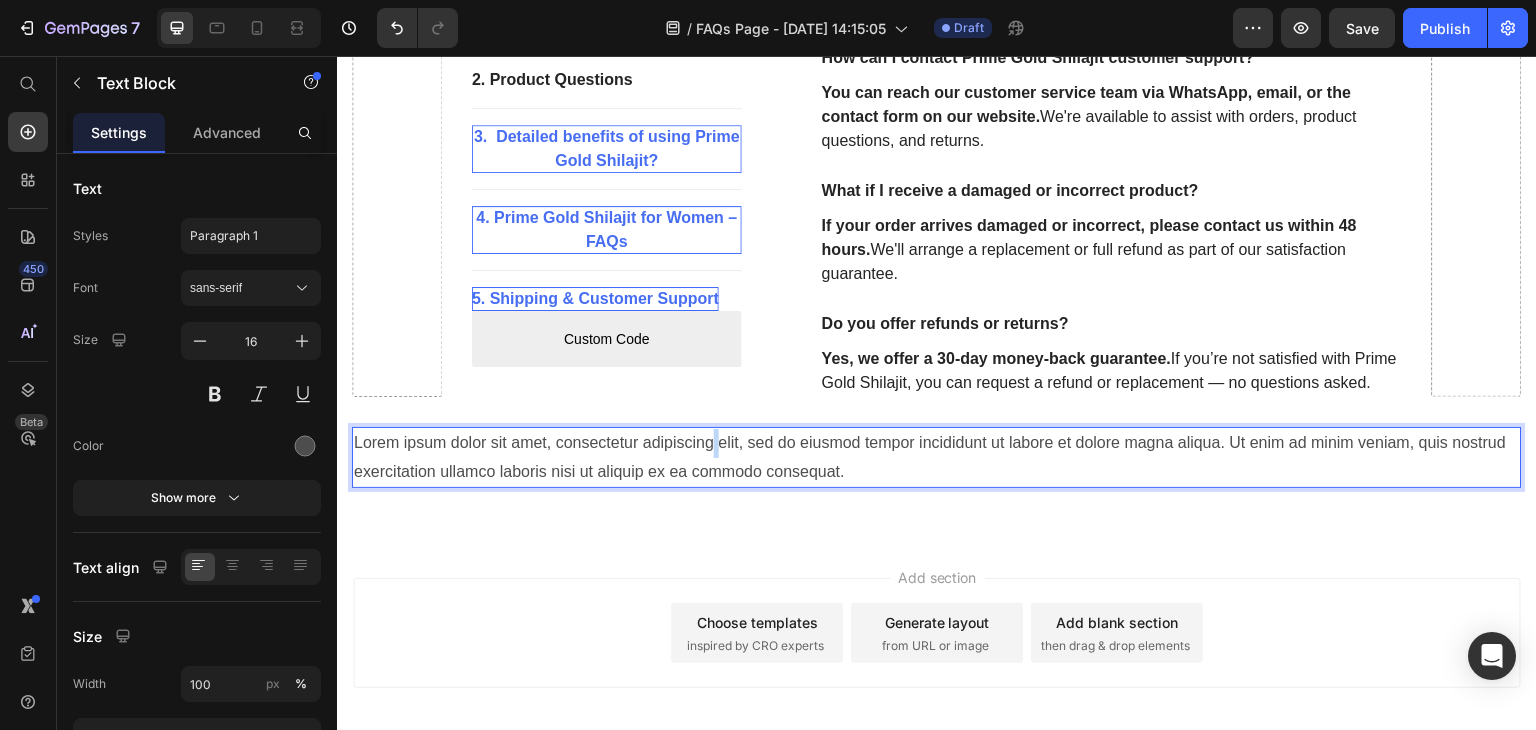 click on "Lorem ipsum dolor sit amet, consectetur adipiscing elit, sed do eiusmod tempor incididunt ut labore et dolore magna aliqua. Ut enim ad minim veniam, quis nostrud exercitation ullamco laboris nisi ut aliquip ex ea commodo consequat." at bounding box center [937, 458] 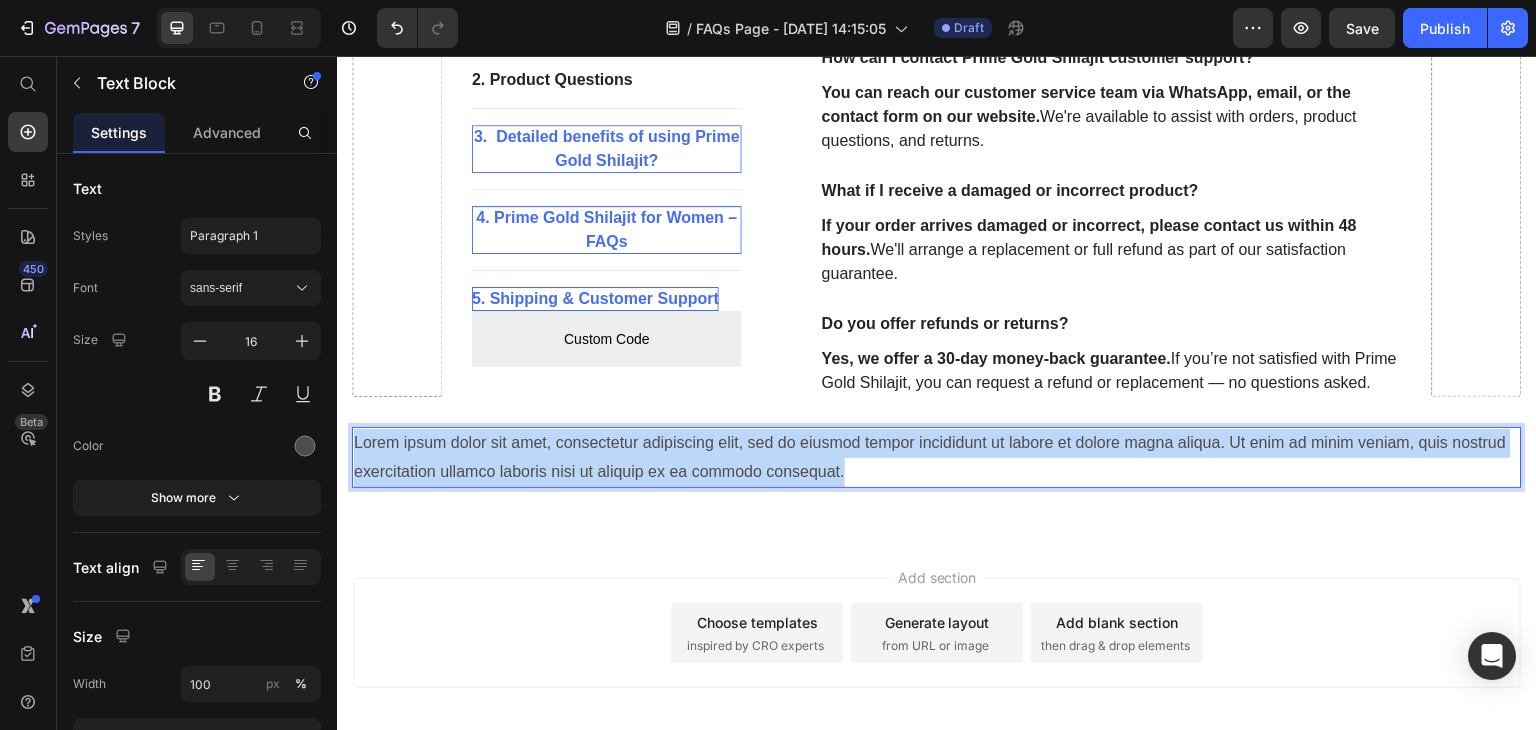click on "Lorem ipsum dolor sit amet, consectetur adipiscing elit, sed do eiusmod tempor incididunt ut labore et dolore magna aliqua. Ut enim ad minim veniam, quis nostrud exercitation ullamco laboris nisi ut aliquip ex ea commodo consequat." at bounding box center [937, 458] 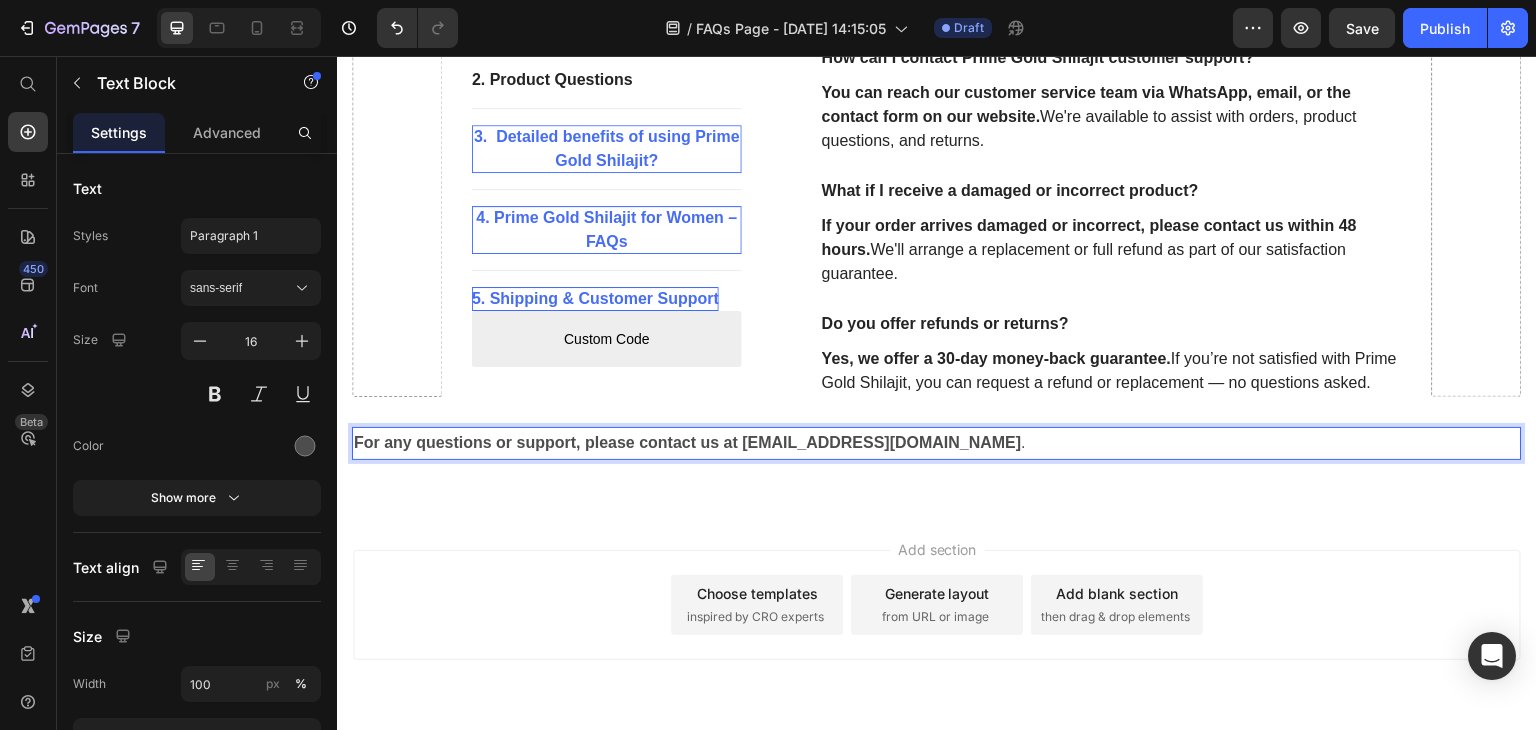click on "For any questions or support, please contact us at   [EMAIL_ADDRESS][DOMAIN_NAME] ." at bounding box center (937, 443) 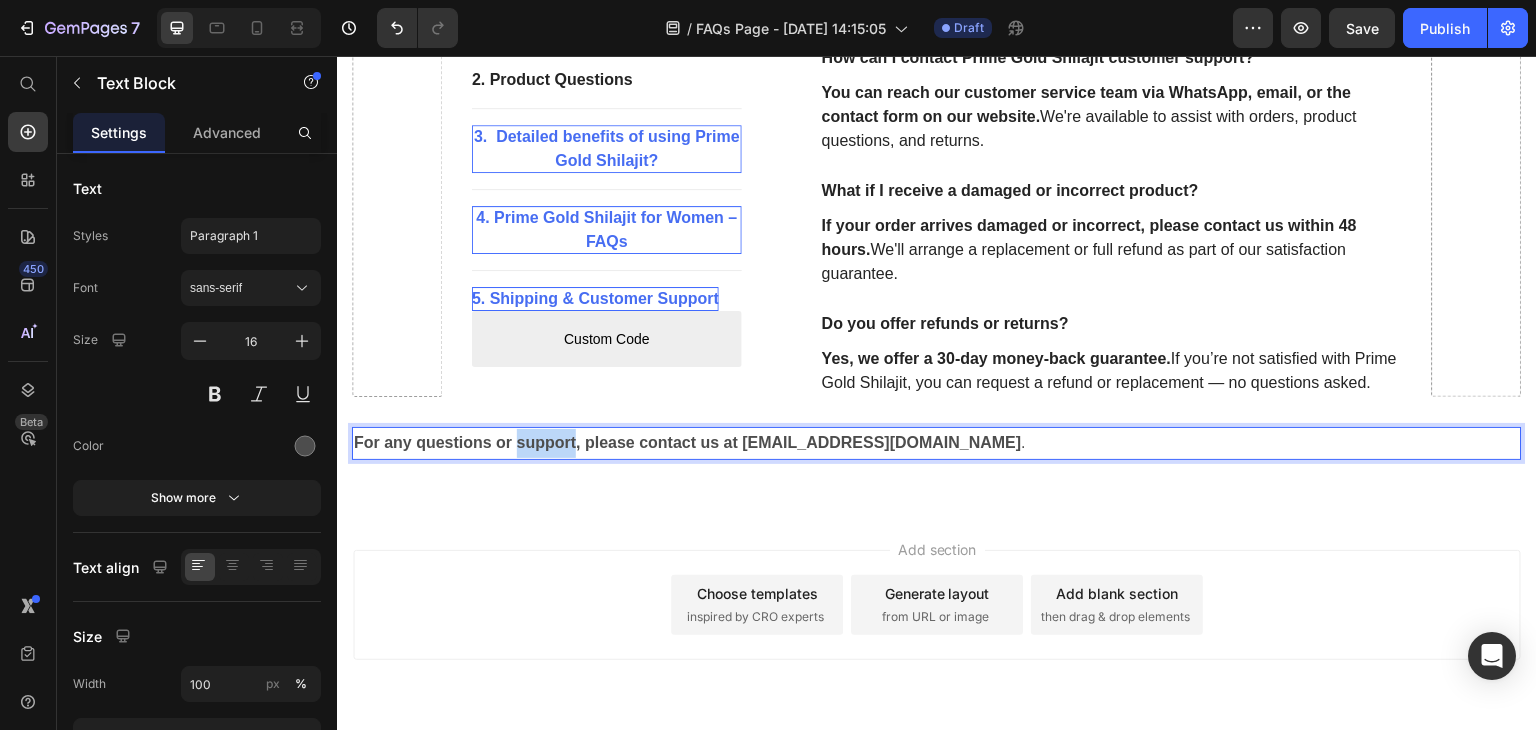 click on "For any questions or support, please contact us at   [EMAIL_ADDRESS][DOMAIN_NAME] ." at bounding box center [937, 443] 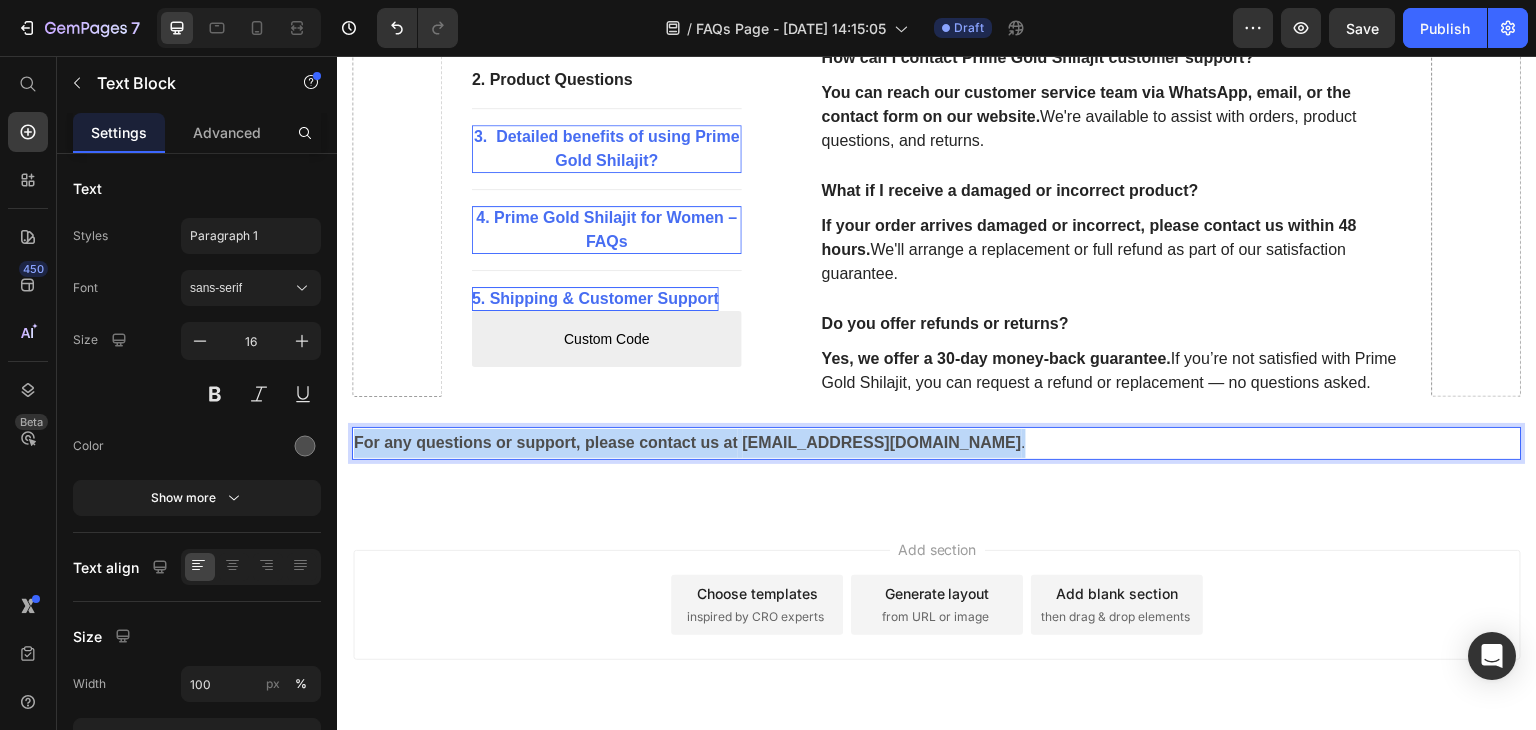 click on "For any questions or support, please contact us at   [EMAIL_ADDRESS][DOMAIN_NAME] ." at bounding box center (937, 443) 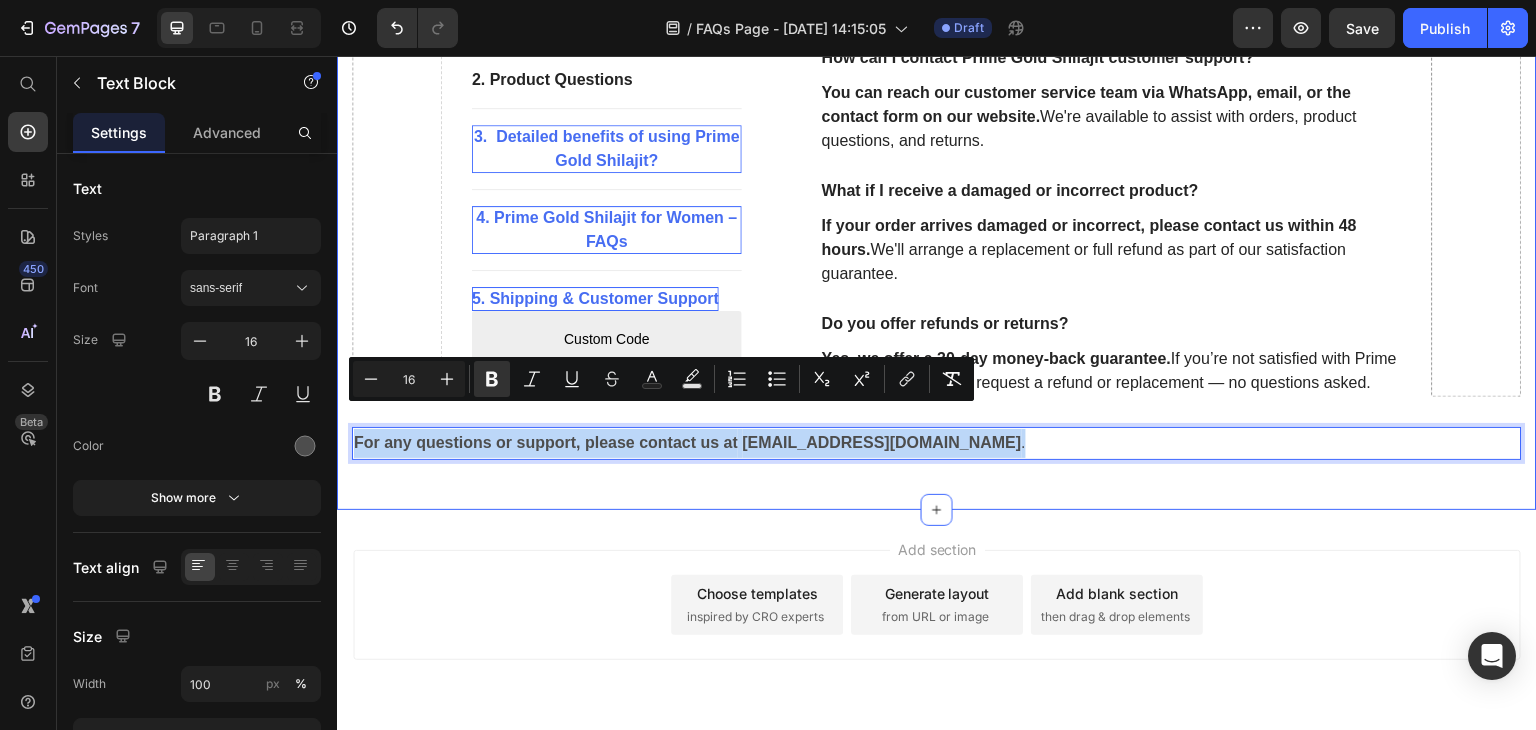 click on "1. General Questions Button                Title Line 2. Product Questions Button                Title Line 3.  Detailed benefits of using Prime Gold Shilajit? Button                Title Line 4. Prime Gold Shilajit for Women – FAQs Button                Title Line 5. Shipping & Customer Support Button
Custom Code
Custom Menu Active Row 1. General Questions Heading What is Shilajit? Text block Shilajit is a natural, mineral-rich resin that forms over centuries from decomposed plant matter in high mountain rocks.  It contains fulvic acid, humic substances, and over 80 trace minerals. Used in traditional medicine for thousands of years, Shilajit is known to support energy, vitality, and cognitive health. Text block What is Prime Gold Shilajit? Text block Prime Gold Shilajit is a premium-grade resin purified through a modern 7-step nano-filtration process with no heat. Text block What does research say about Shilajit? Text block ( Sources: NCBI, Journal of Ethnopharmacology ) Row" at bounding box center (937, -1210) 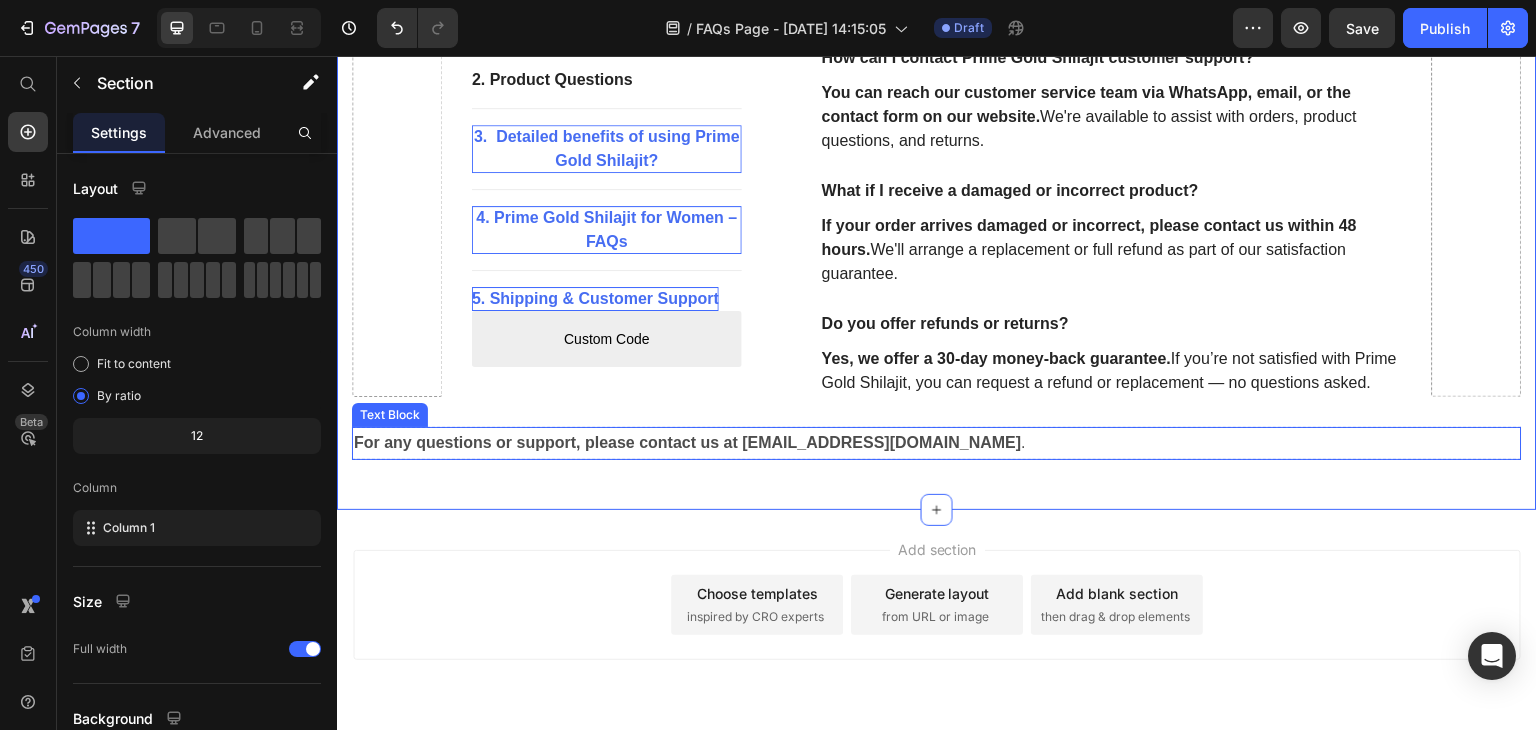 click on "For any questions or support, please contact us at" at bounding box center (546, 442) 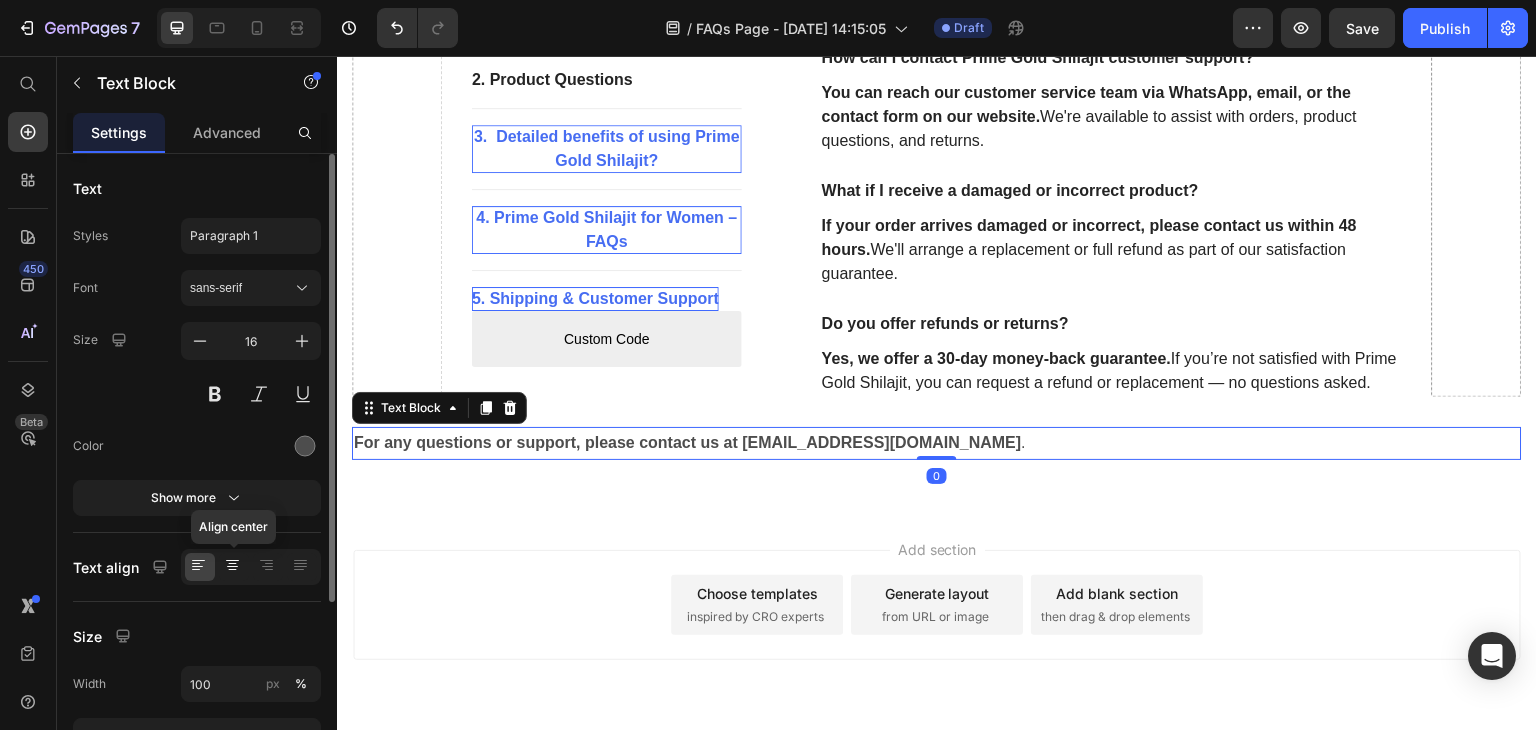 click 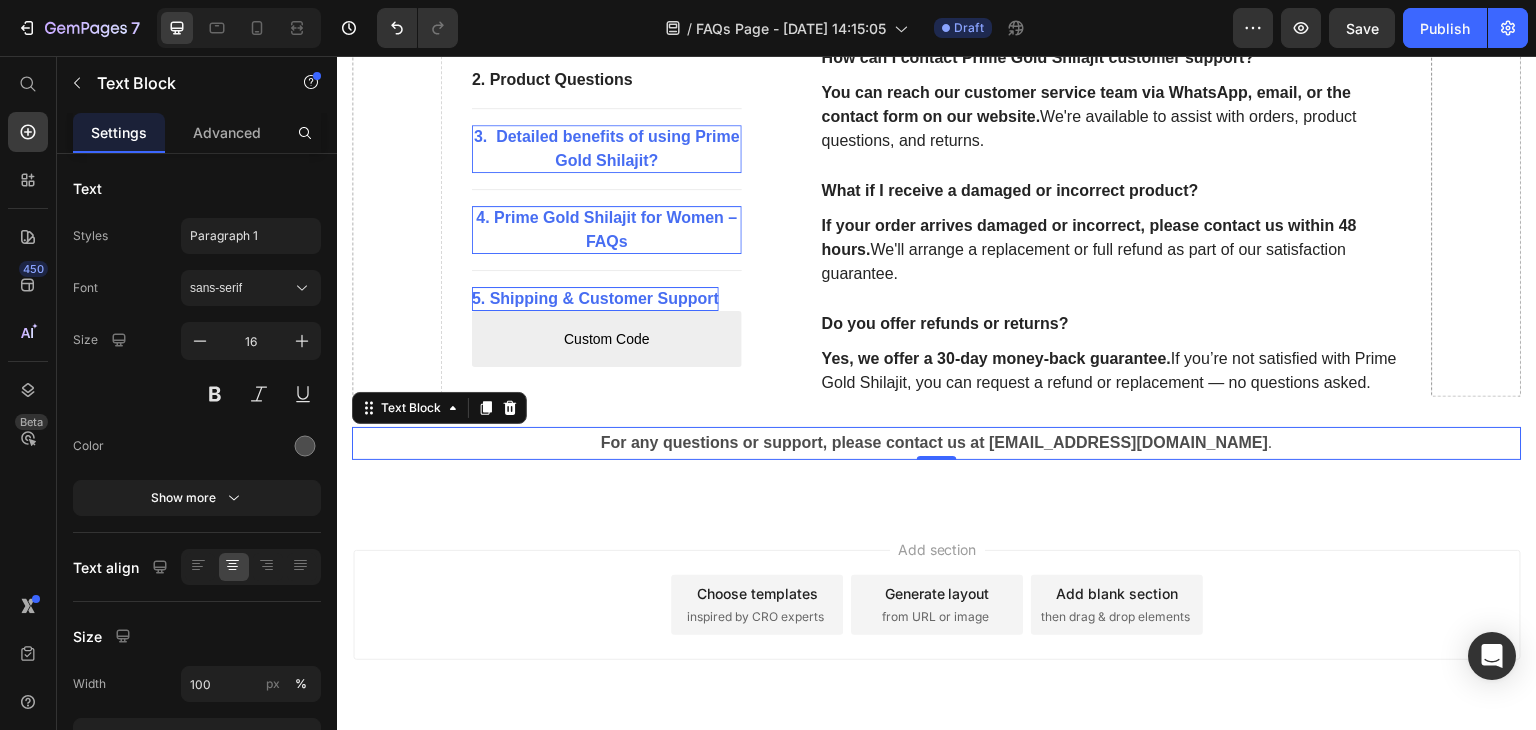 click on "1. General Questions Button                Title Line 2. Product Questions Button                Title Line 3.  Detailed benefits of using Prime Gold Shilajit? Button                Title Line 4. Prime Gold Shilajit for Women – FAQs Button                Title Line 5. Shipping & Customer Support Button
Custom Code
Custom Menu Active Row 1. General Questions Heading What is Shilajit? Text block Shilajit is a natural, mineral-rich resin that forms over centuries from decomposed plant matter in high mountain rocks.  It contains fulvic acid, humic substances, and over 80 trace minerals. Used in traditional medicine for thousands of years, Shilajit is known to support energy, vitality, and cognitive health. Text block What is Prime Gold Shilajit? Text block Prime Gold Shilajit is a premium-grade resin purified through a modern 7-step nano-filtration process with no heat. Text block What does research say about Shilajit? Text block ( Sources: NCBI, Journal of Ethnopharmacology ) Row" at bounding box center (937, -1210) 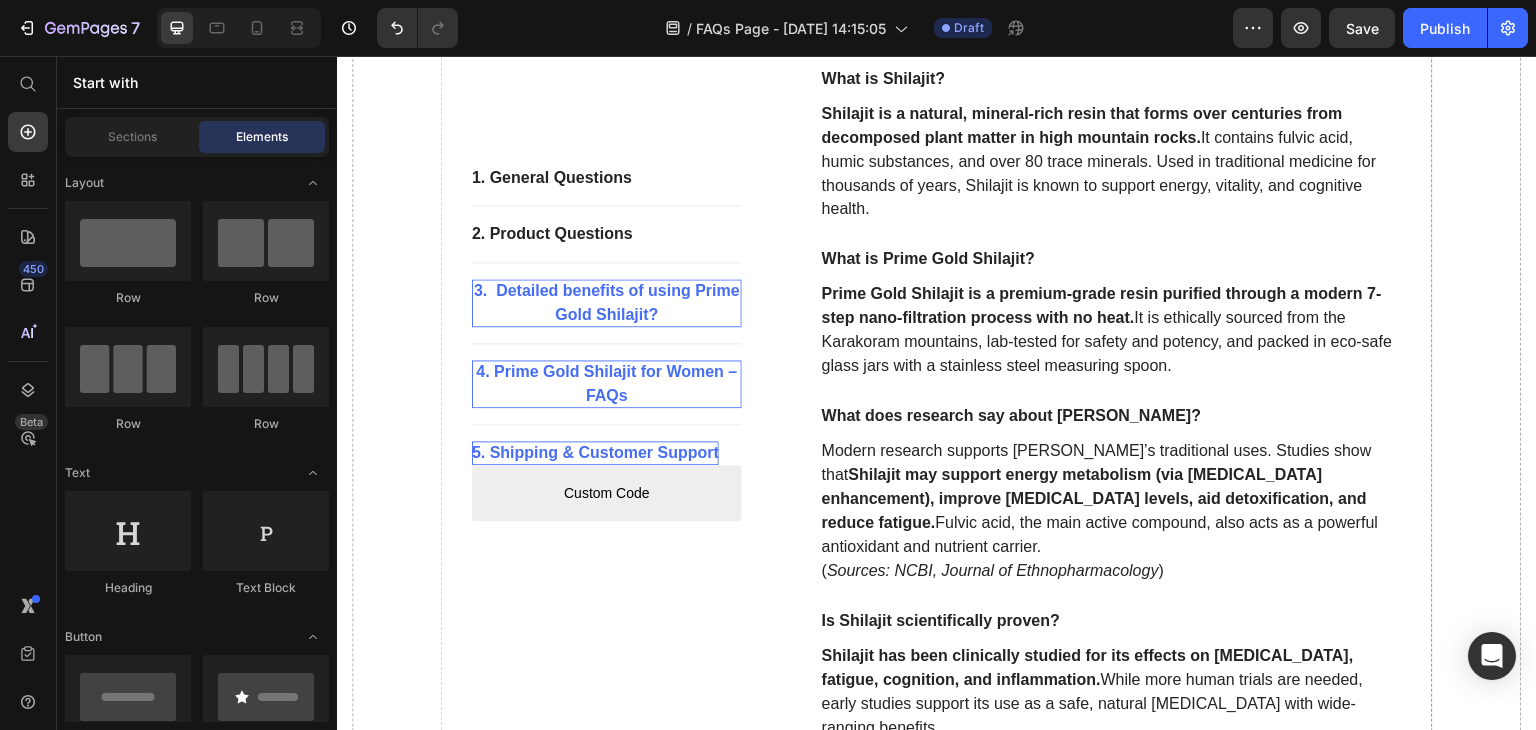 scroll, scrollTop: 561, scrollLeft: 0, axis: vertical 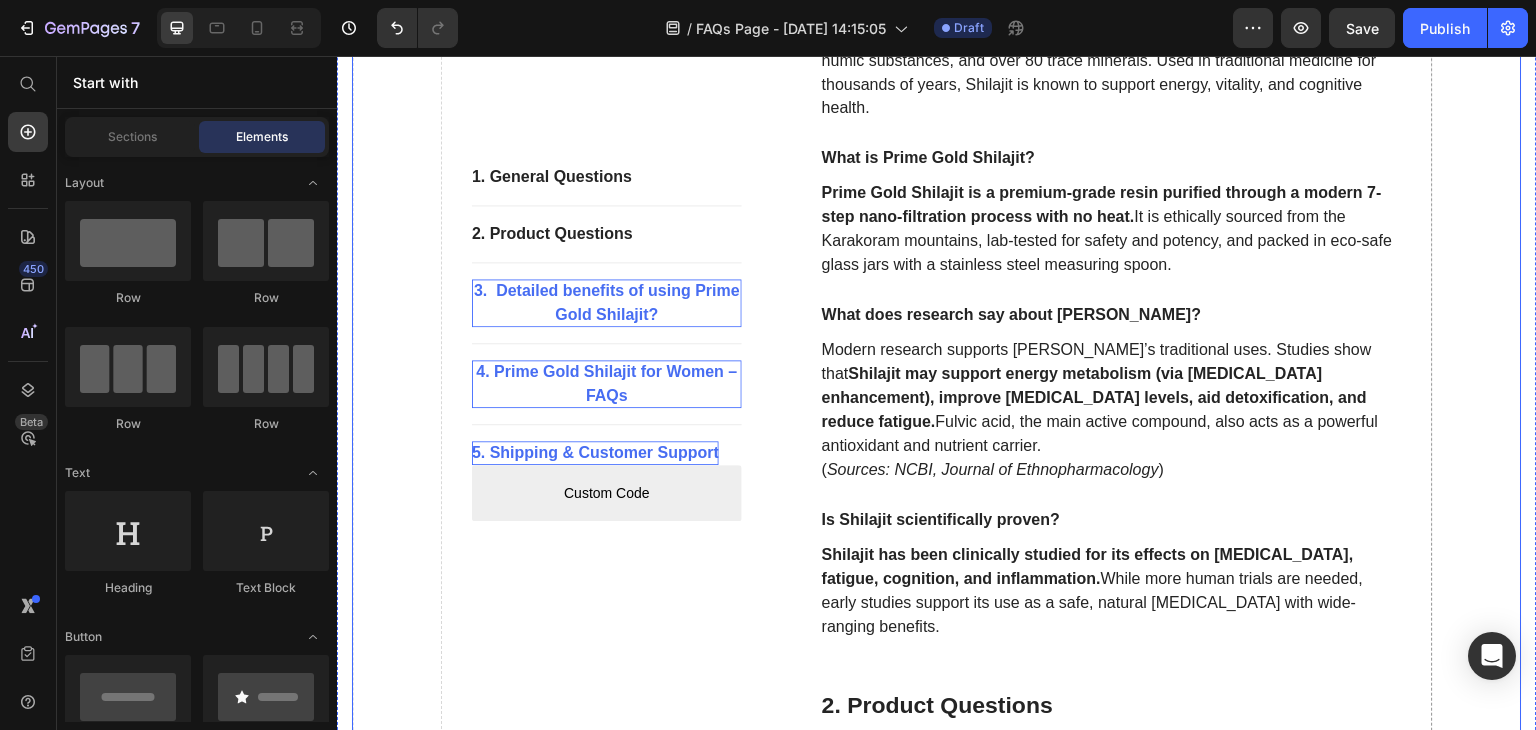click at bounding box center (1477, 1514) 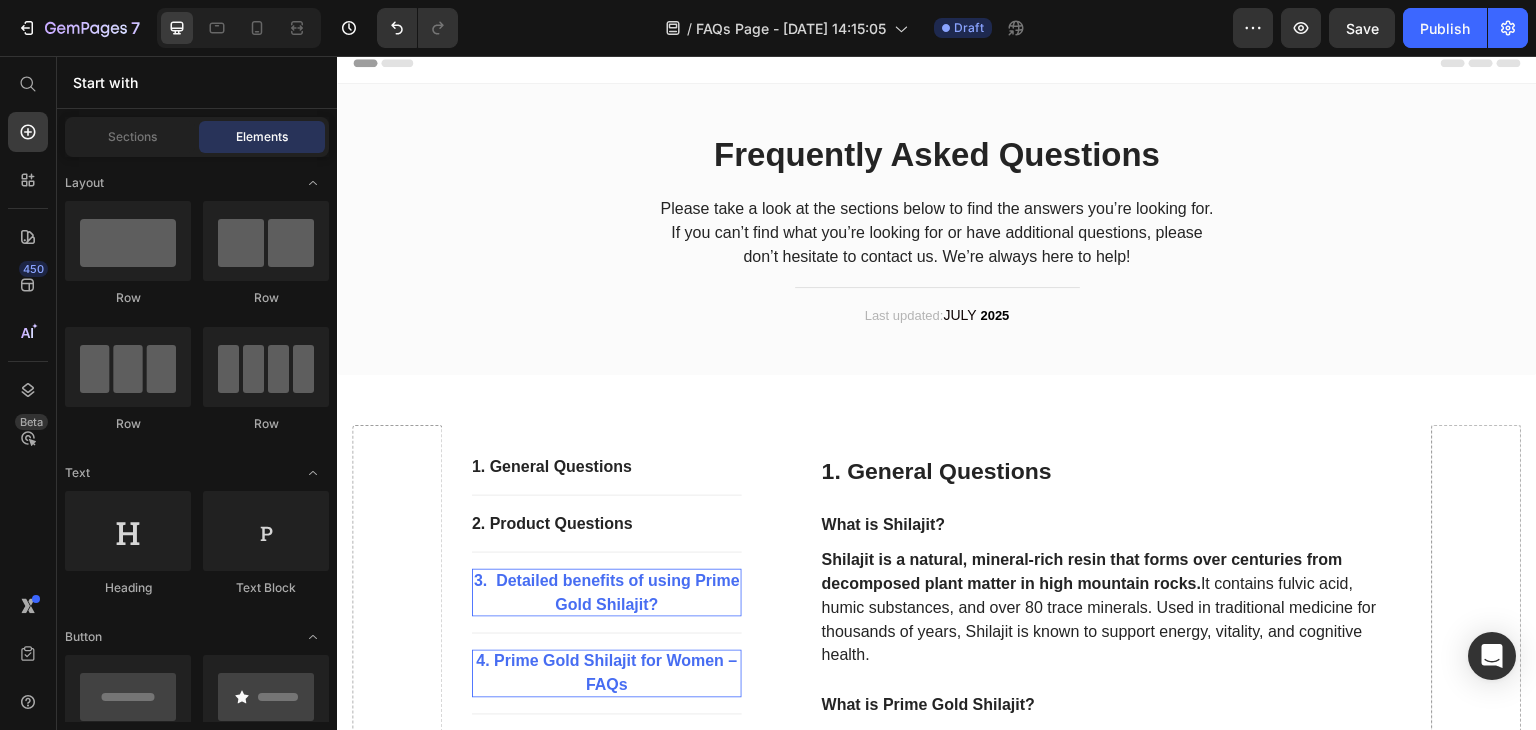 scroll, scrollTop: 0, scrollLeft: 0, axis: both 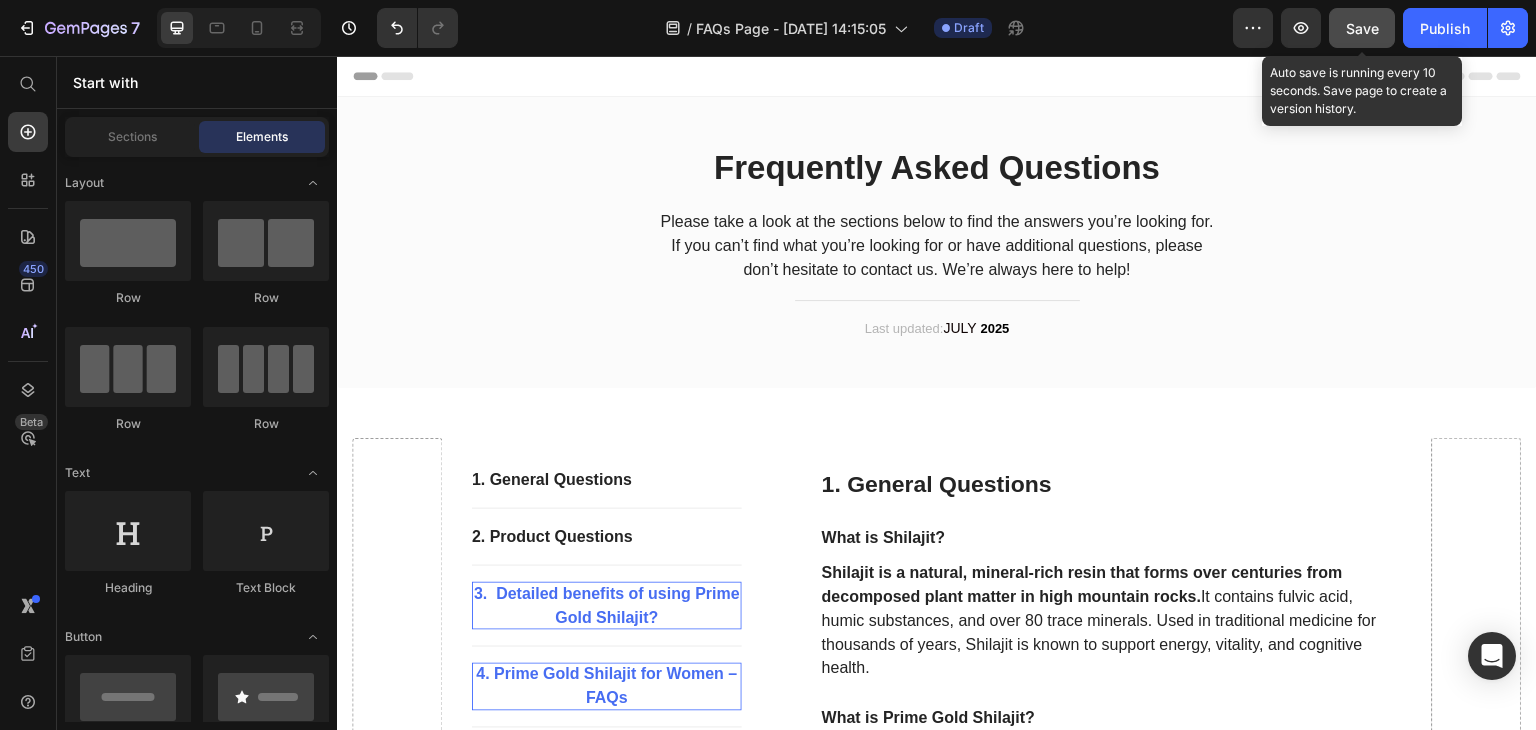click on "Save" at bounding box center [1362, 28] 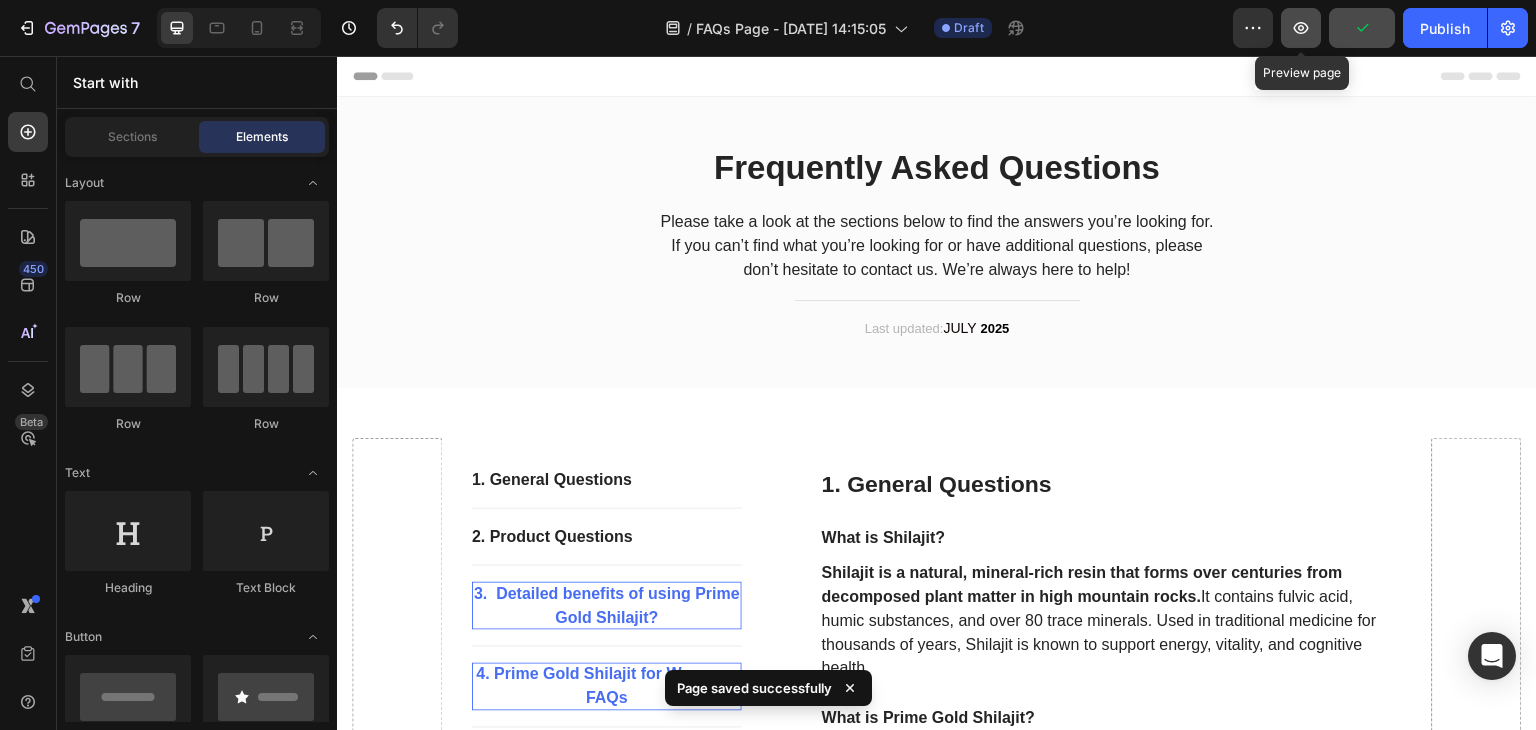 click 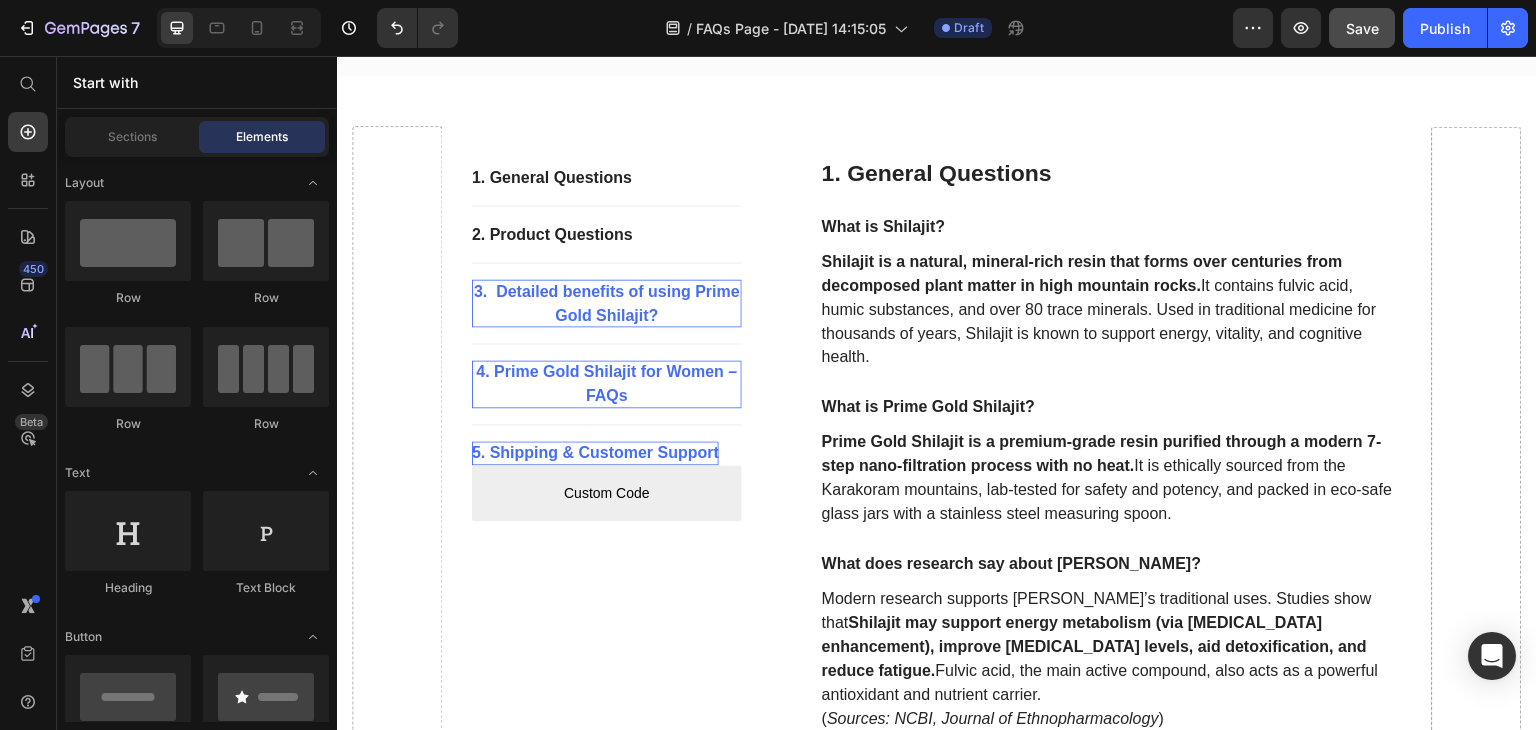 scroll, scrollTop: 317, scrollLeft: 0, axis: vertical 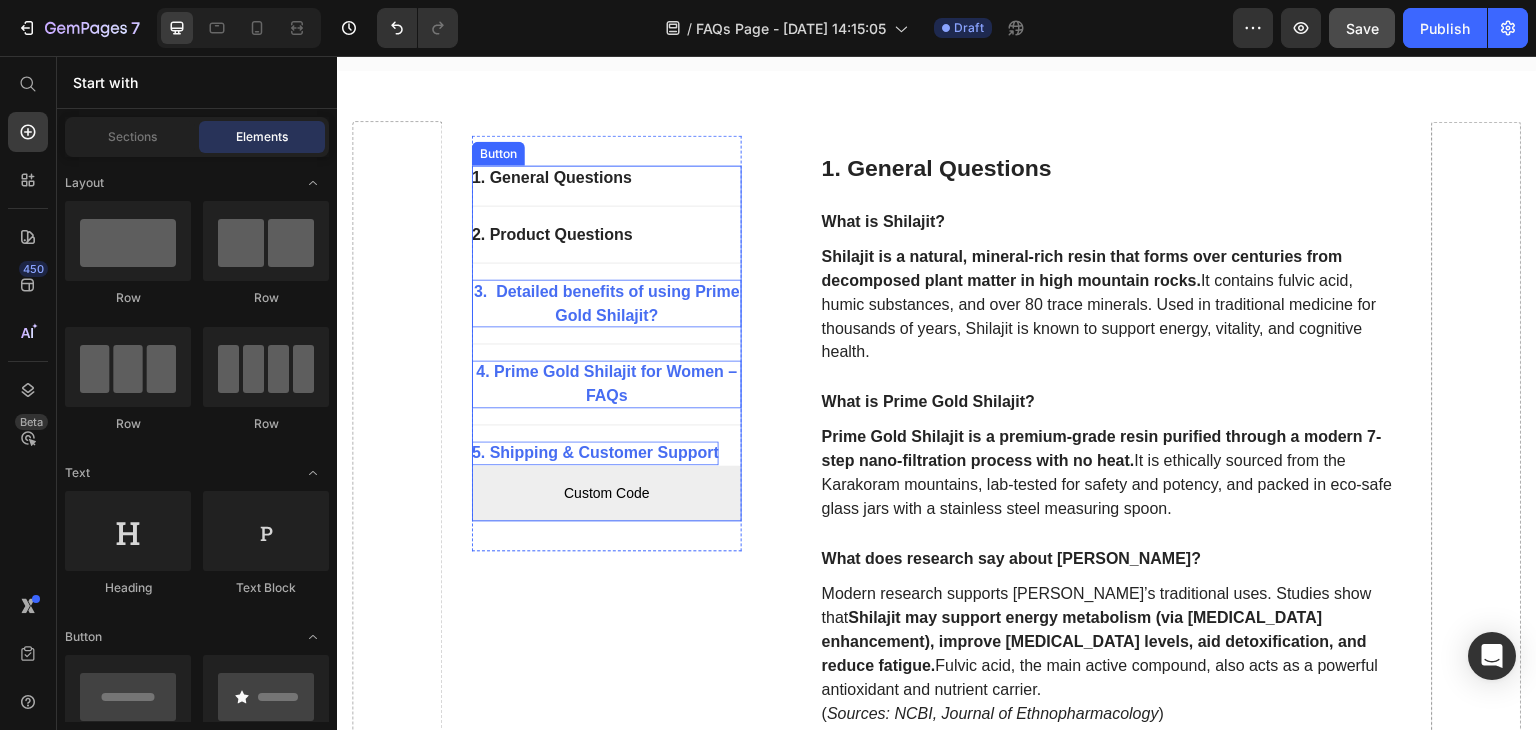 click on "3.  Detailed benefits of using Prime Gold Shilajit?" at bounding box center (607, 304) 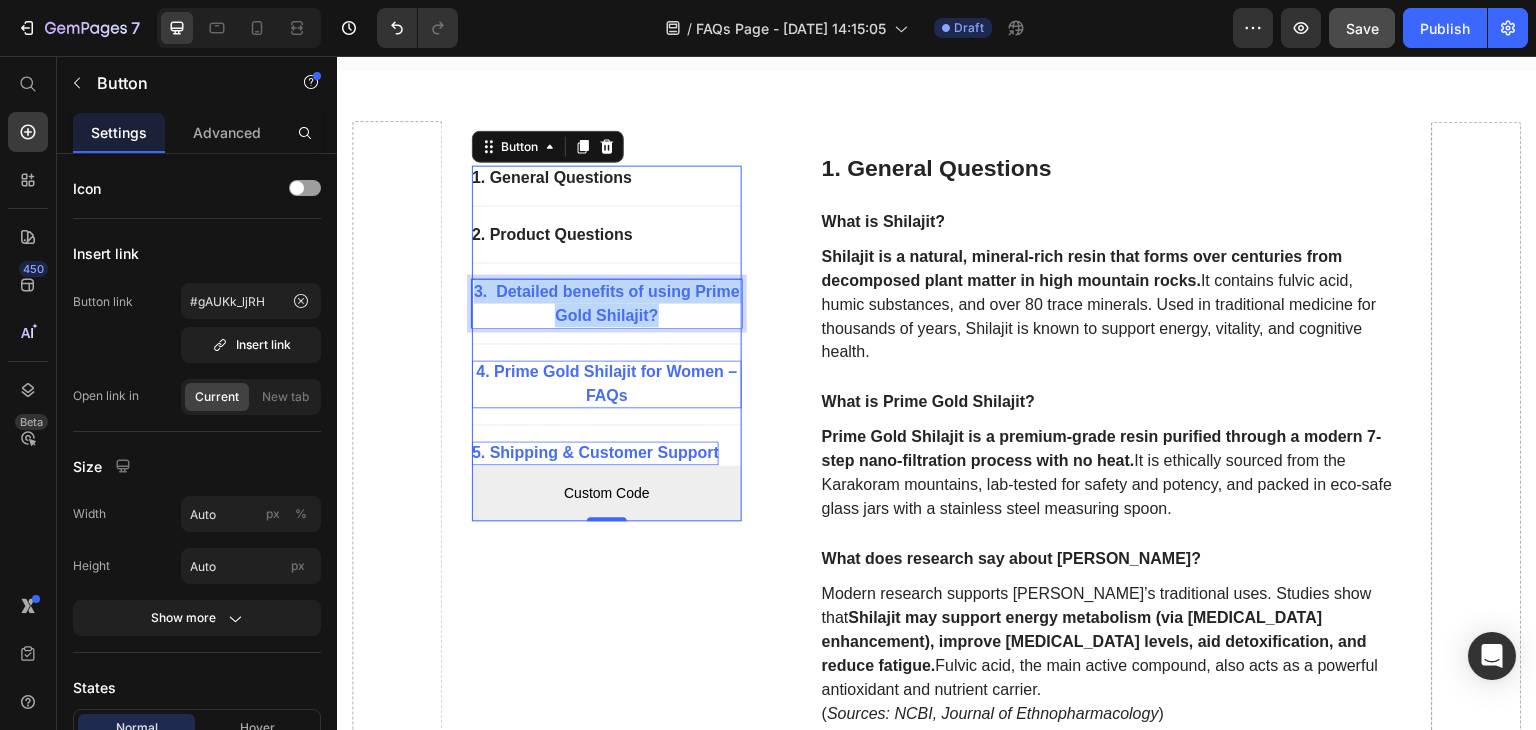 click on "3.  Detailed benefits of using Prime Gold Shilajit?" at bounding box center (607, 304) 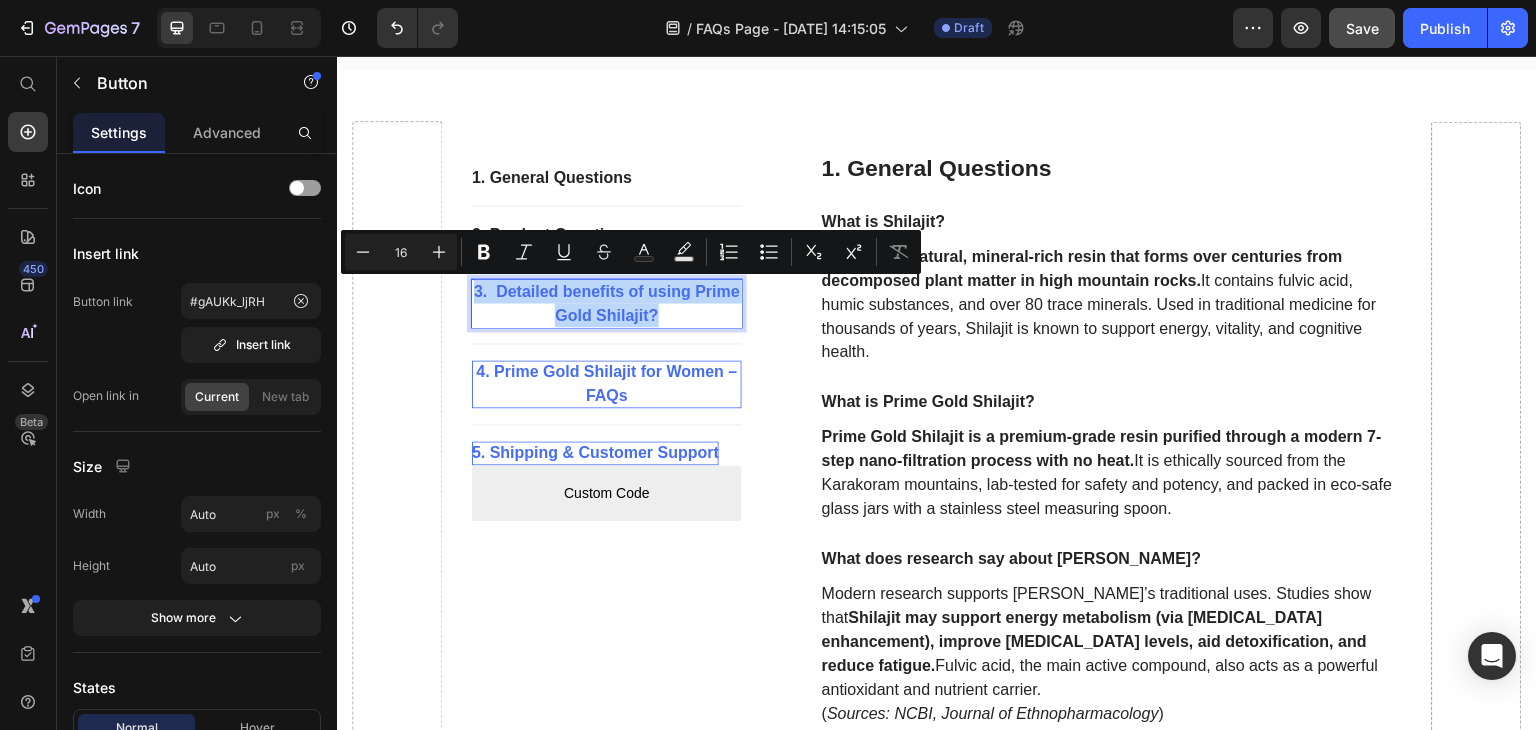 copy on "3.  Detailed benefits of using Prime Gold Shilajit?" 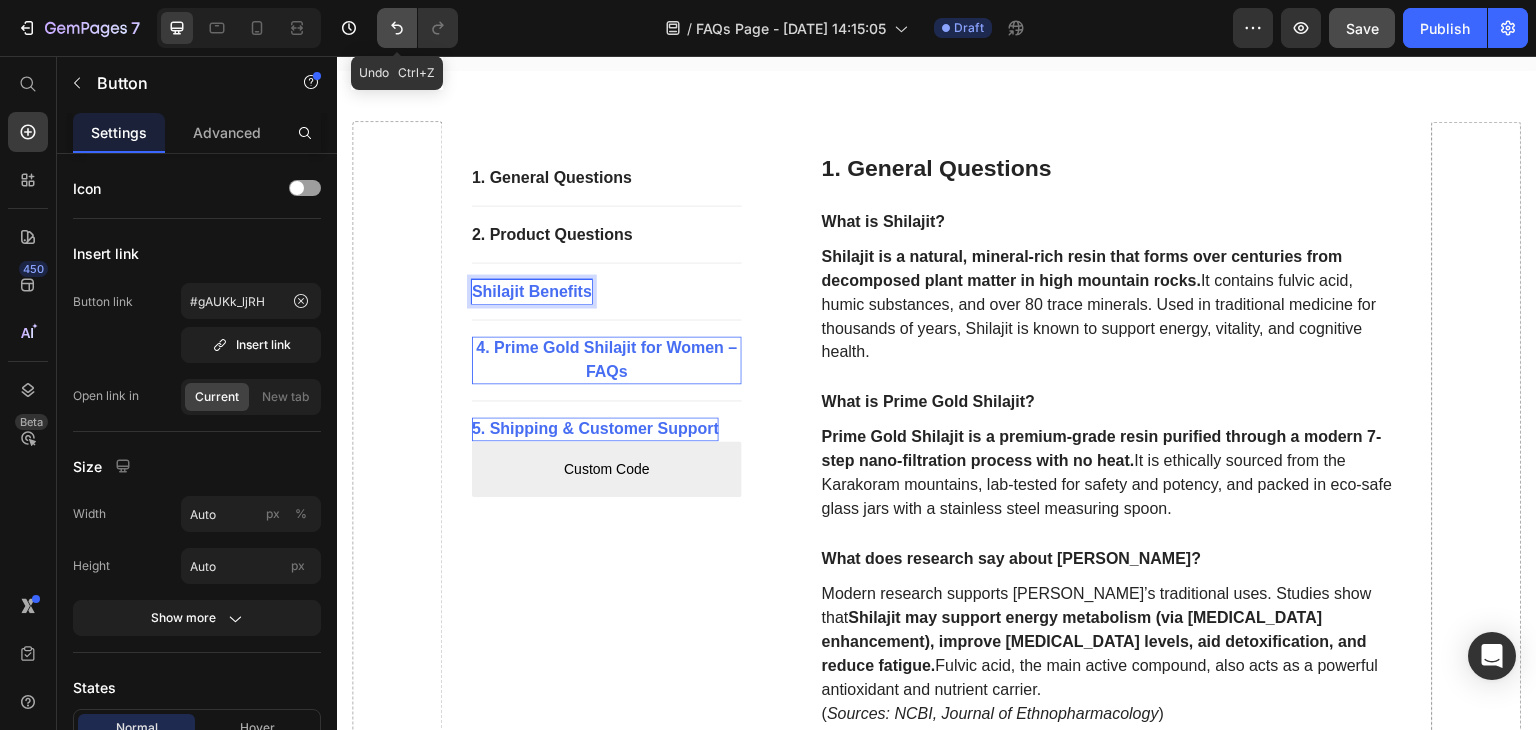 click 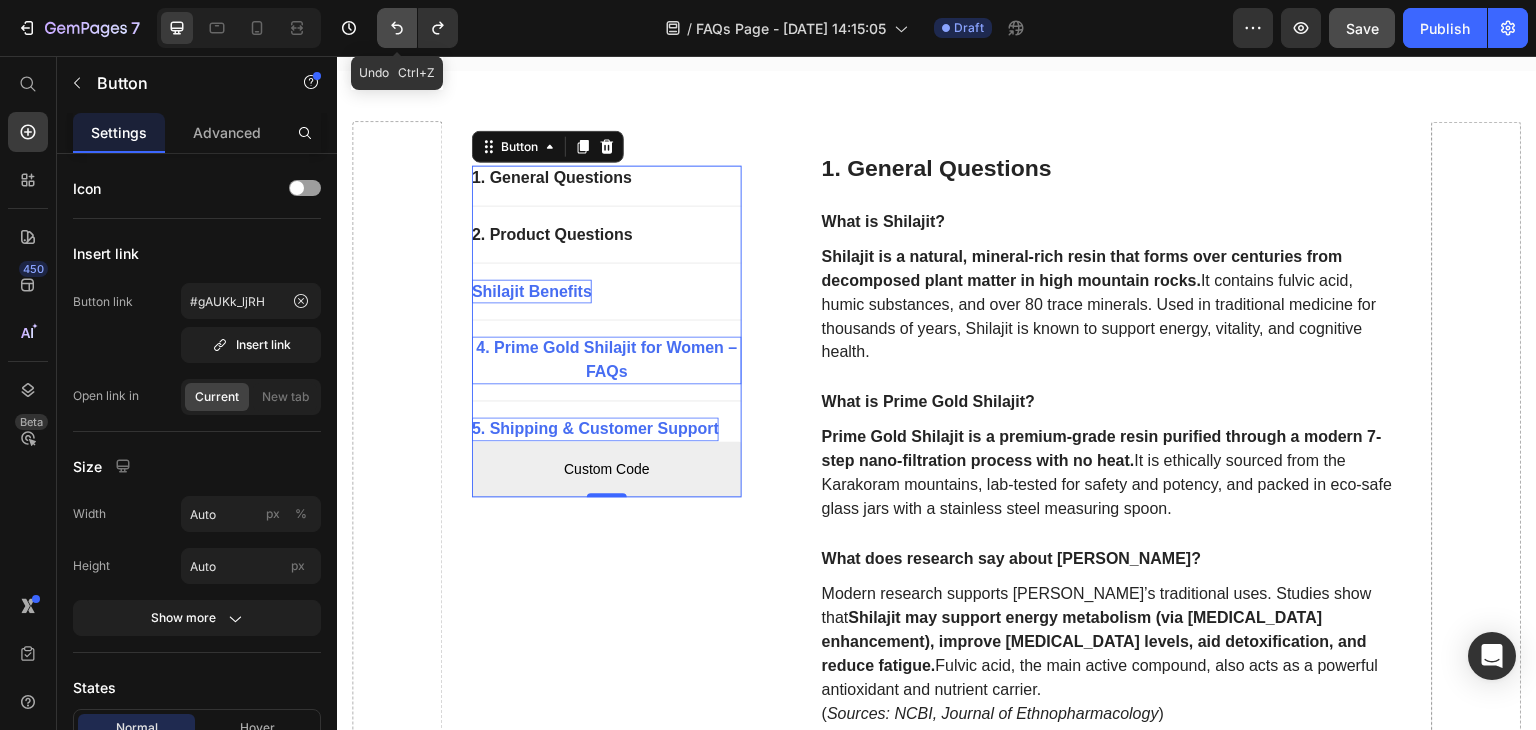 click 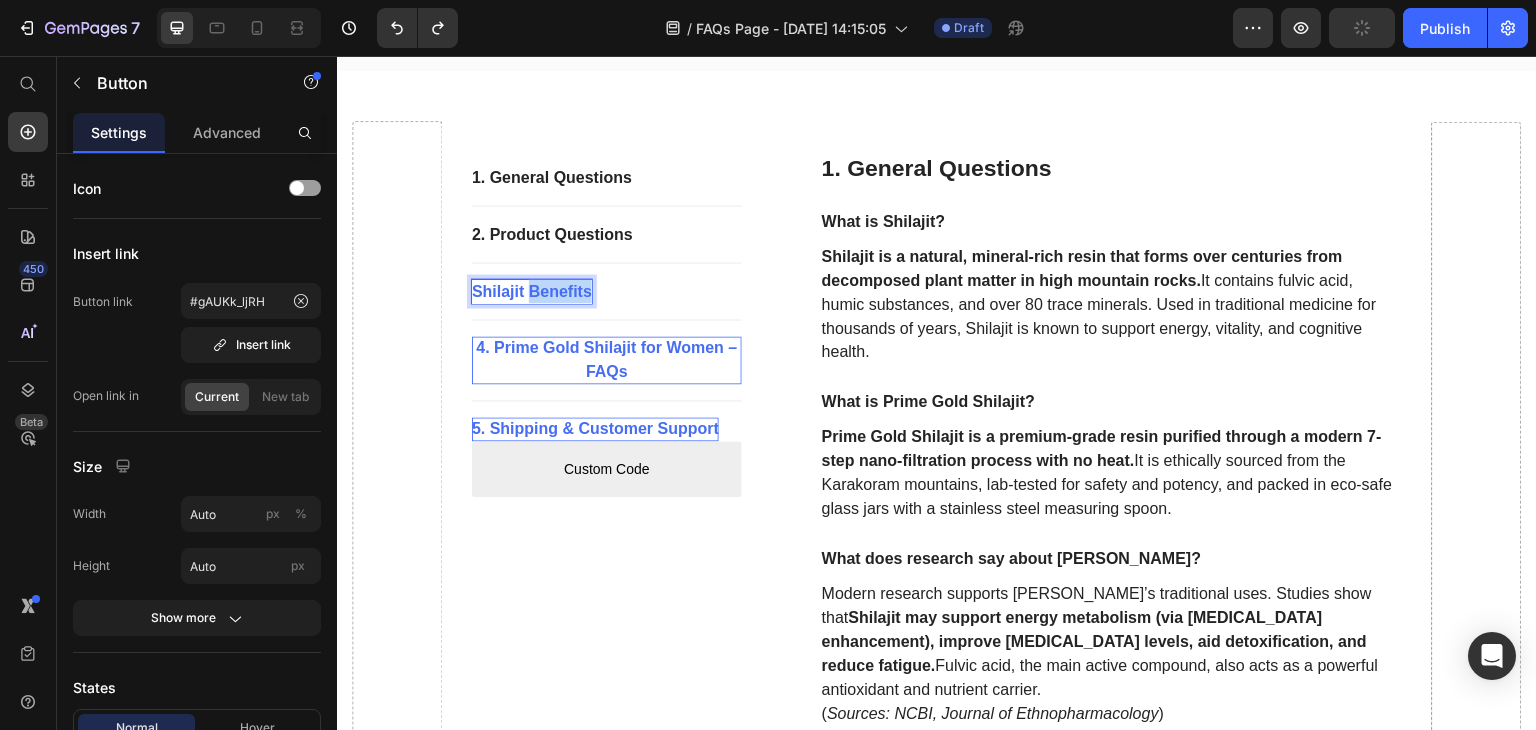 click on "Shilajit Benefits" at bounding box center [532, 291] 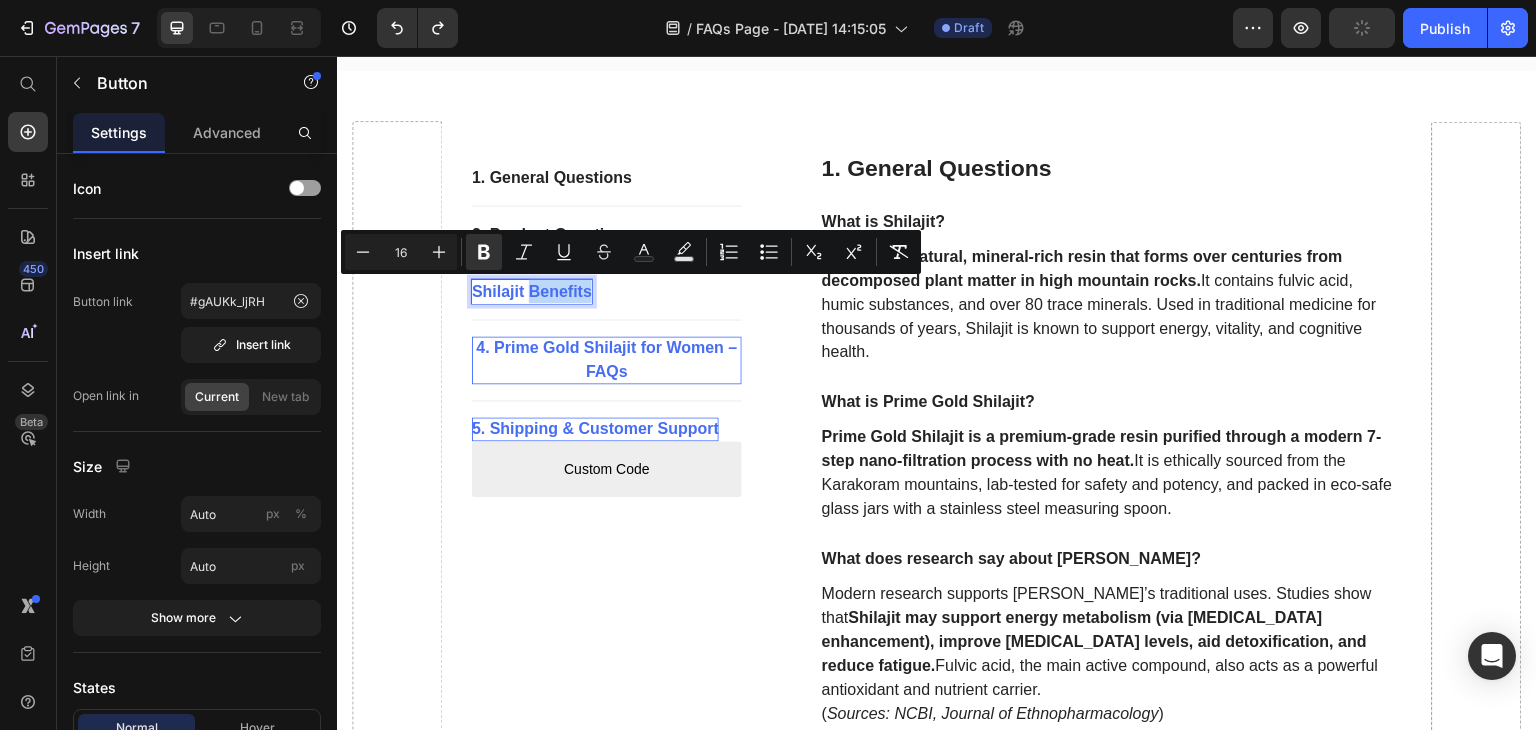 click on "Shilajit Benefits" at bounding box center (532, 291) 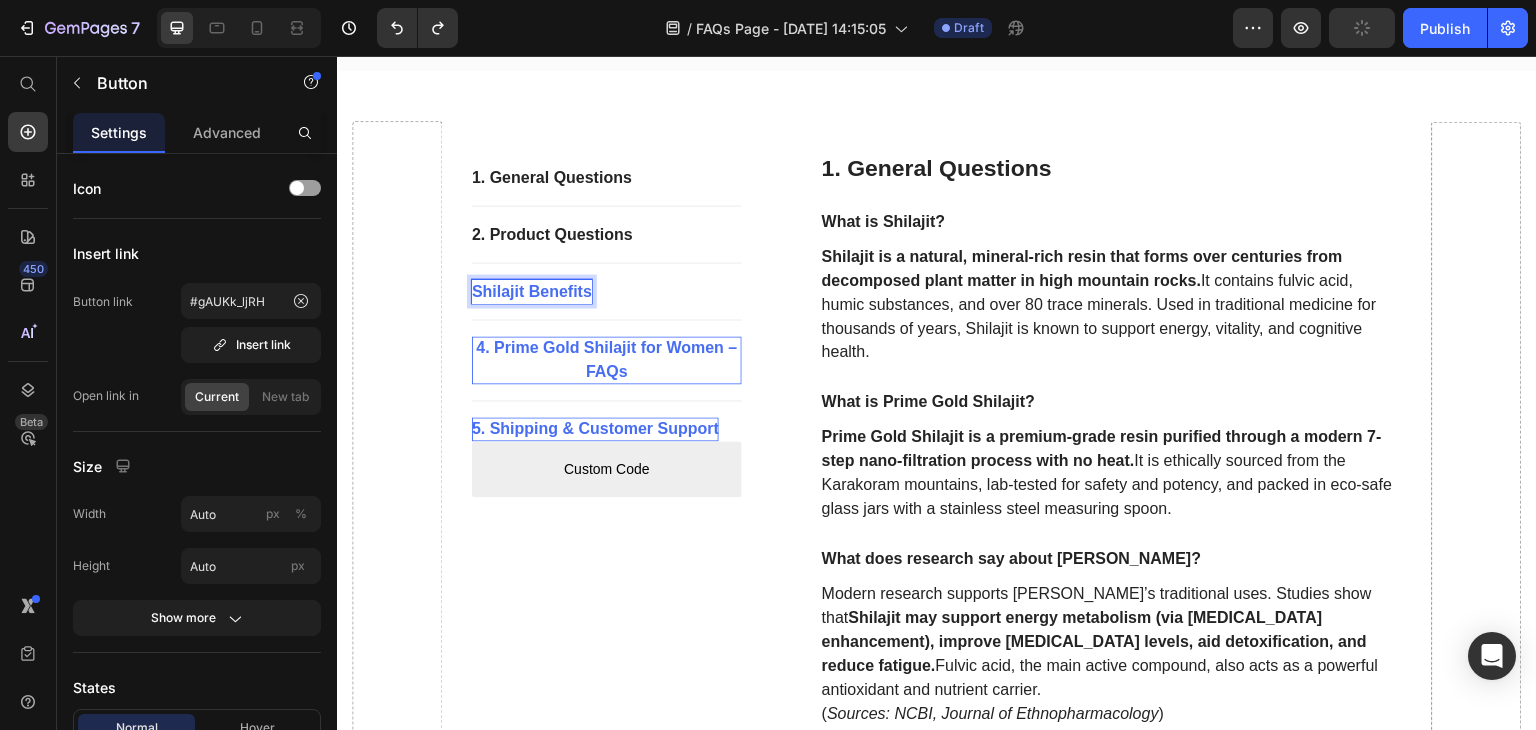click on "Shilajit Benefits" at bounding box center (532, 291) 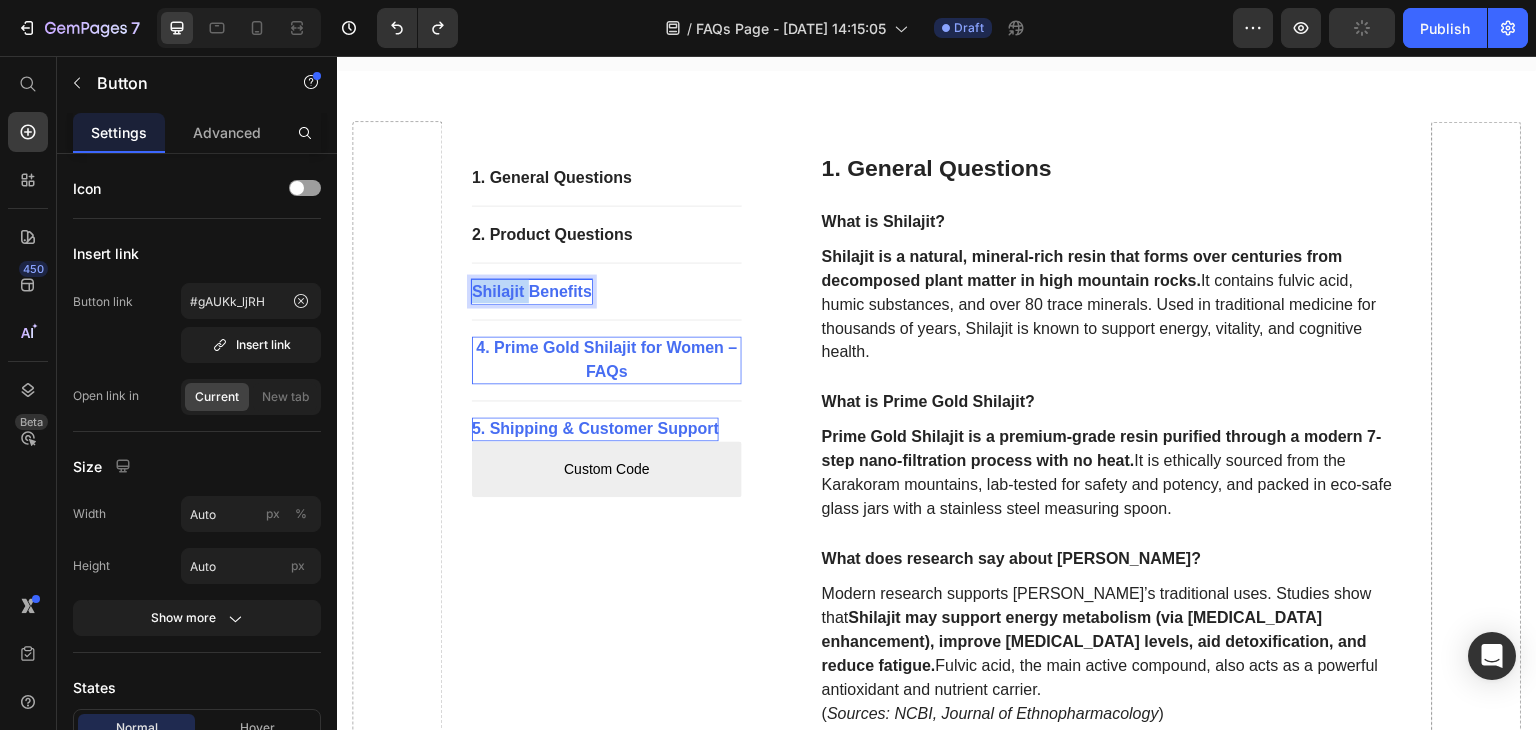 click on "Shilajit Benefits" at bounding box center (532, 291) 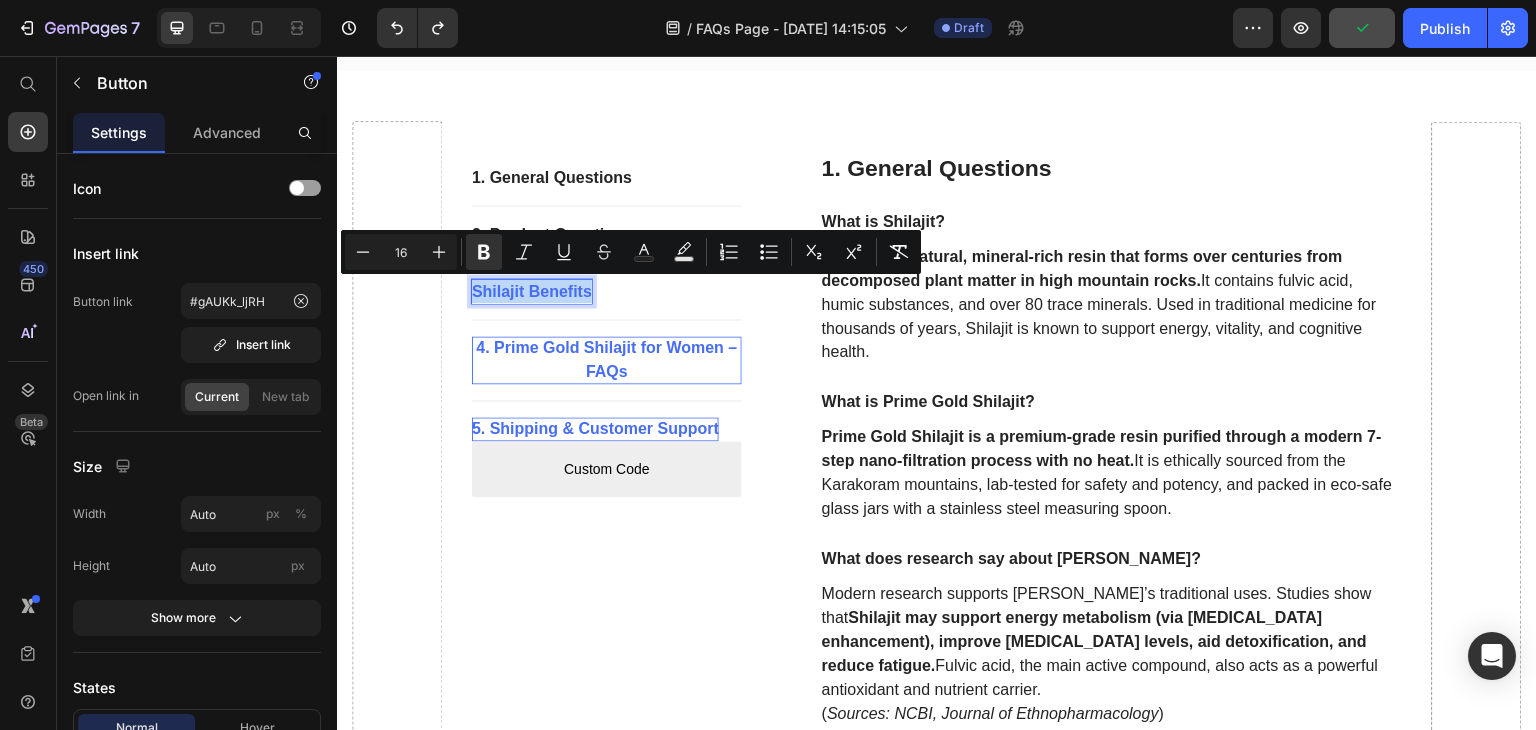 click on "Shilajit Benefits" at bounding box center (532, 291) 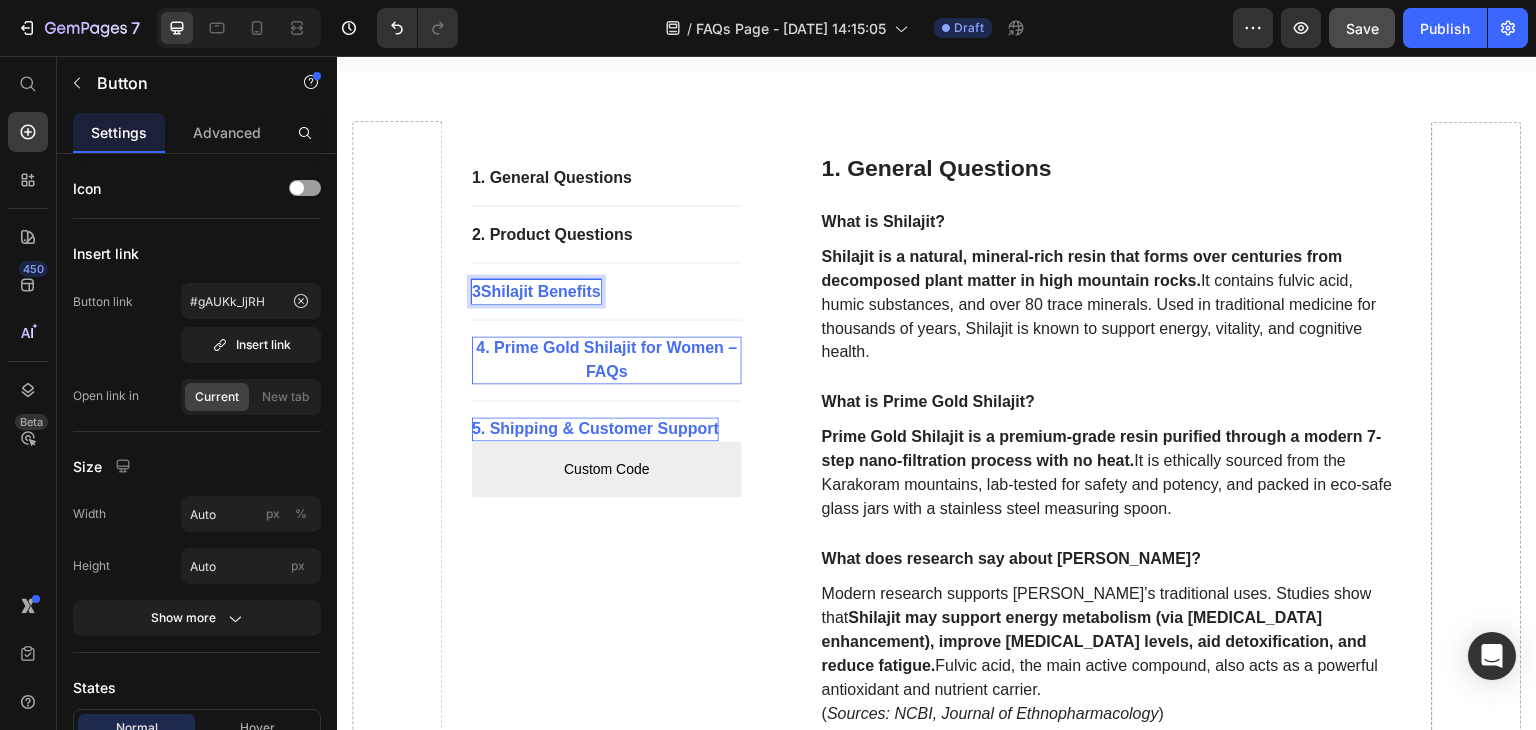 click on "3Shilajit Benefits" at bounding box center [536, 291] 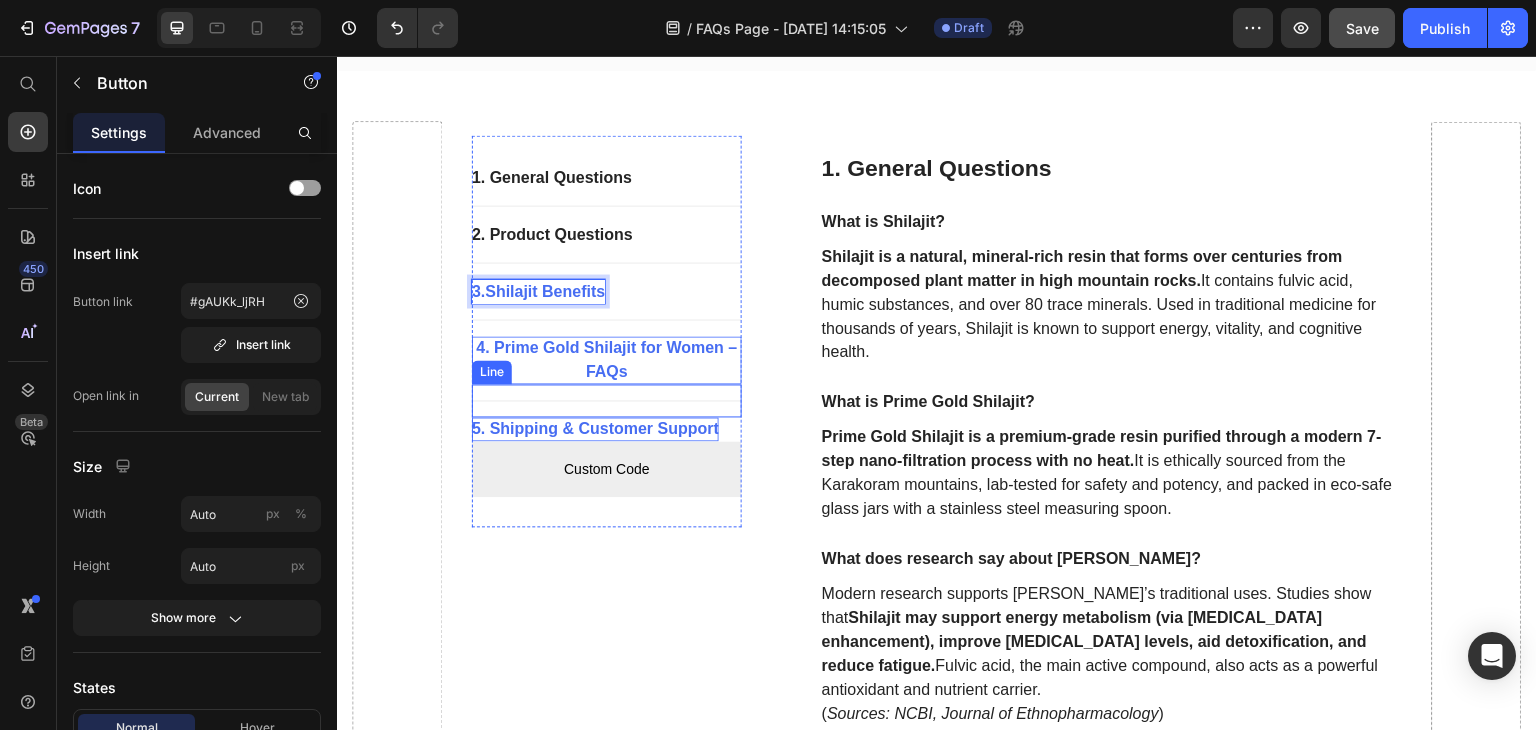 click on "Line" at bounding box center (492, 373) 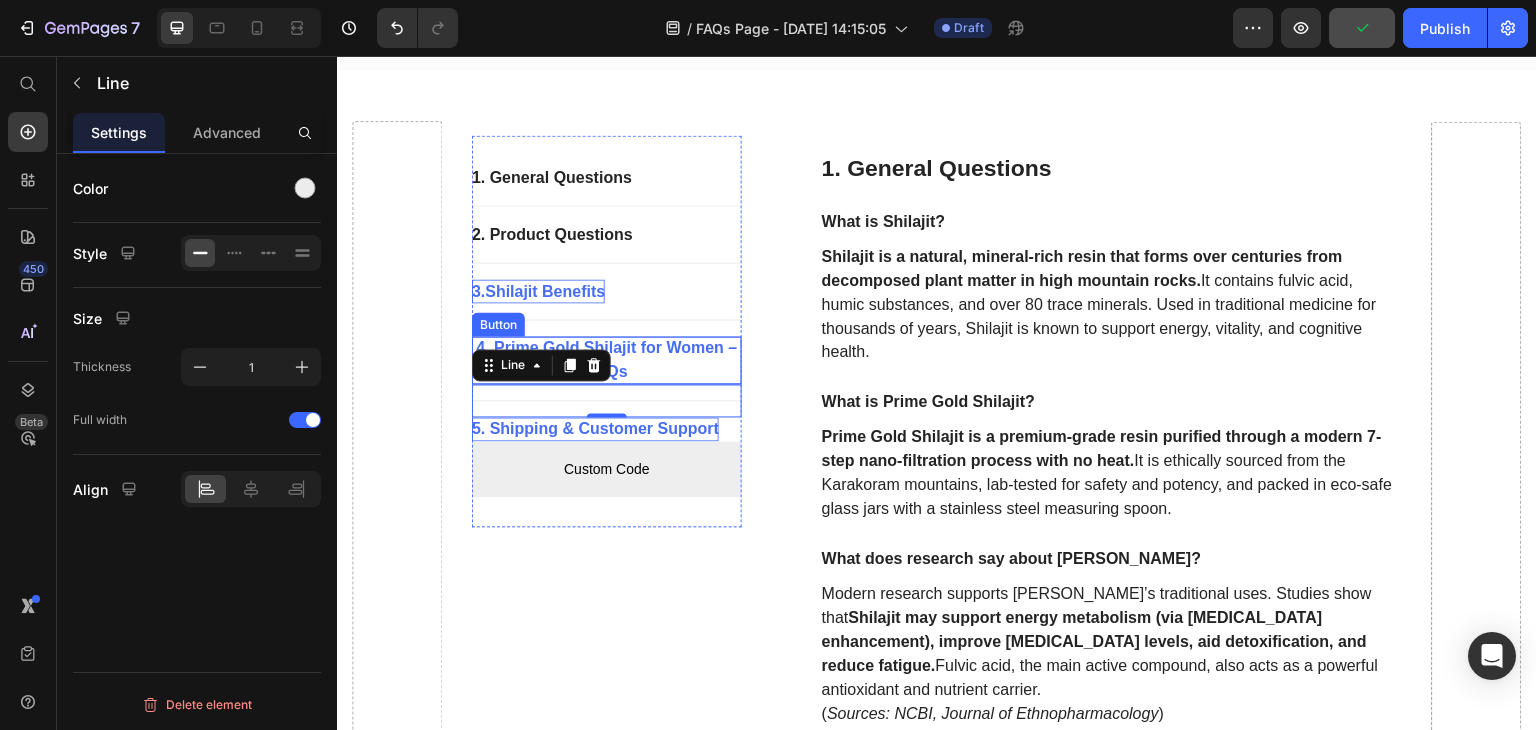 click on "4. Prime Gold Shilajit for Women – FAQs" at bounding box center [607, 361] 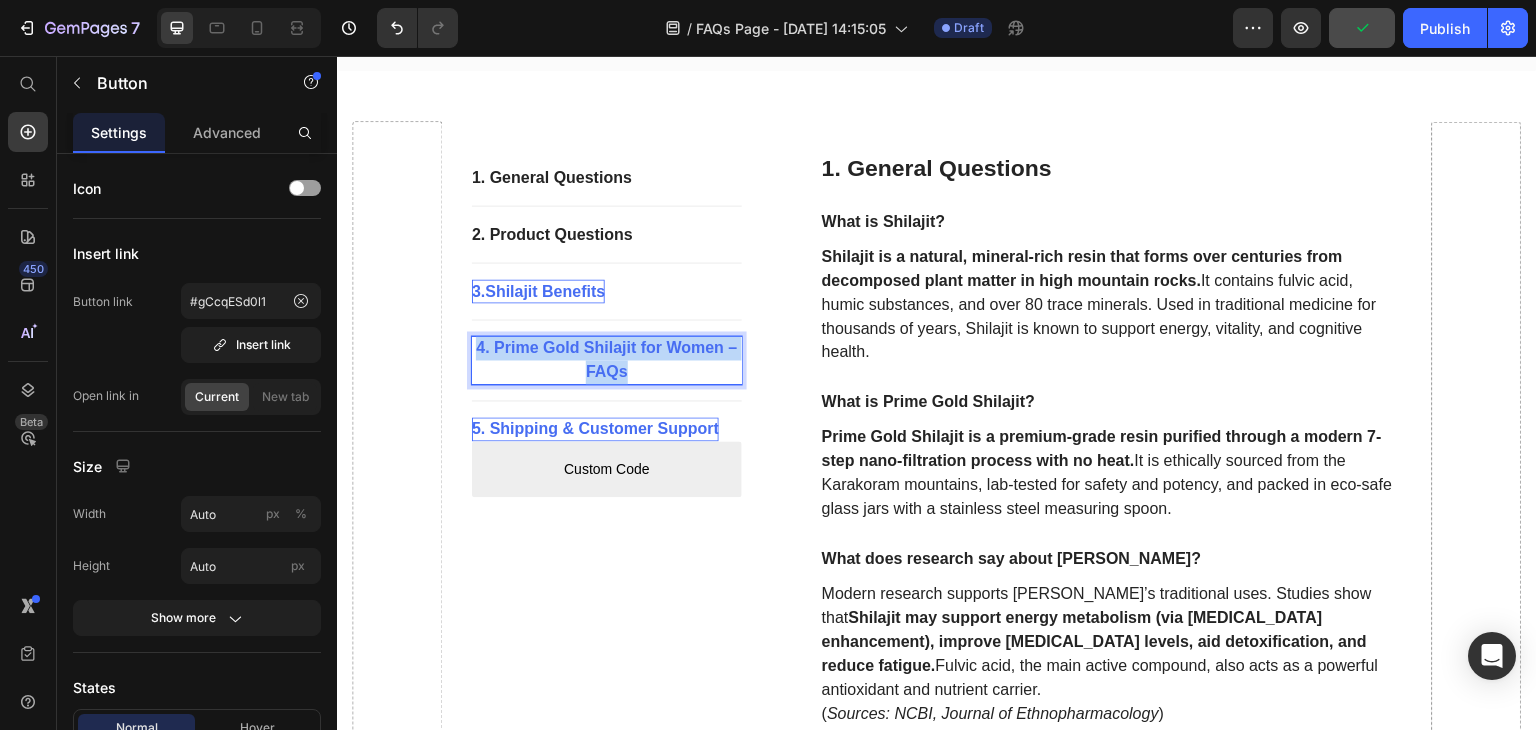 click on "4. Prime Gold Shilajit for Women – FAQs" at bounding box center (607, 361) 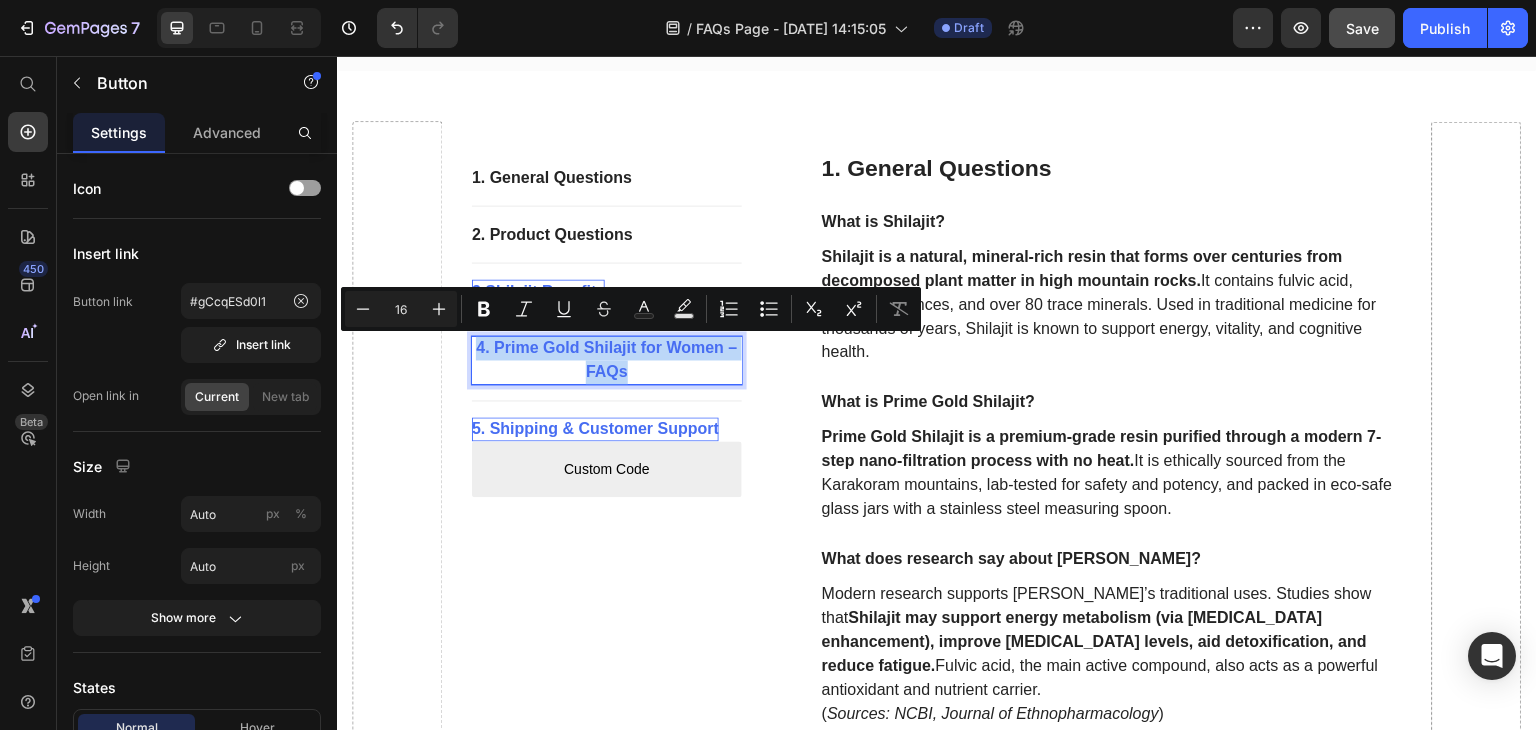 click on "4. Prime Gold Shilajit for Women – FAQs" at bounding box center (607, 361) 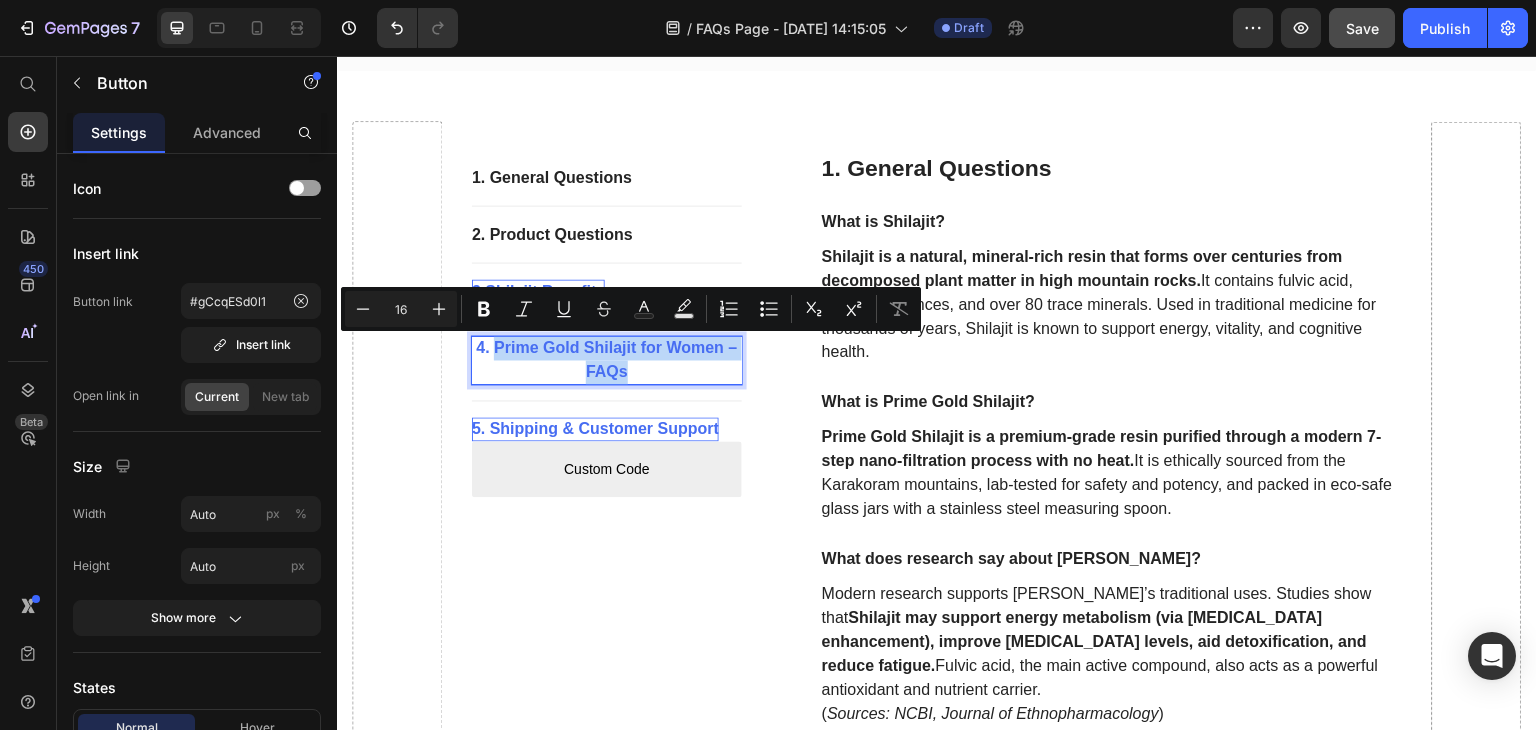 drag, startPoint x: 490, startPoint y: 346, endPoint x: 610, endPoint y: 367, distance: 121.82365 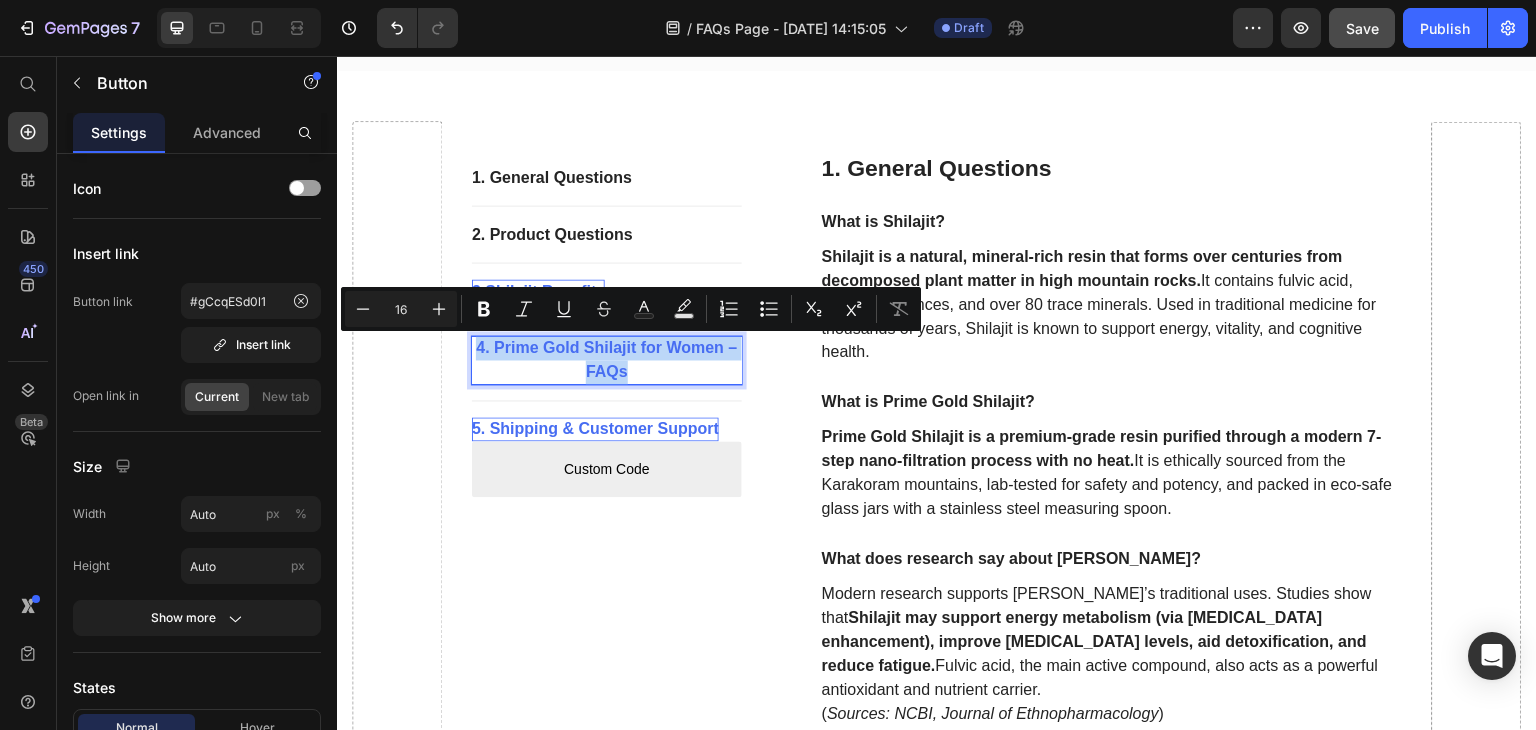 click on "4. Prime Gold Shilajit for Women – FAQs" at bounding box center (607, 361) 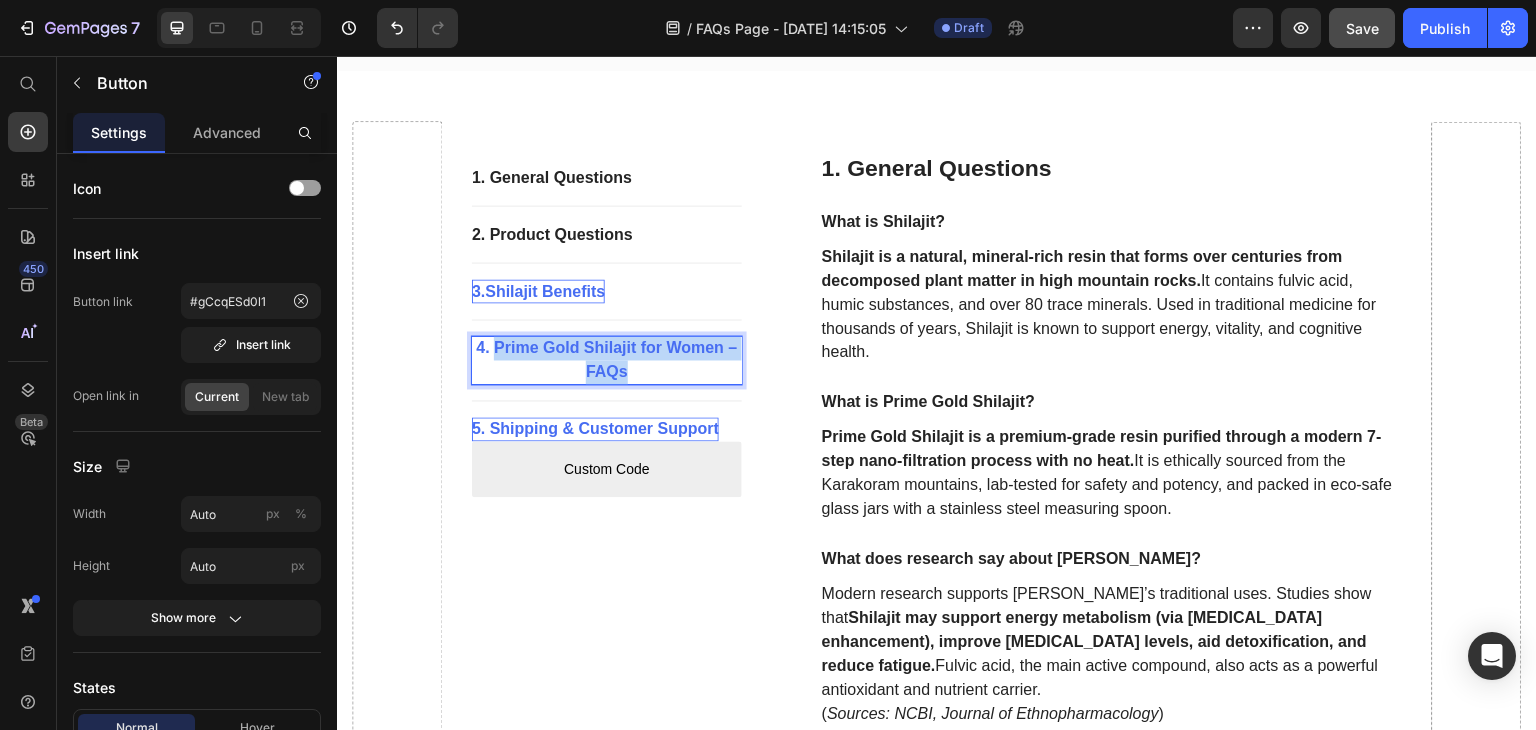drag, startPoint x: 493, startPoint y: 343, endPoint x: 626, endPoint y: 375, distance: 136.79547 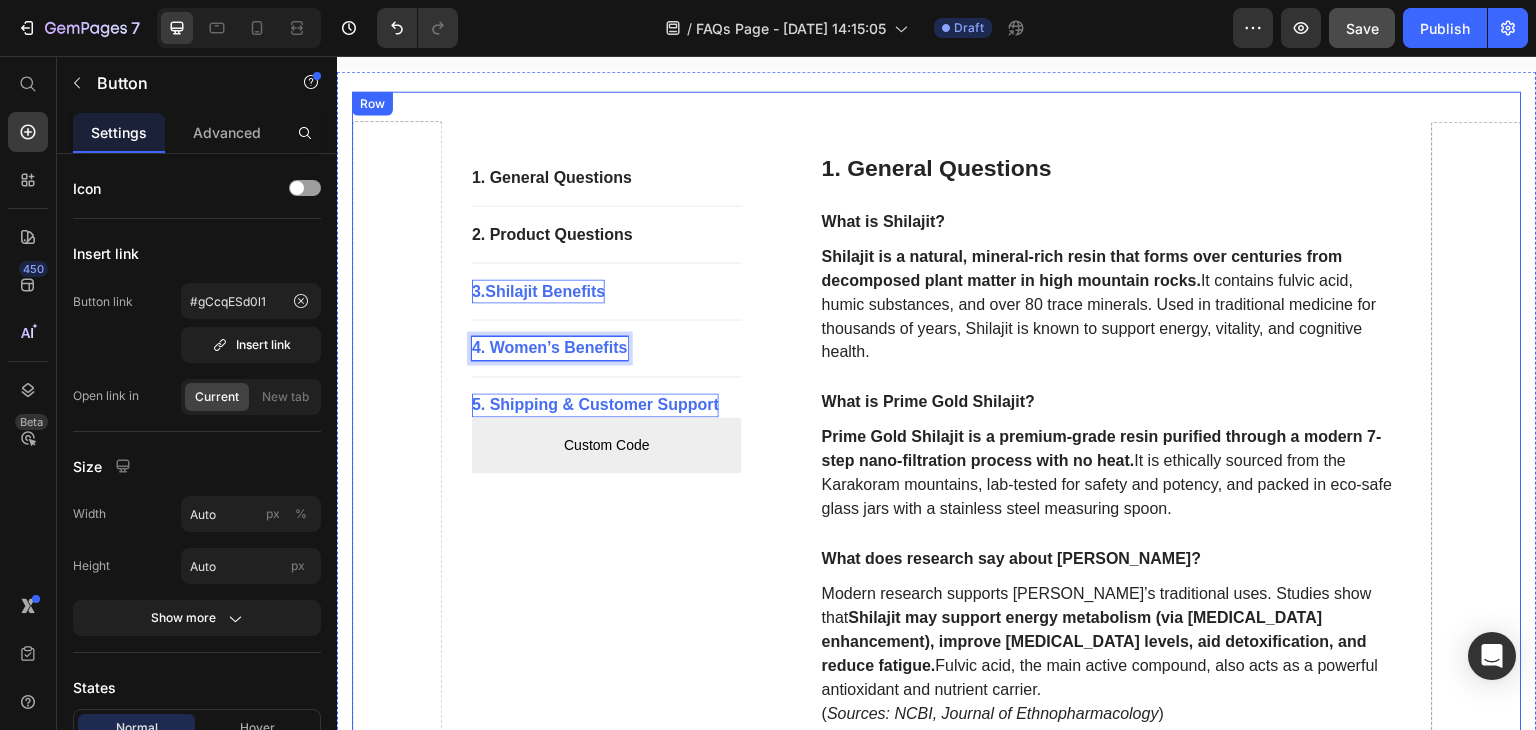 click at bounding box center [397, 1758] 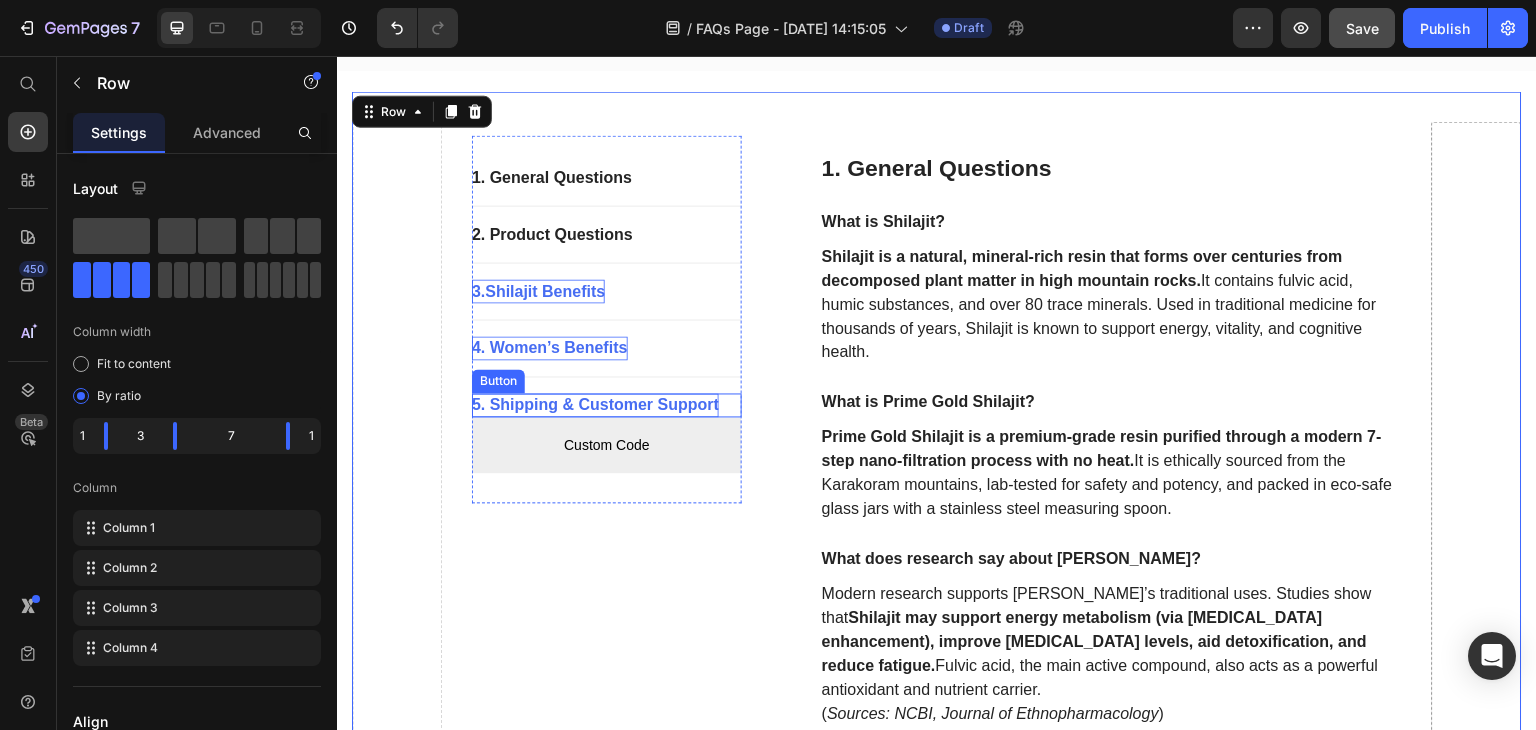 click on "5. Shipping & Customer Support" at bounding box center (595, 406) 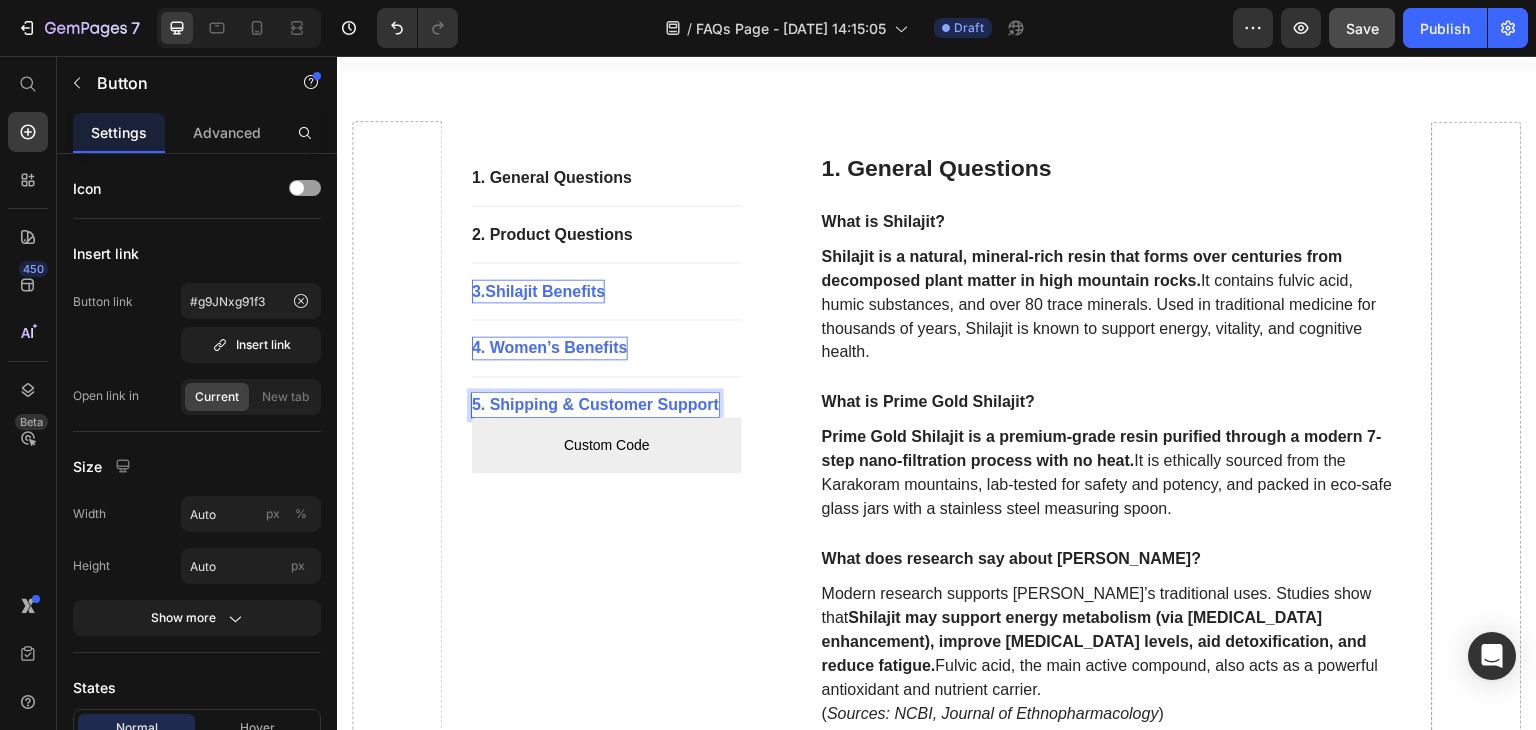 click on "5. Shipping & Customer Support" at bounding box center (595, 406) 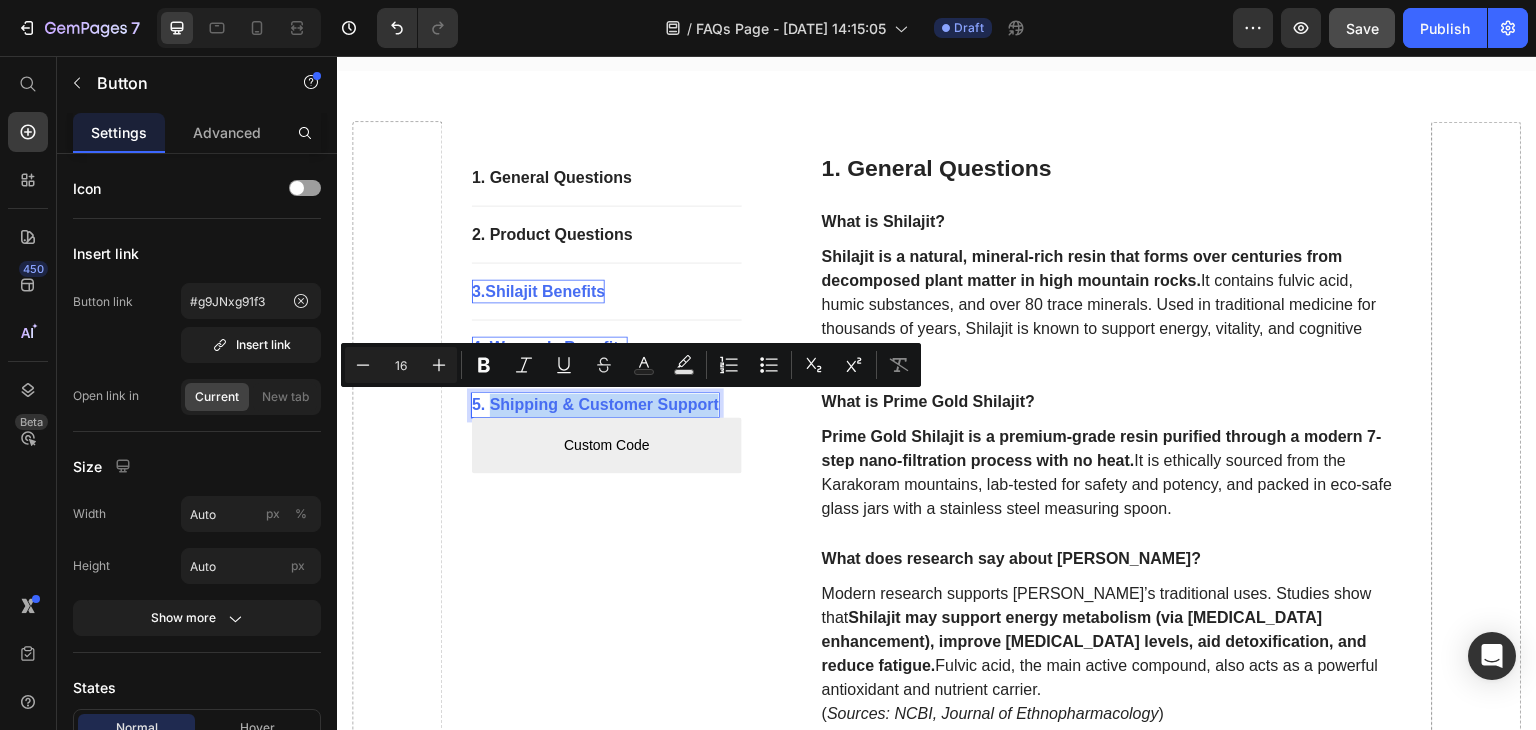 drag, startPoint x: 490, startPoint y: 405, endPoint x: 689, endPoint y: 402, distance: 199.02261 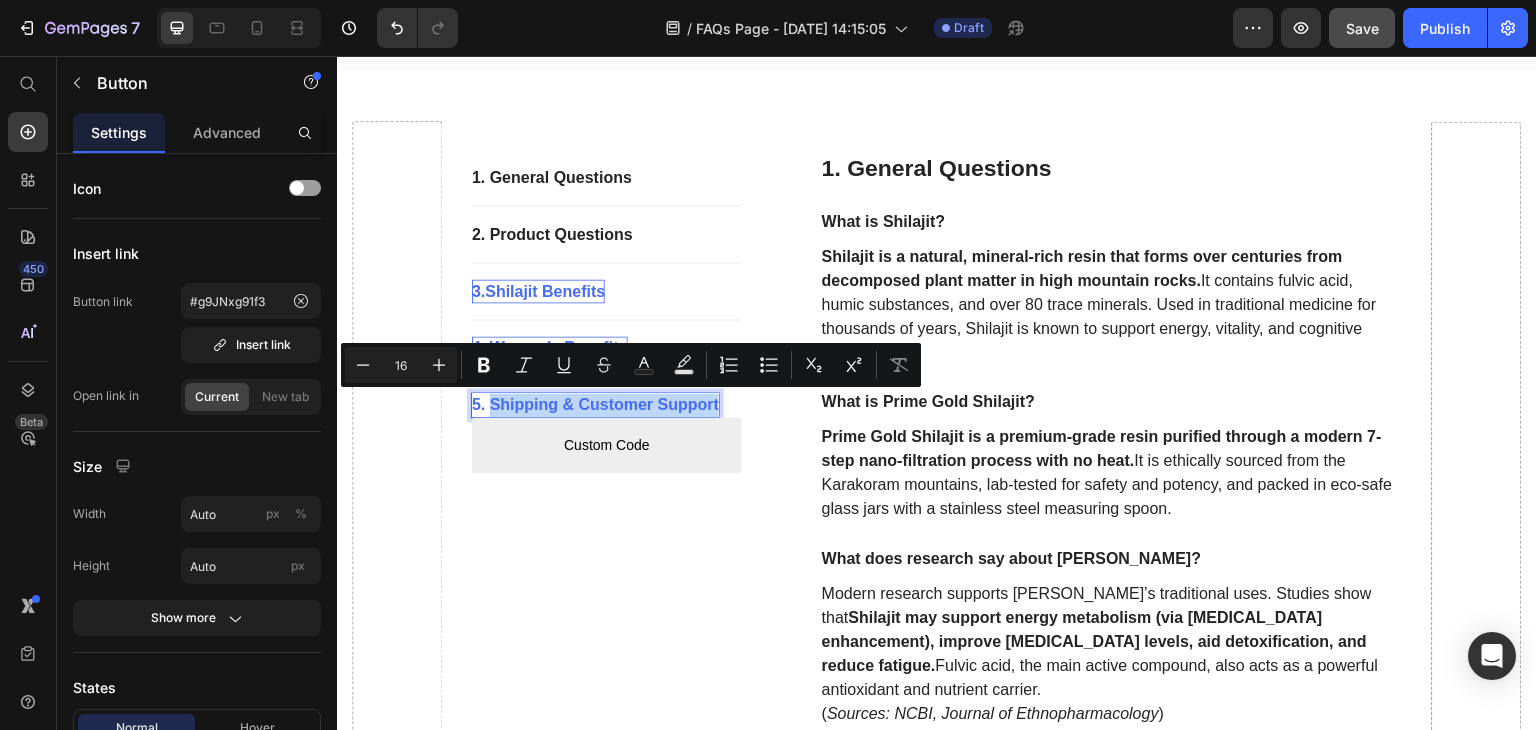 click on "5. Shipping & Customer Support" at bounding box center (595, 406) 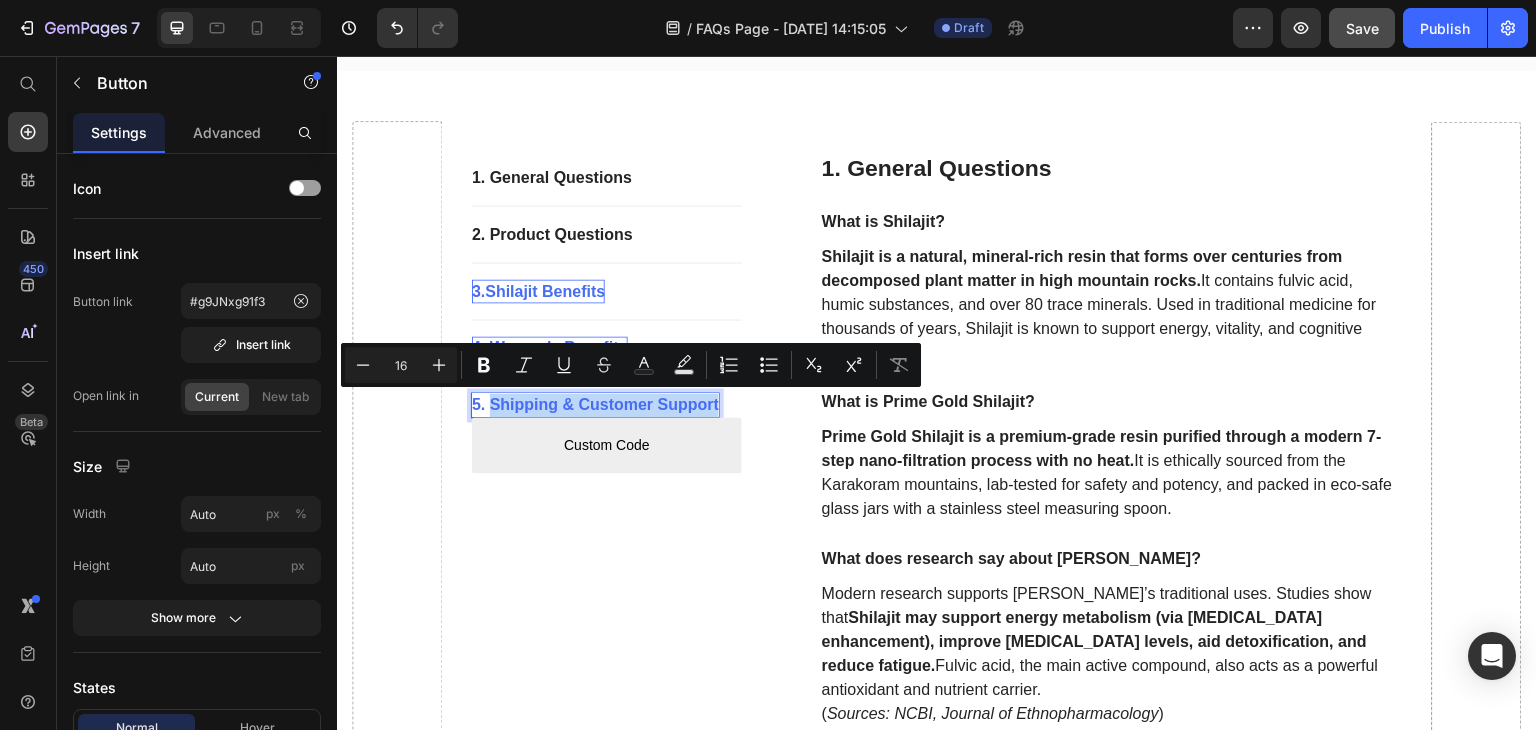 copy on "Shipping & Customer Support" 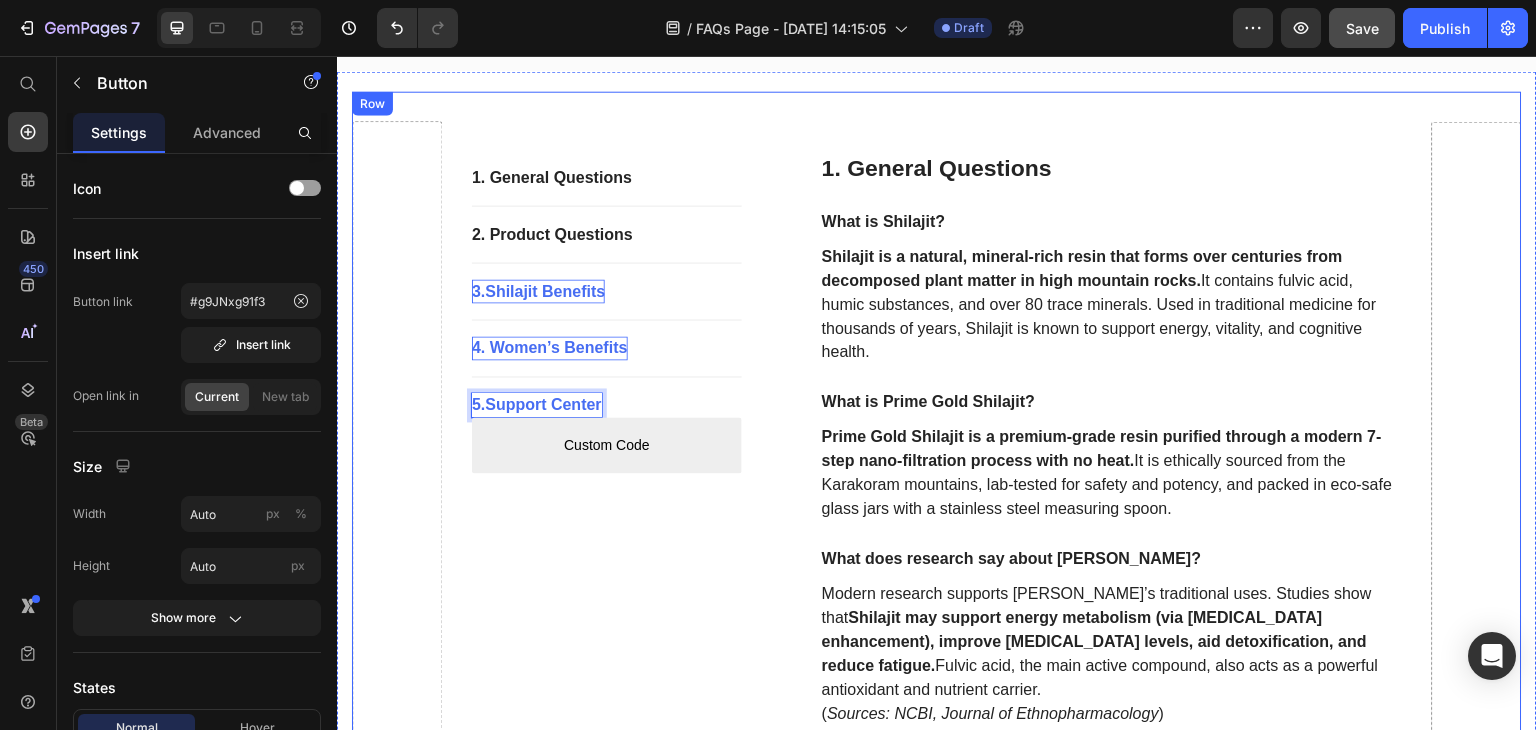 click on "1. General Questions Button                Title Line 2. Product Questions Button                Title Line 3.Shilajit Benefits Button                Title Line 4. Women’s Benefits Button                Title Line 5.  Support Center Button   0
Custom Code
Custom Menu Active Row" at bounding box center (607, 1758) 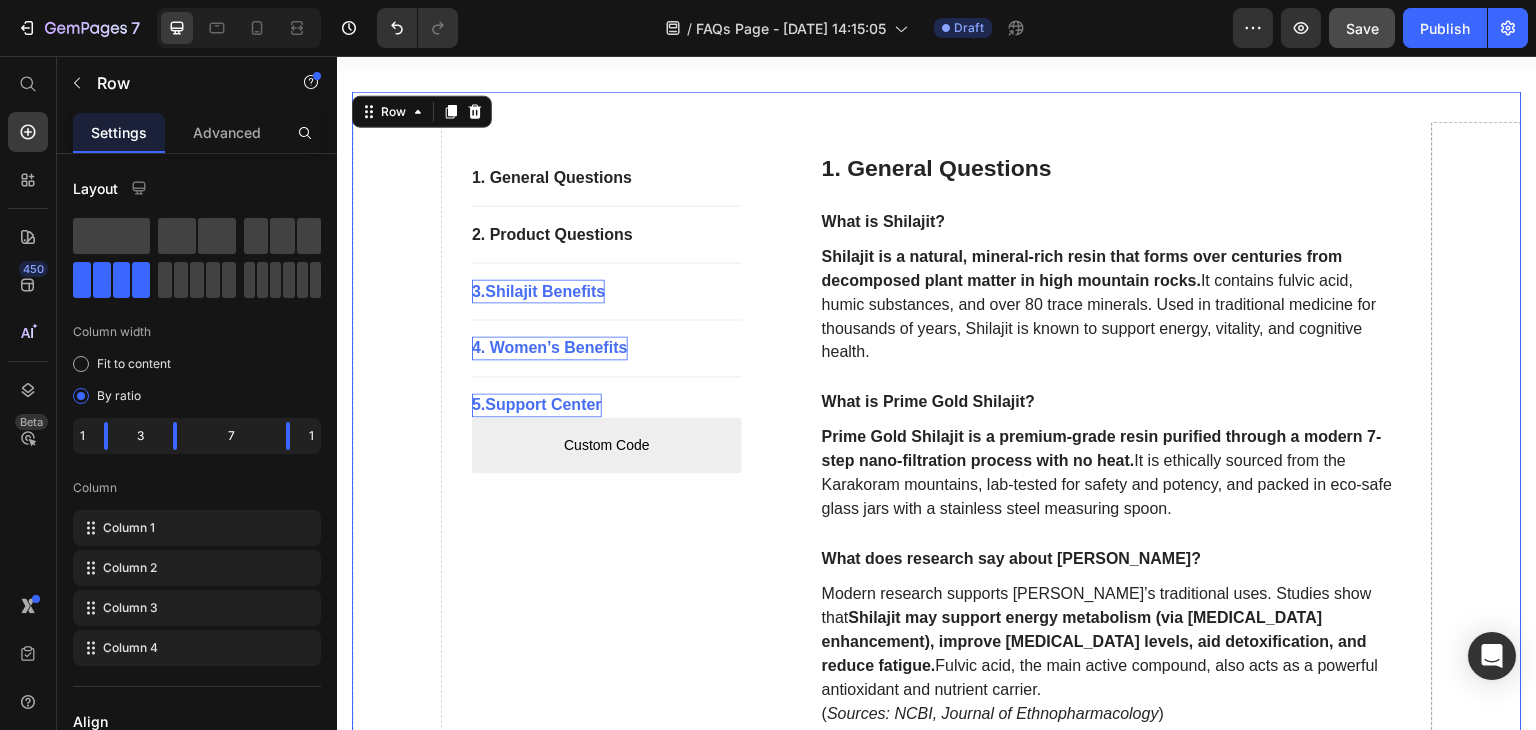click on "1. General Questions Button                Title Line 2. Product Questions Button                Title Line 3.Shilajit Benefits Button                Title Line 4. Women’s Benefits Button                Title Line 5.  Support Center Button
Custom Code
Custom Menu Active Row" at bounding box center [607, 1758] 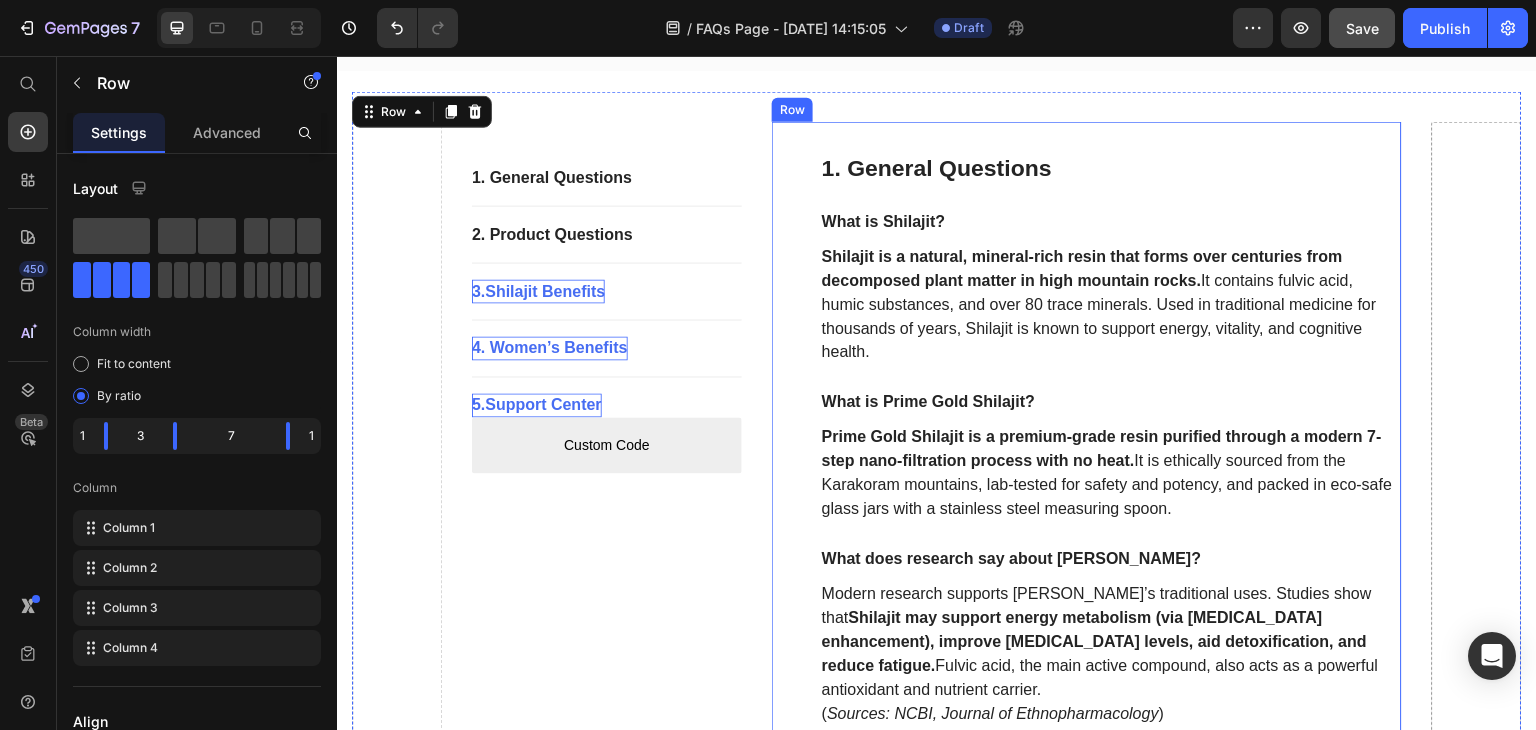 scroll, scrollTop: 0, scrollLeft: 0, axis: both 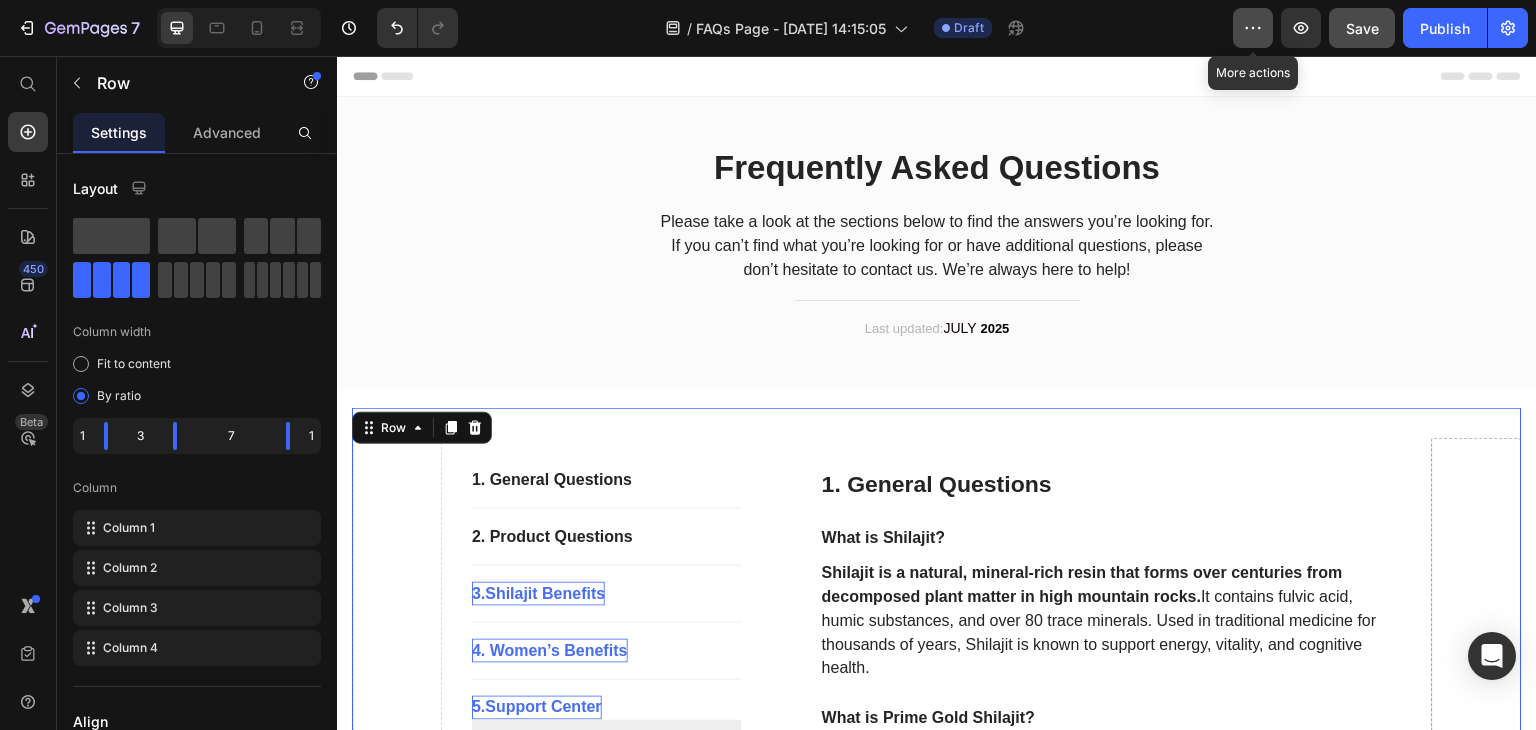 click 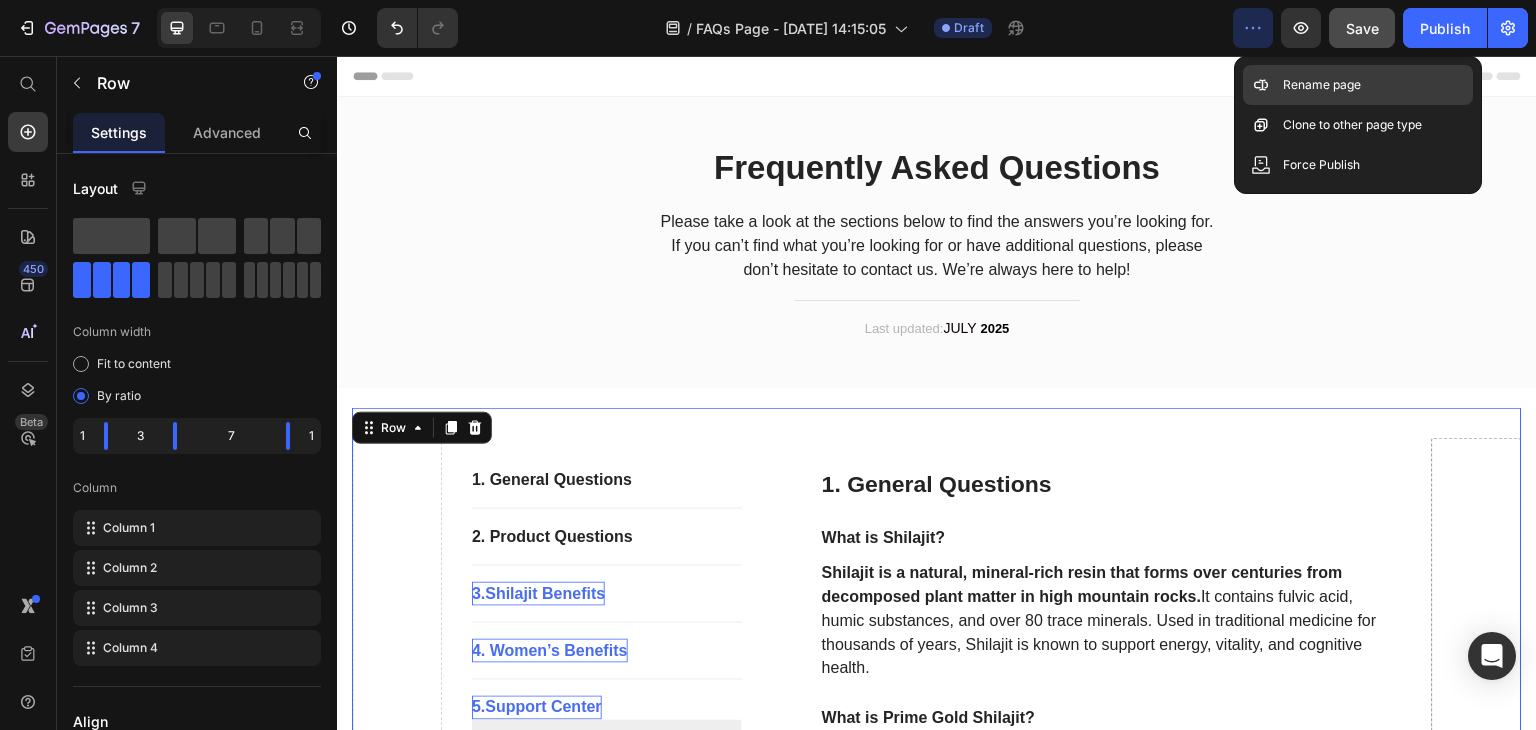 click on "Rename page" at bounding box center [1322, 85] 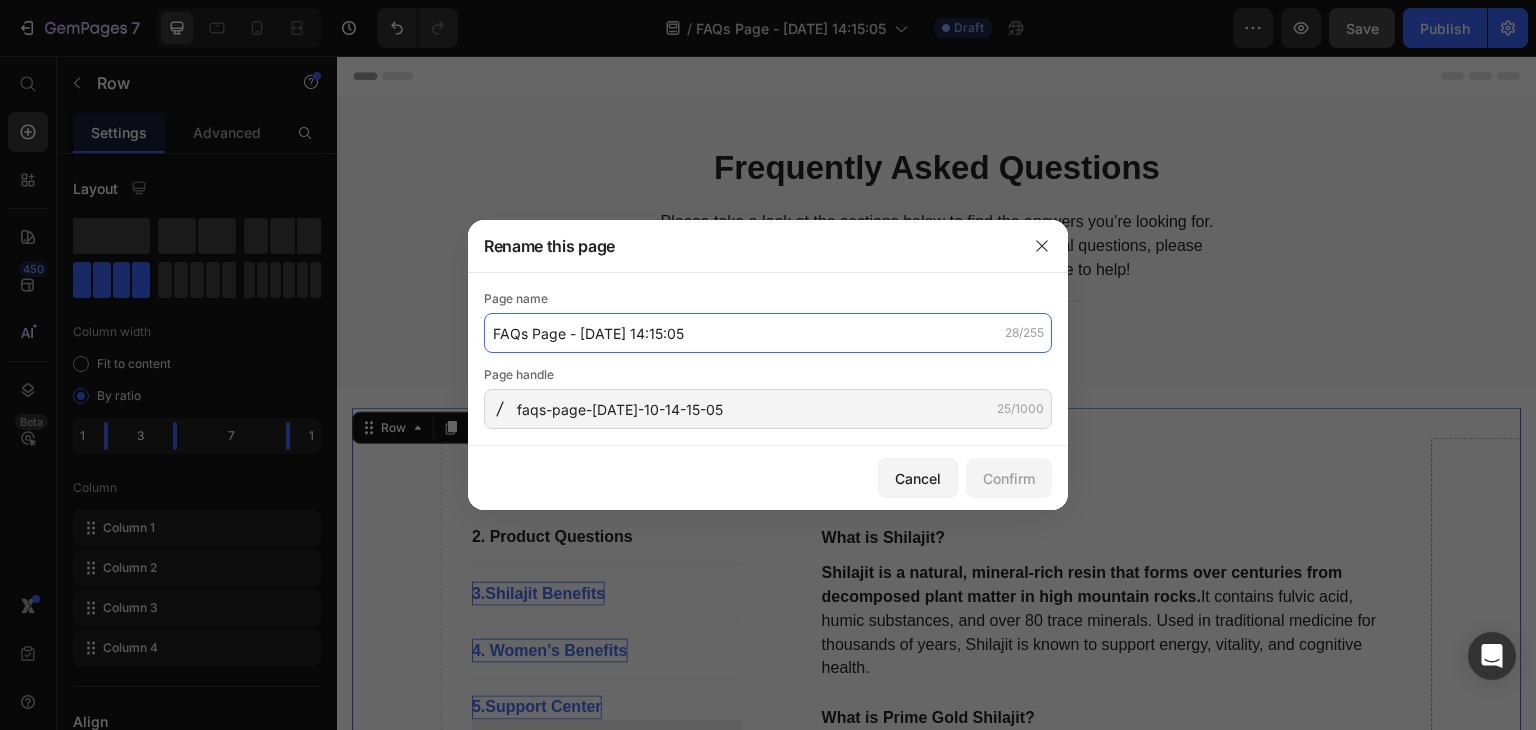 click on "FAQs Page - [DATE] 14:15:05" 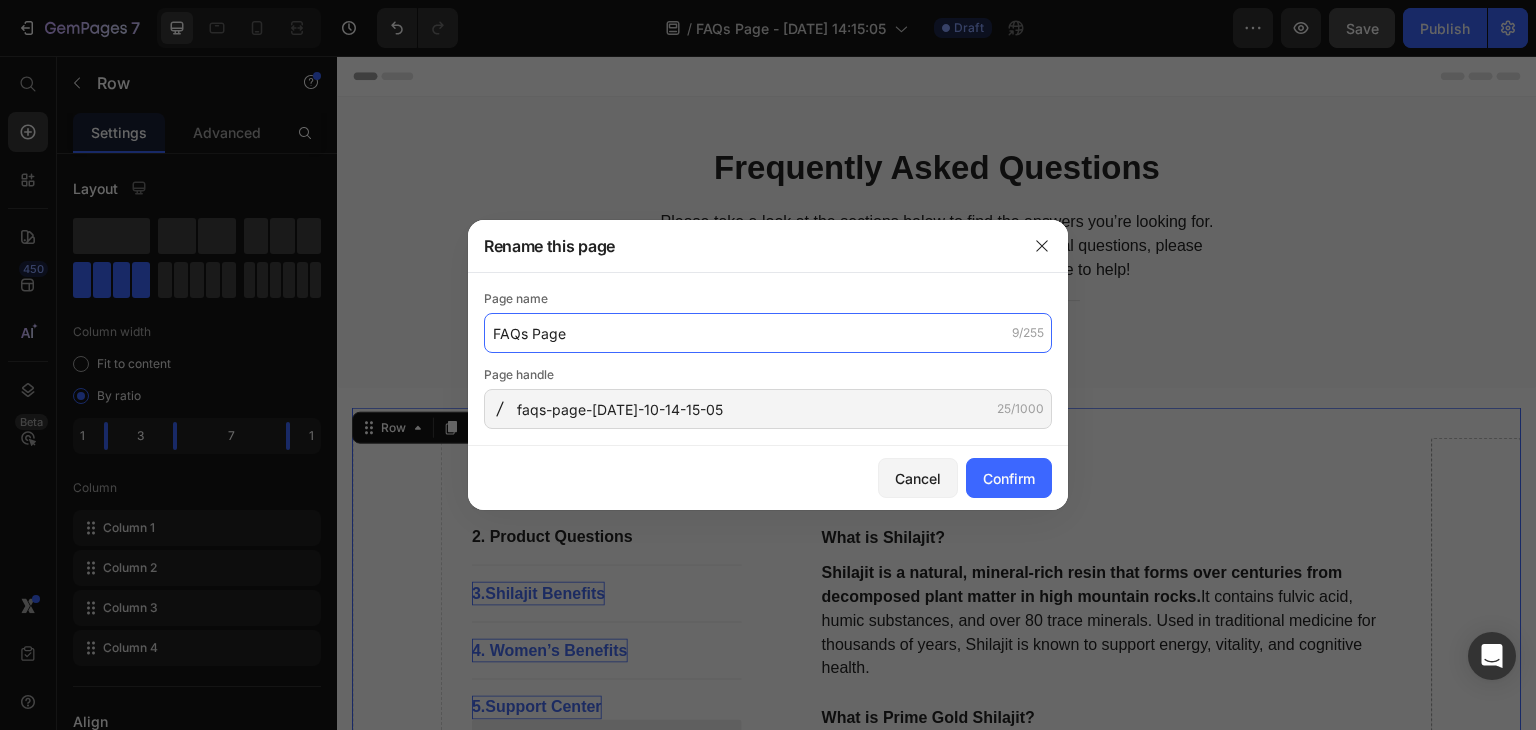 type on "FAQs Page" 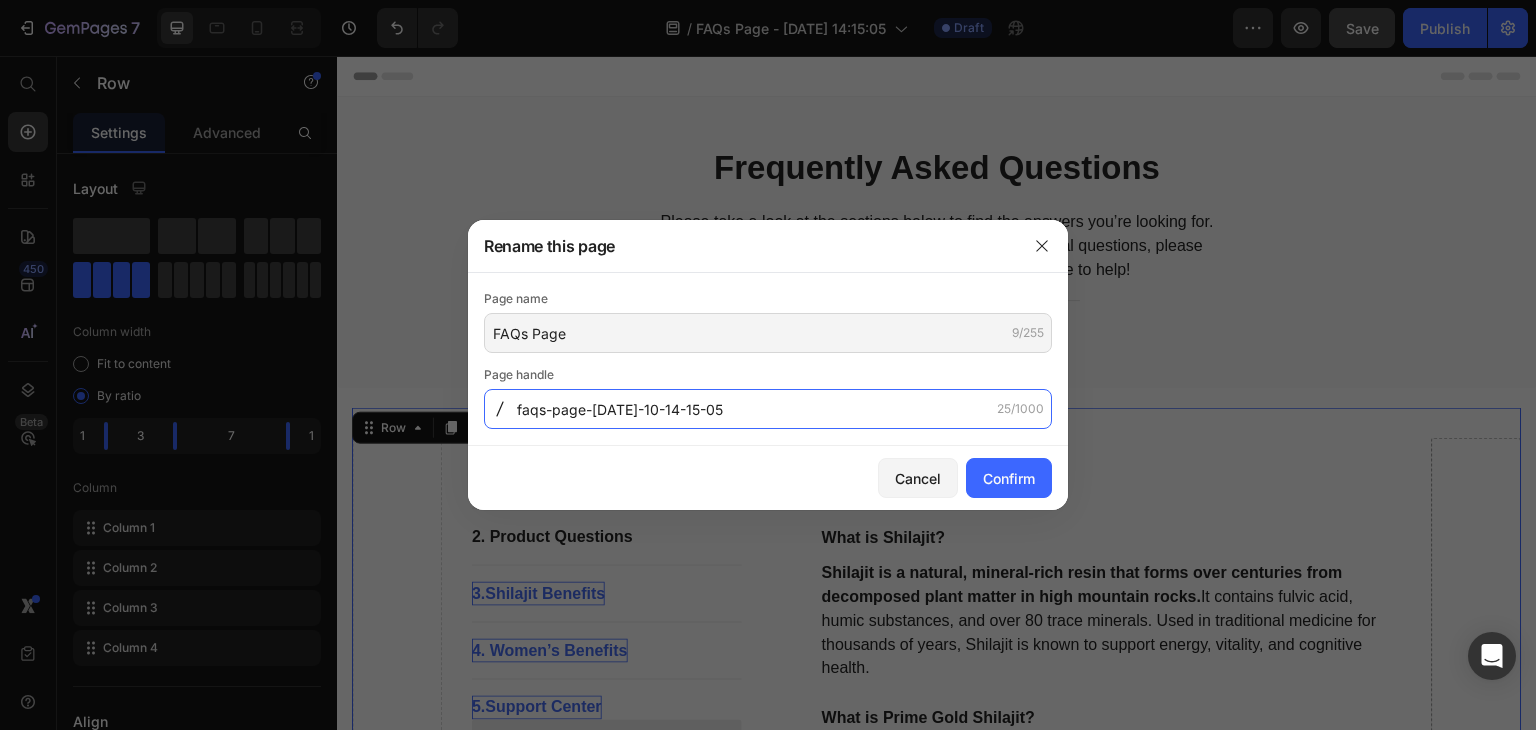 click on "faqs-page-[DATE]-10-14-15-05" 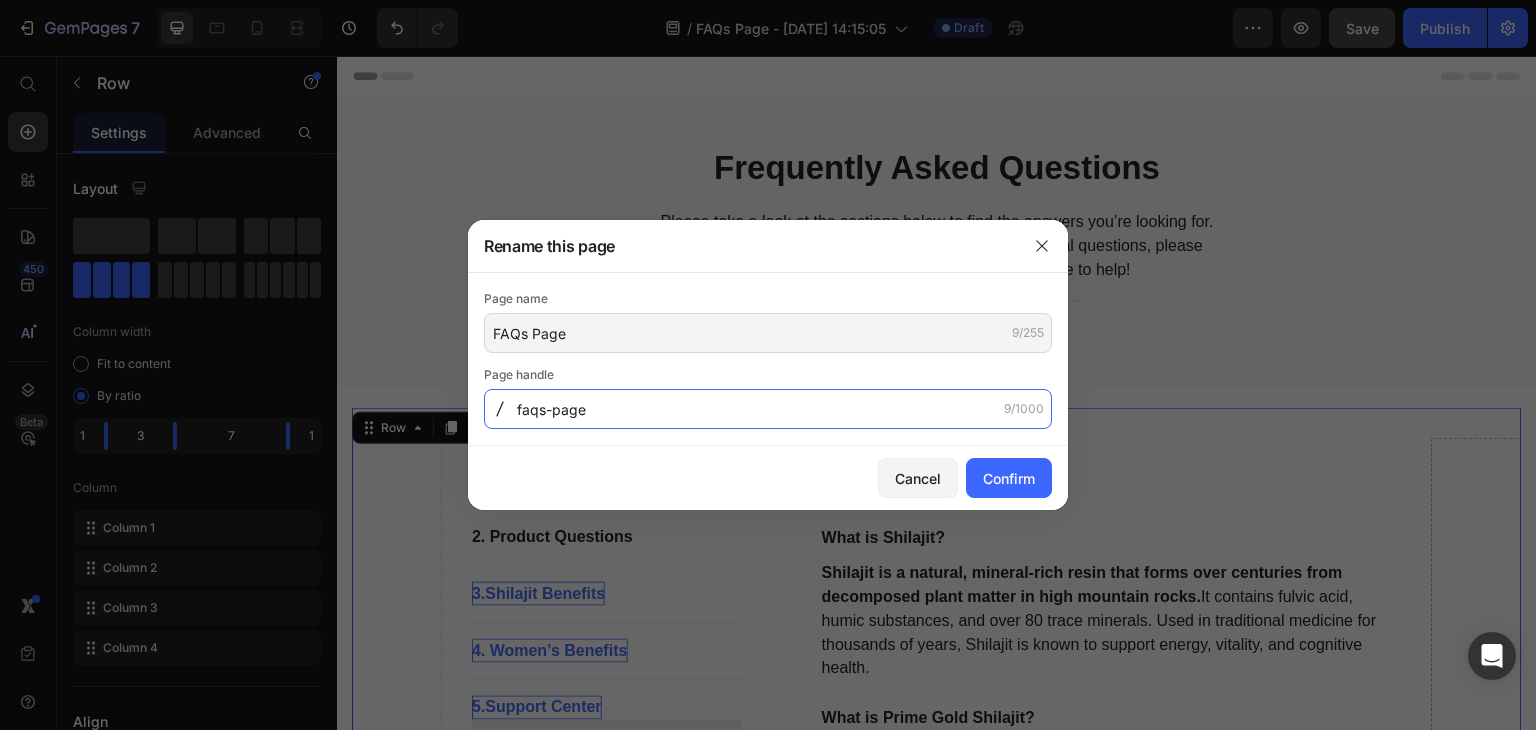 type on "faqs-page" 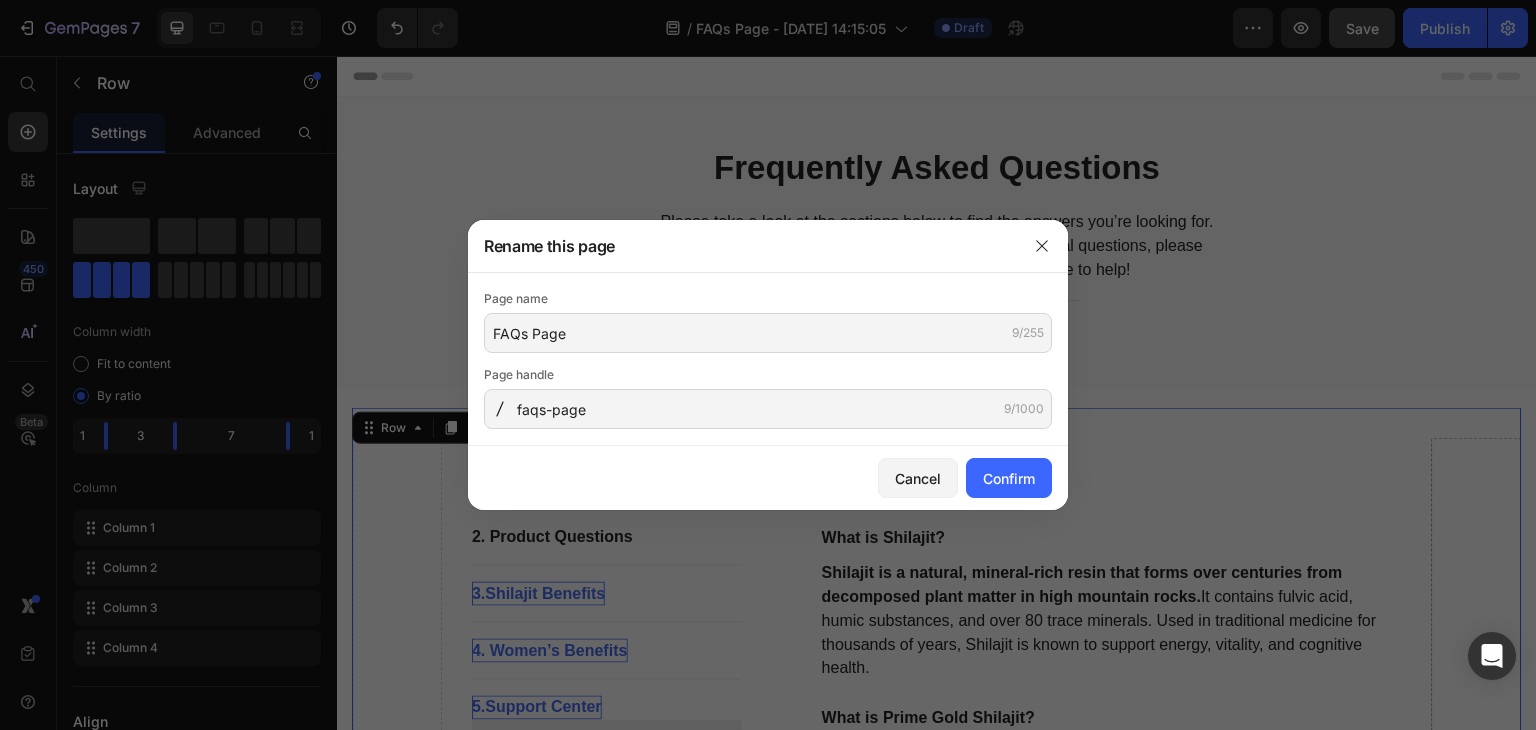 click on "Page name FAQs Page 9/255 Page handle faqs-page 9/1000" at bounding box center [768, 359] 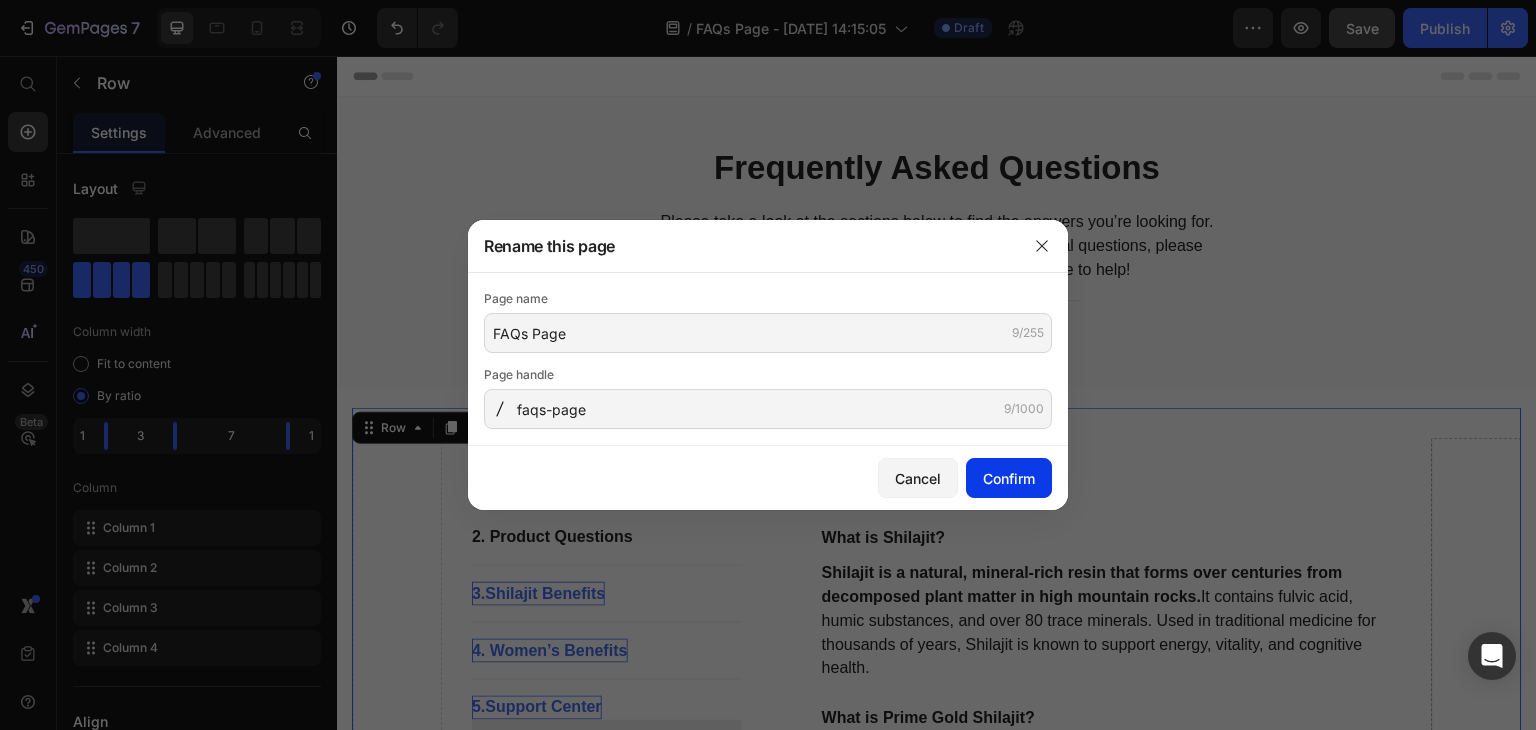 click on "Confirm" at bounding box center [1009, 478] 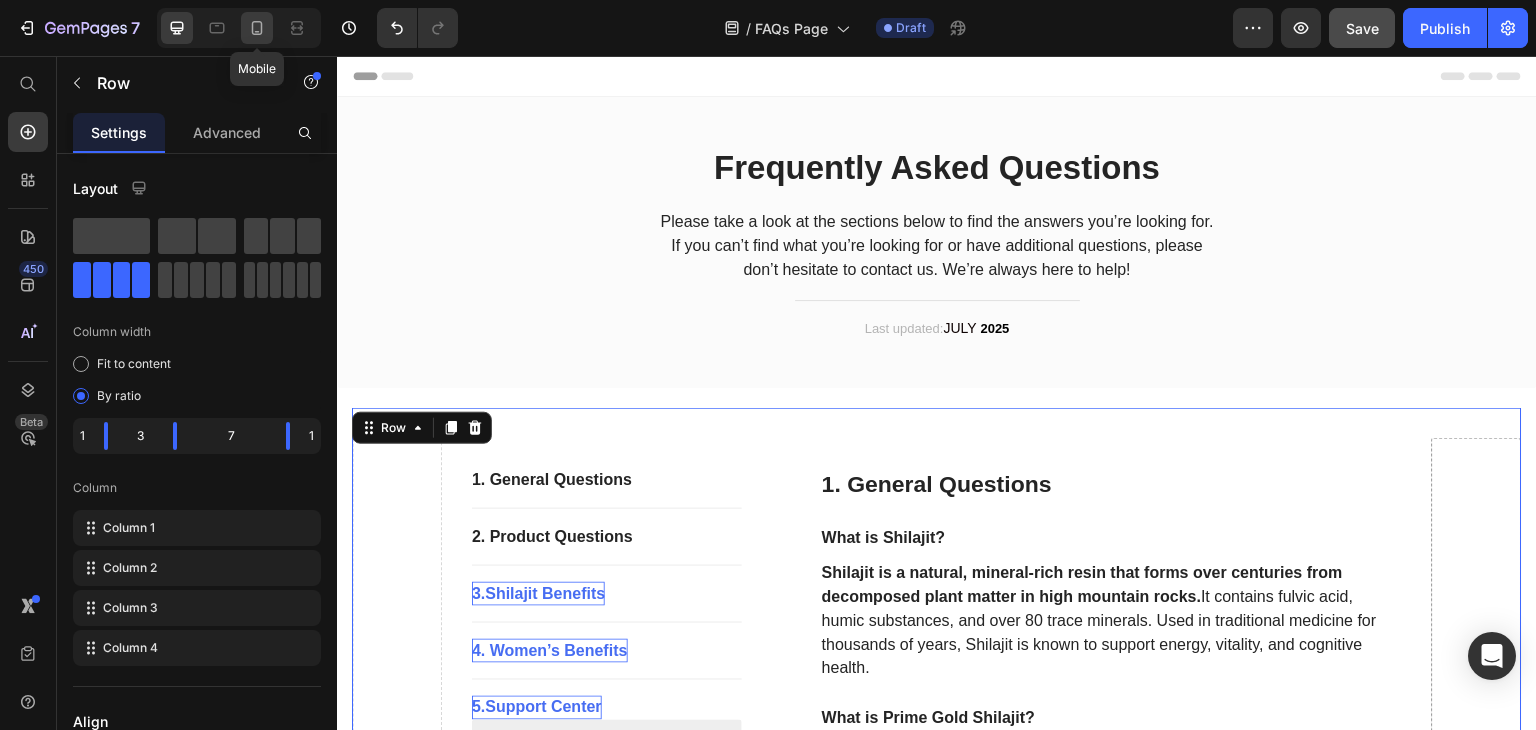 click 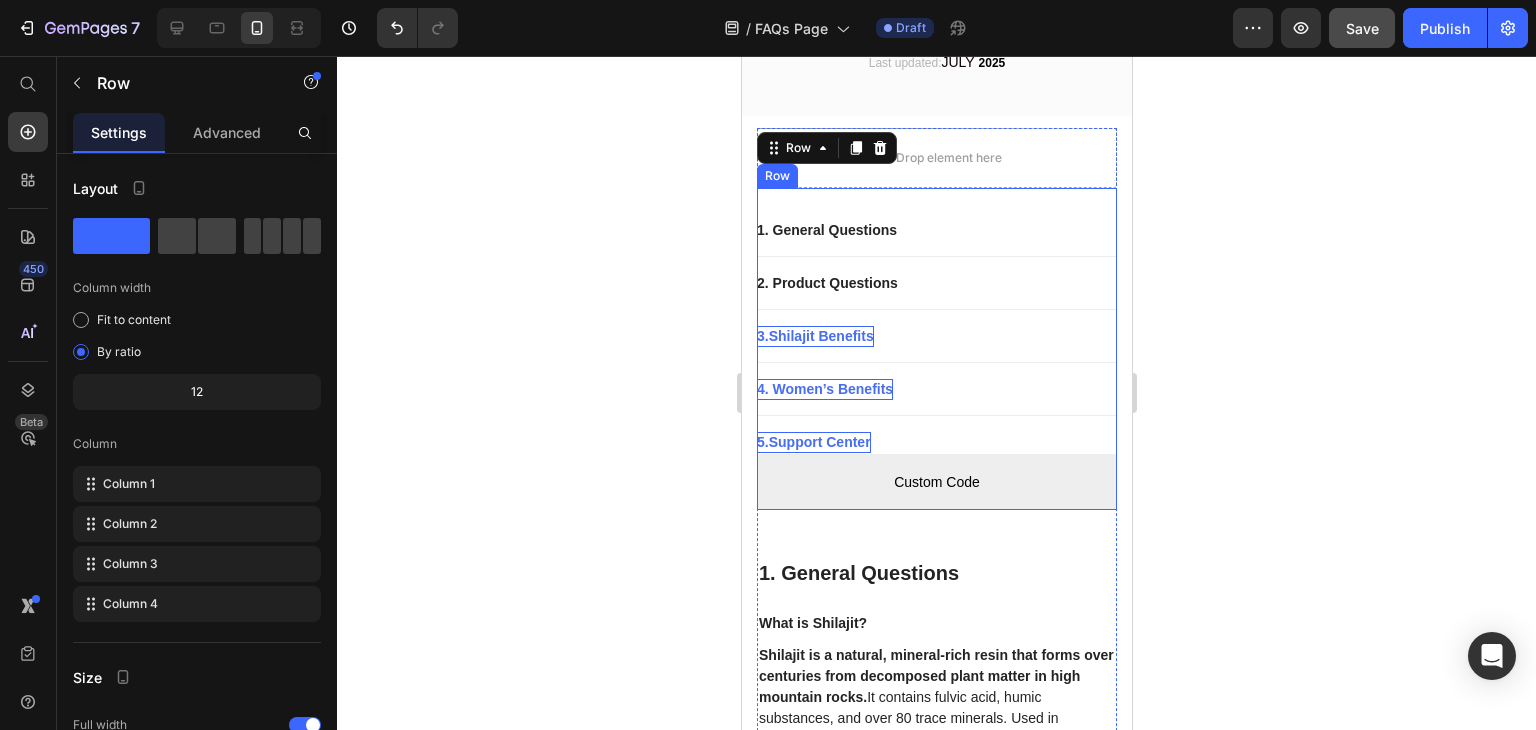 scroll, scrollTop: 305, scrollLeft: 0, axis: vertical 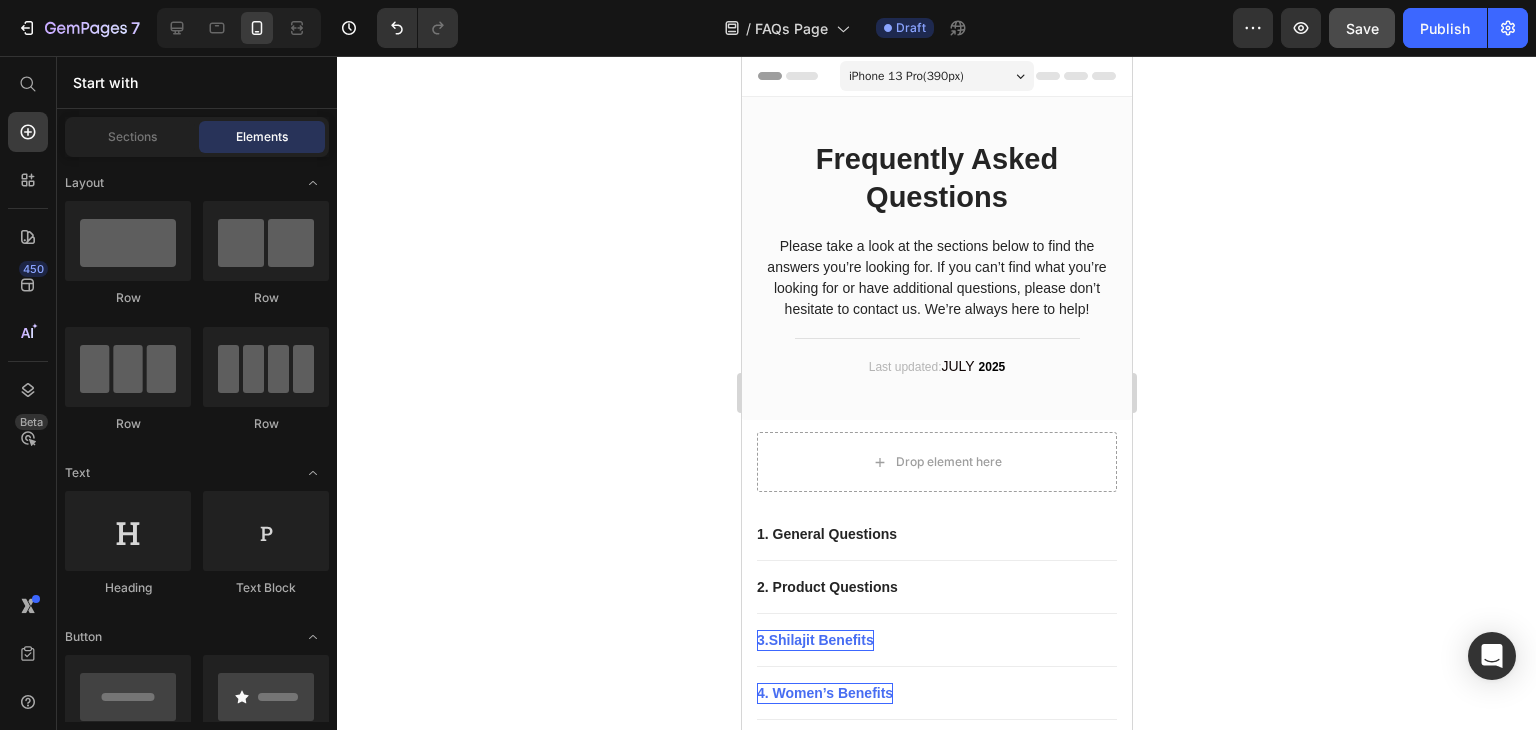 drag, startPoint x: 1122, startPoint y: 179, endPoint x: 1907, endPoint y: 164, distance: 785.1433 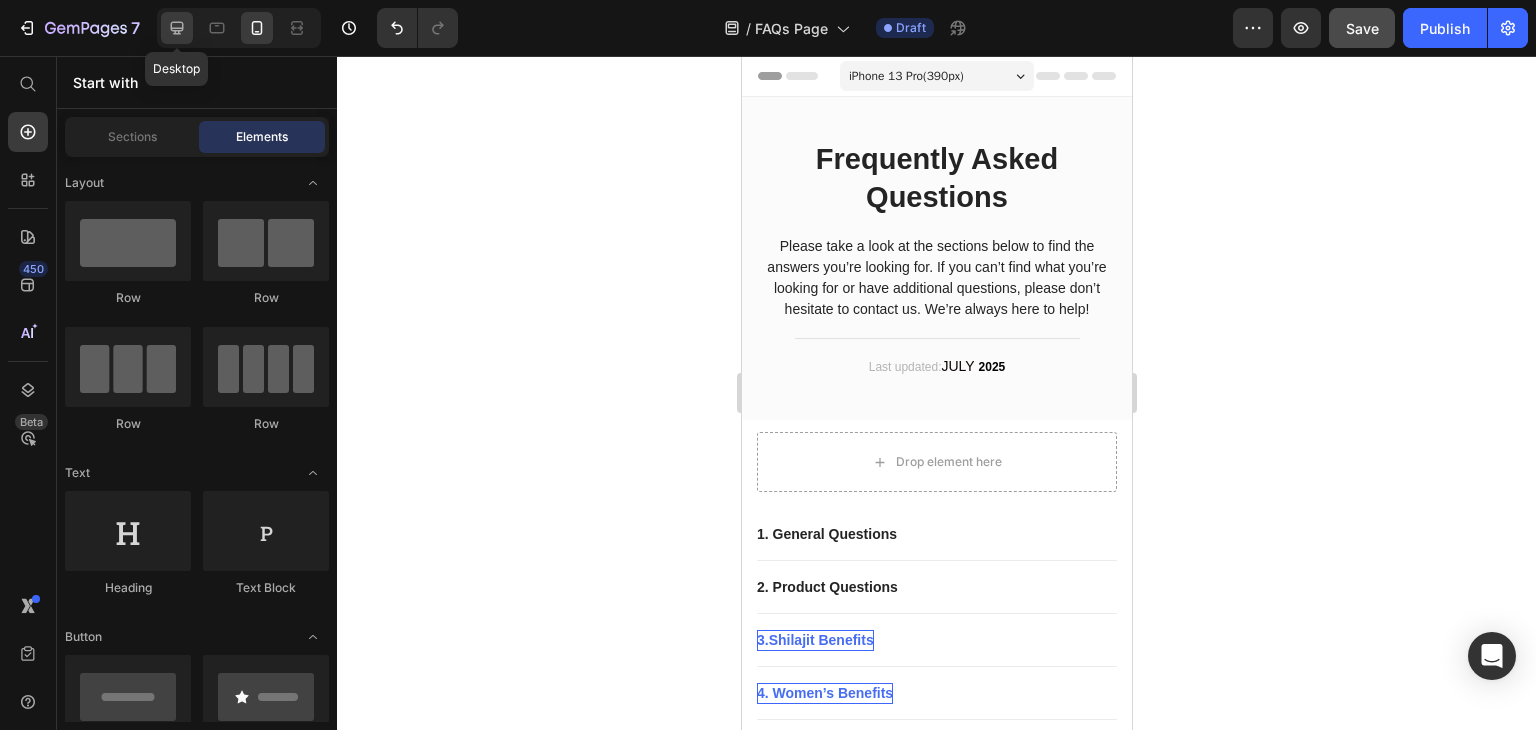 click 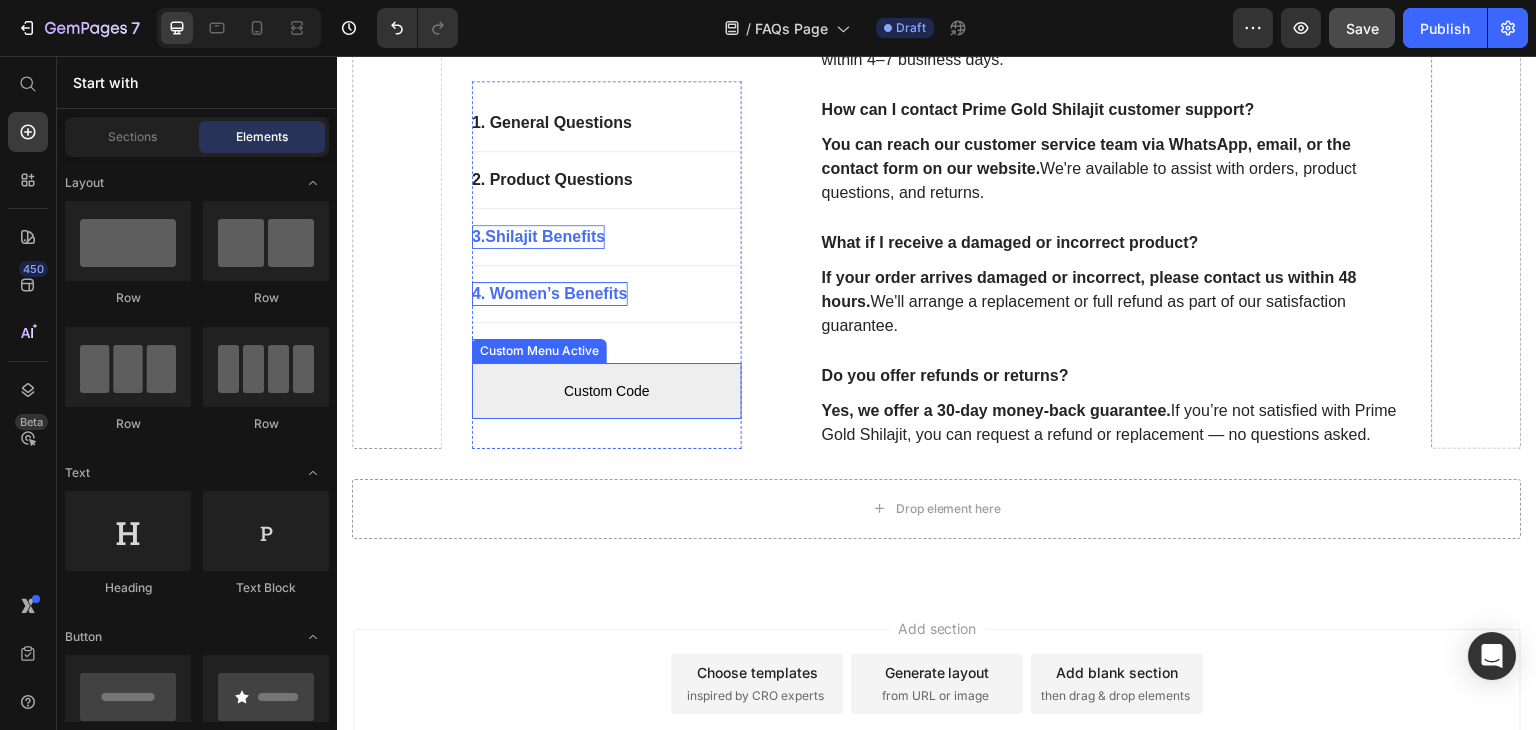 scroll, scrollTop: 3385, scrollLeft: 0, axis: vertical 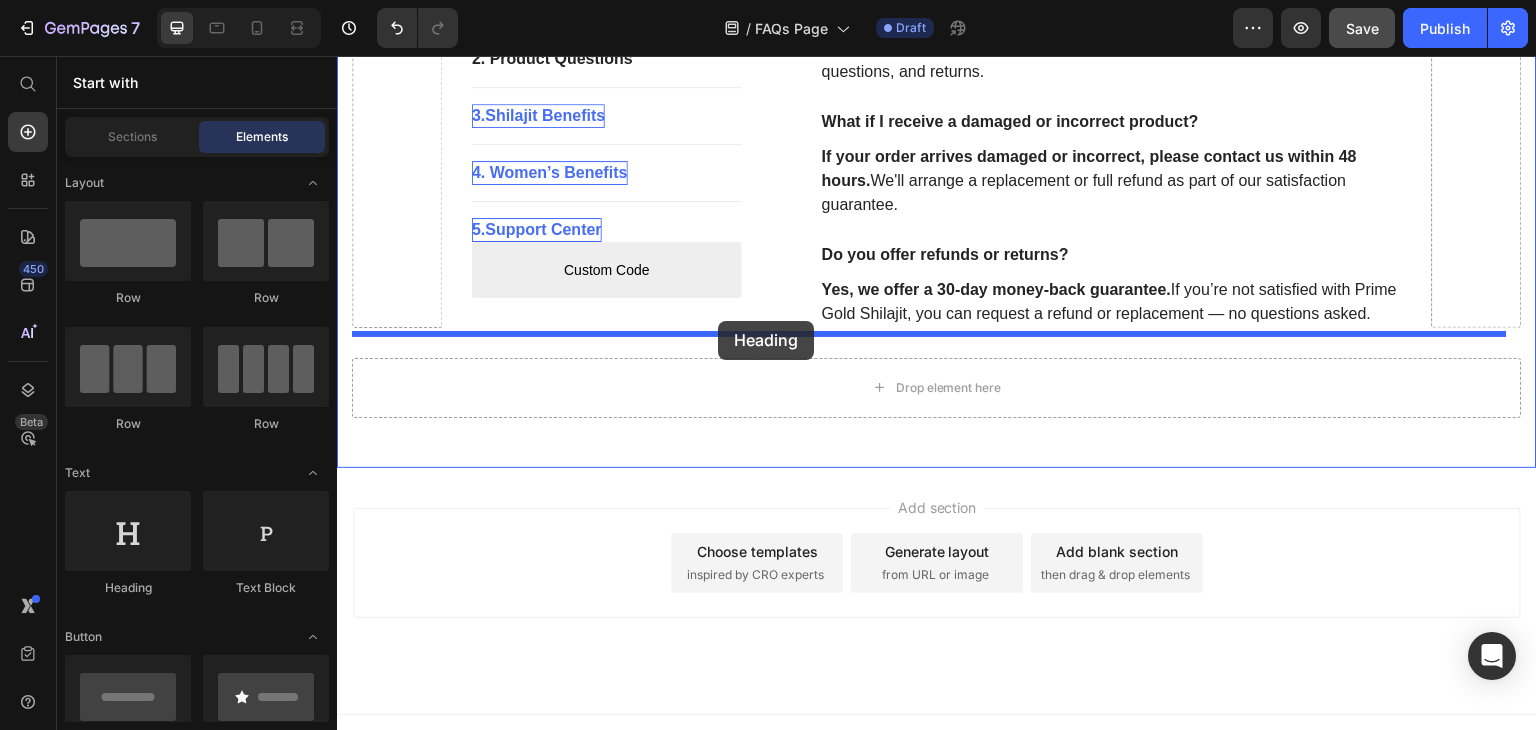drag, startPoint x: 489, startPoint y: 600, endPoint x: 718, endPoint y: 321, distance: 360.94598 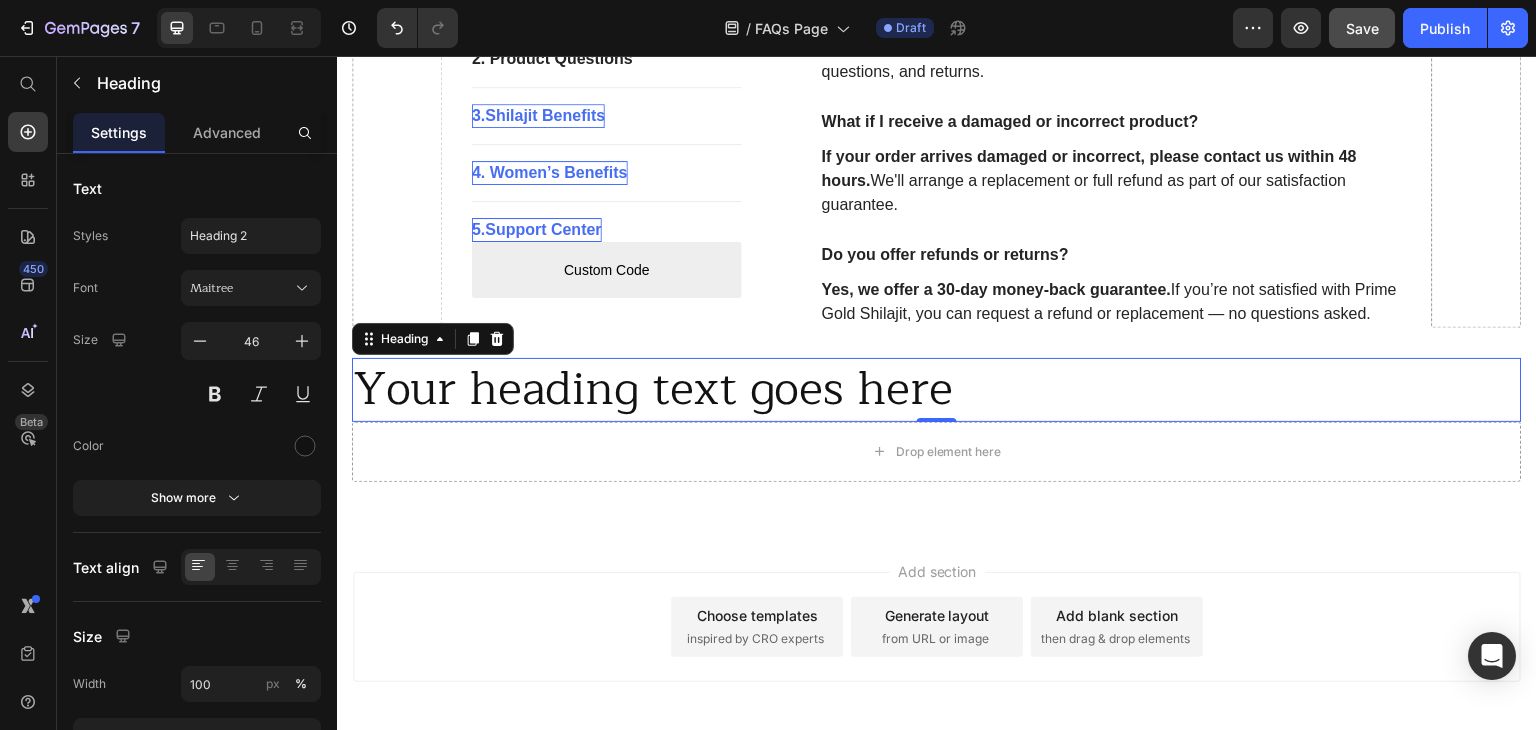 click on "Your heading text goes here" at bounding box center [937, 390] 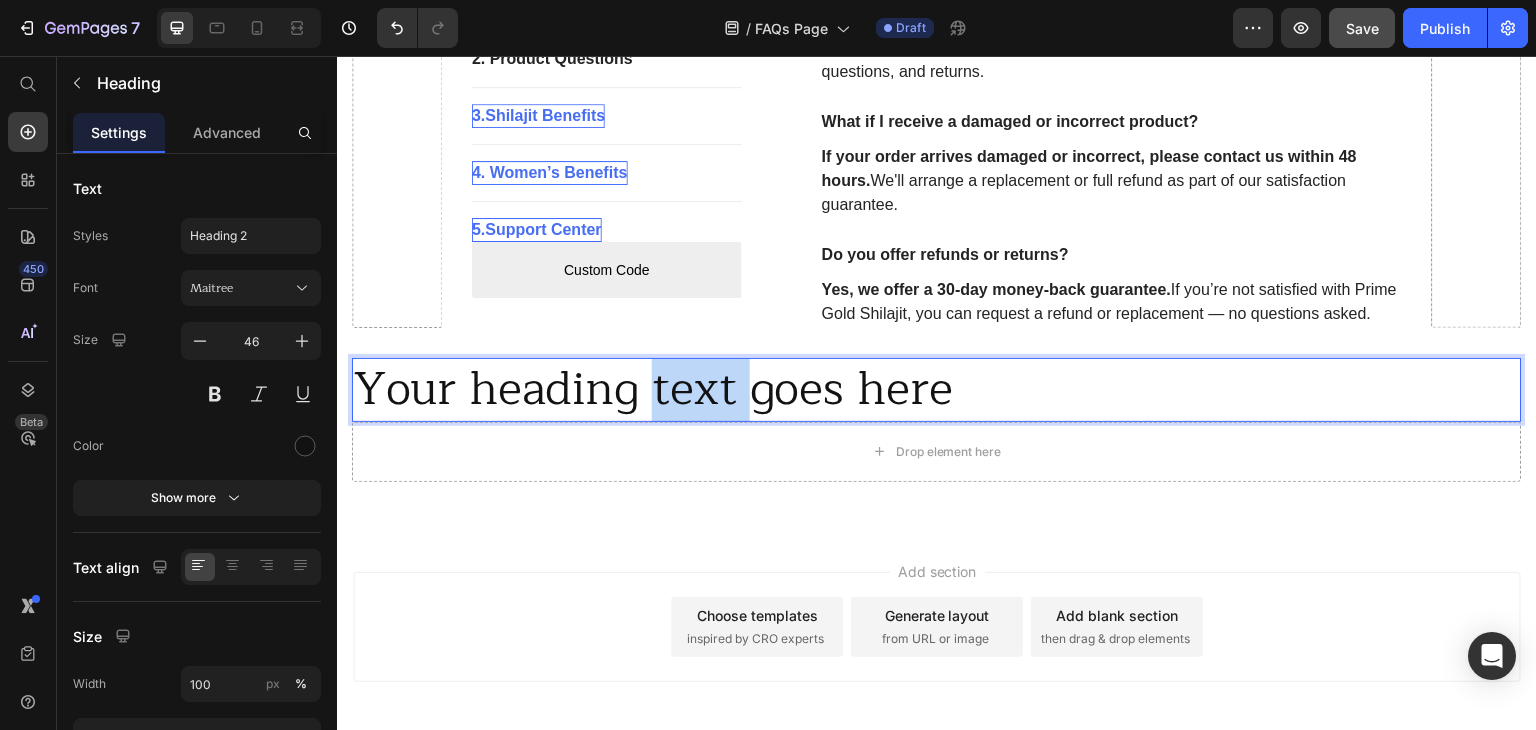 click on "Your heading text goes here" at bounding box center (937, 390) 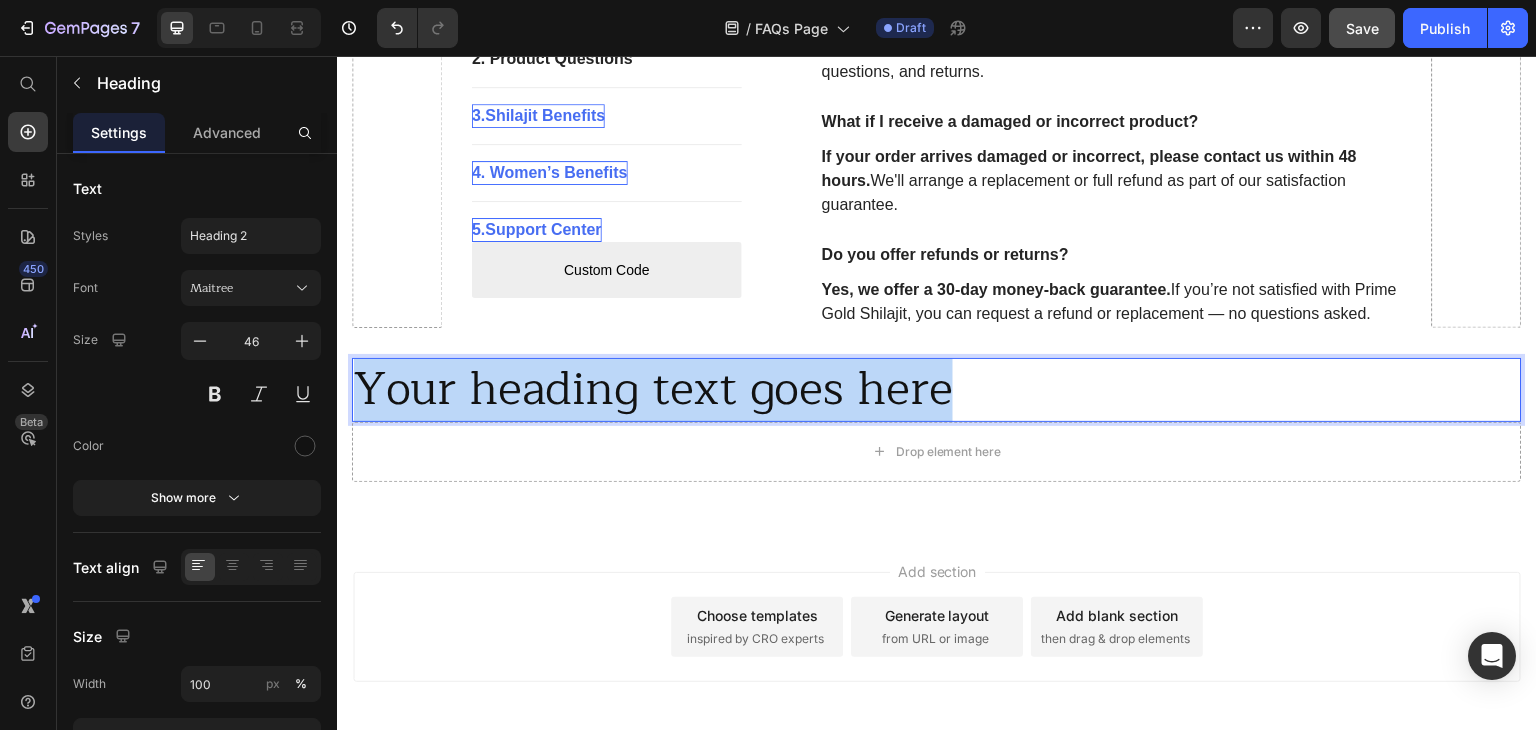 click on "Your heading text goes here" at bounding box center (937, 390) 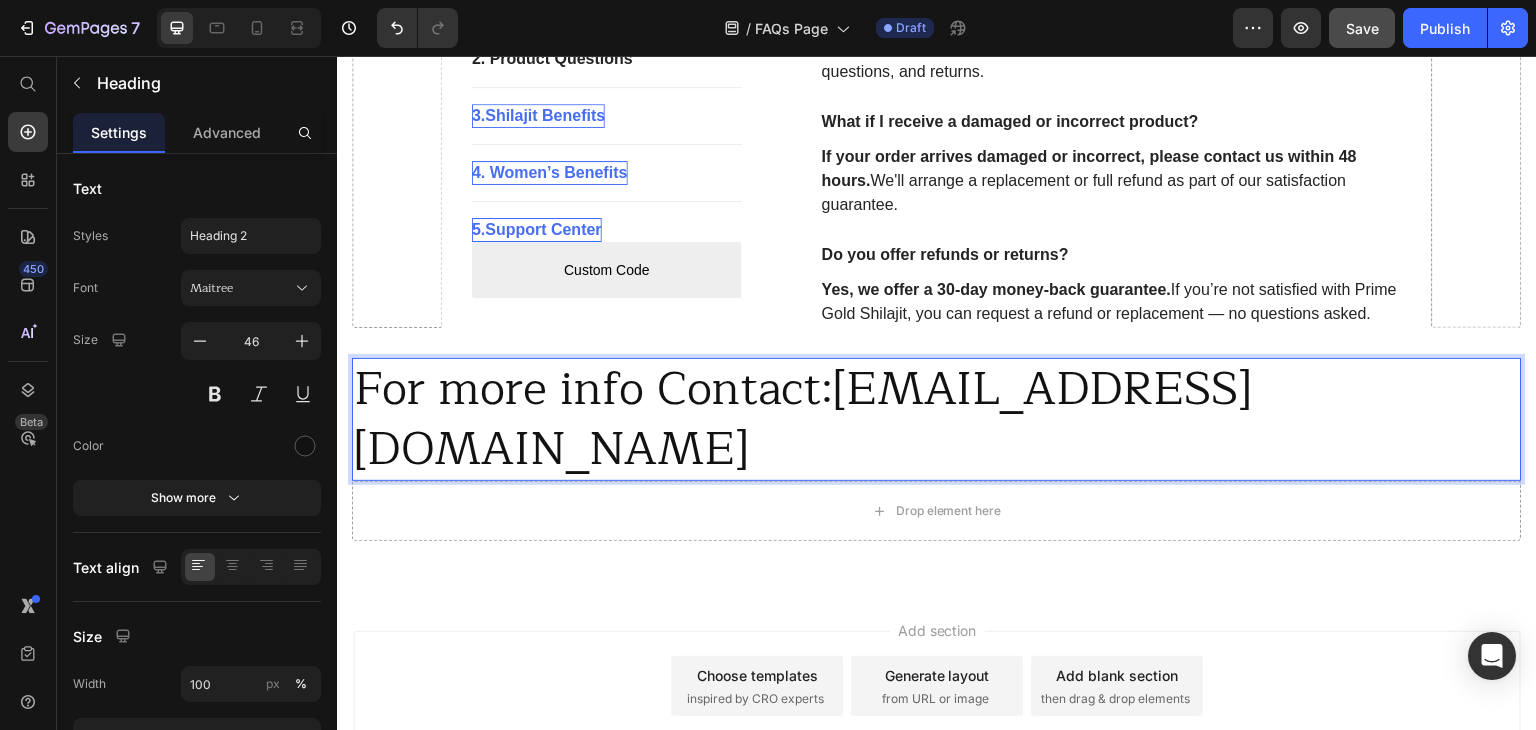 click on "For more info Contact:[EMAIL_ADDRESS][DOMAIN_NAME]" at bounding box center [937, 420] 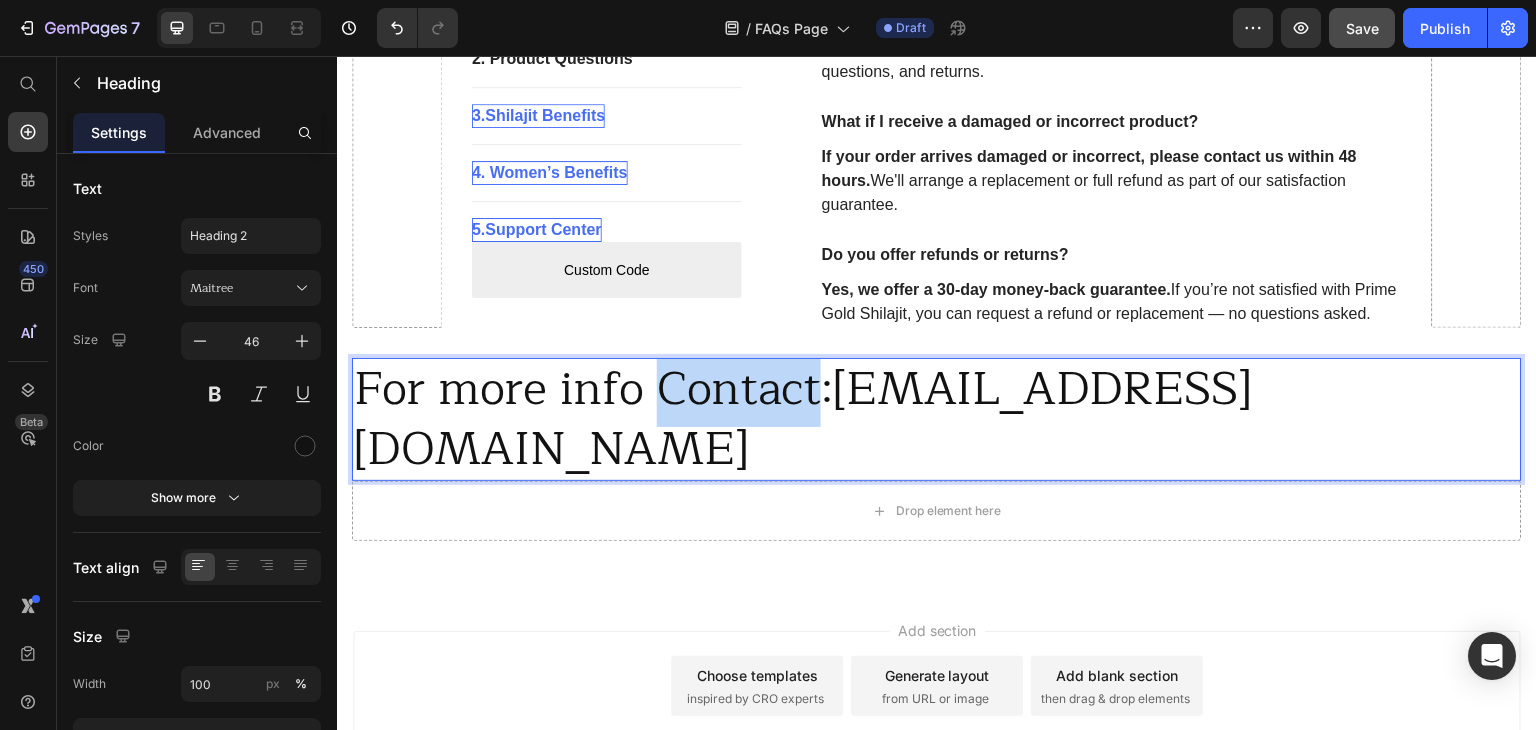 click on "For more info Contact:[EMAIL_ADDRESS][DOMAIN_NAME]" at bounding box center [937, 420] 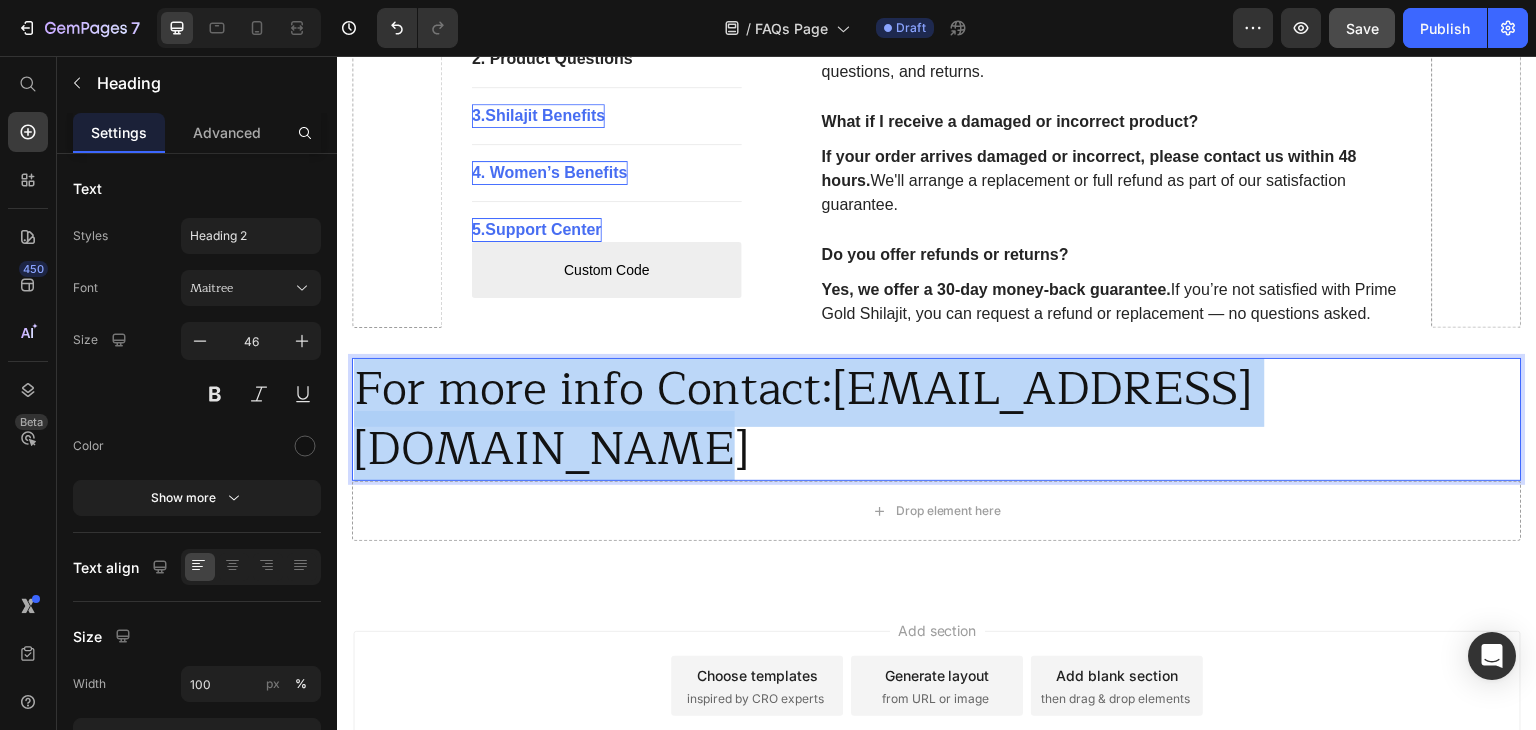 click on "For more info Contact:[EMAIL_ADDRESS][DOMAIN_NAME]" at bounding box center (937, 420) 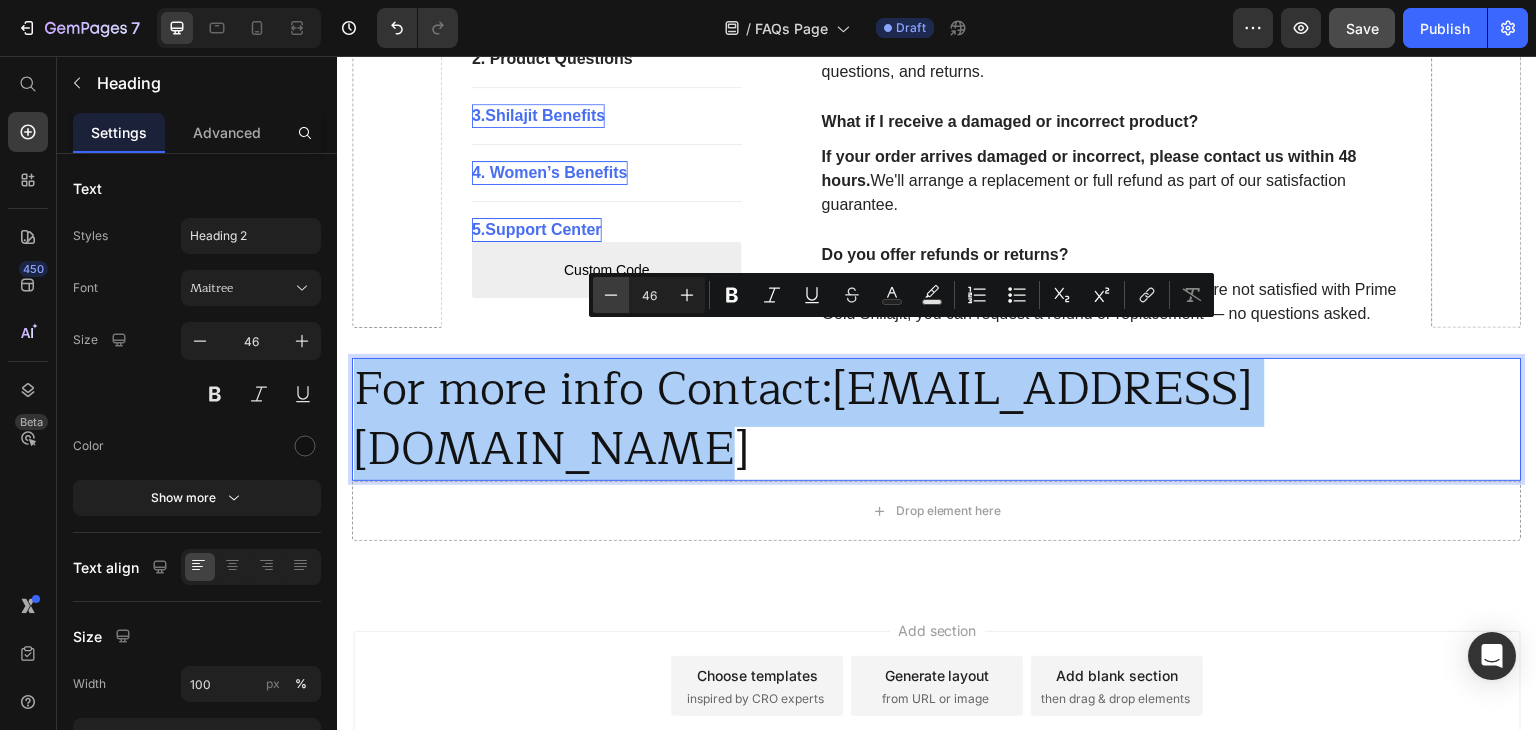 click 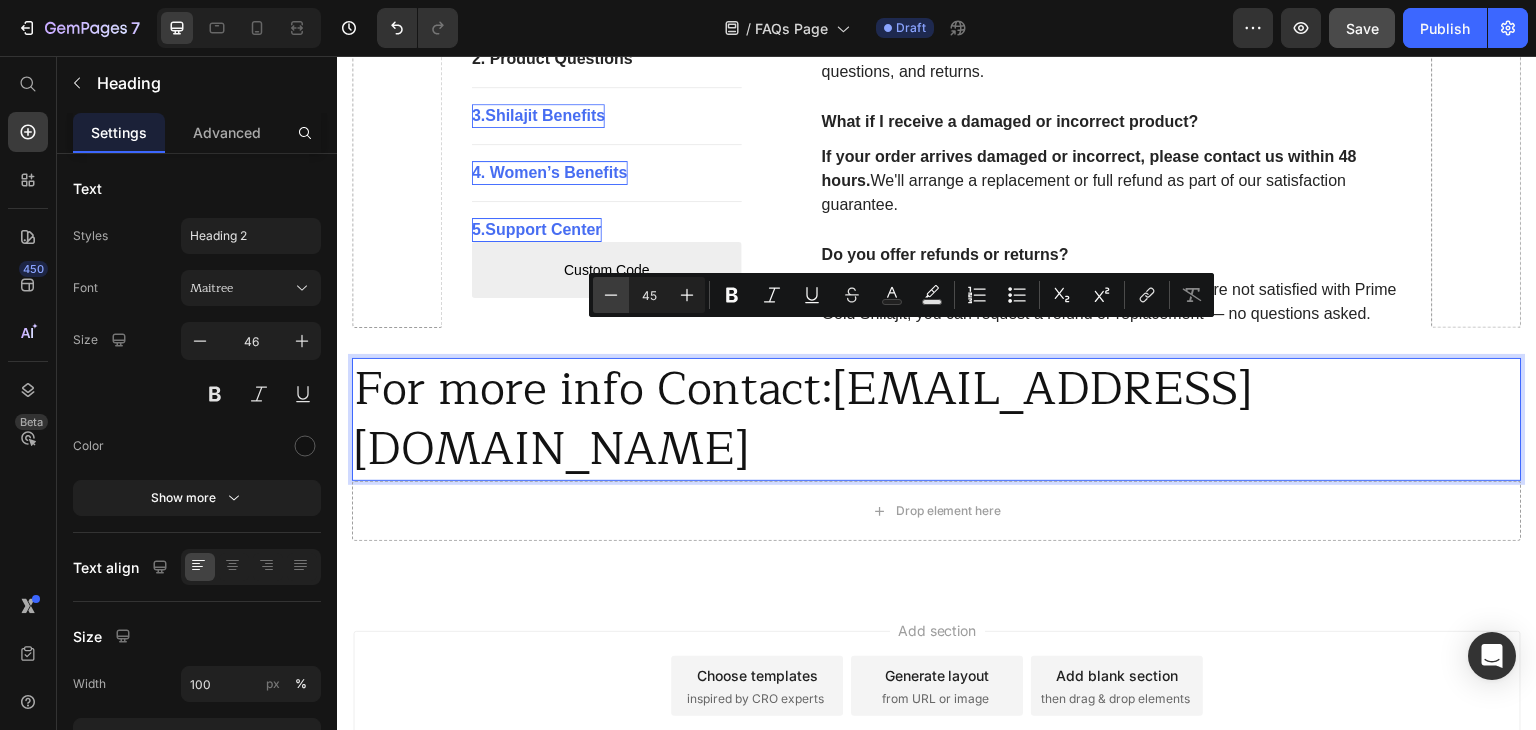 click 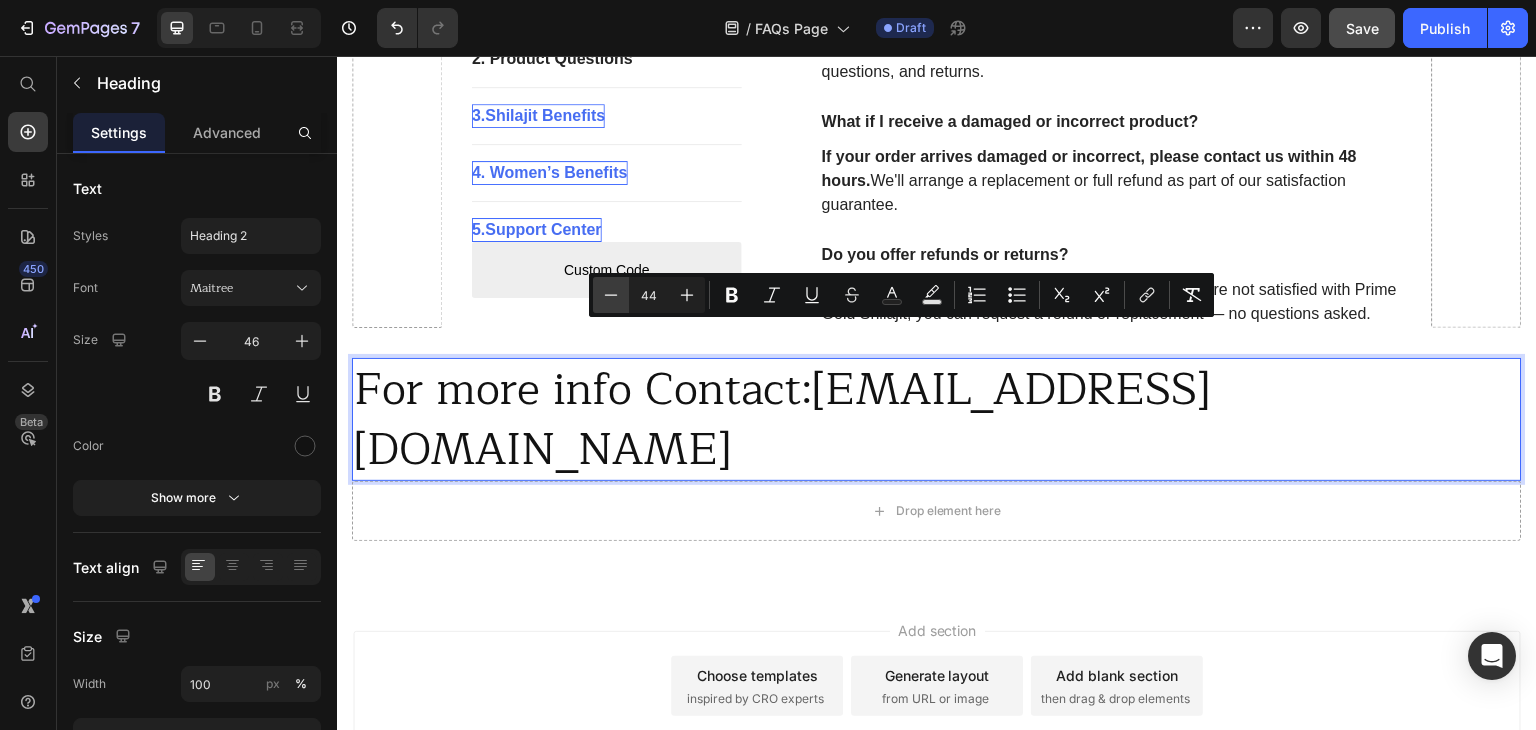 click 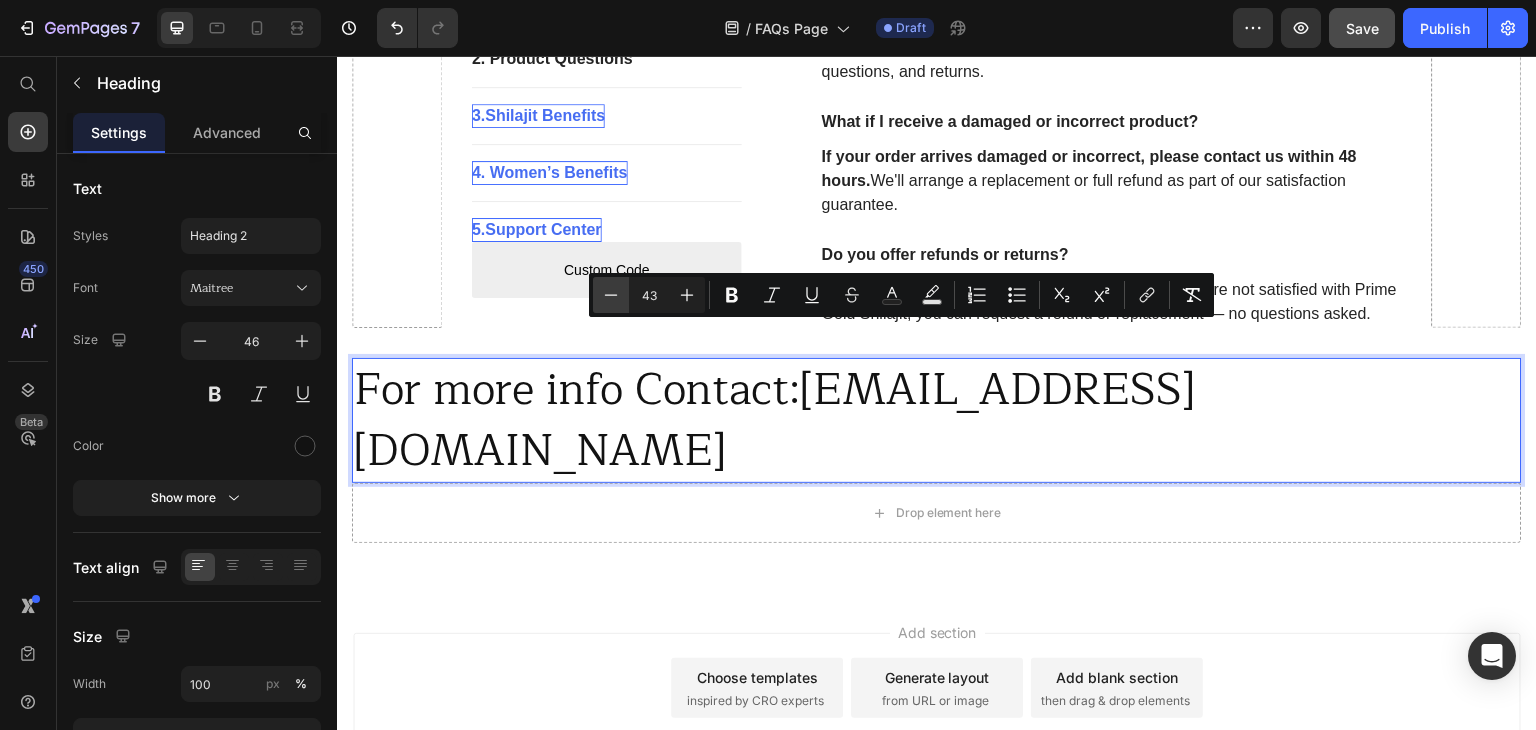 click 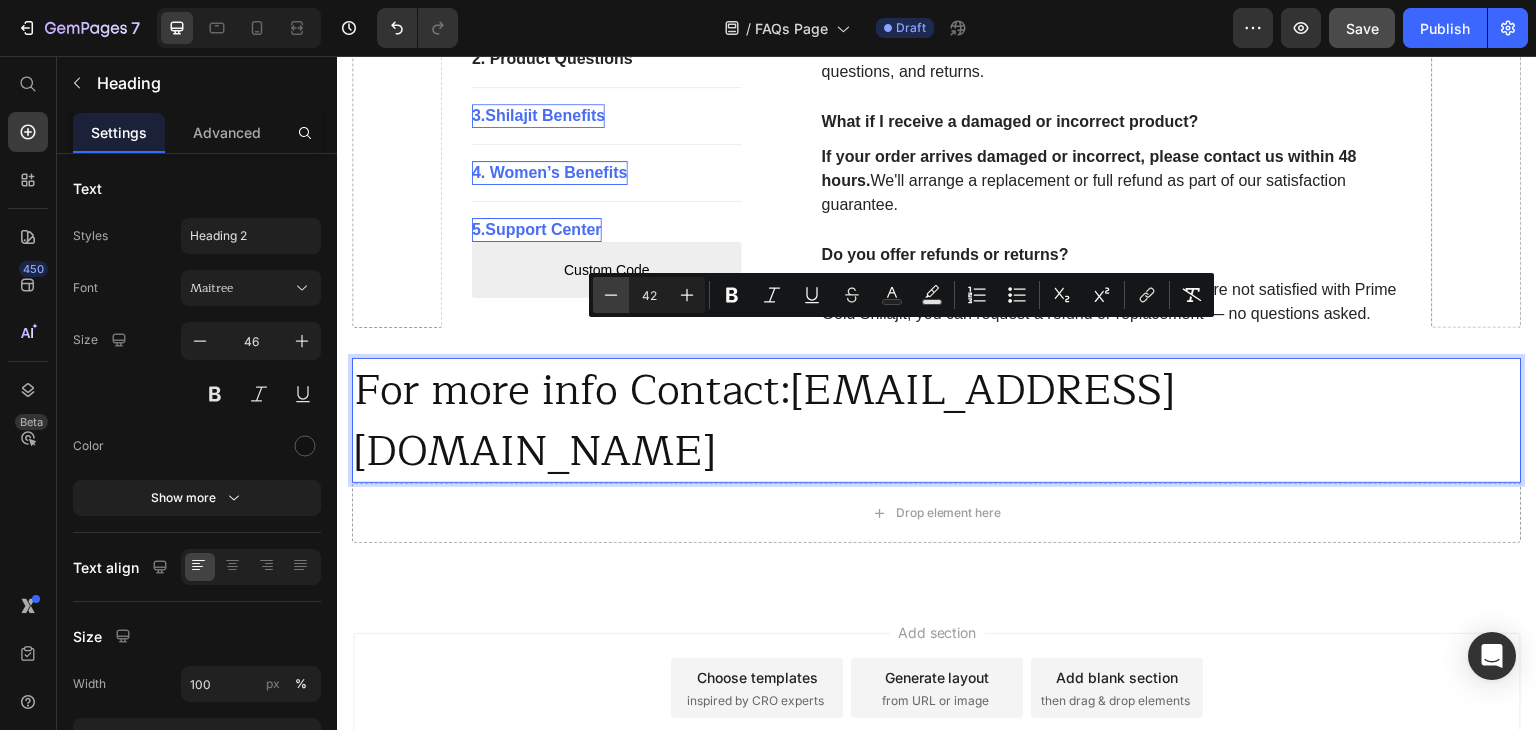 click 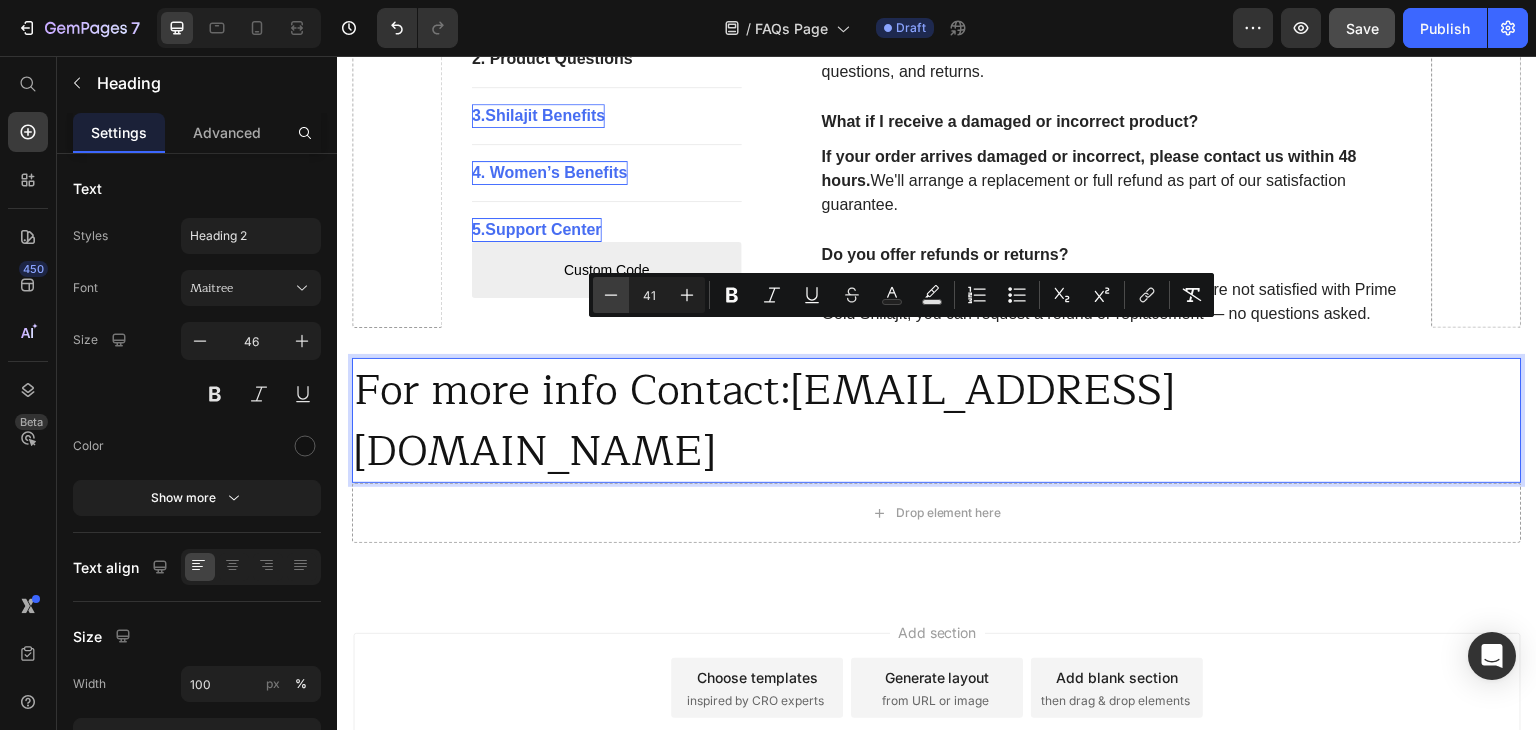 click 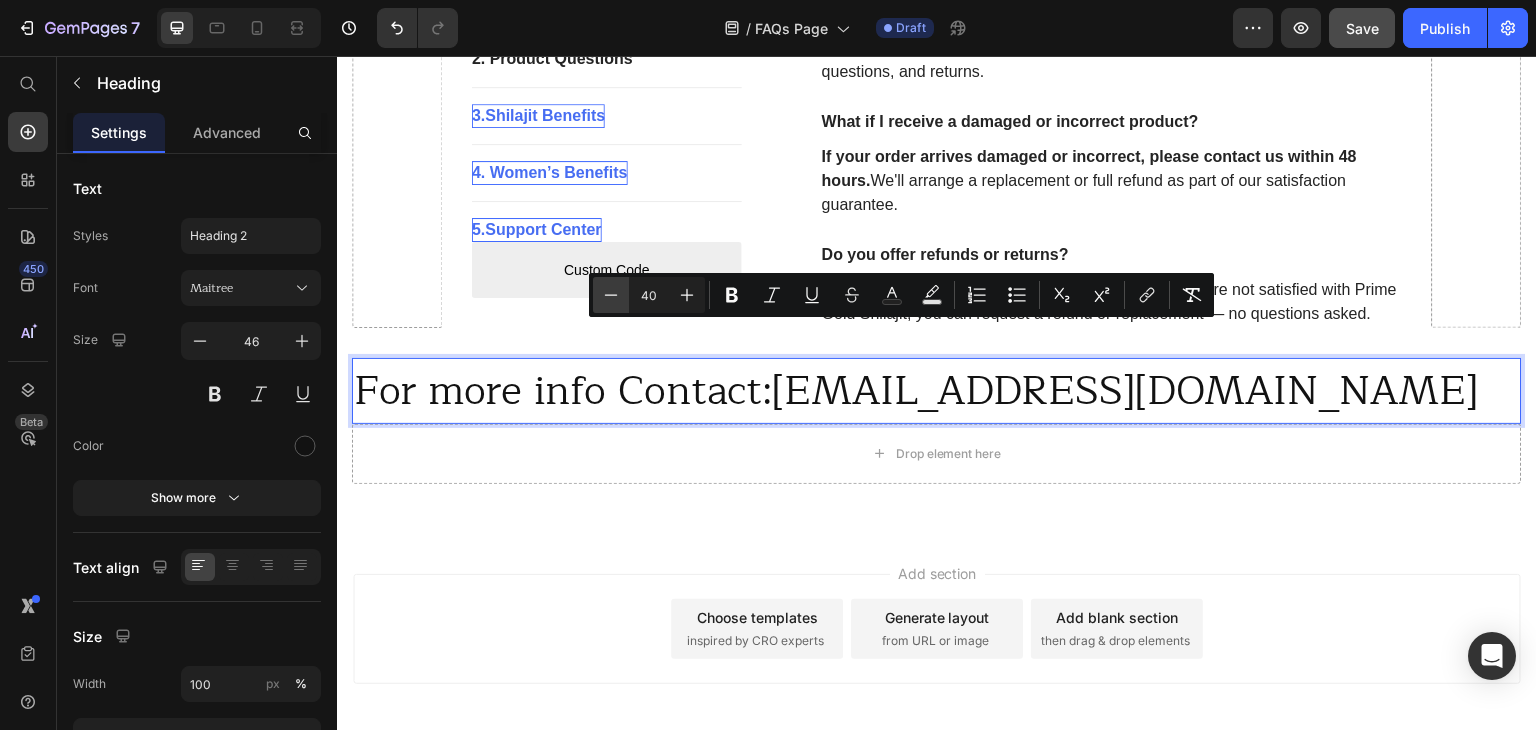 click 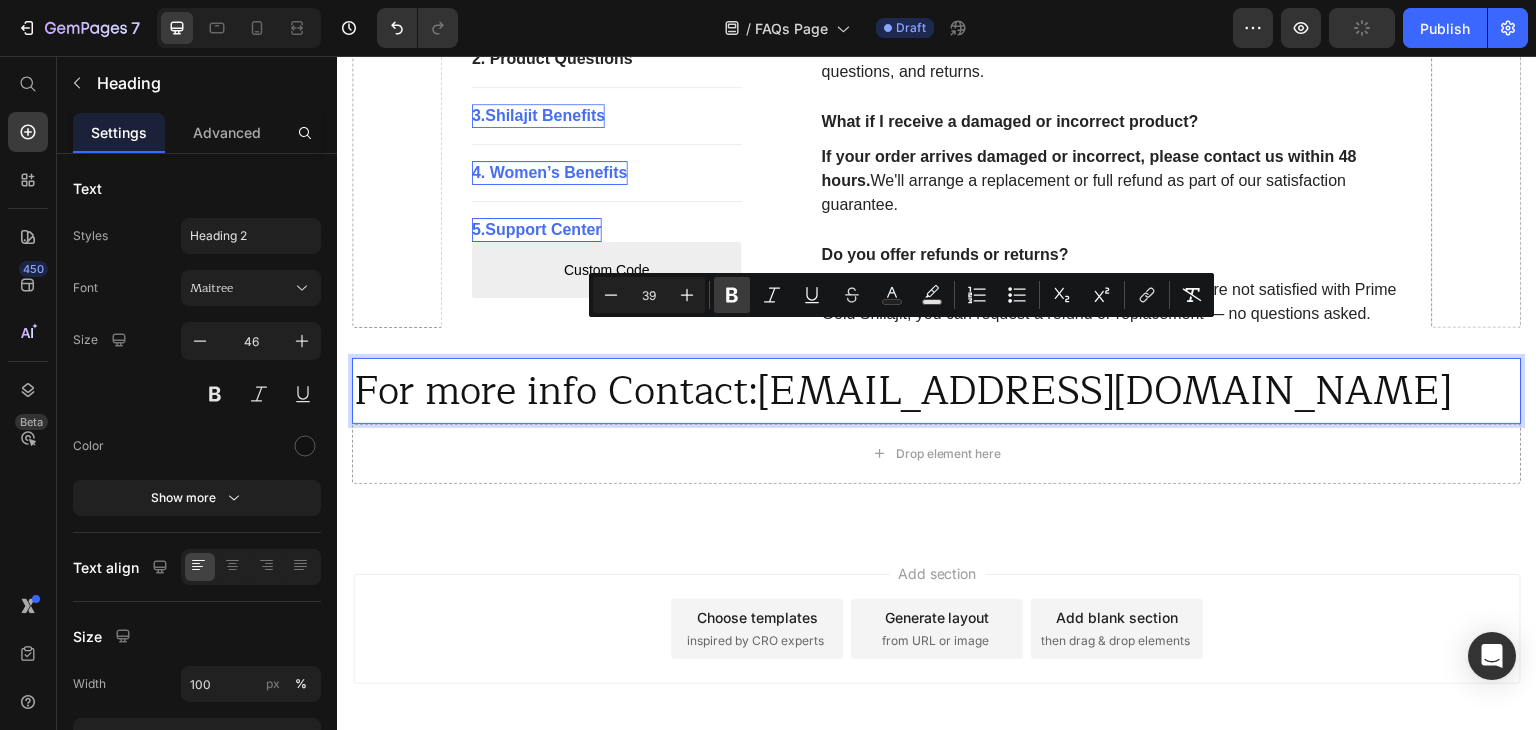 click 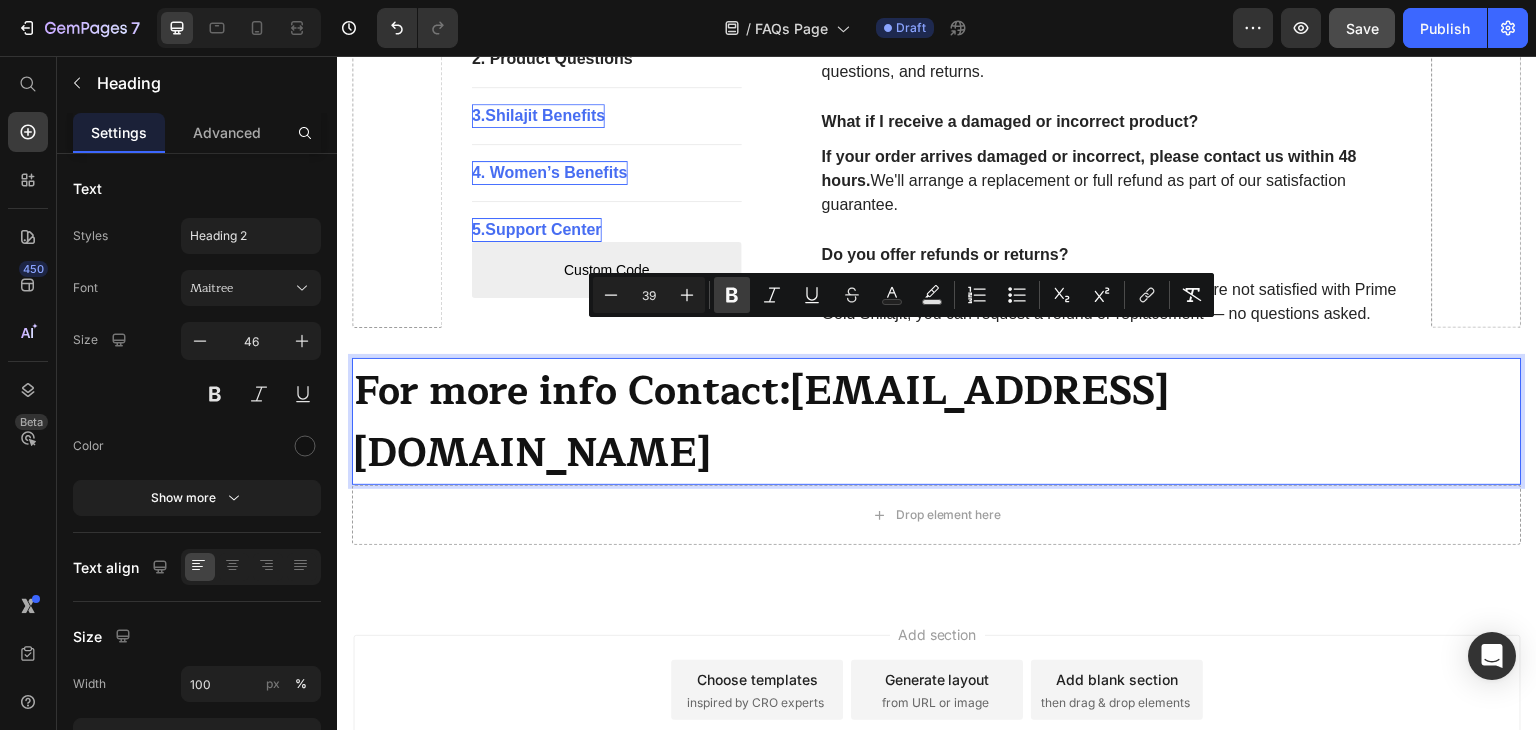 click 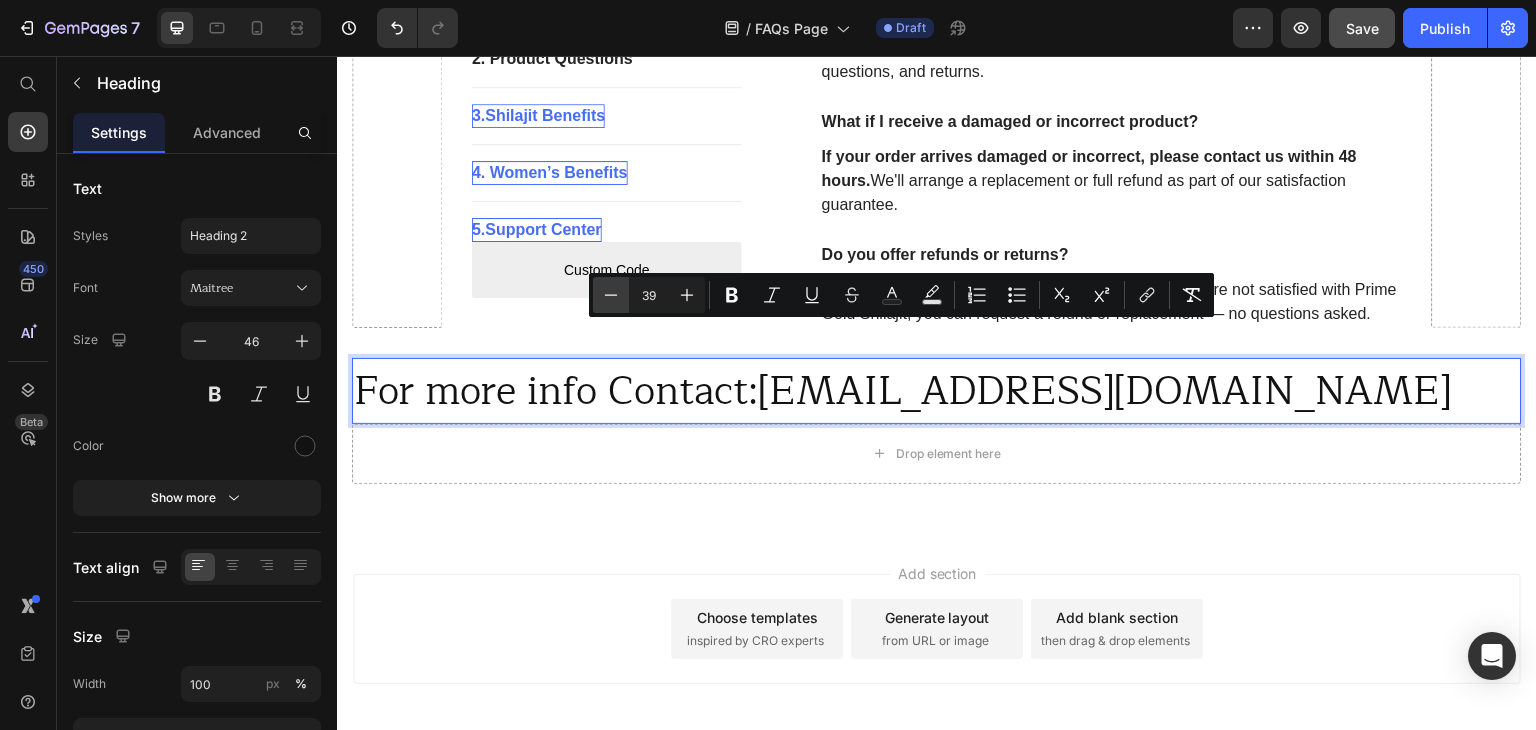 click 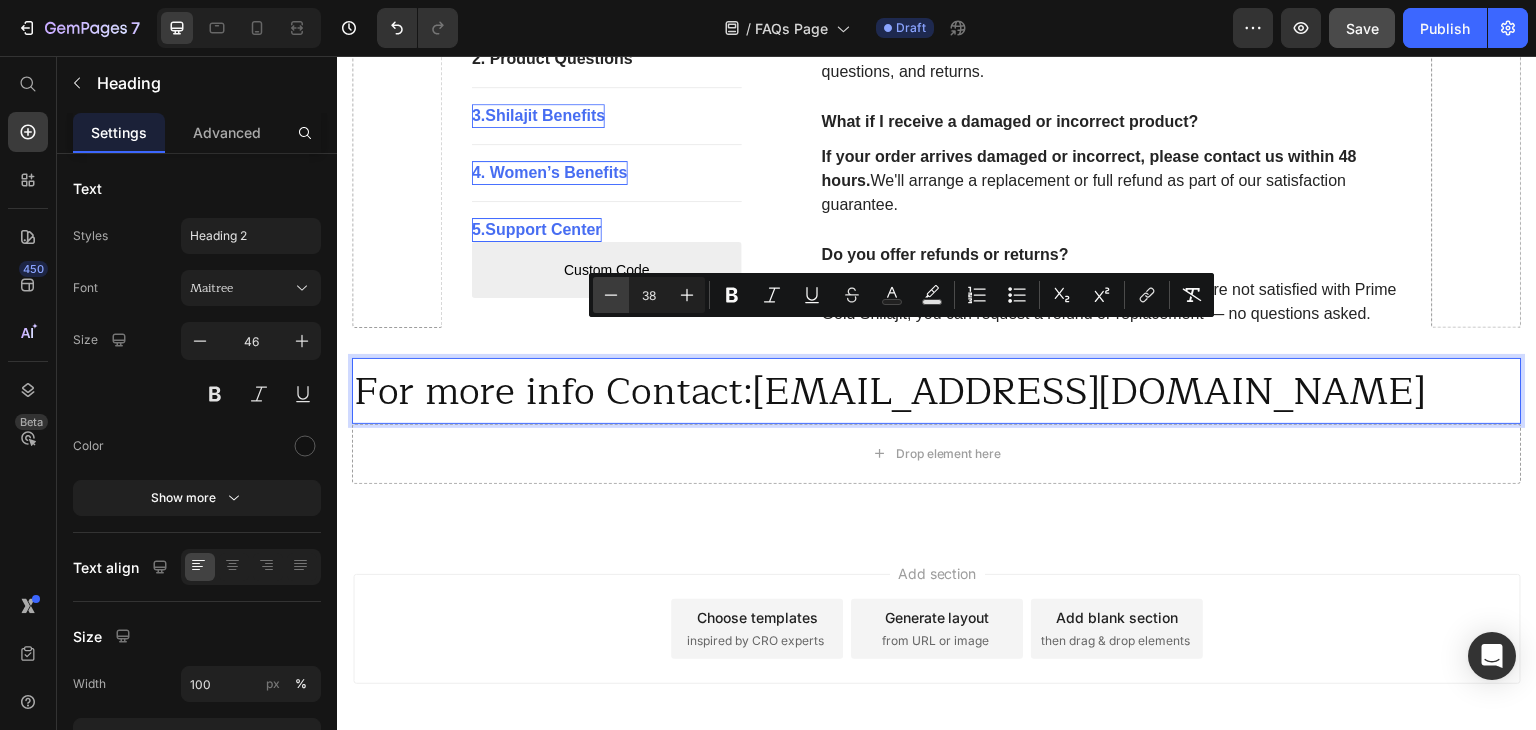 click 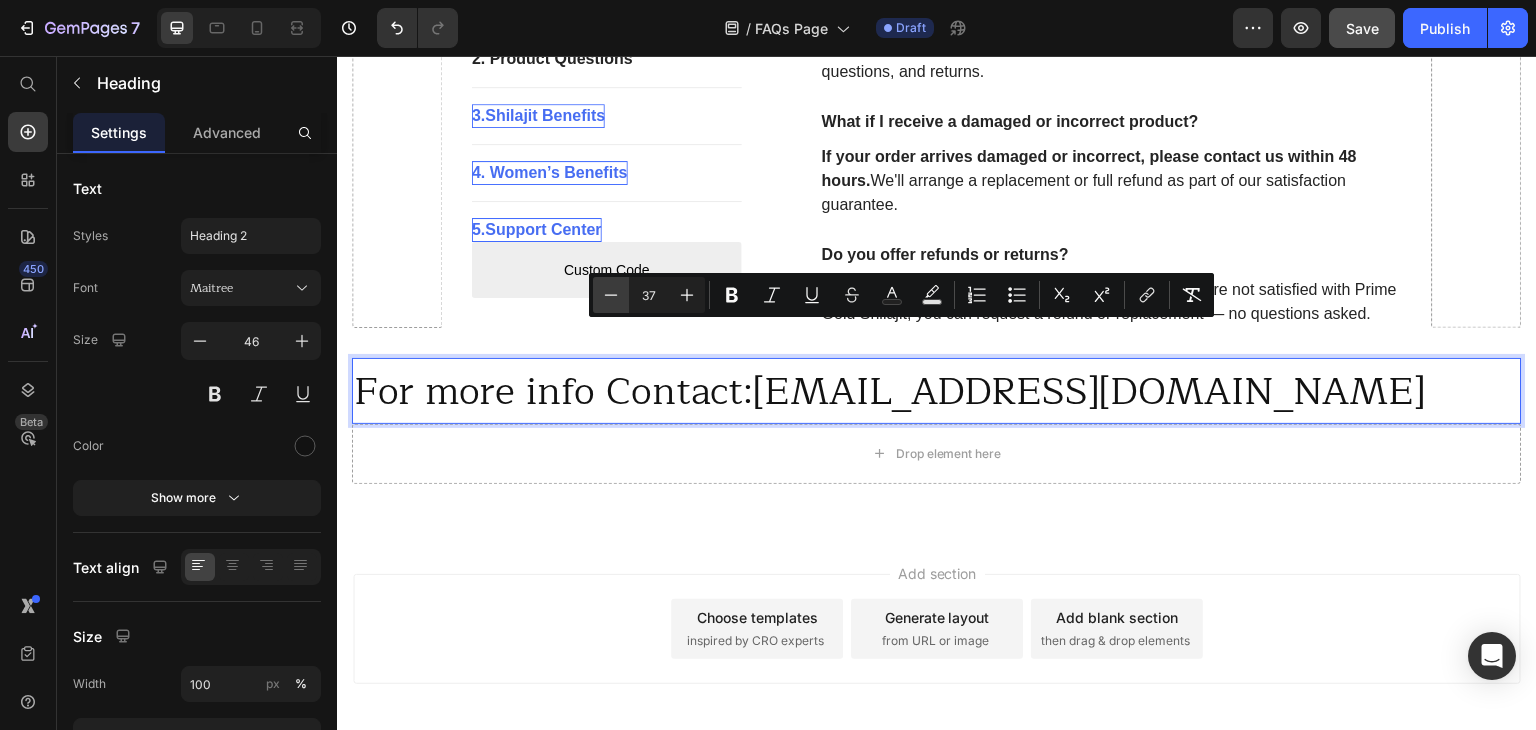 click 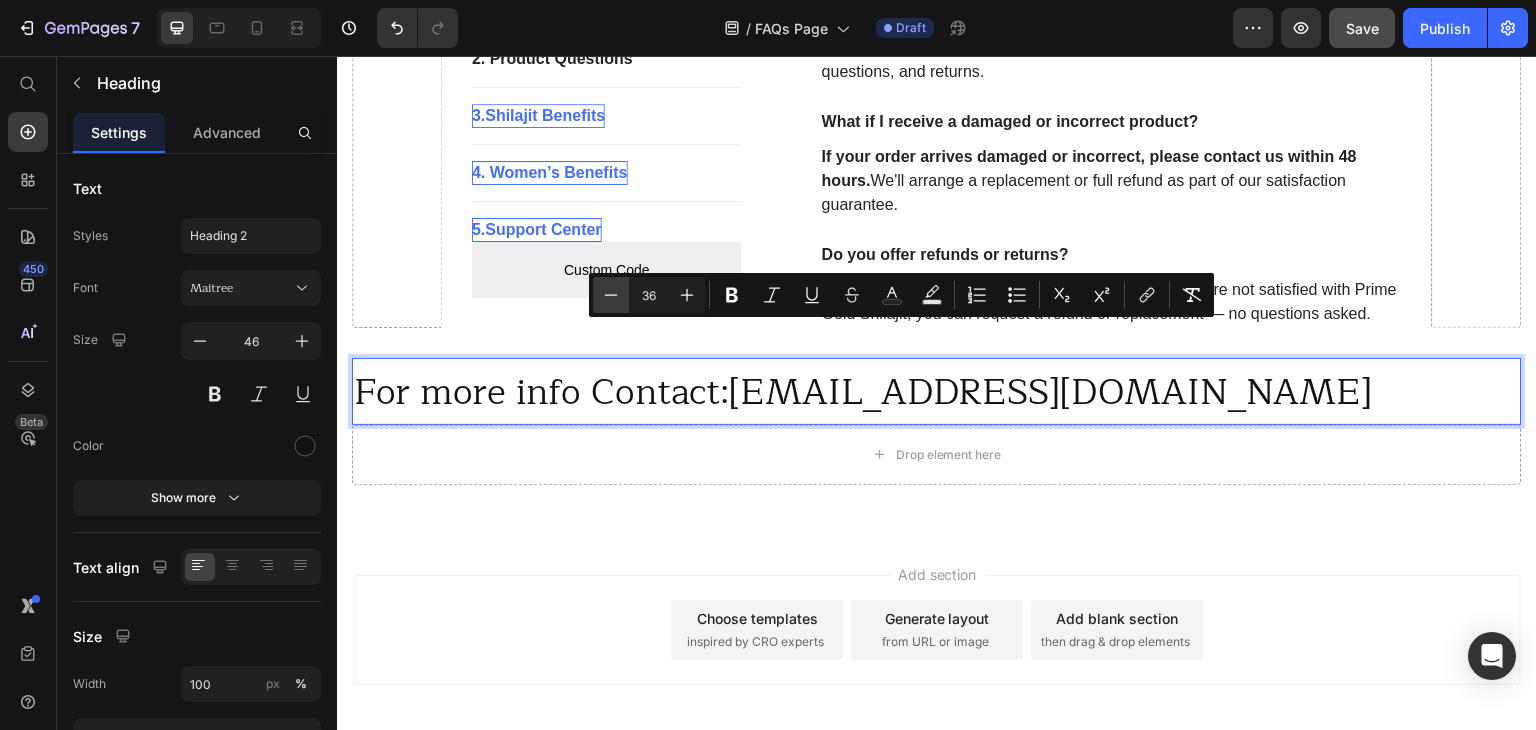 click 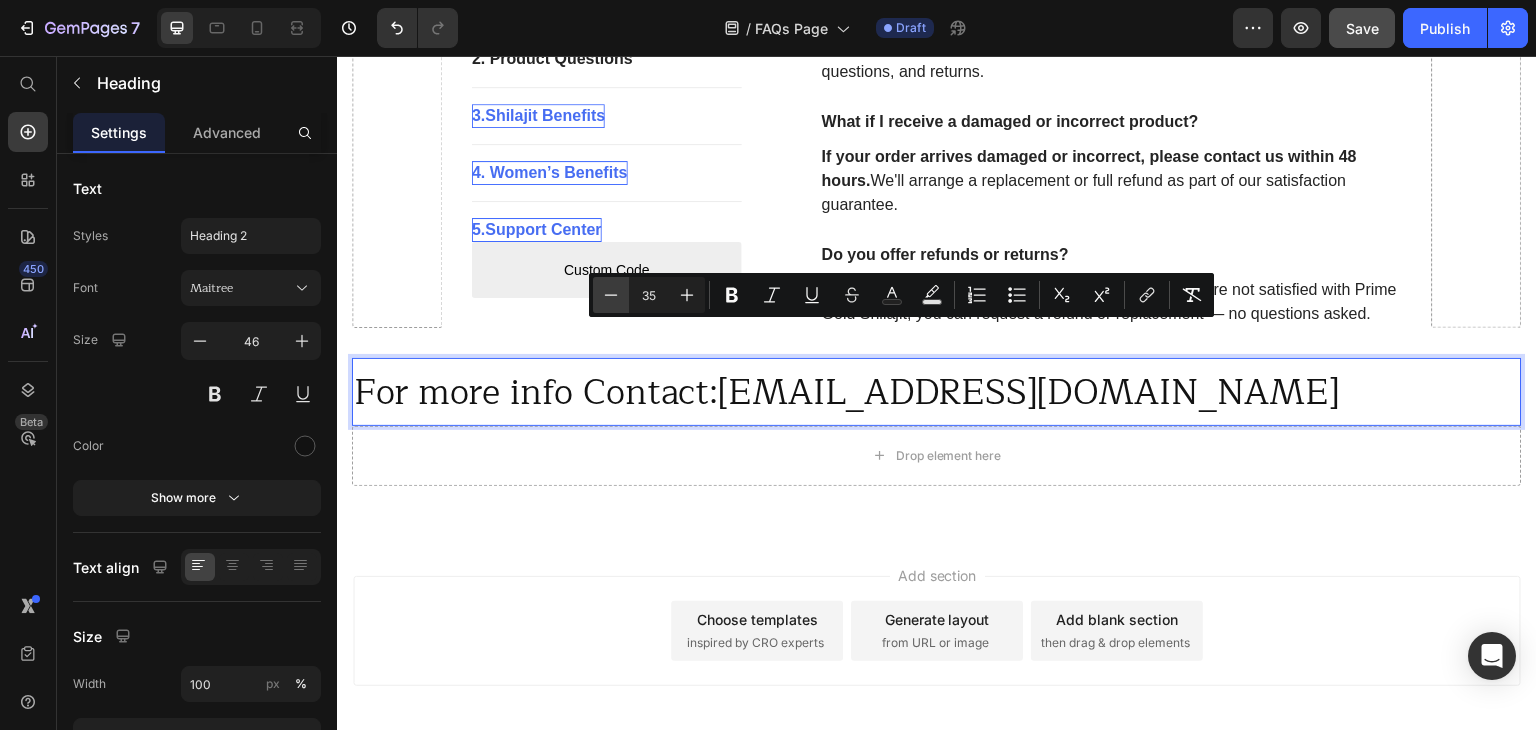 click 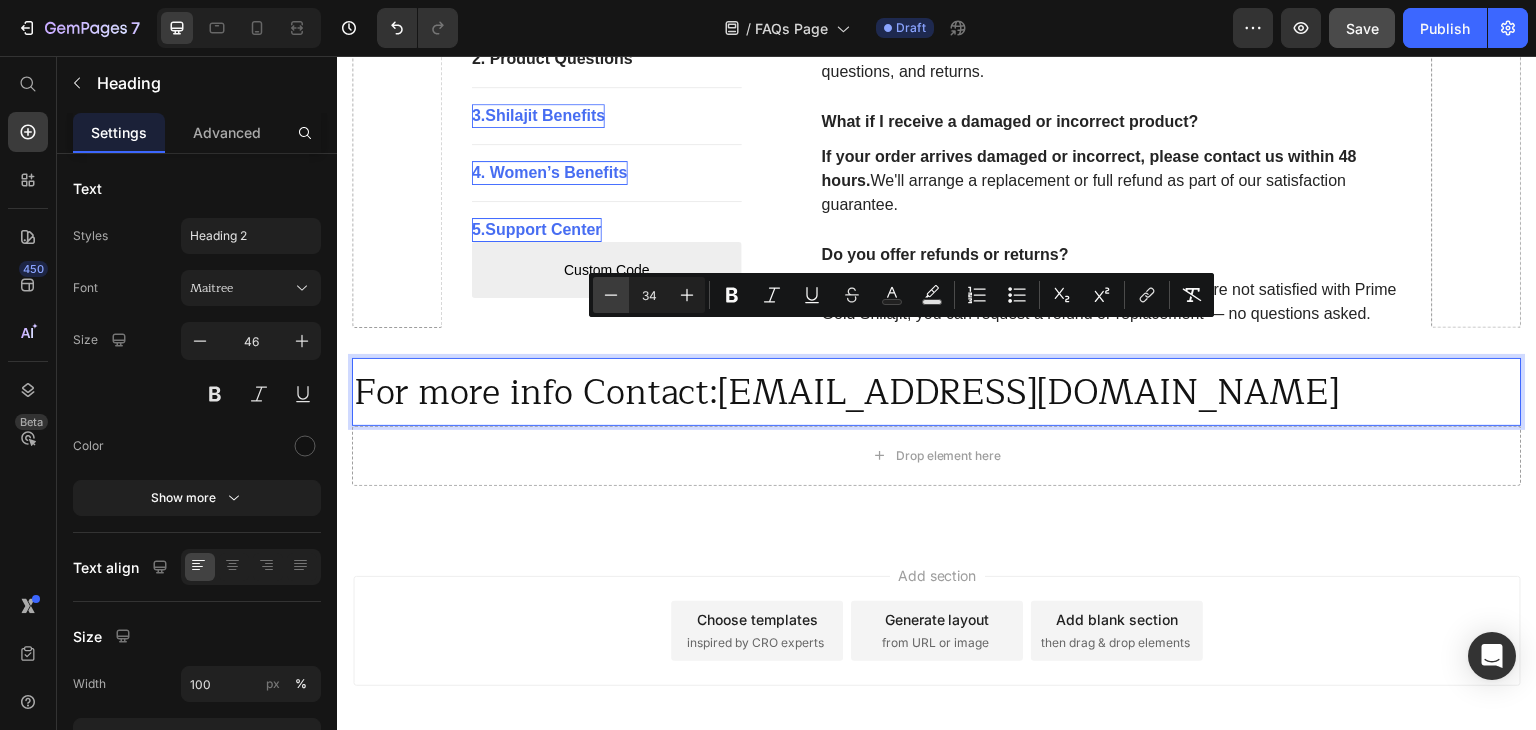 click 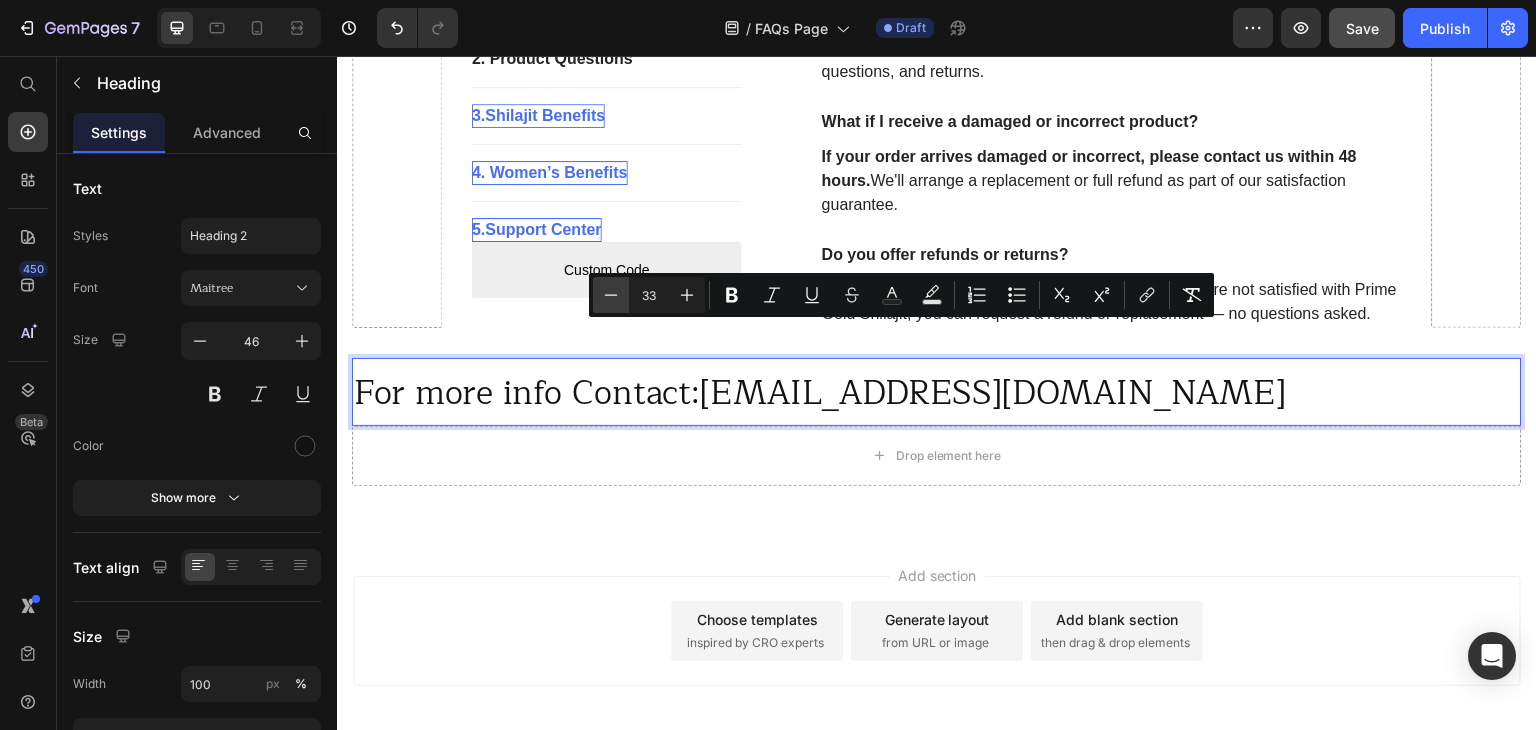 click 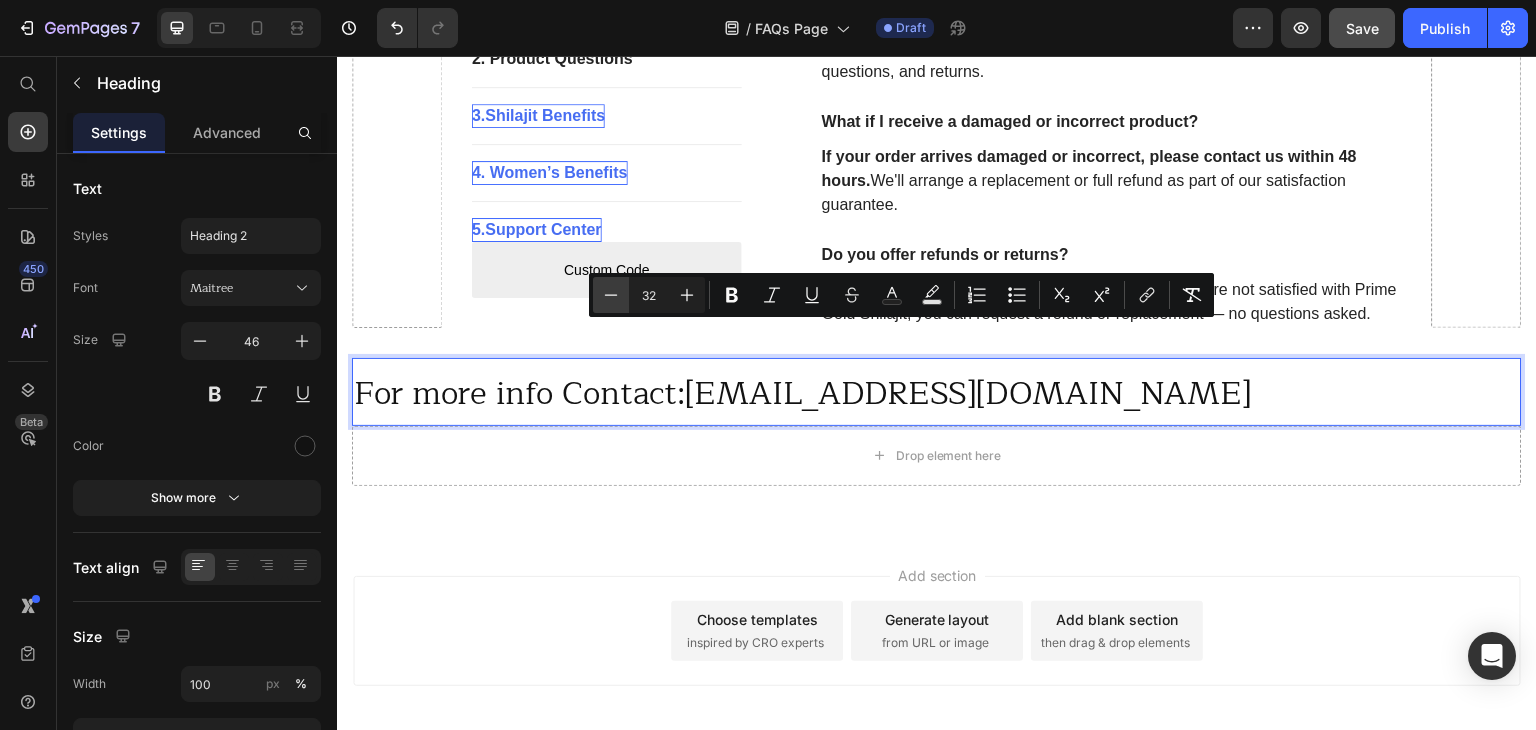 click 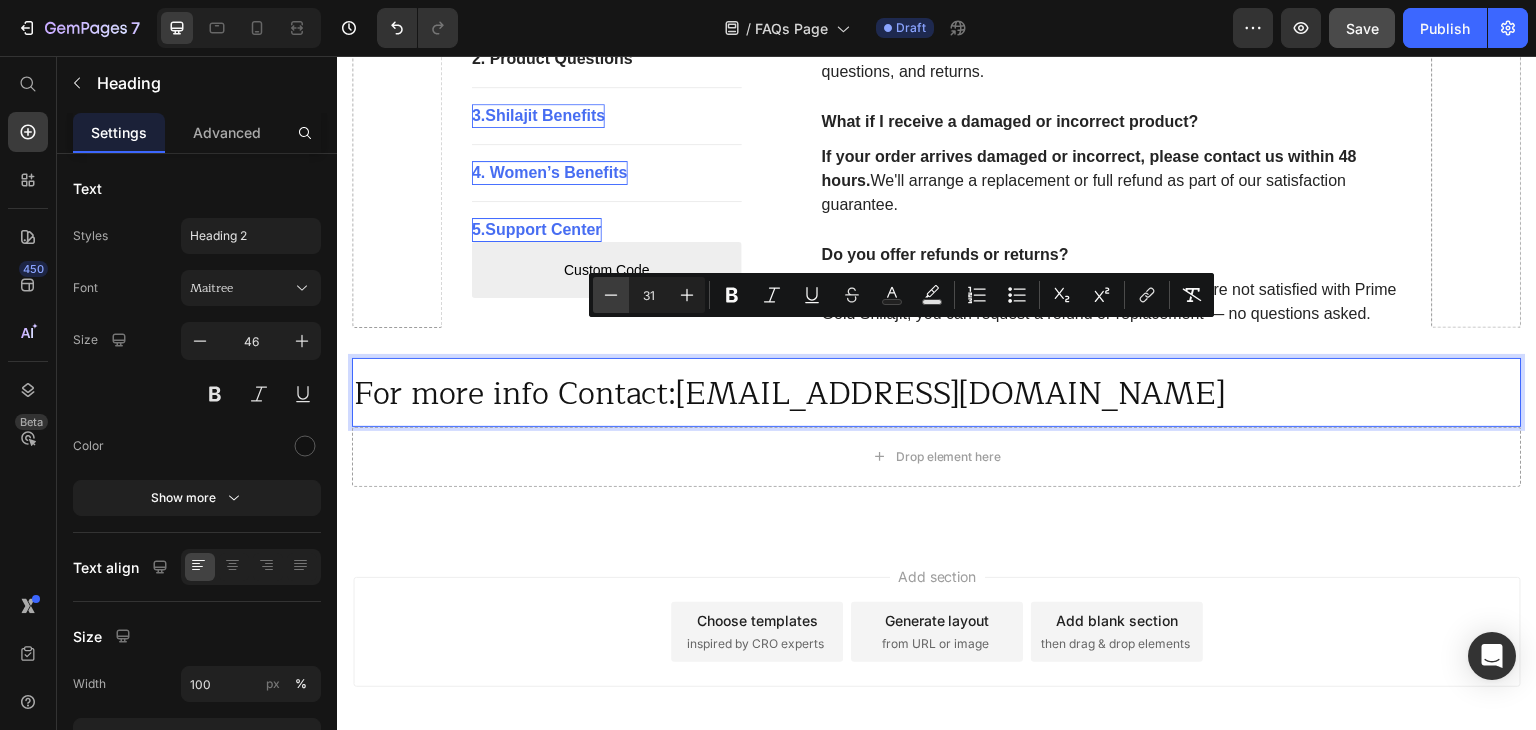 click 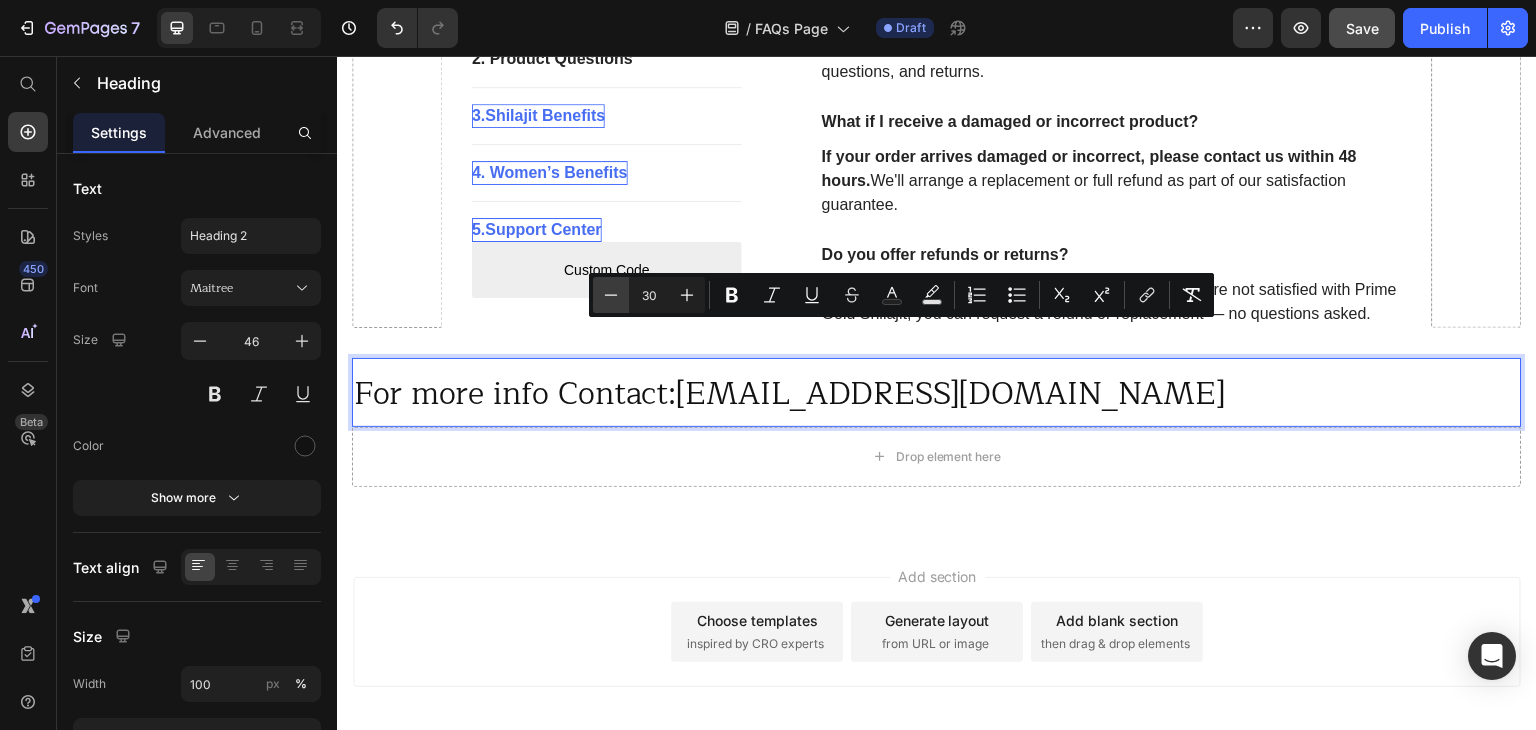 click 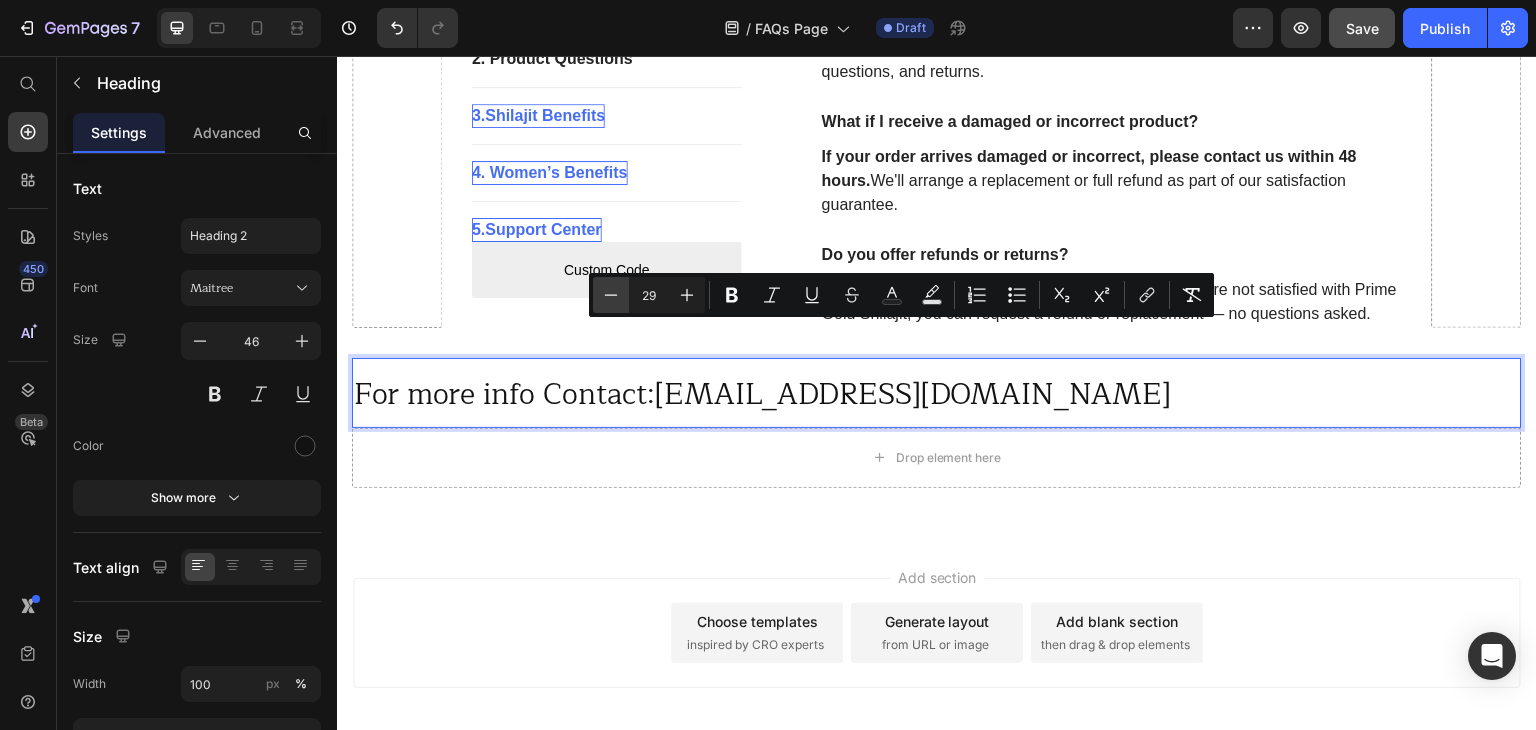 click 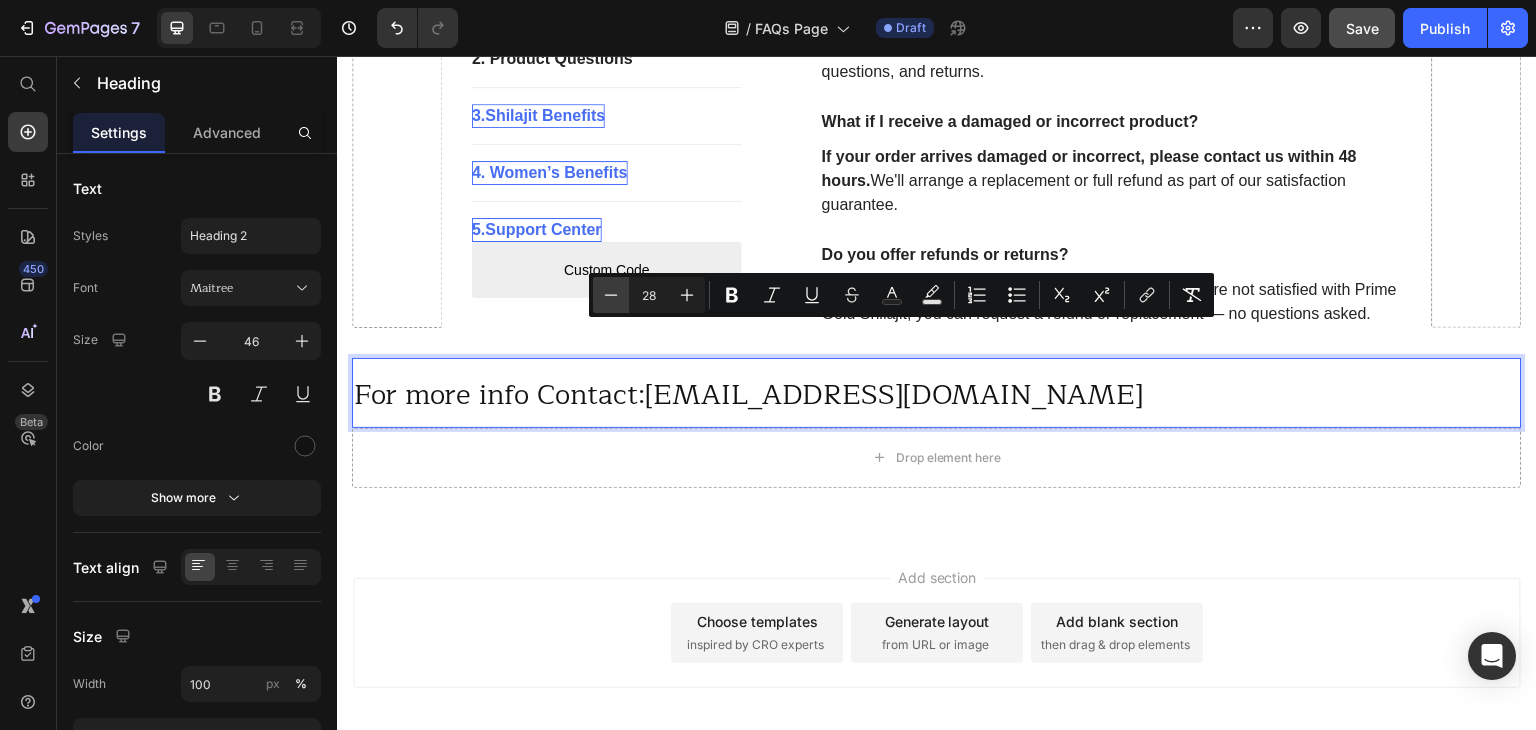 click 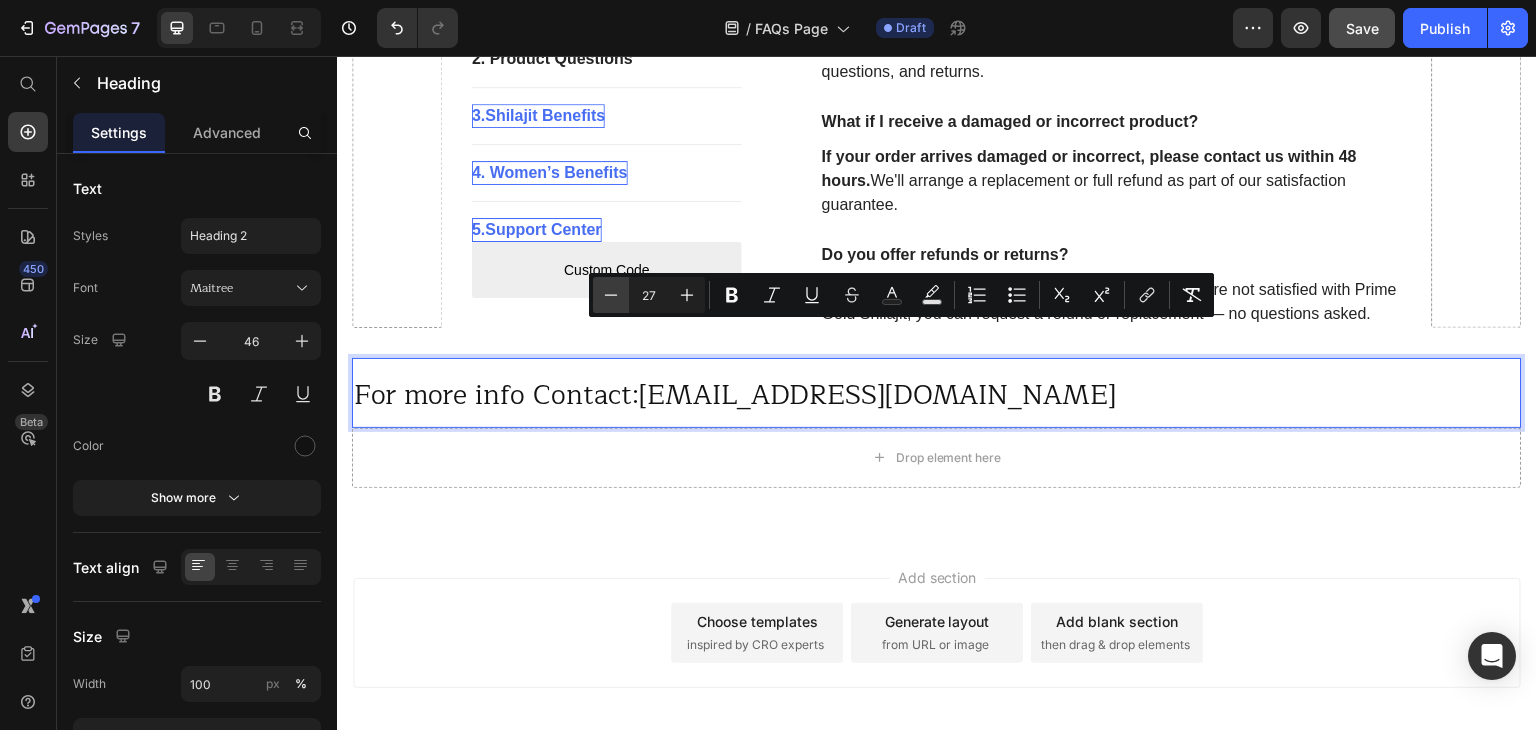 click 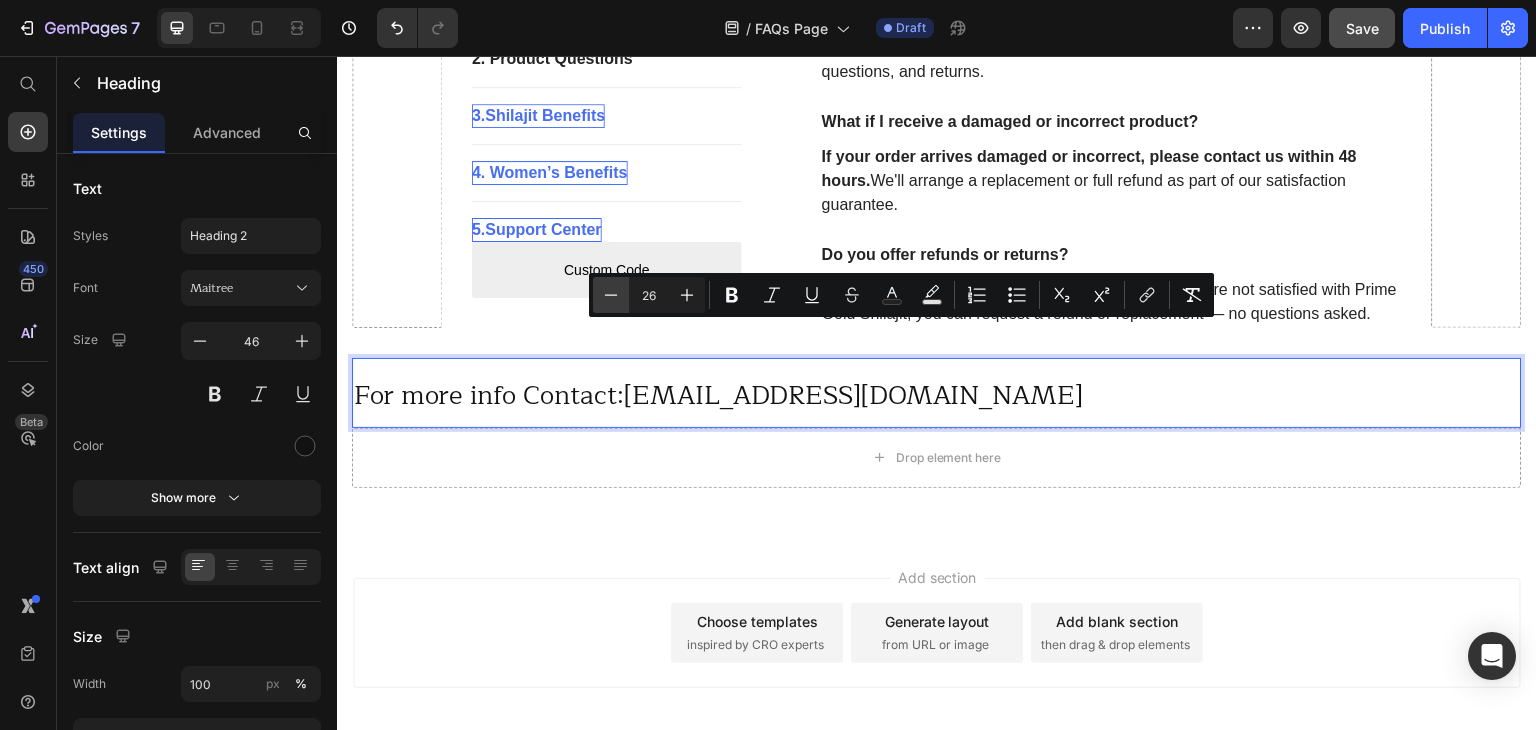 click 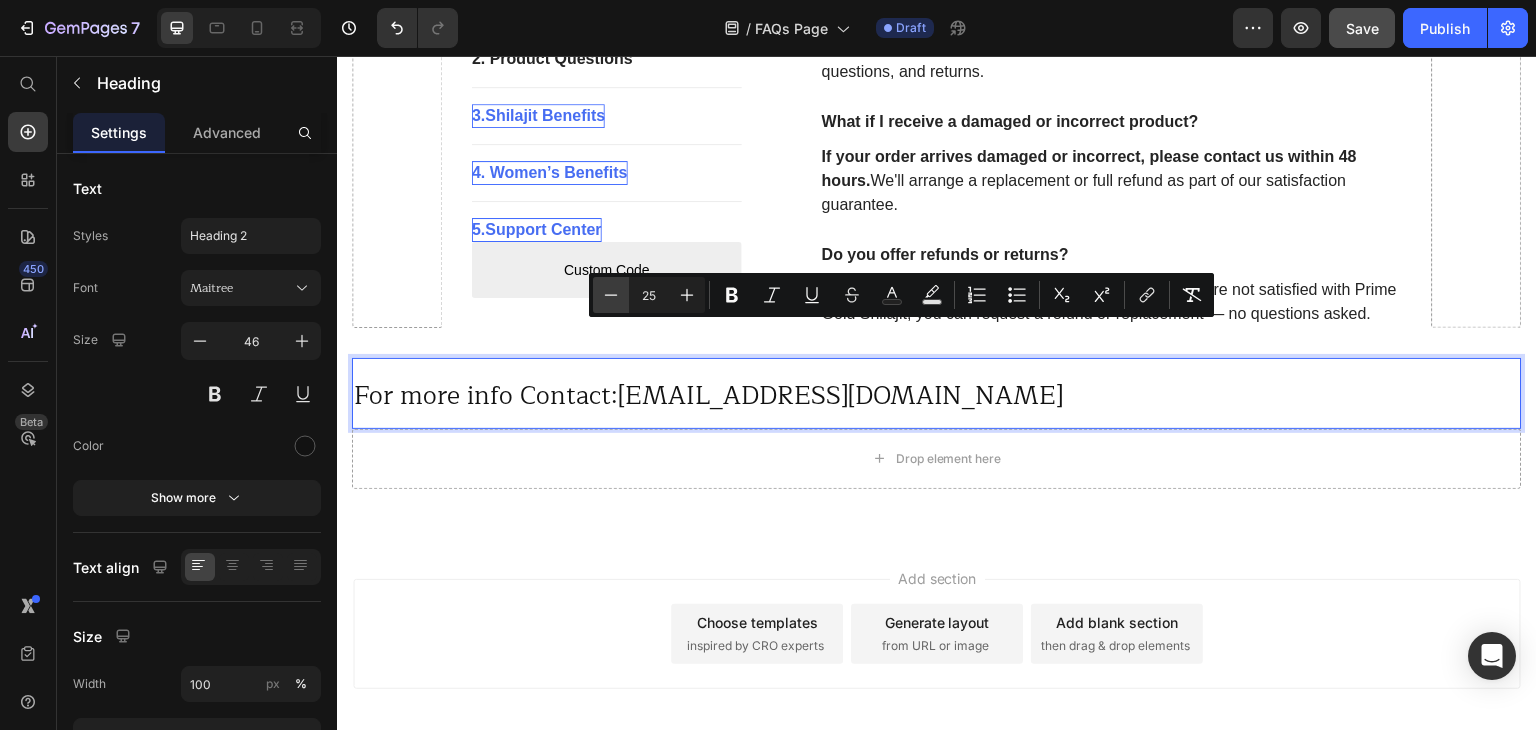 click 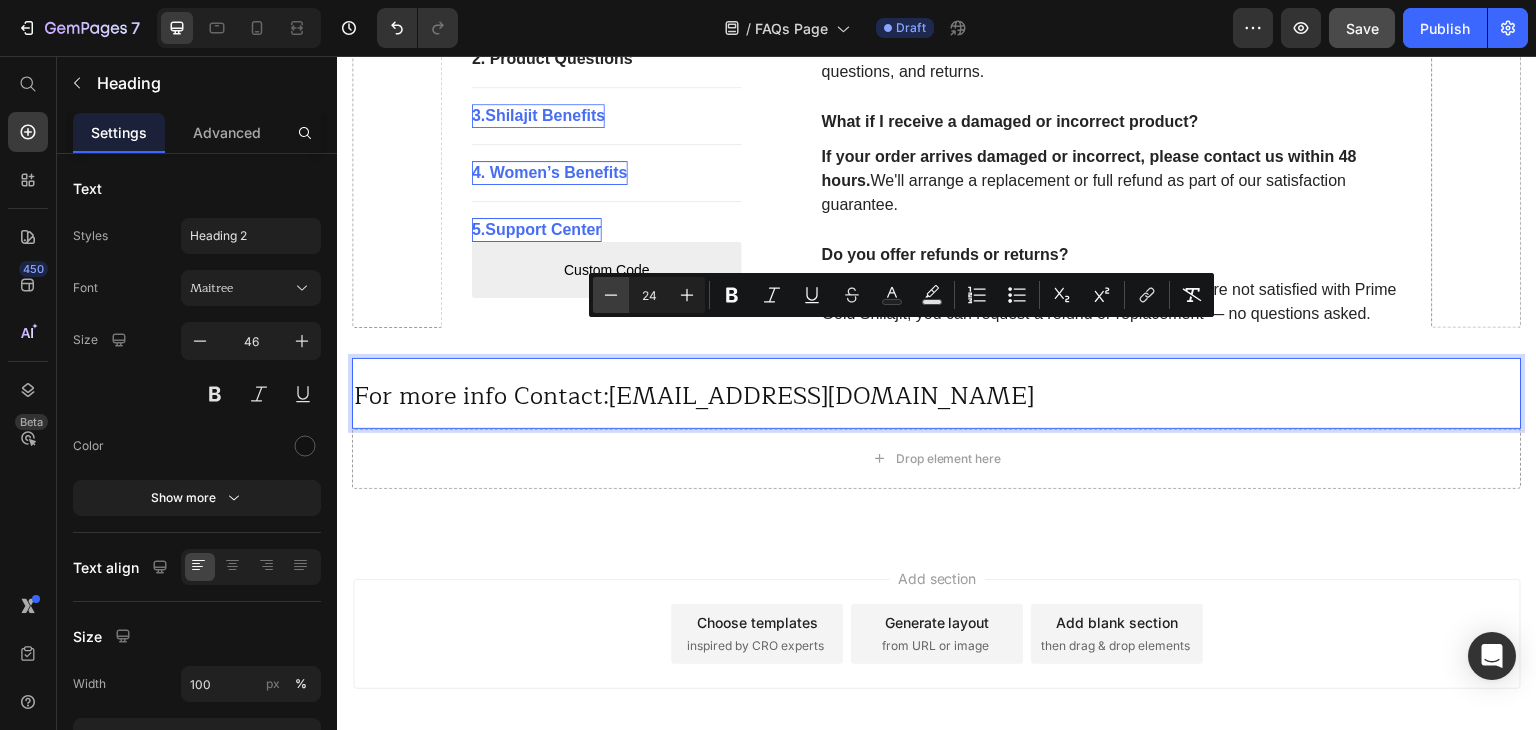 click 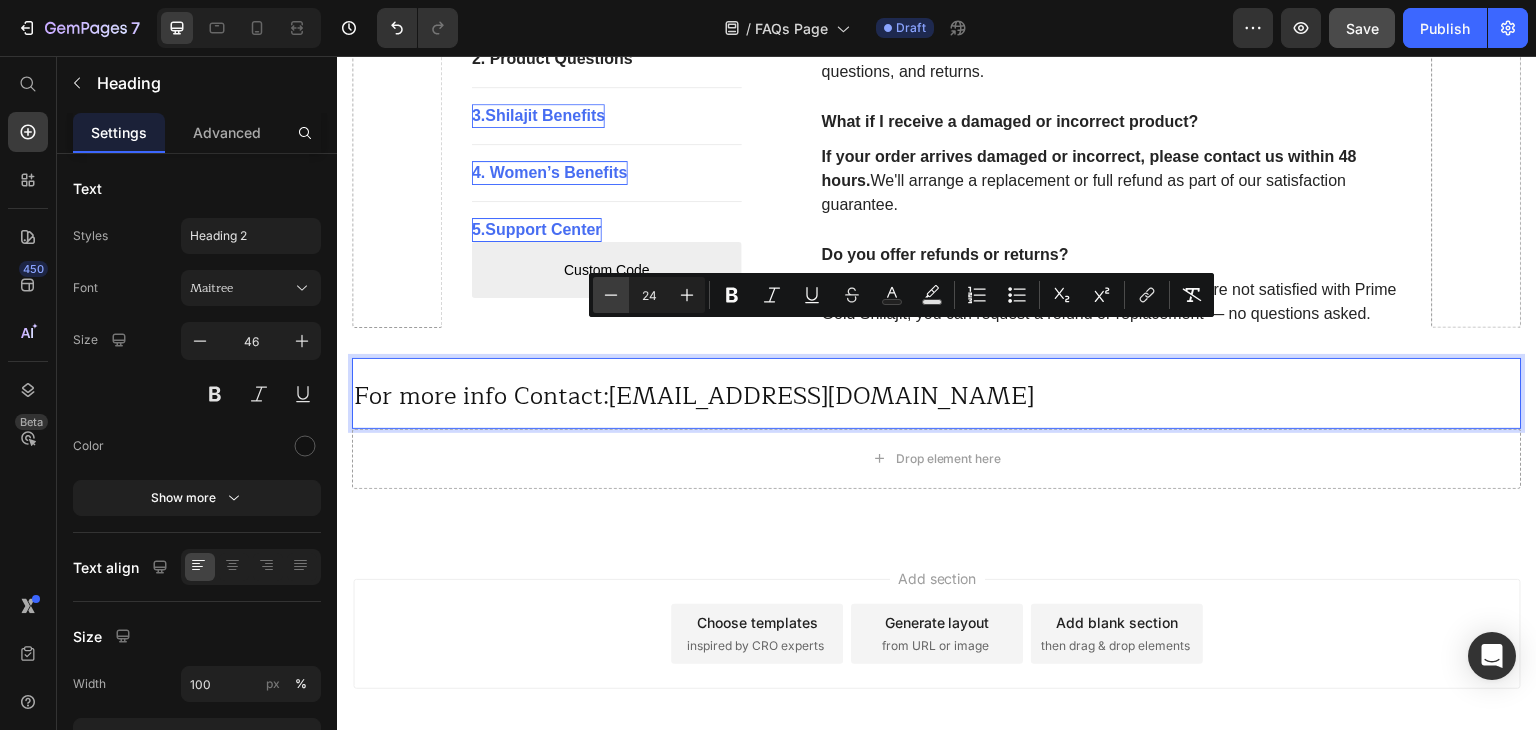 type on "23" 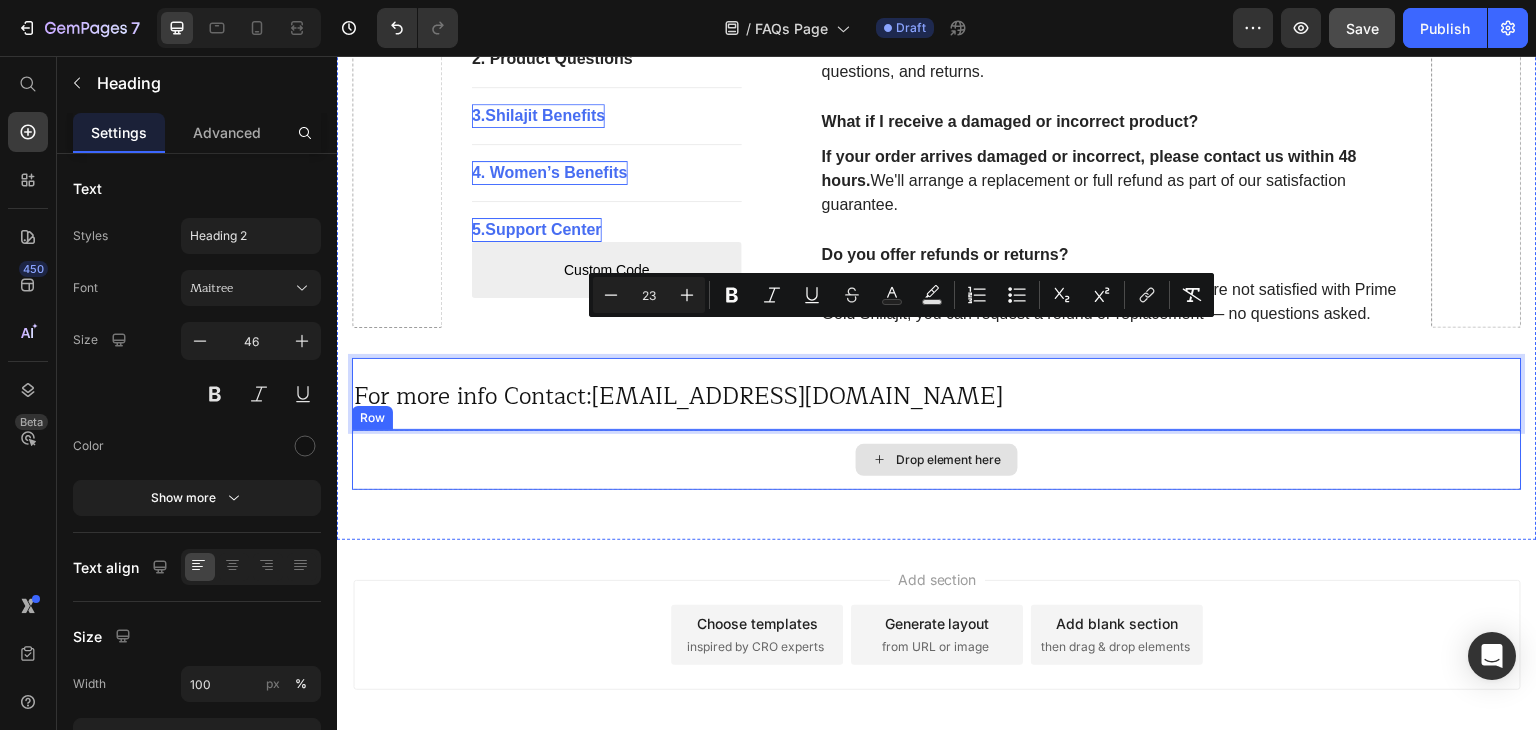 click on "Drop element here" at bounding box center [937, 460] 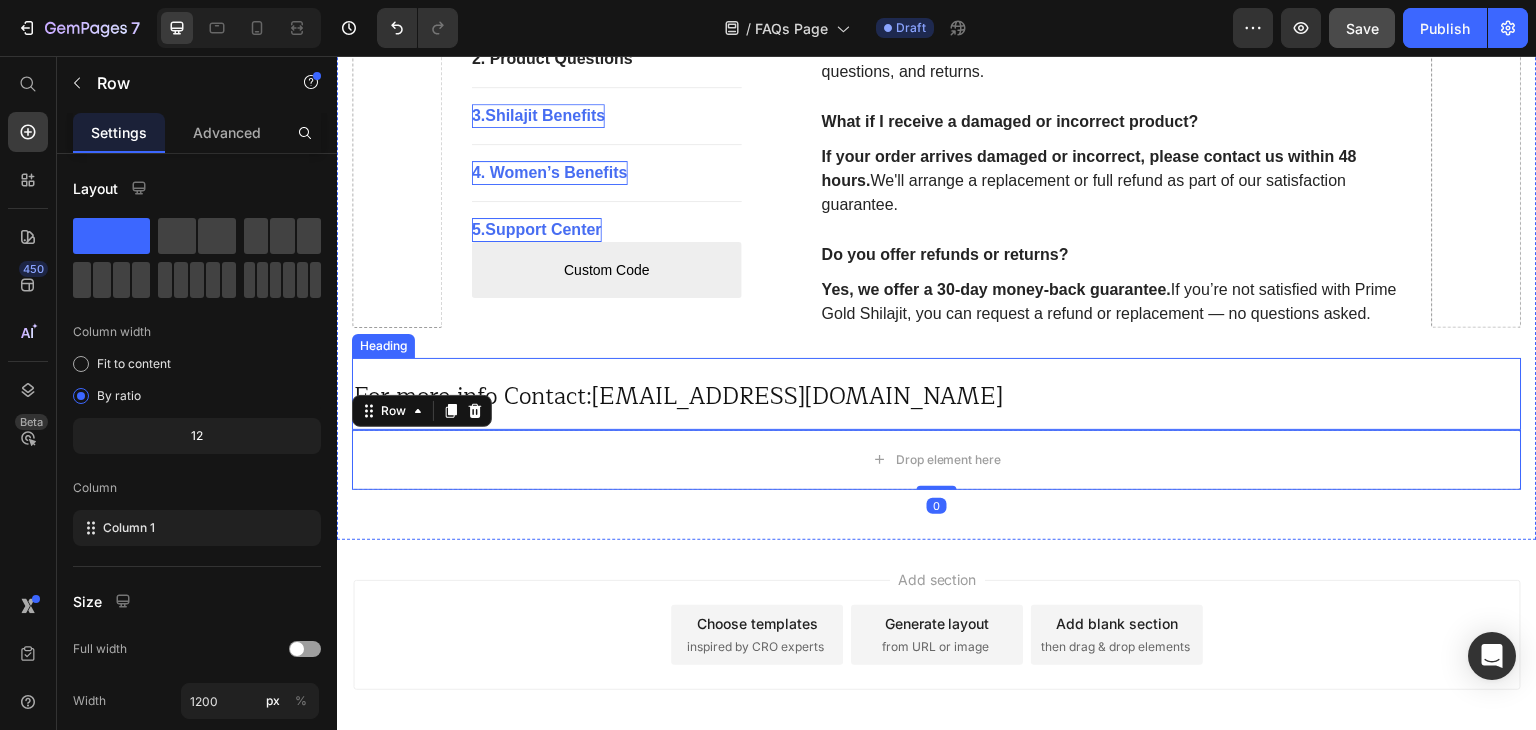 click on "For more info Contact:[EMAIL_ADDRESS][DOMAIN_NAME]" at bounding box center (679, 397) 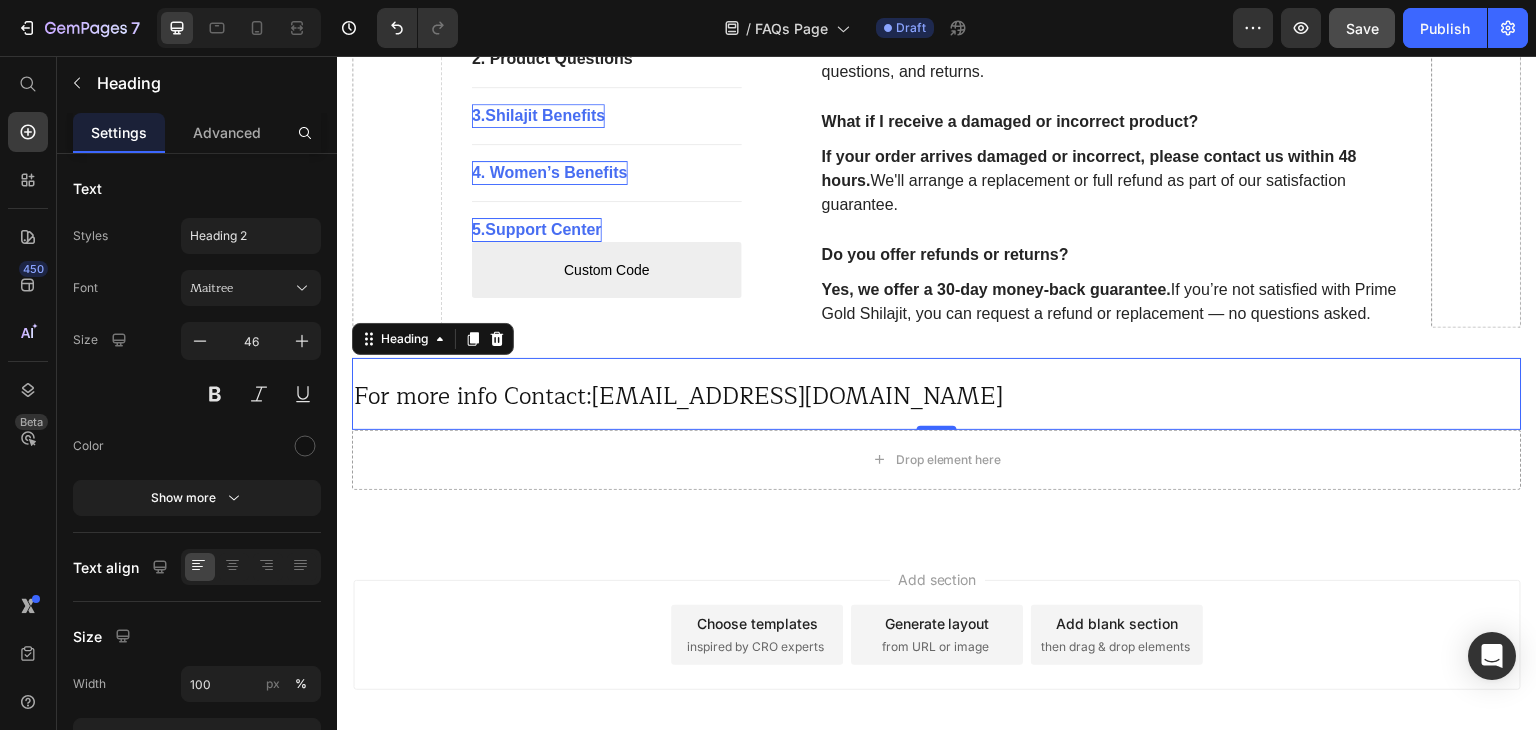 click on "For more info Contact:[EMAIL_ADDRESS][DOMAIN_NAME]" at bounding box center [679, 397] 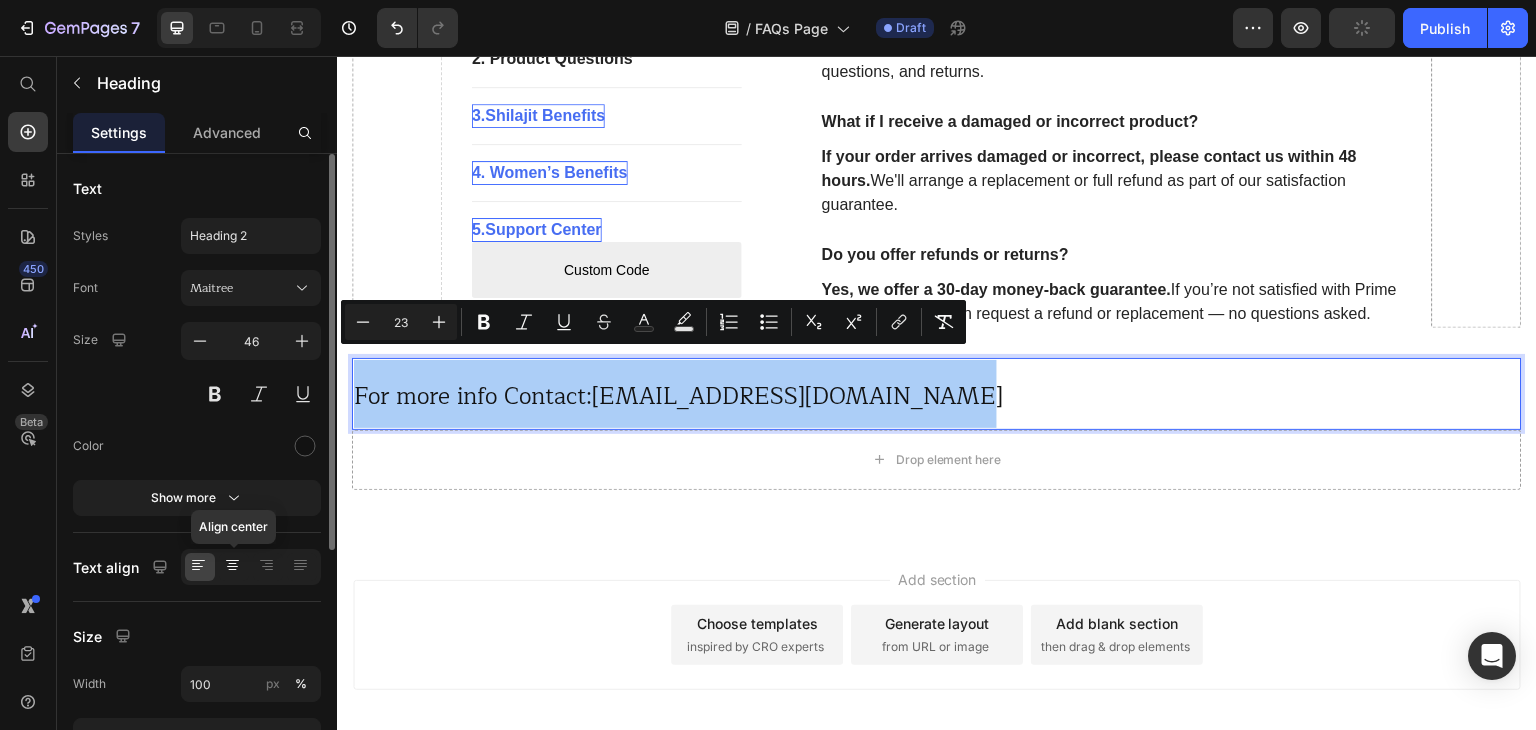click 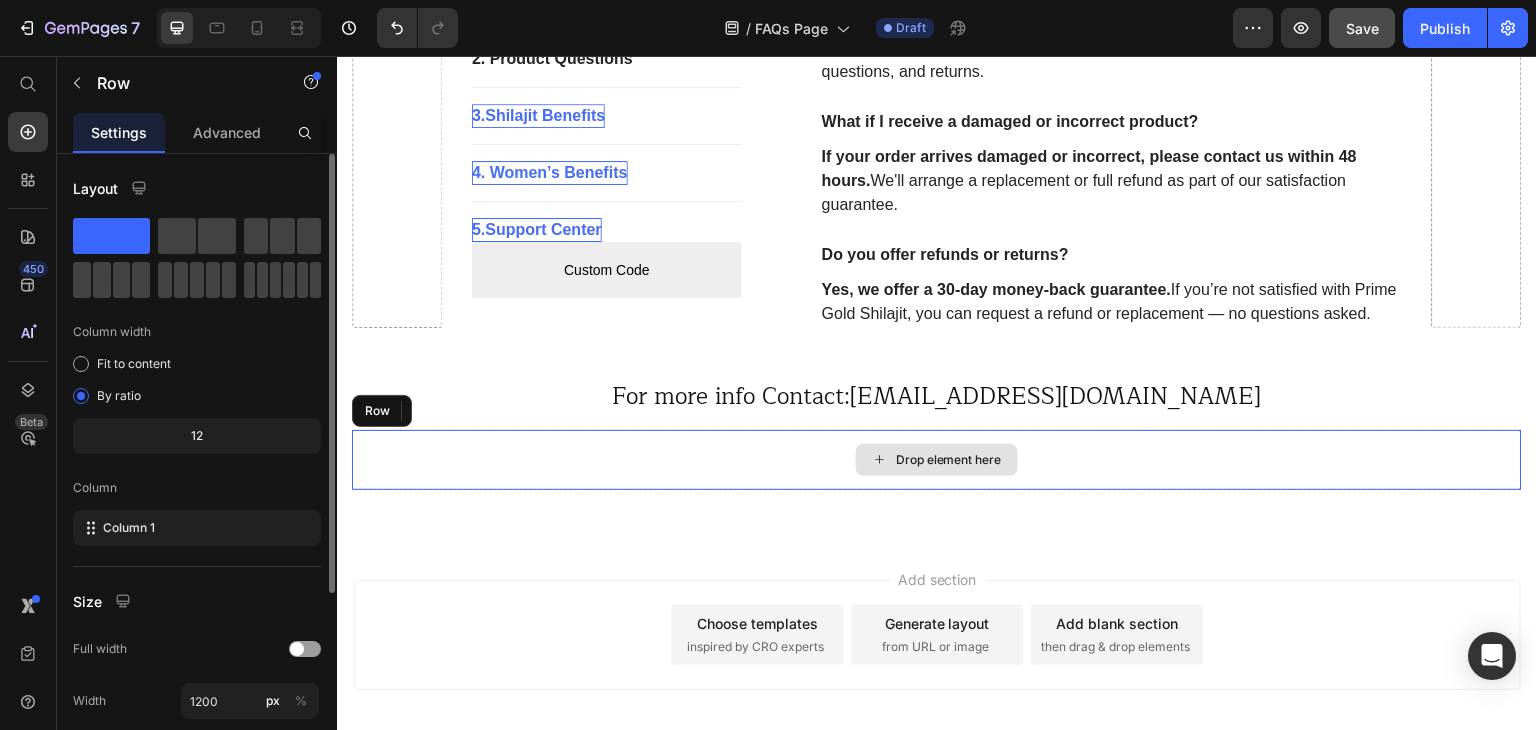 click on "Drop element here" at bounding box center [937, 460] 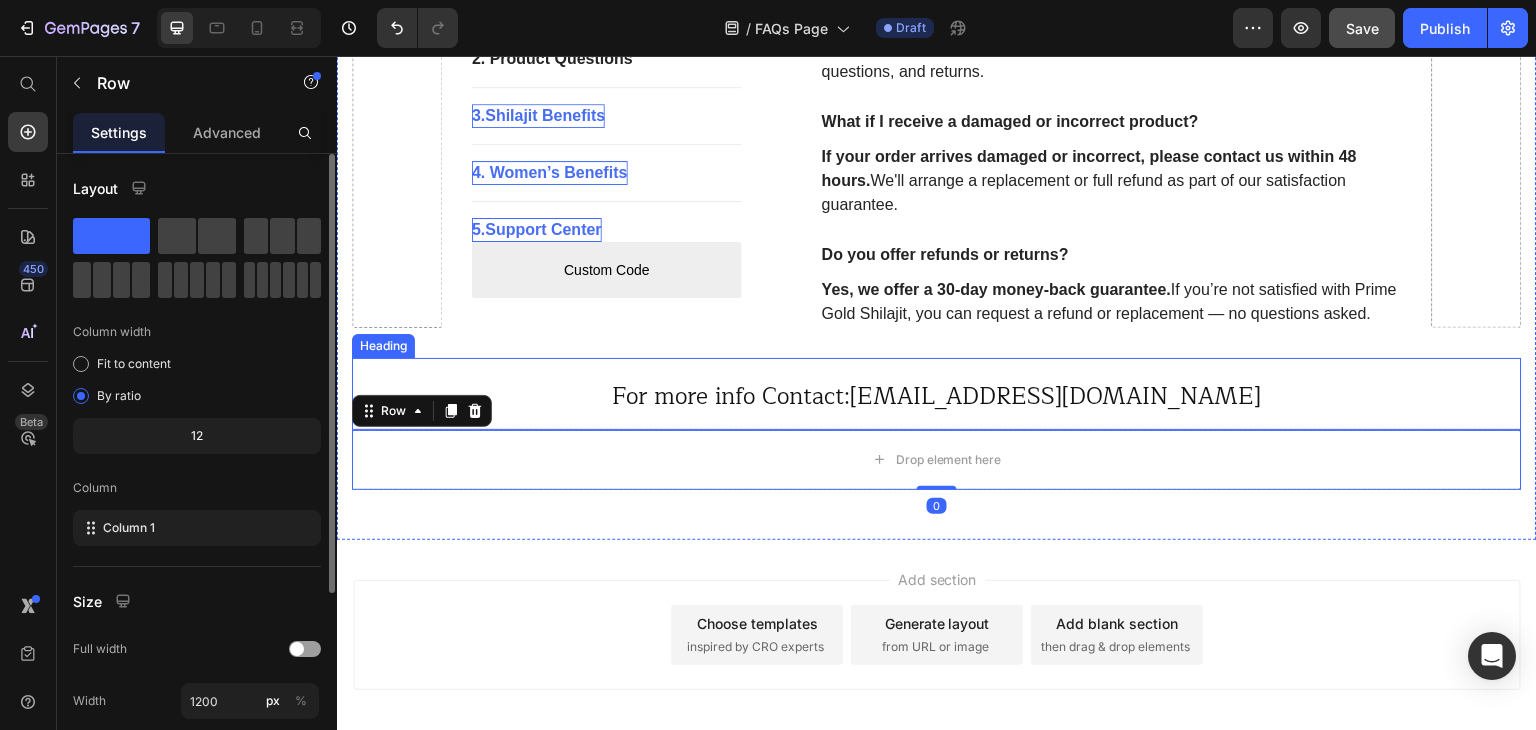 click on "For more info Contact:[EMAIL_ADDRESS][DOMAIN_NAME]" at bounding box center [937, 397] 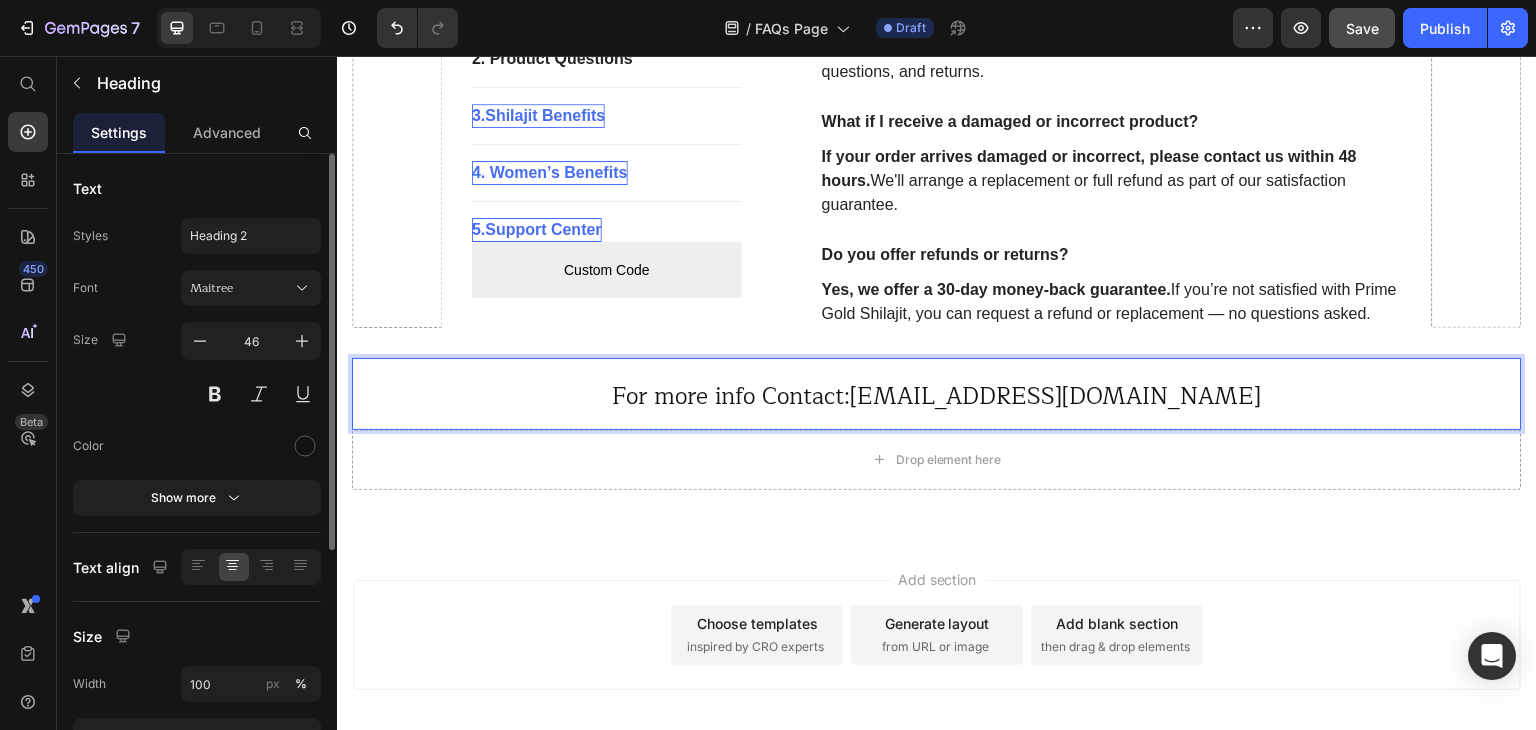 click on "For more info Contact:[EMAIL_ADDRESS][DOMAIN_NAME]" at bounding box center (937, 397) 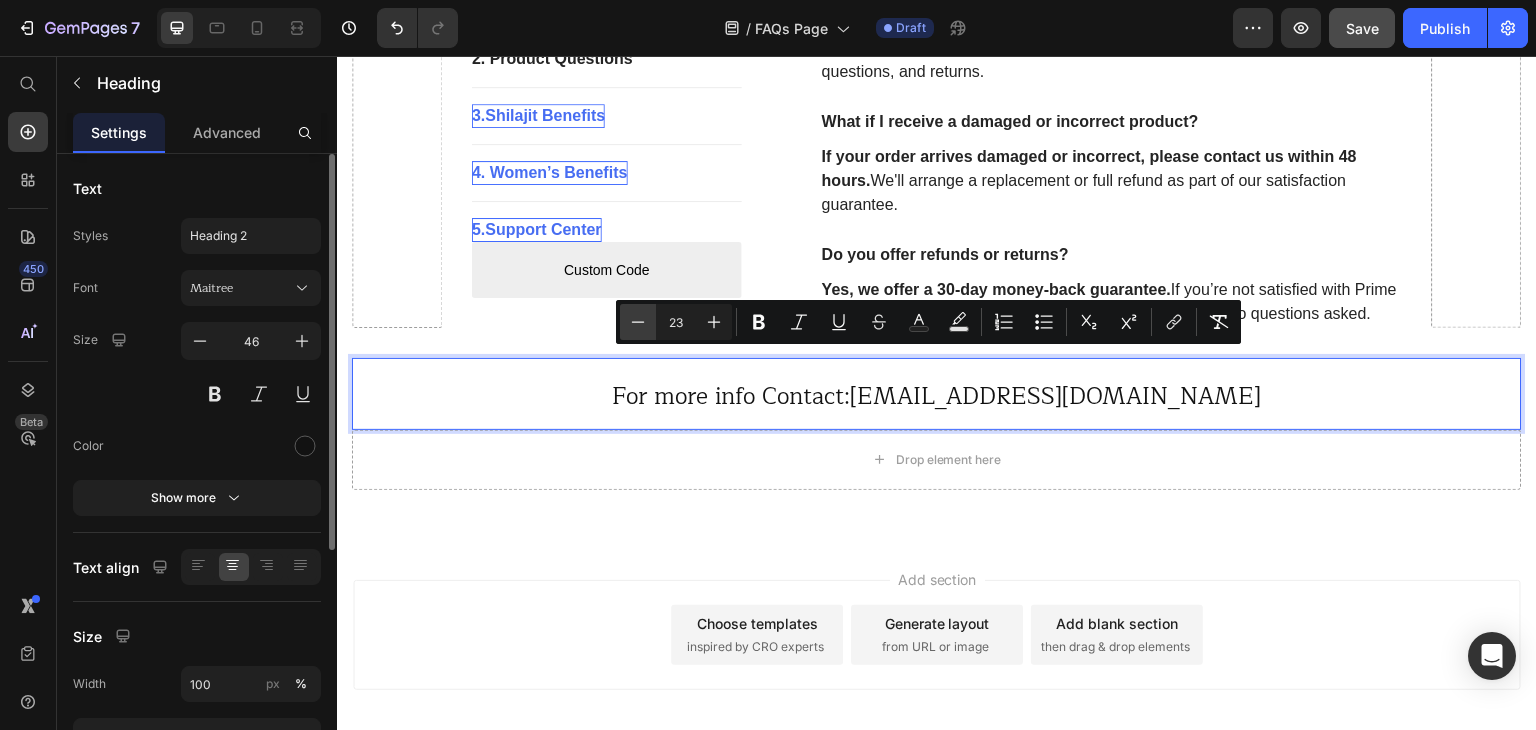 click 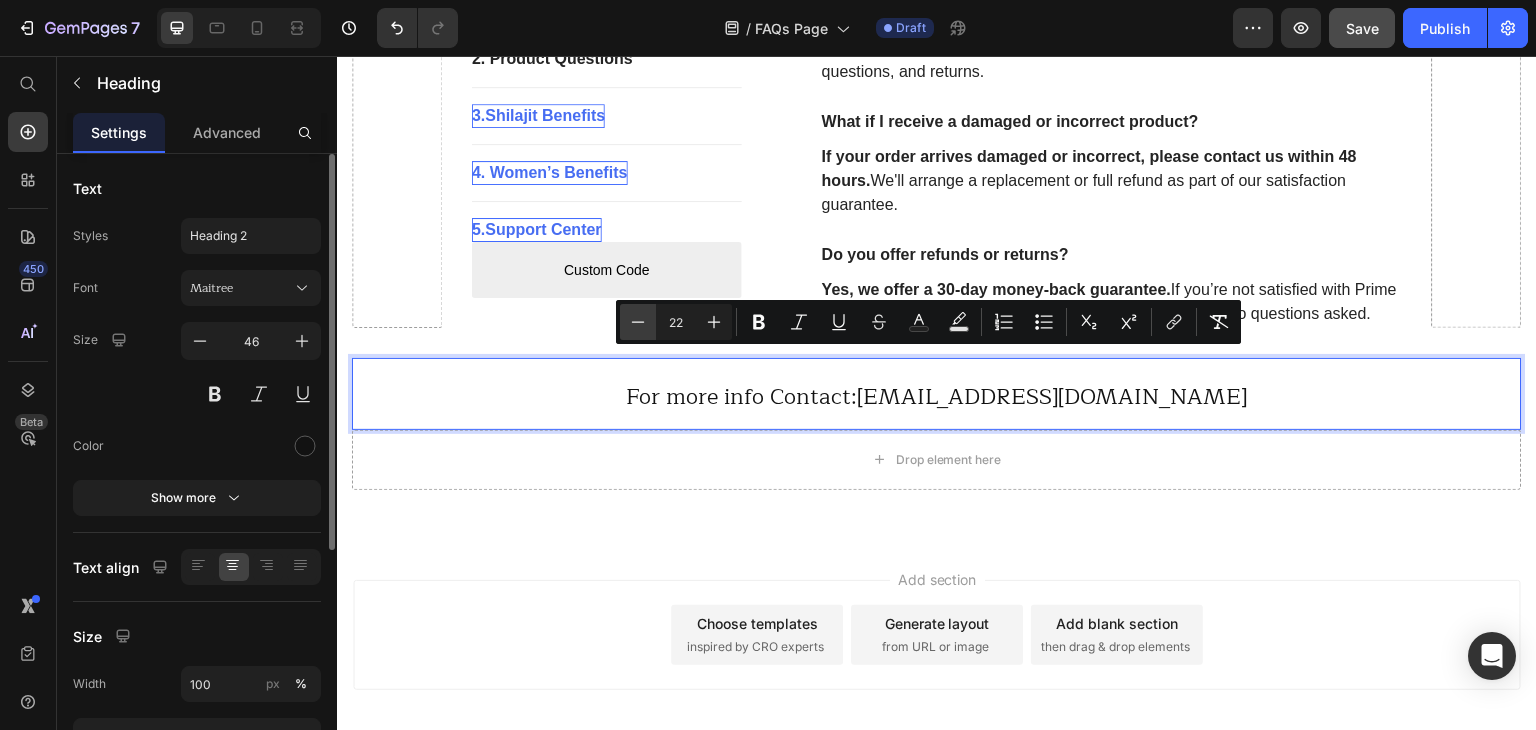 click 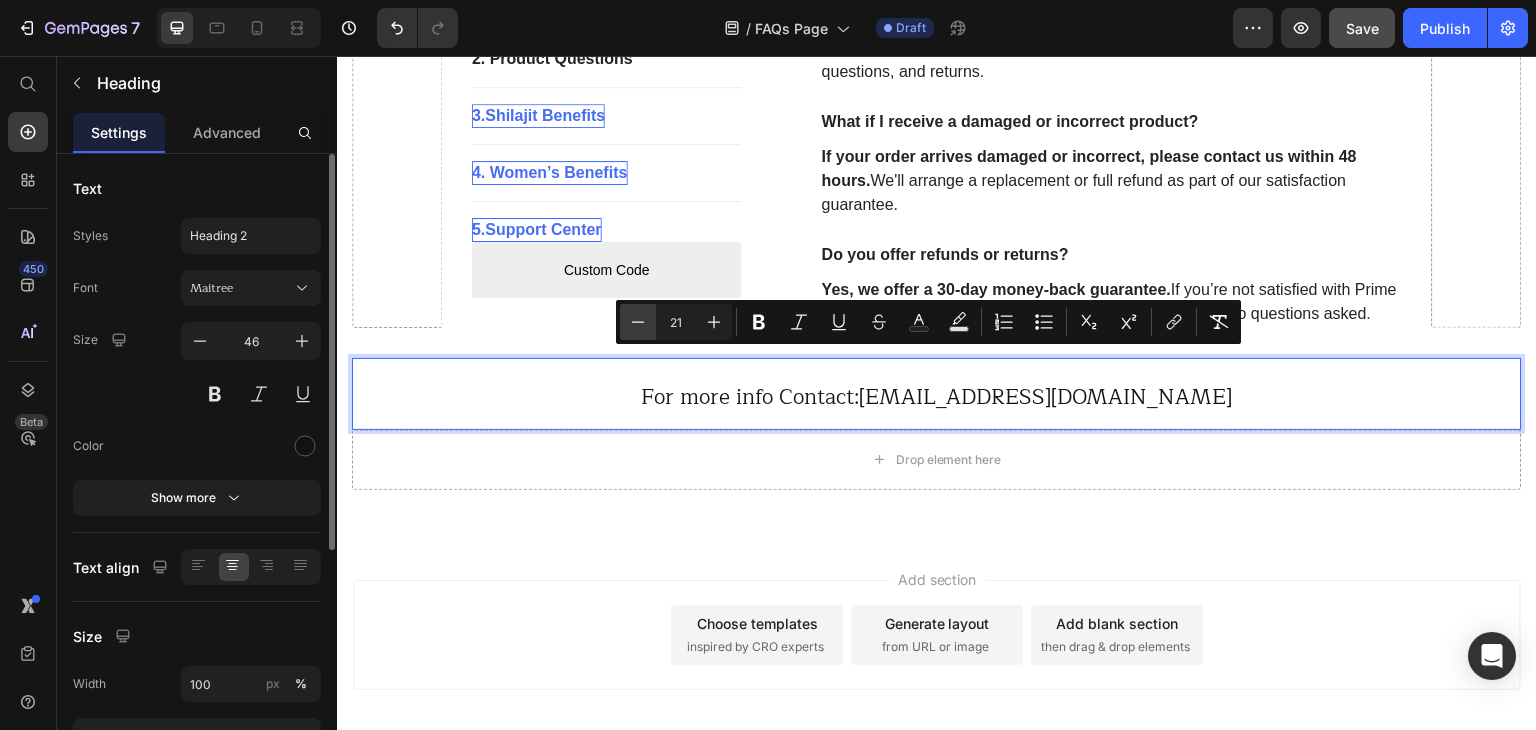 click 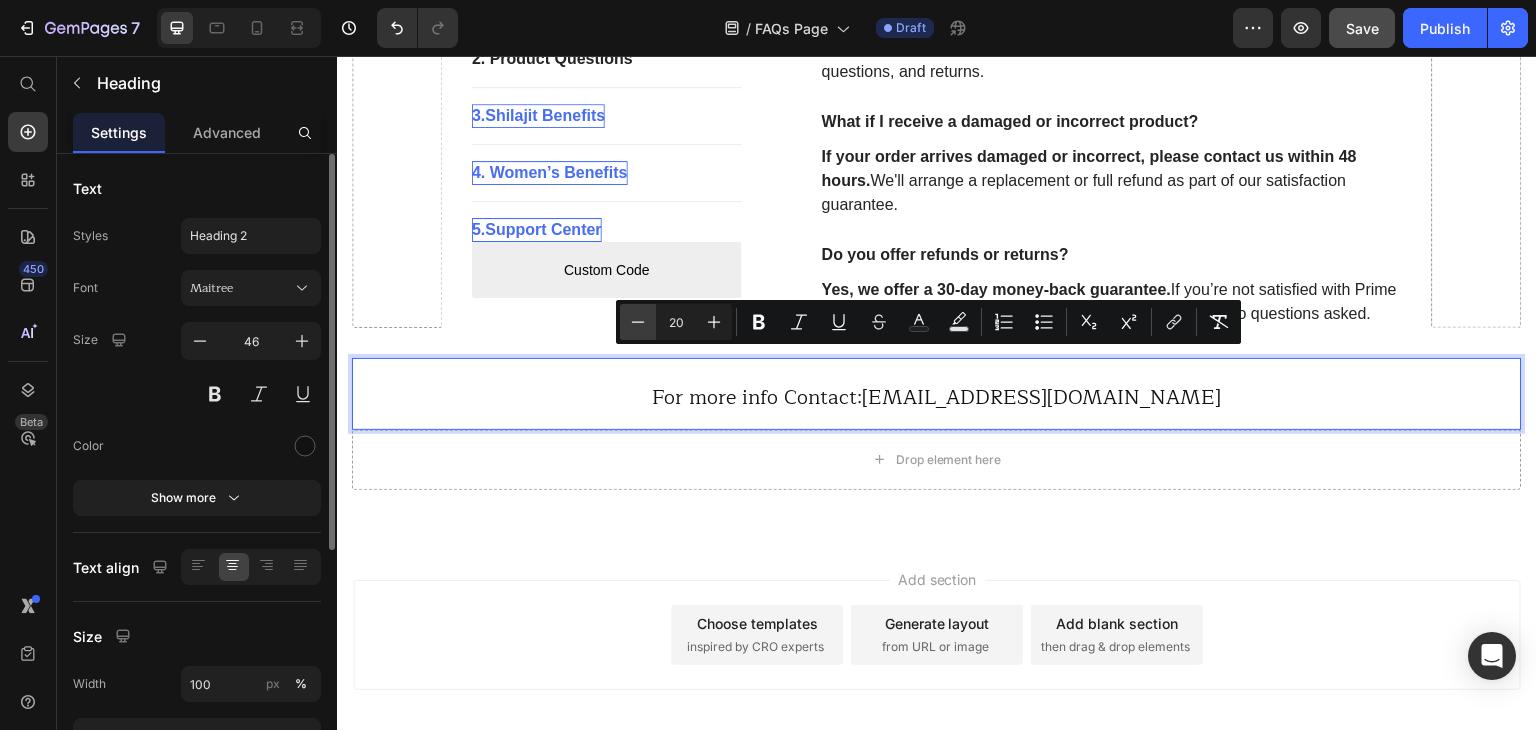 click 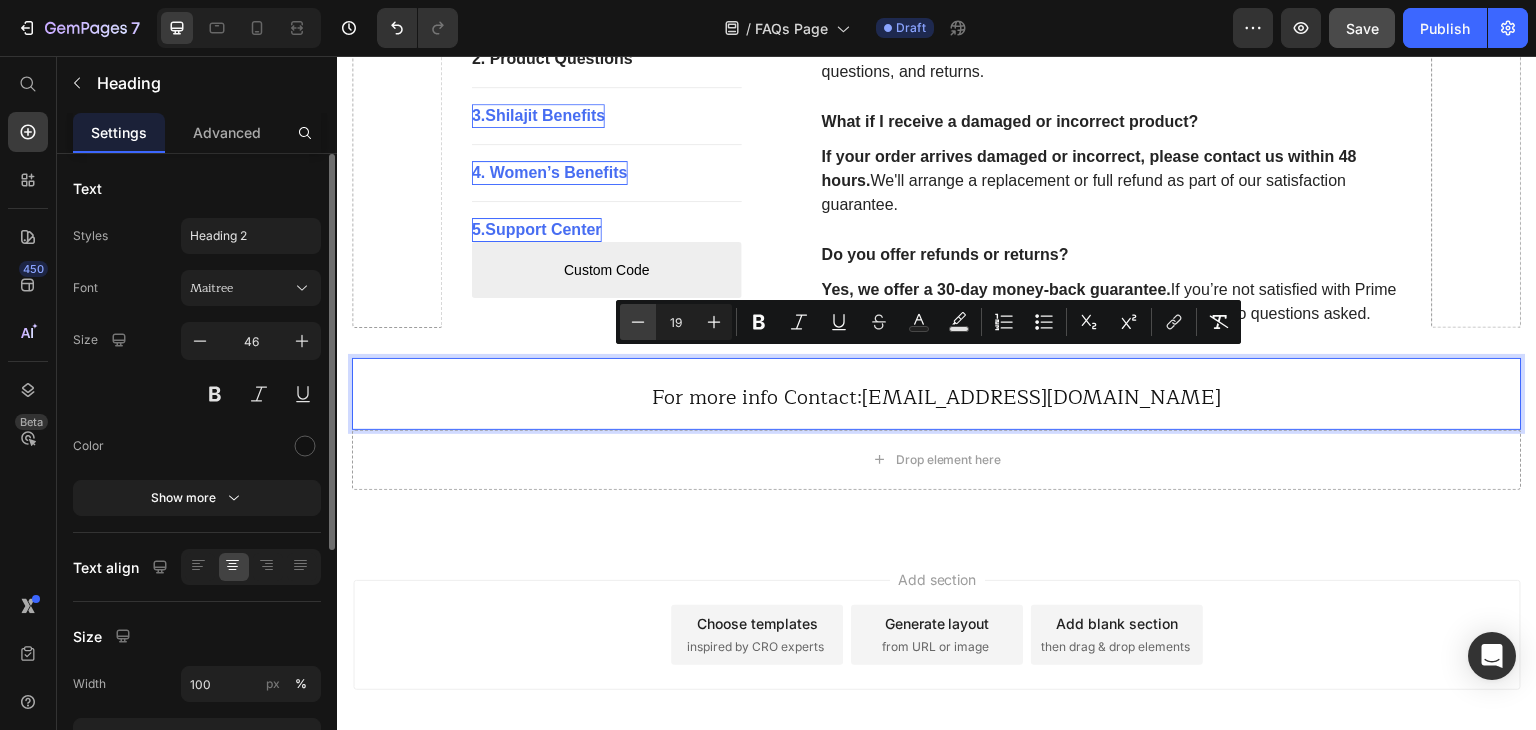 click 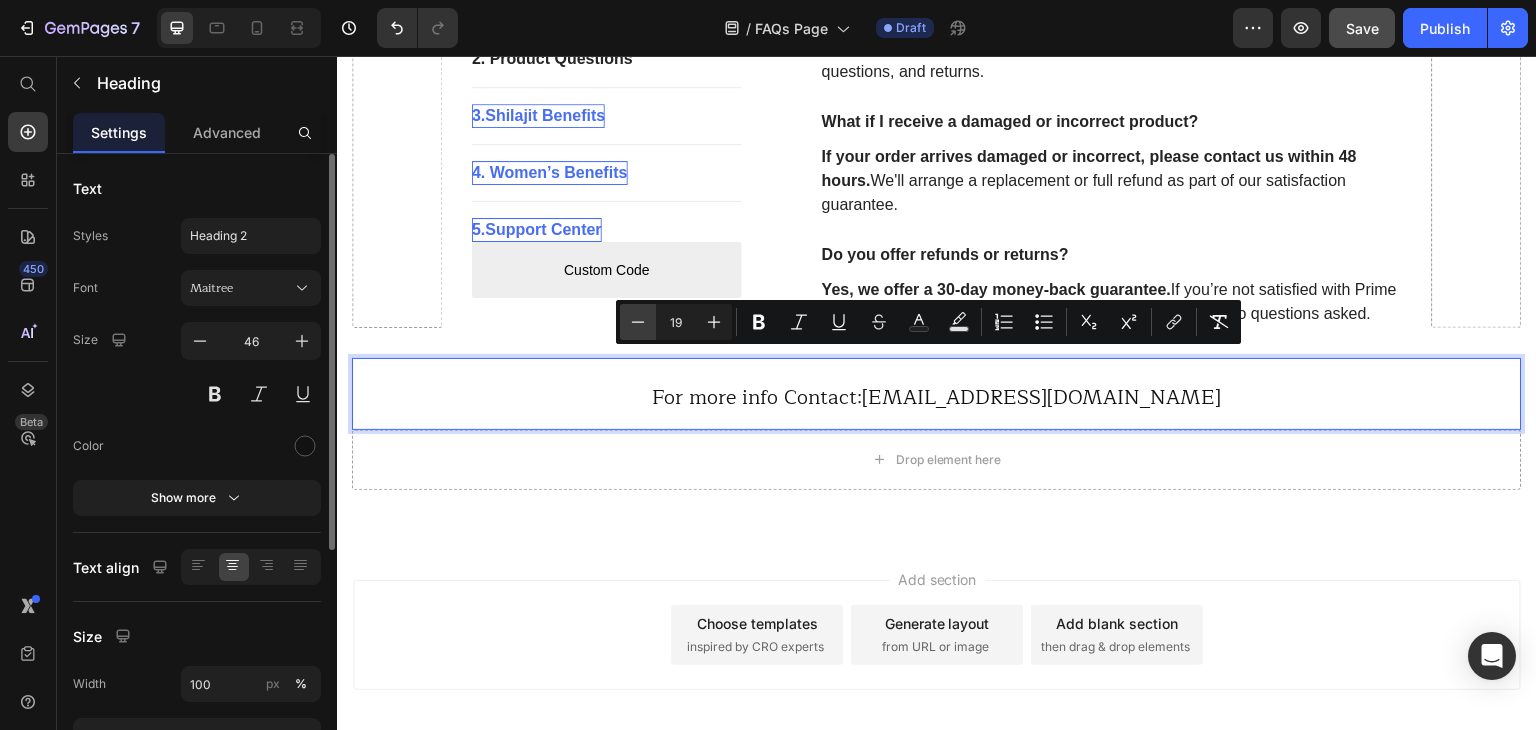 type on "18" 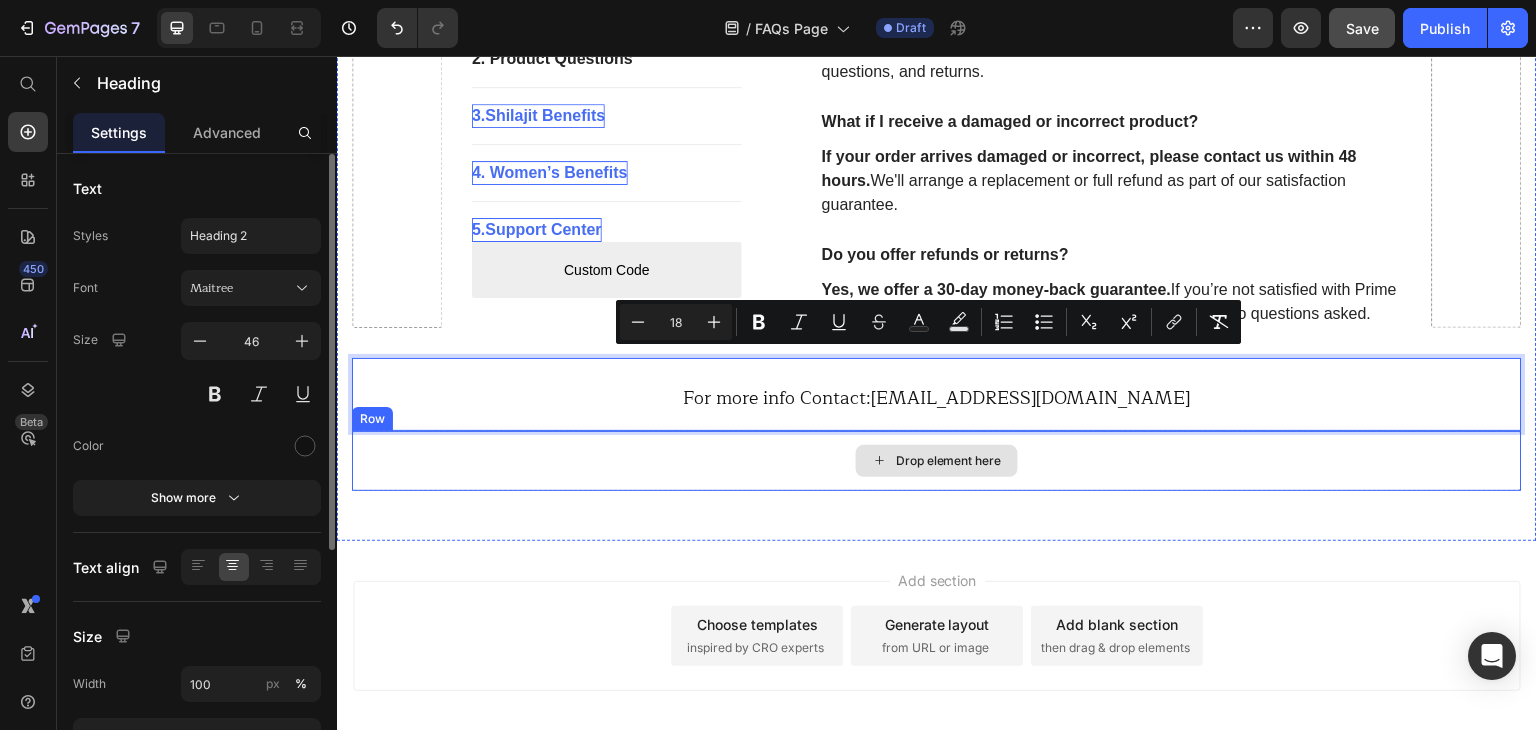 click on "Drop element here" at bounding box center [937, 461] 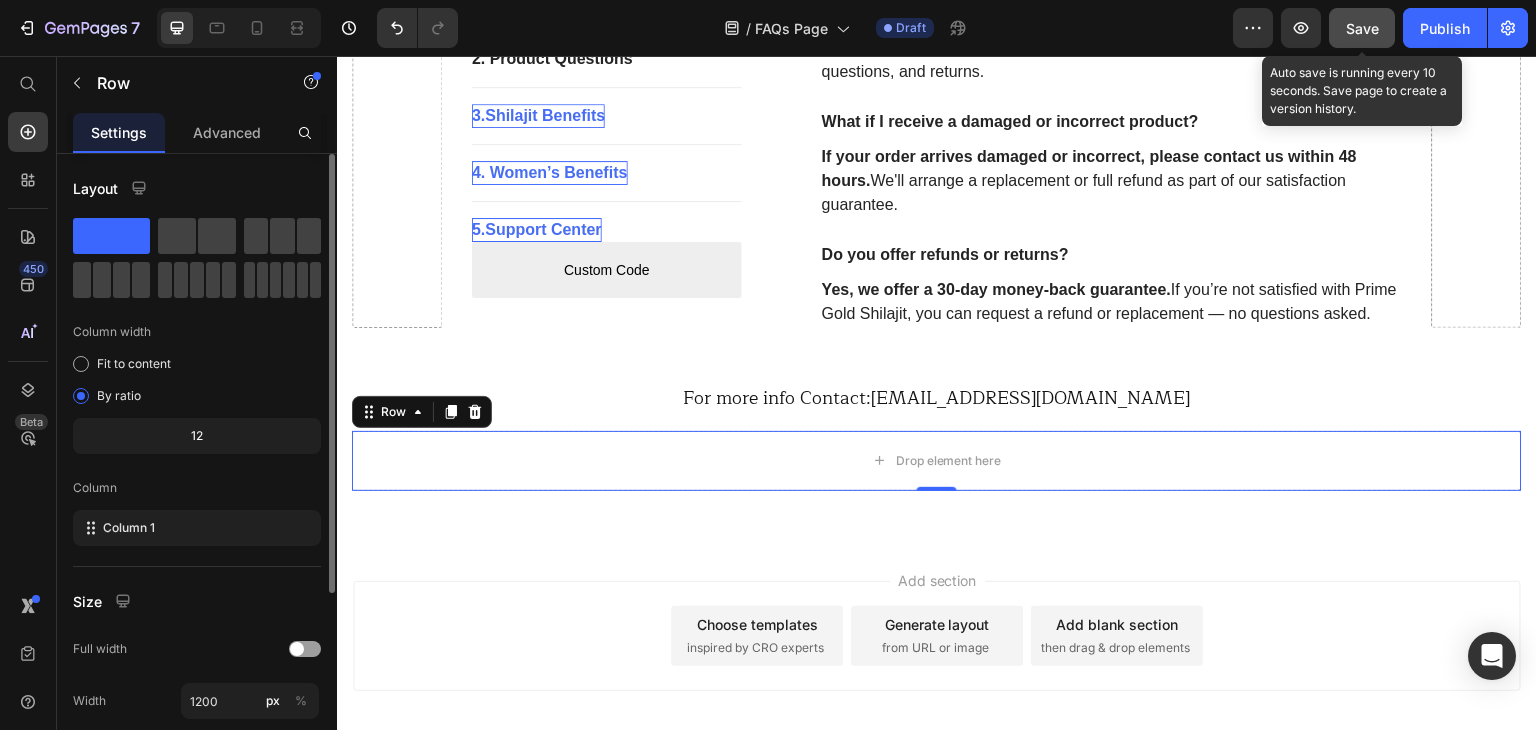 click on "Save" at bounding box center (1362, 28) 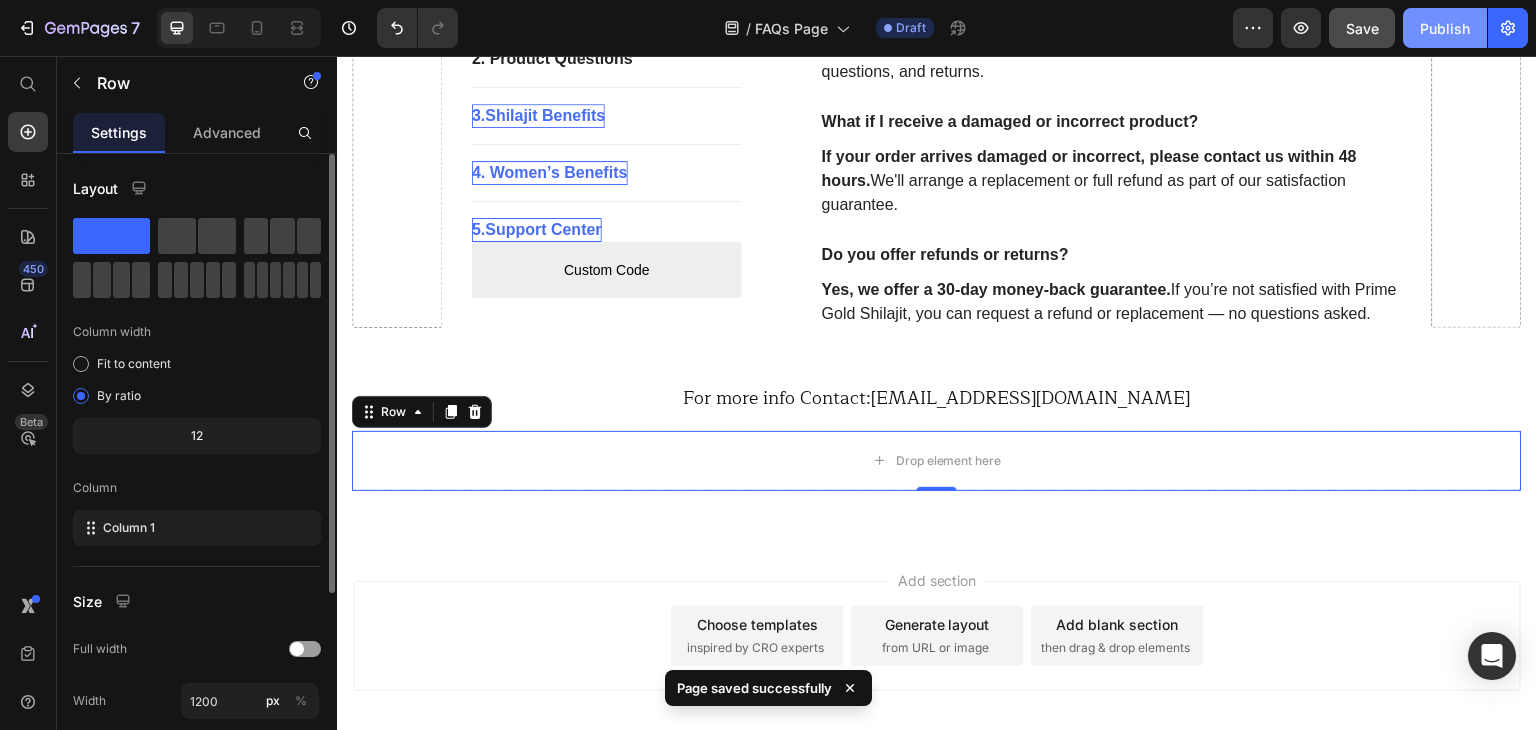 click on "Publish" at bounding box center [1445, 28] 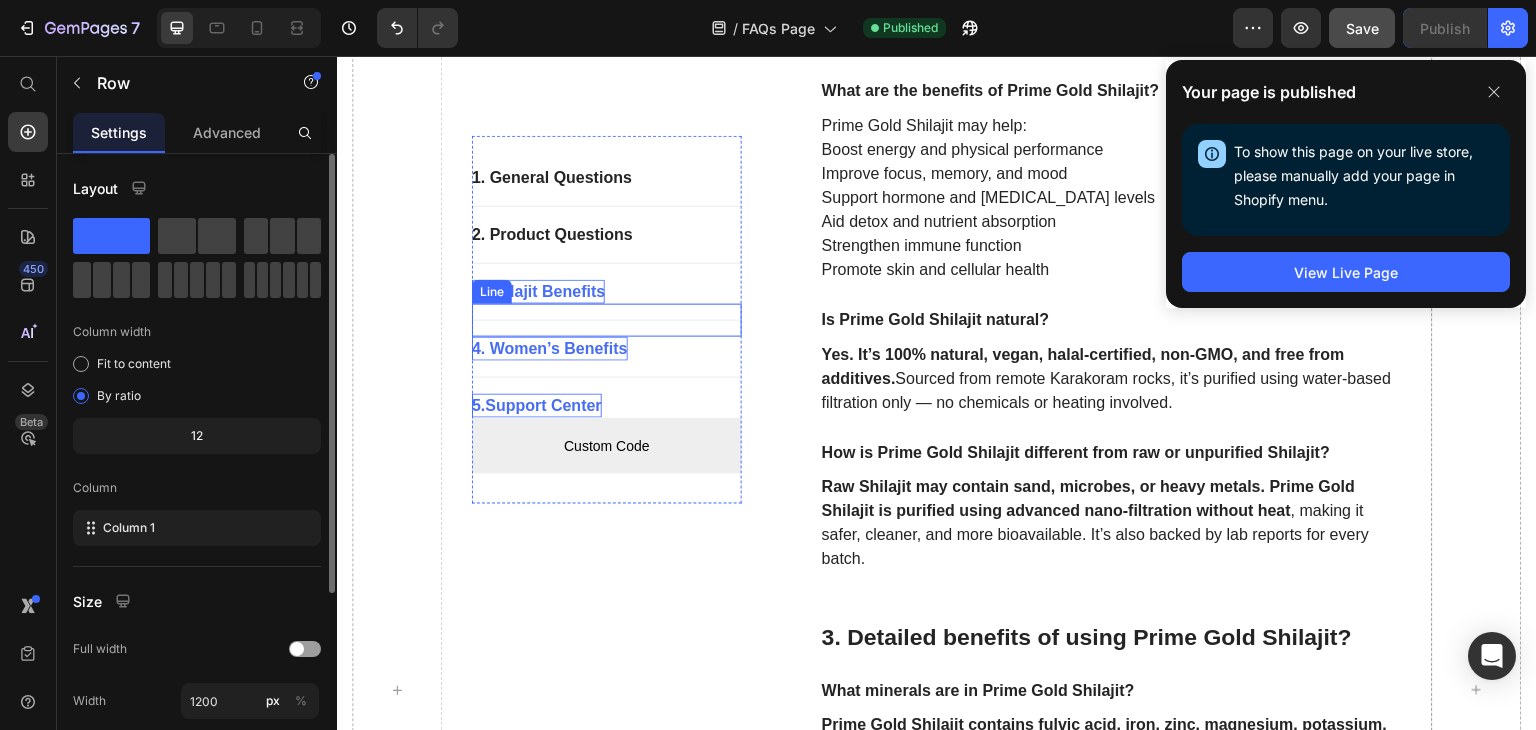 scroll, scrollTop: 0, scrollLeft: 0, axis: both 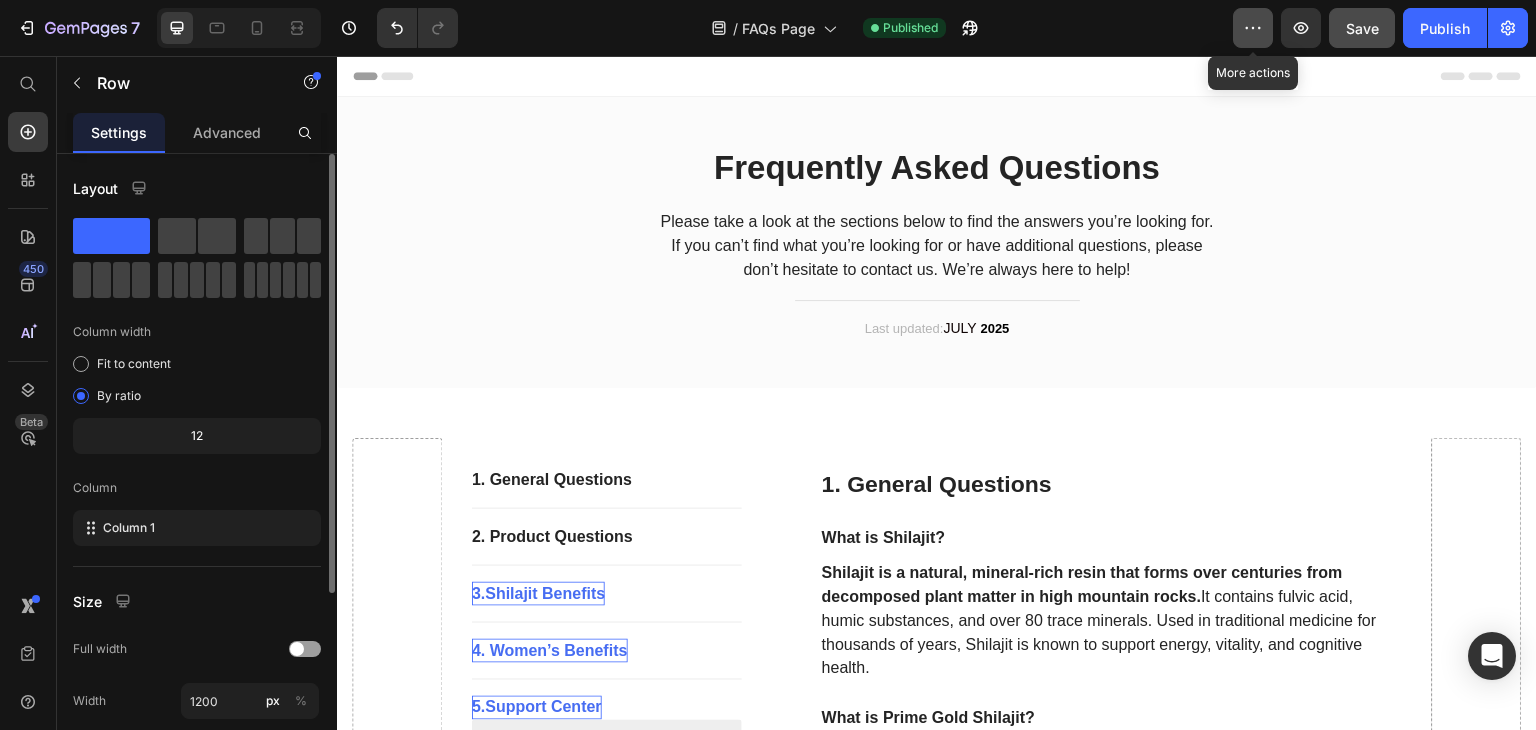 click 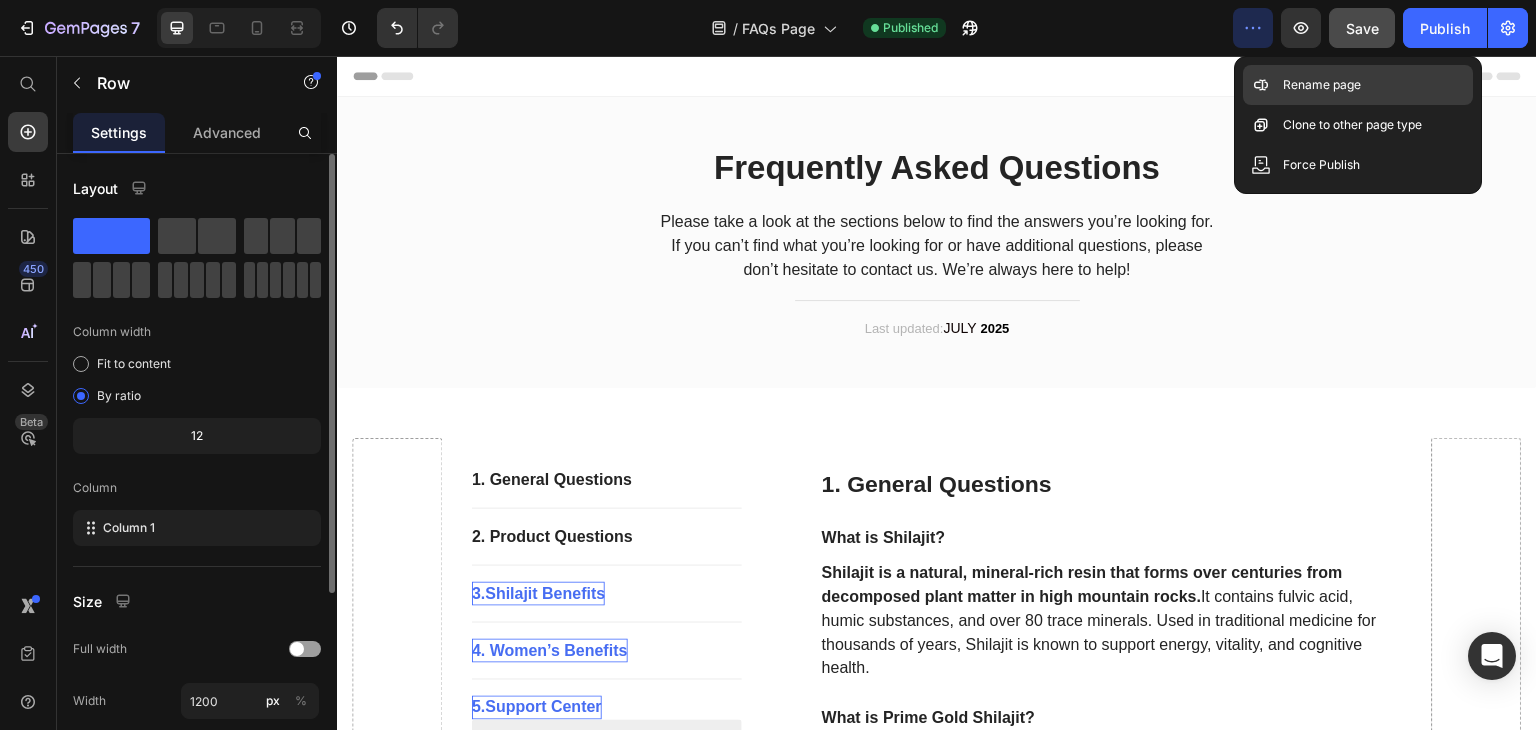 click on "Rename page" at bounding box center (1322, 85) 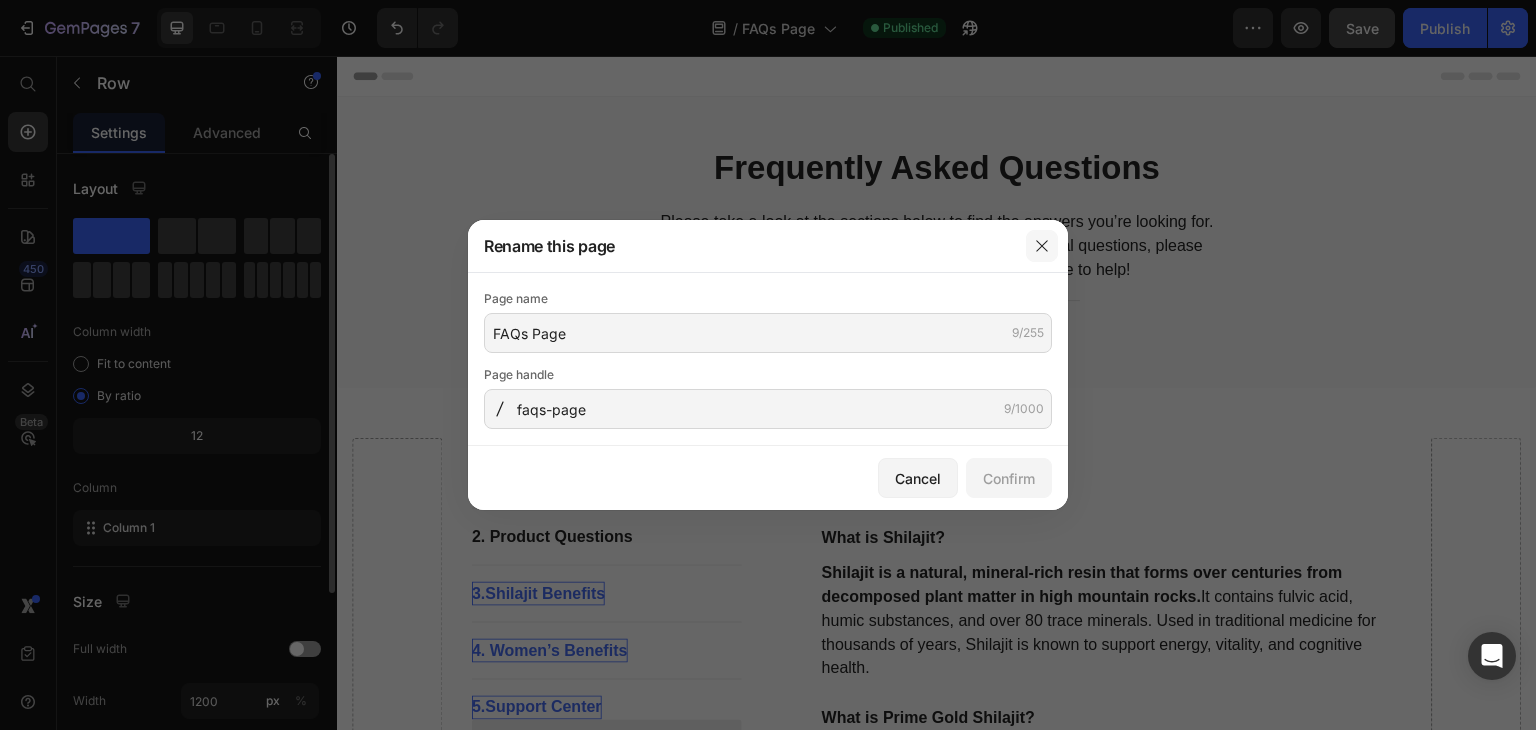 click 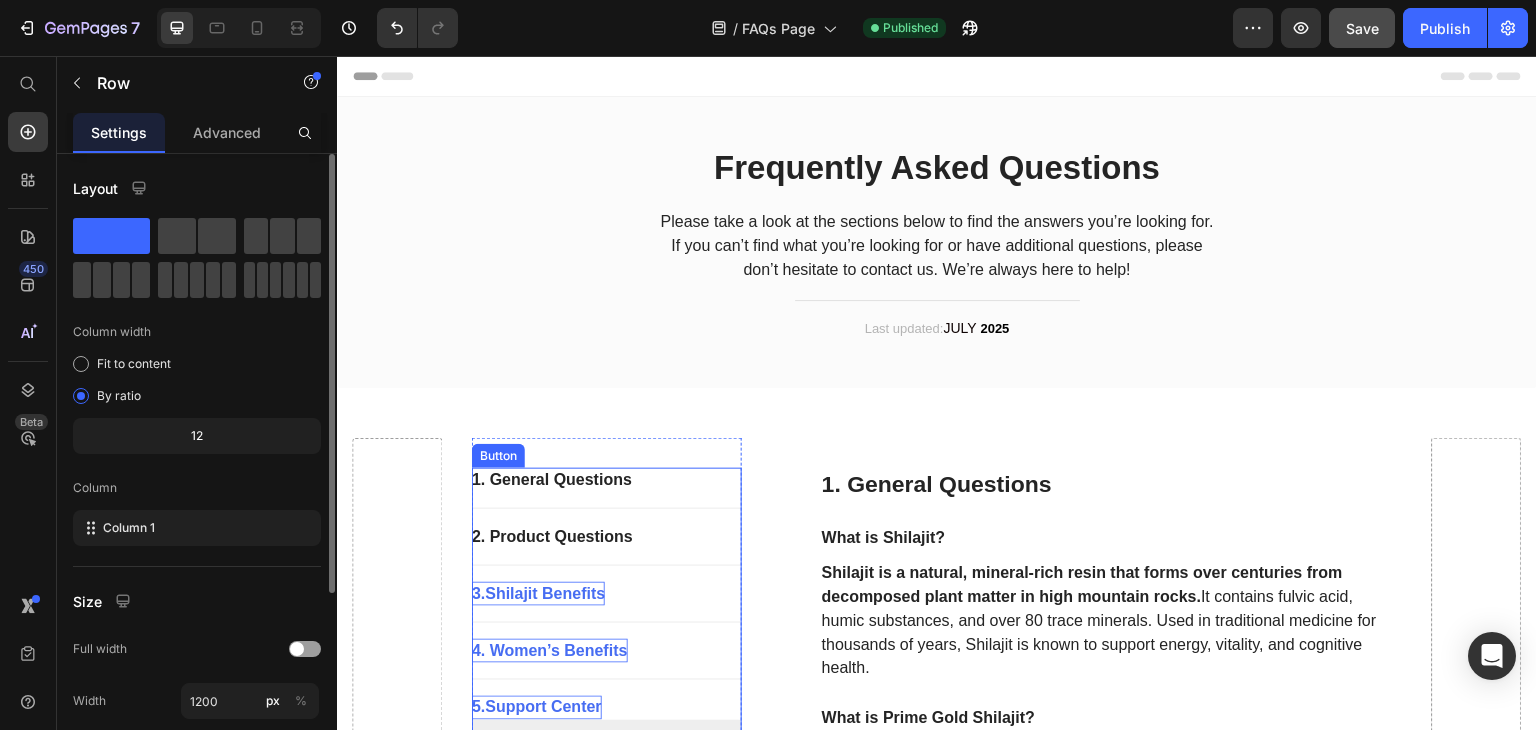 click on "3.Shilajit Benefits" at bounding box center (538, 593) 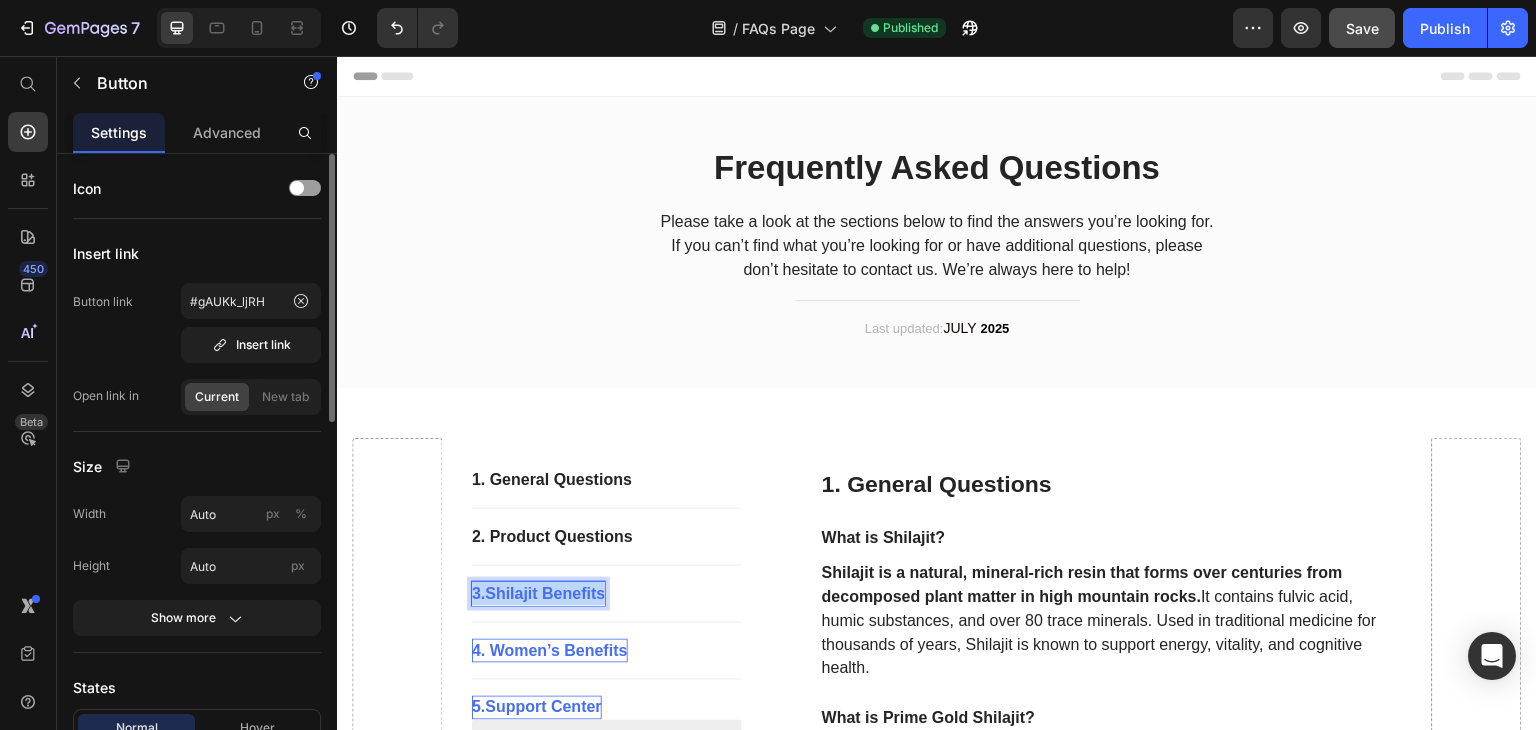 click on "3.Shilajit Benefits" at bounding box center [538, 593] 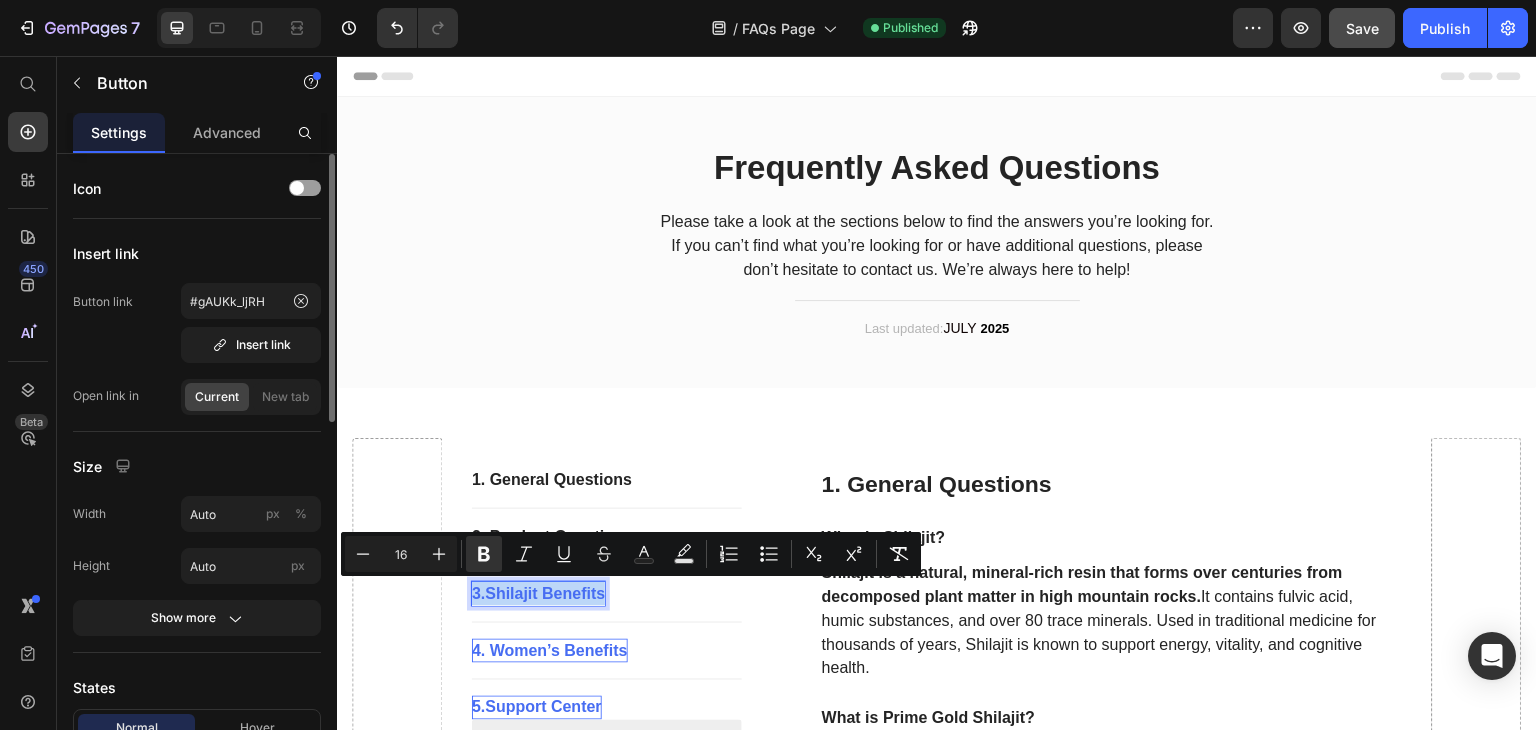 click on "3.Shilajit Benefits" at bounding box center [538, 593] 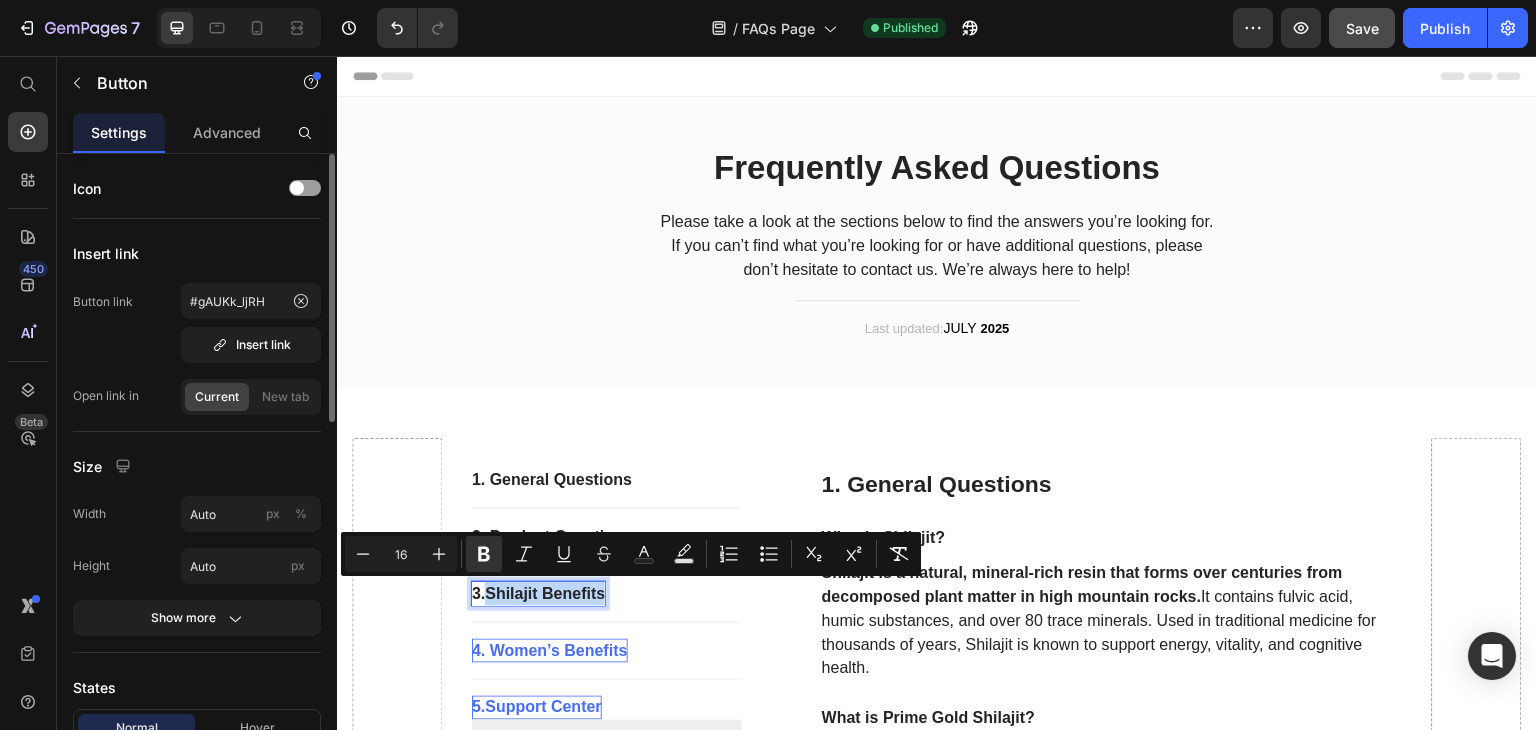 drag, startPoint x: 487, startPoint y: 591, endPoint x: 608, endPoint y: 593, distance: 121.016525 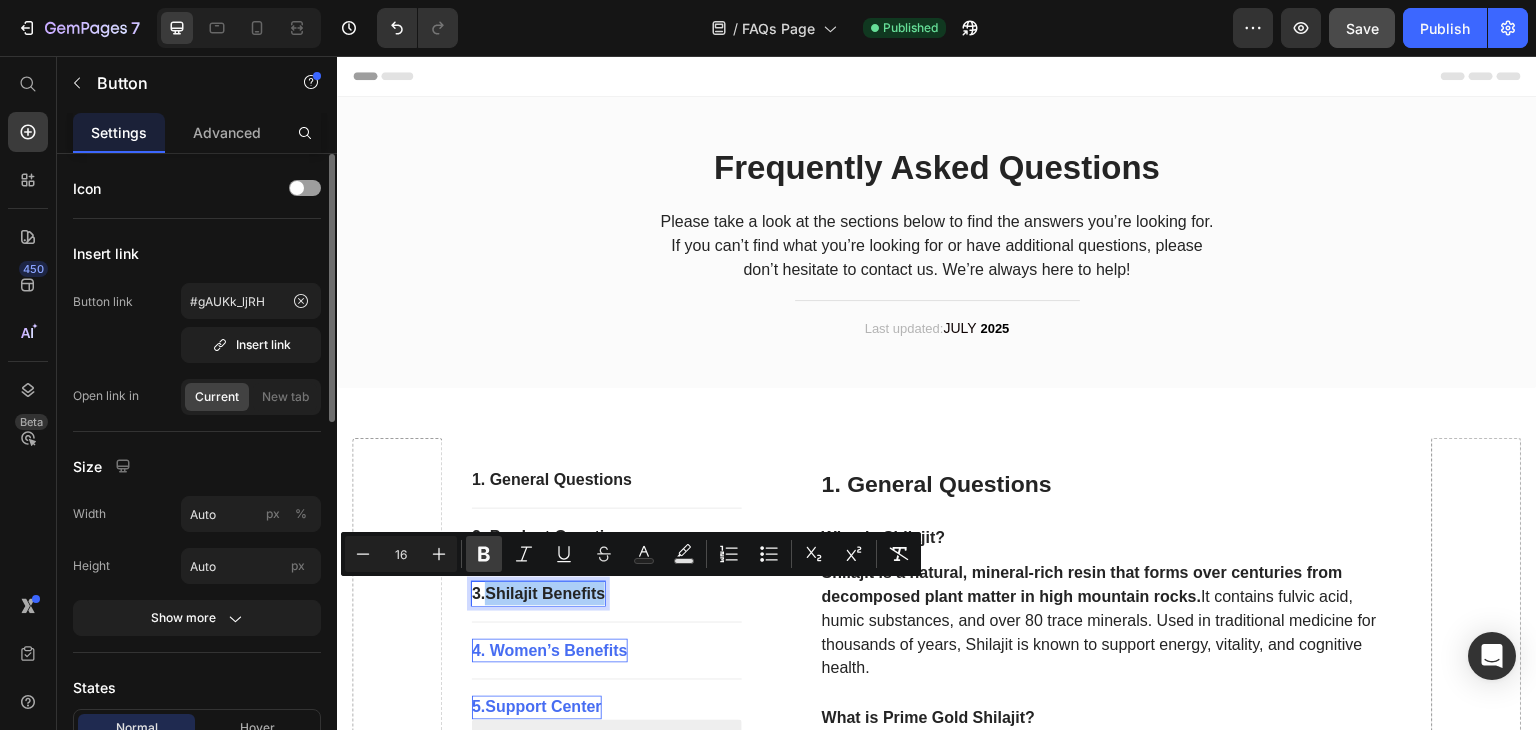 click 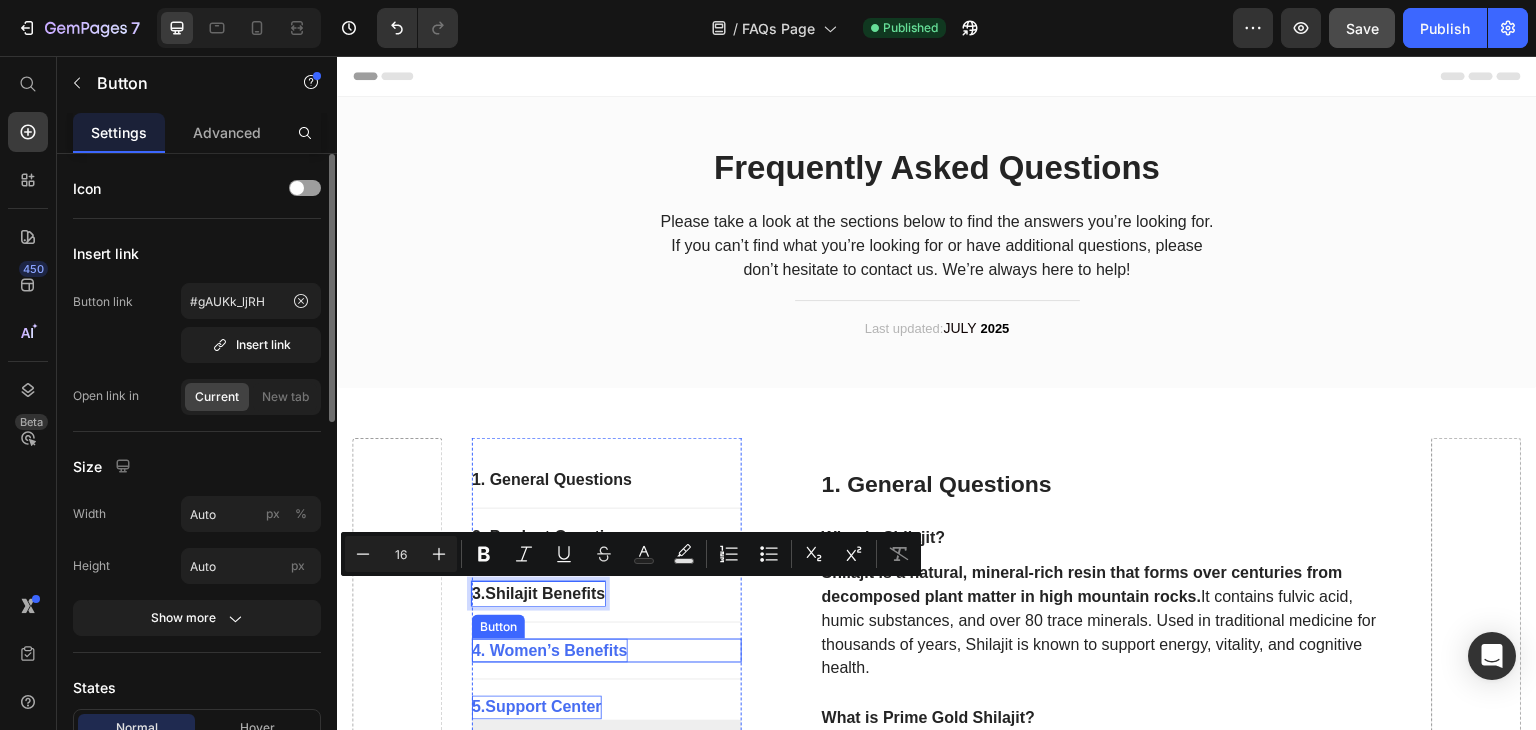 click on "4. Women’s Benefits" at bounding box center [550, 651] 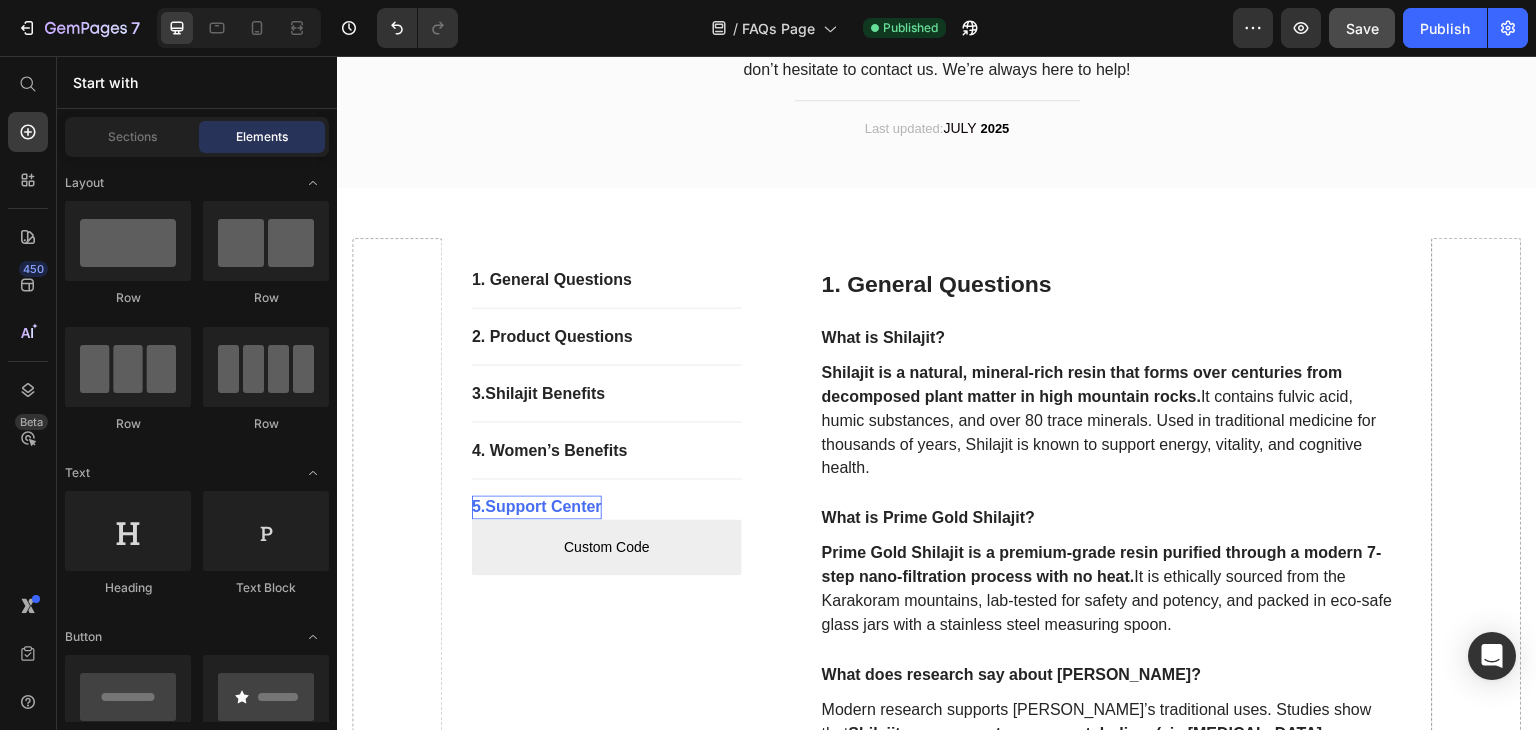 scroll, scrollTop: 211, scrollLeft: 0, axis: vertical 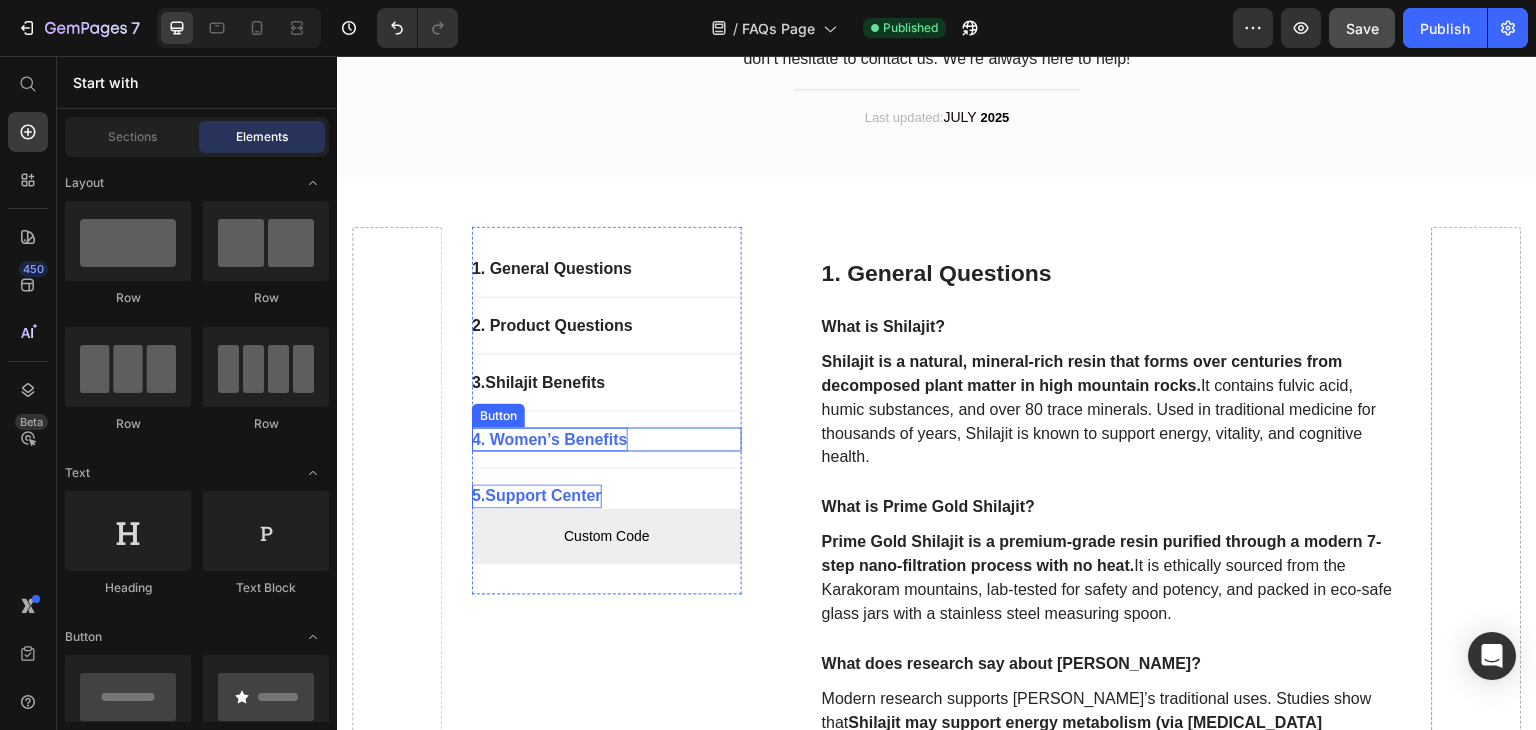 click on "4. Women’s Benefits" at bounding box center (550, 440) 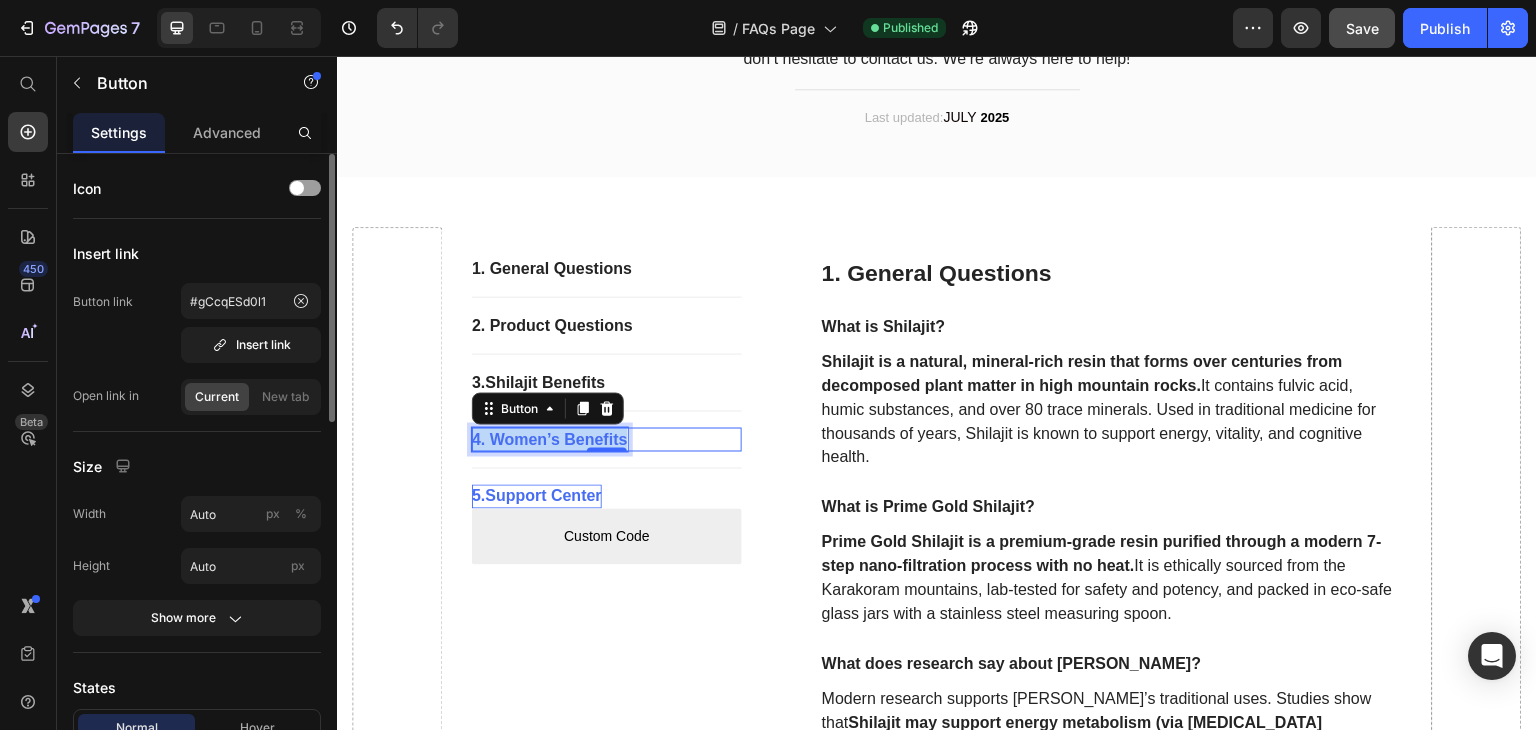 click on "4. Women’s Benefits" at bounding box center (550, 440) 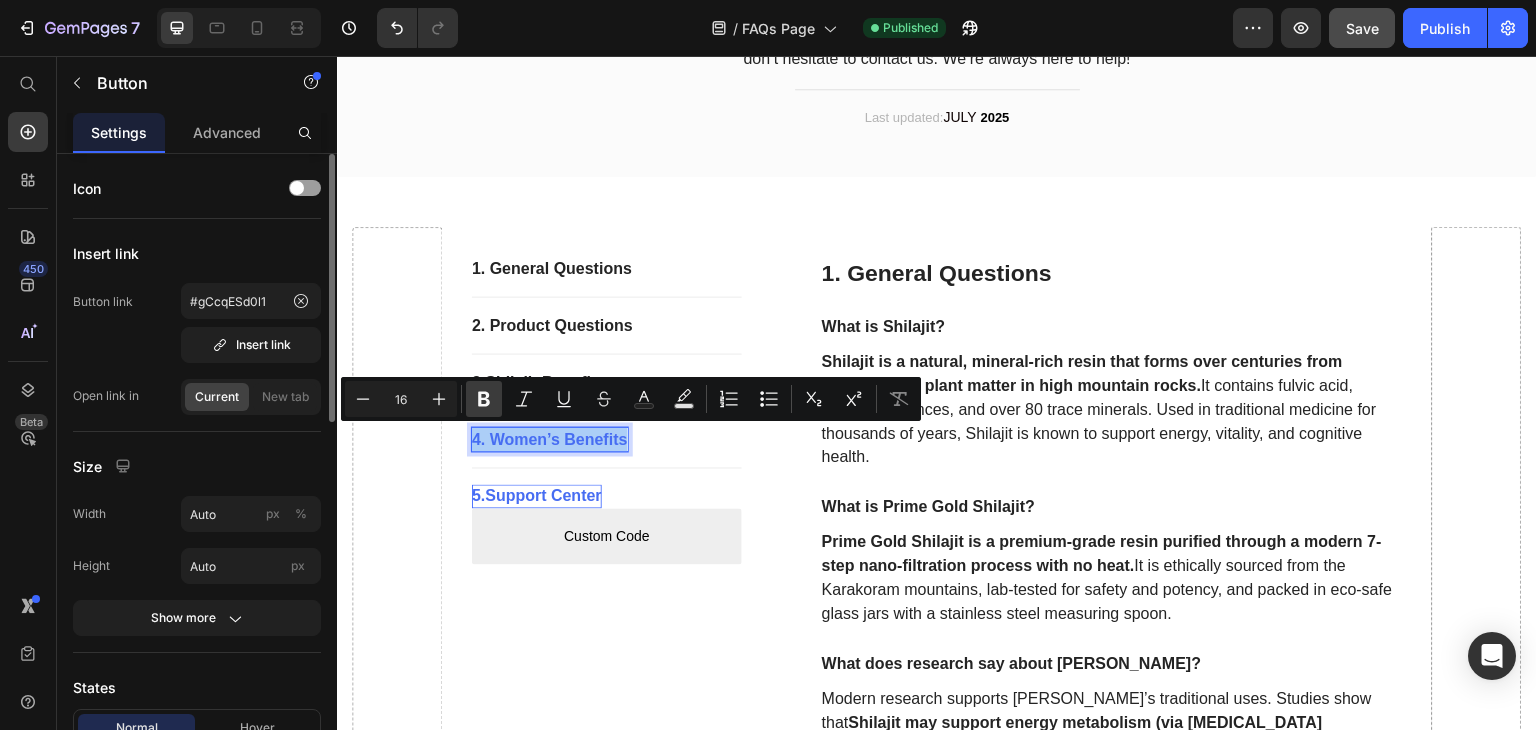 click on "Bold" at bounding box center (484, 399) 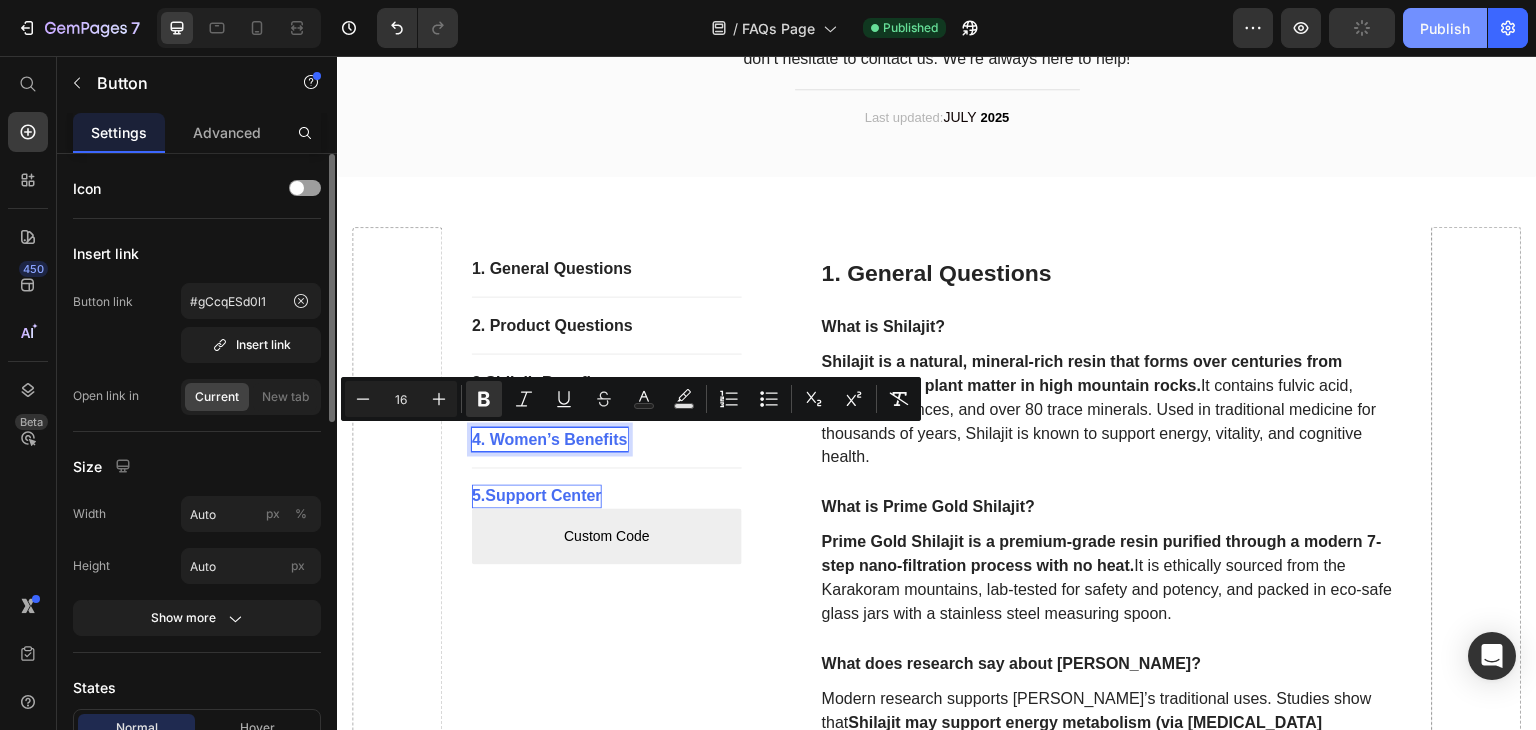 click on "Publish" at bounding box center [1445, 28] 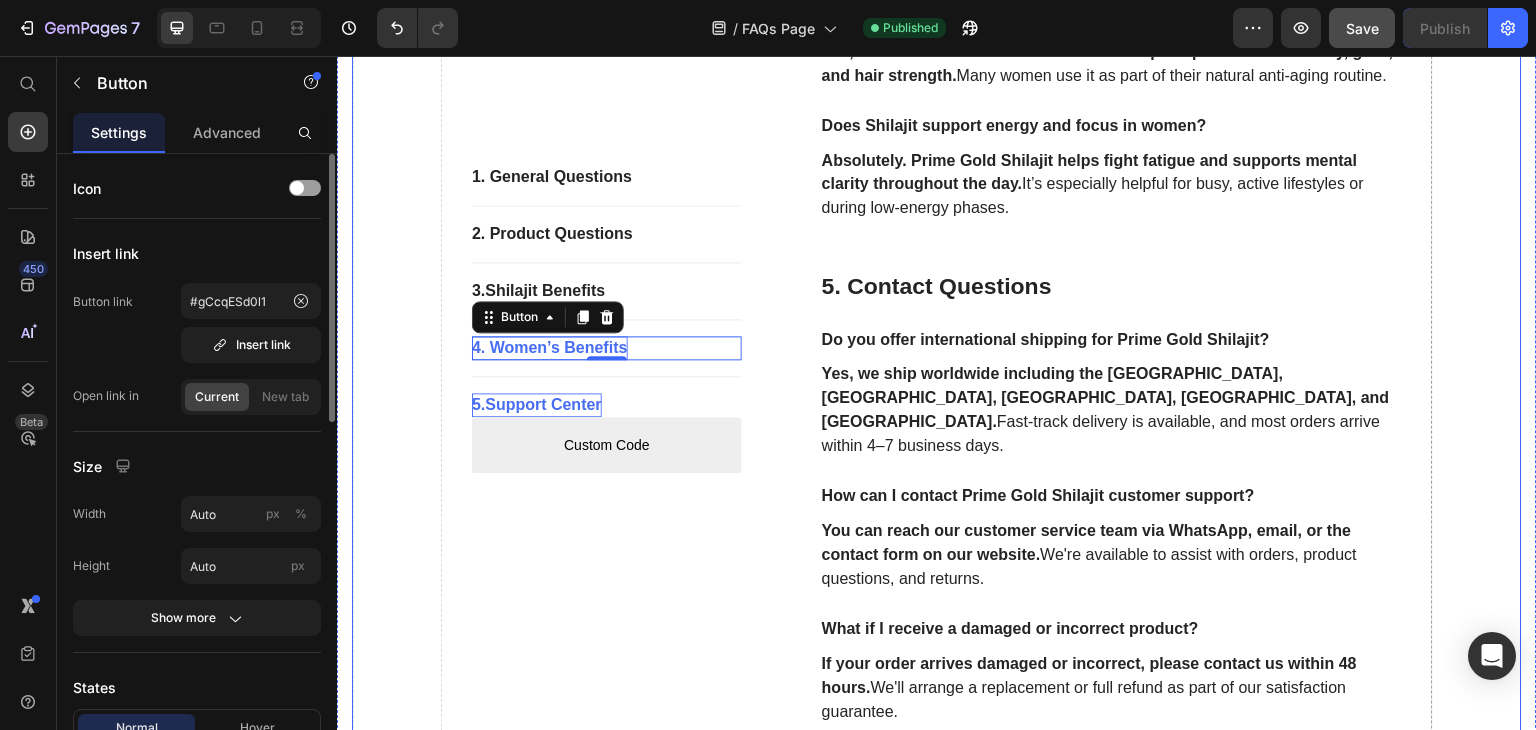 scroll, scrollTop: 3458, scrollLeft: 0, axis: vertical 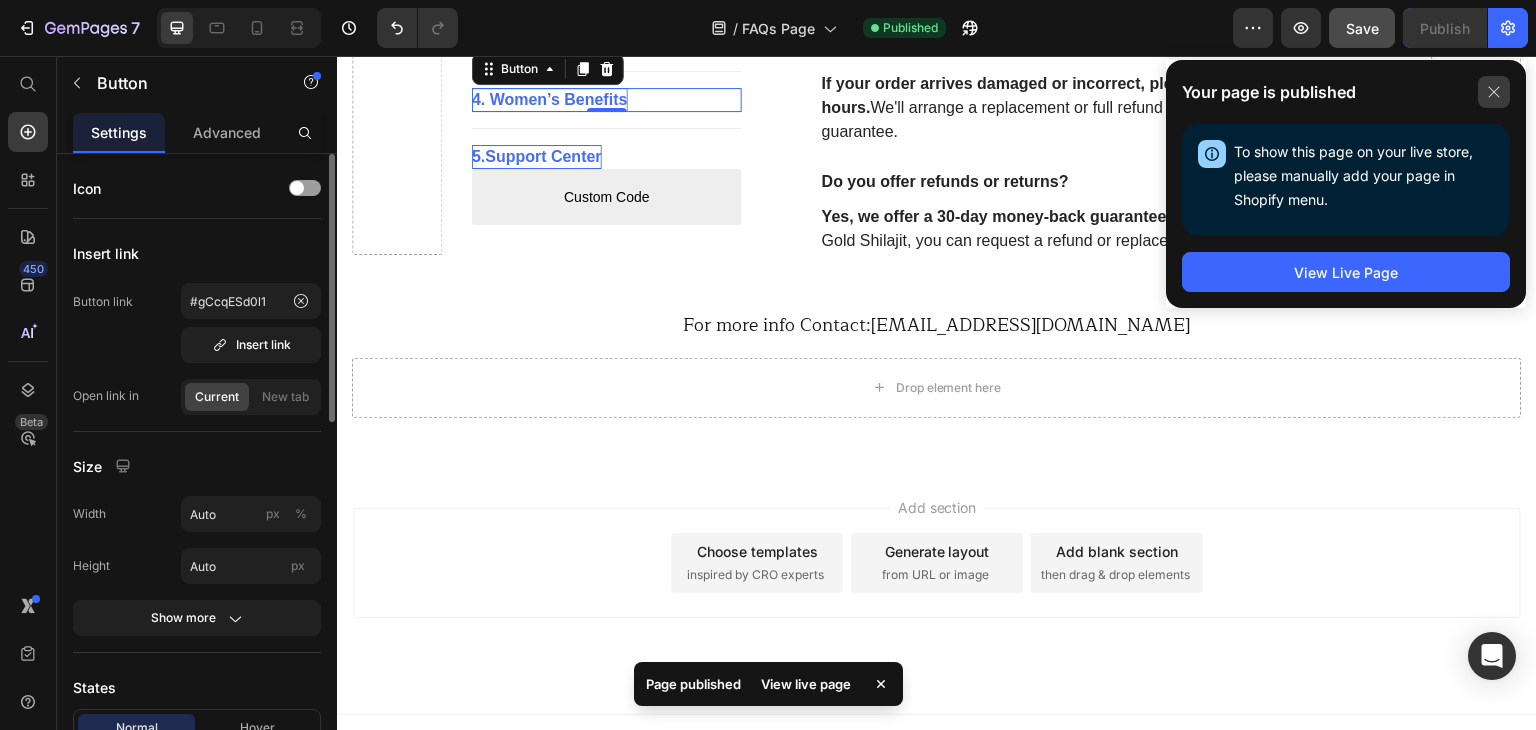 click 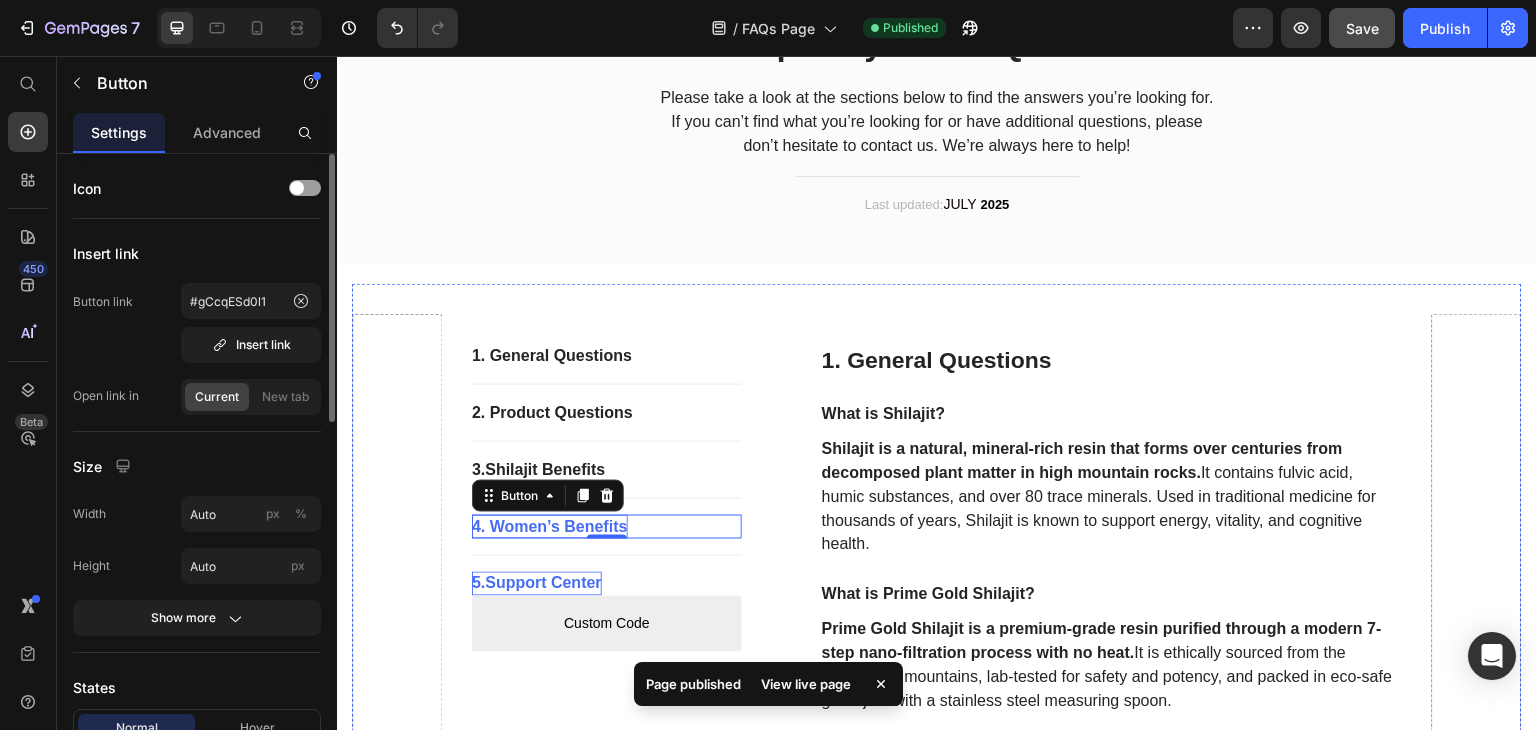 scroll, scrollTop: 0, scrollLeft: 0, axis: both 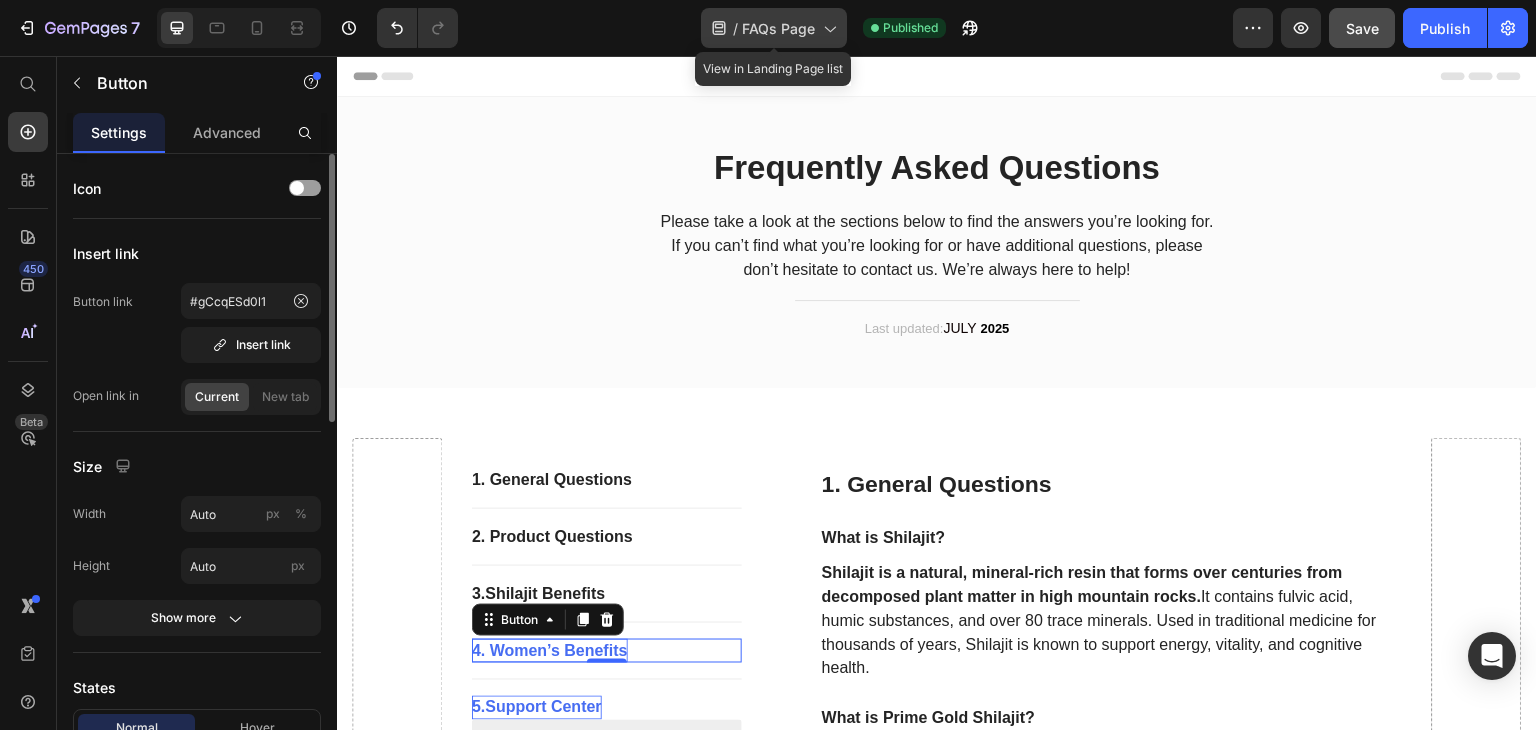 click 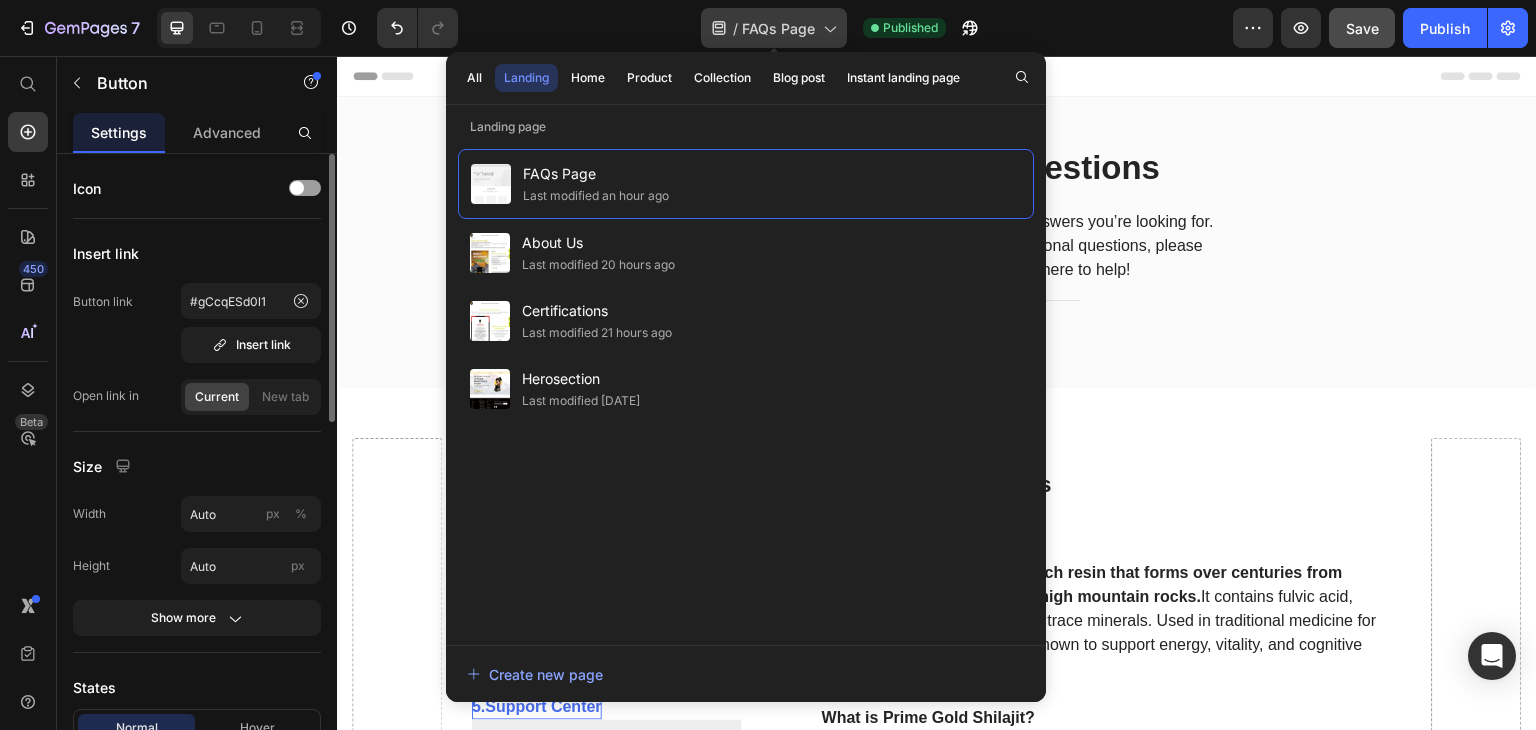 click 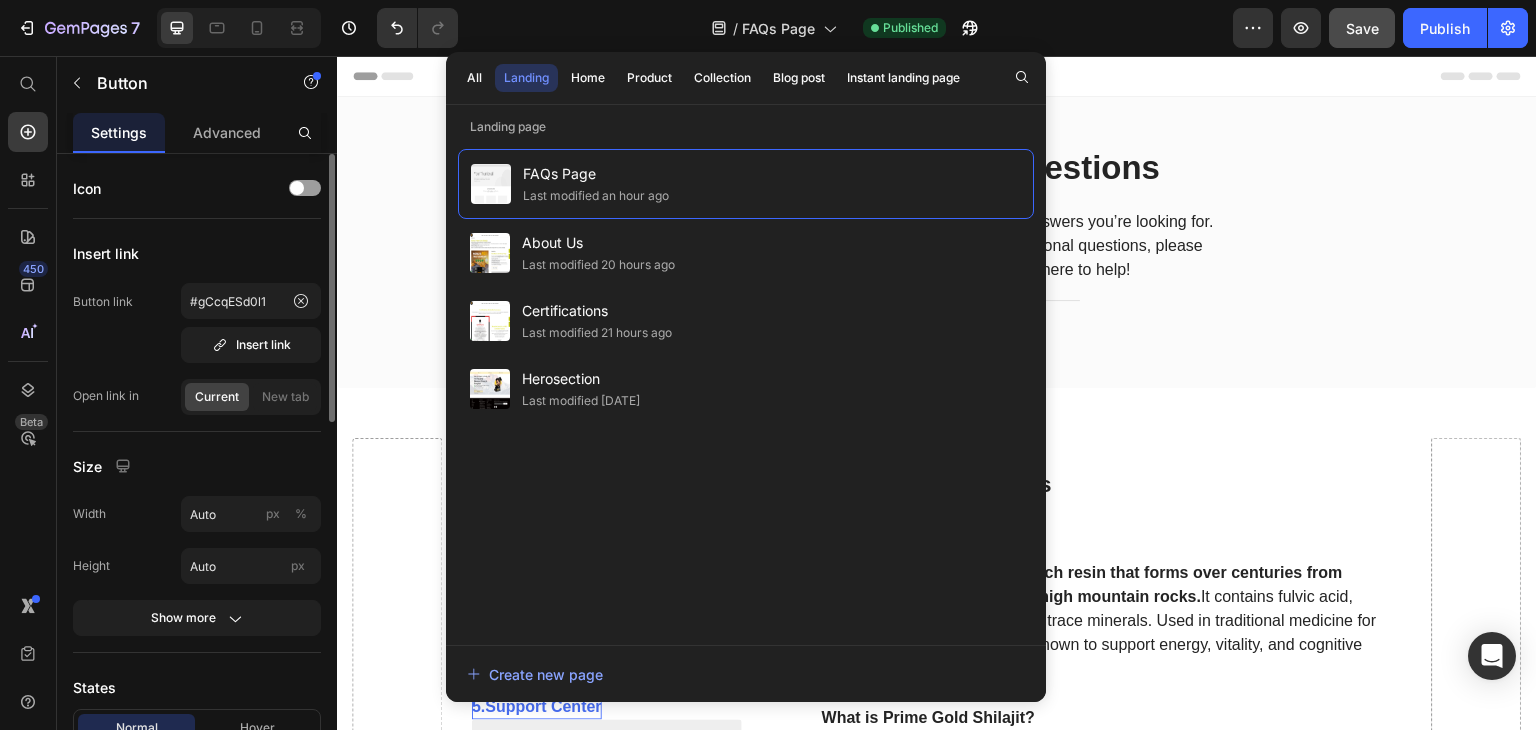 click on "Header" at bounding box center [937, 76] 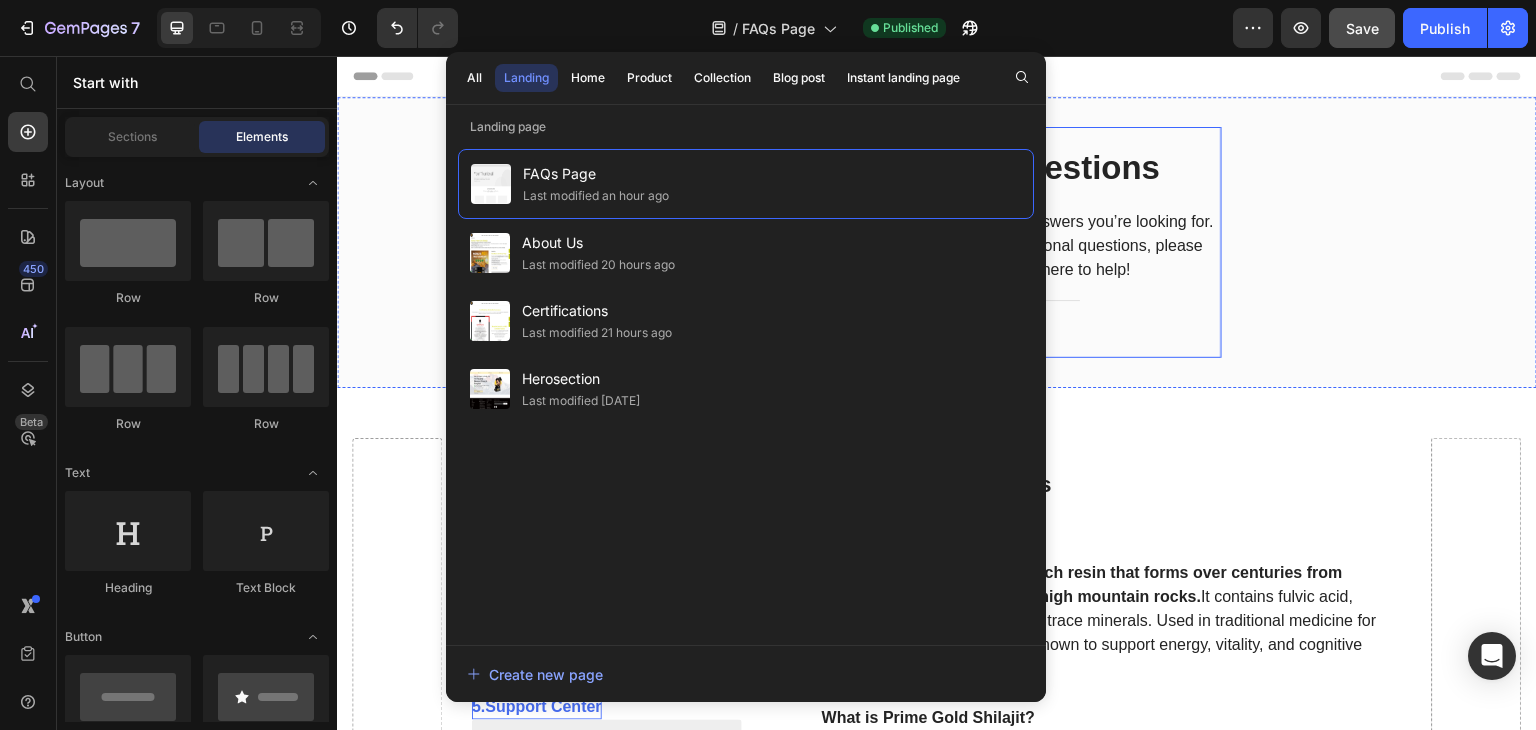 click on "Frequently Asked Questions Heading Please take a look at the sections below to find the answers you’re looking for. If you can’t find what you’re looking for or have additional questions, please don’t hesitate to contact us. We’re always here to help! Text block                Title Line Last updated:  [DATE] Text block Row Section 1" at bounding box center [937, 242] 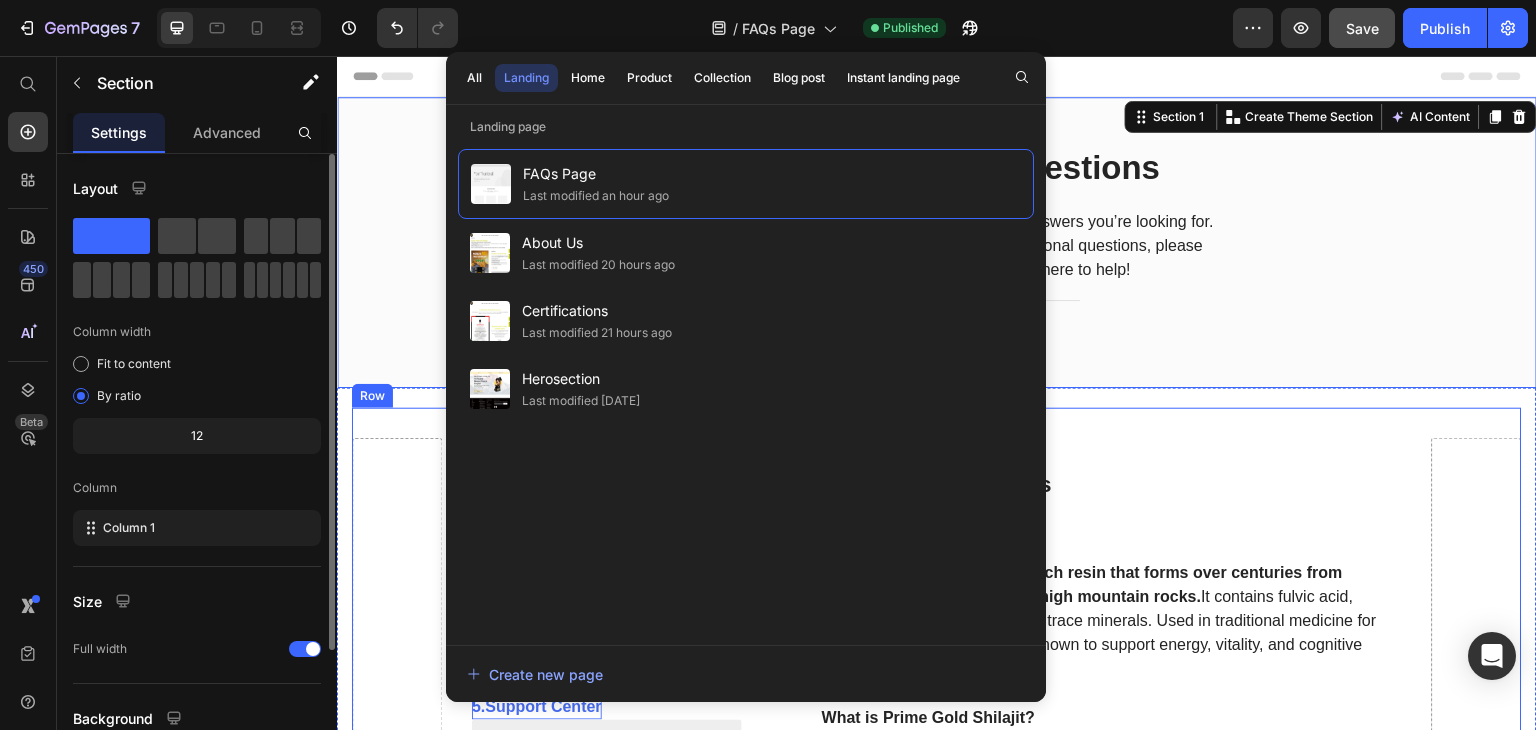 click on "1. General Questions Button                Title Line 2. Product Questions Button                Title Line 3. Shilajit Benefits Button                Title Line 4. Women’s Benefits Button                Title Line 5.  Support Center Button
Custom Code
Custom Menu Active Row 1. General Questions Heading What is Shilajit? Text block Shilajit is a natural, mineral-rich resin that forms over centuries from decomposed plant matter in high mountain rocks.  It contains fulvic acid, humic substances, and over 80 trace minerals. Used in traditional medicine for thousands of years, Shilajit is known to support energy, vitality, and cognitive health. Text block What is Prime Gold Shilajit? Text block Prime Gold Shilajit is a premium-grade resin purified through a modern 7-step nano-filtration process with no heat.  It is ethically sourced from the Karakoram mountains, lab-tested for safety and potency, and packed in eco-safe glass jars with a stainless steel measuring spoon. Text block (" at bounding box center [937, 2075] 